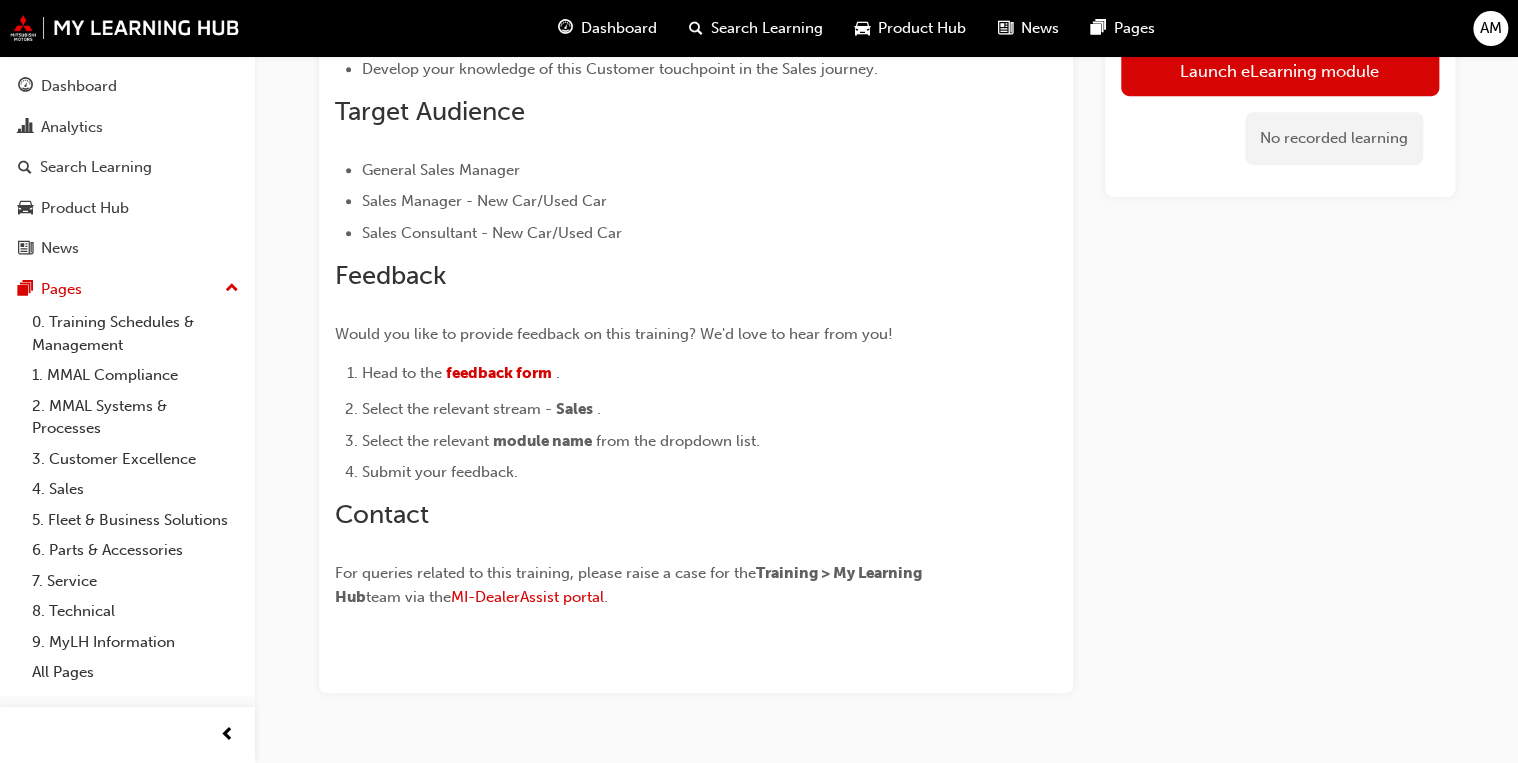 scroll, scrollTop: 80, scrollLeft: 0, axis: vertical 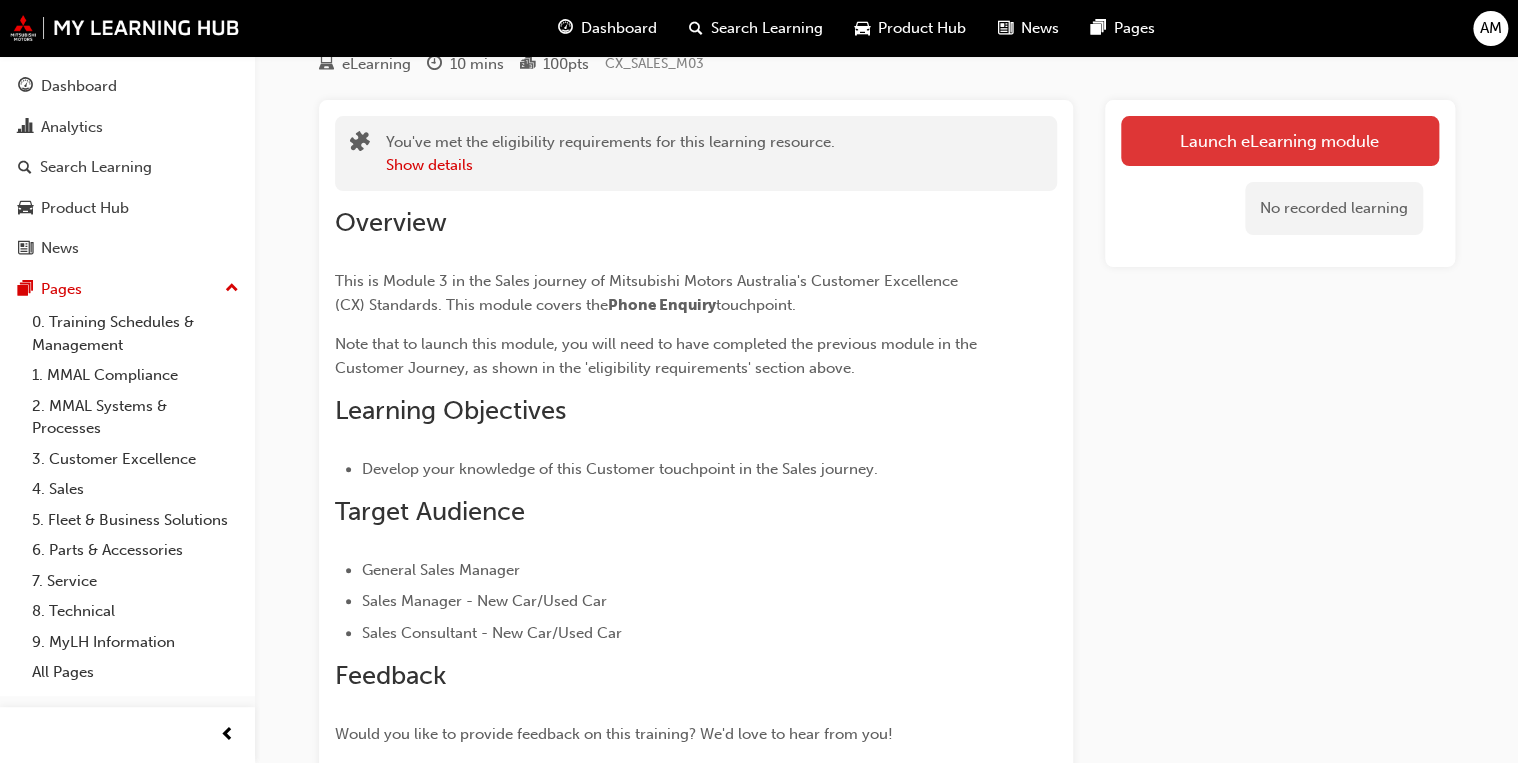 click on "Launch eLearning module" at bounding box center (1280, 141) 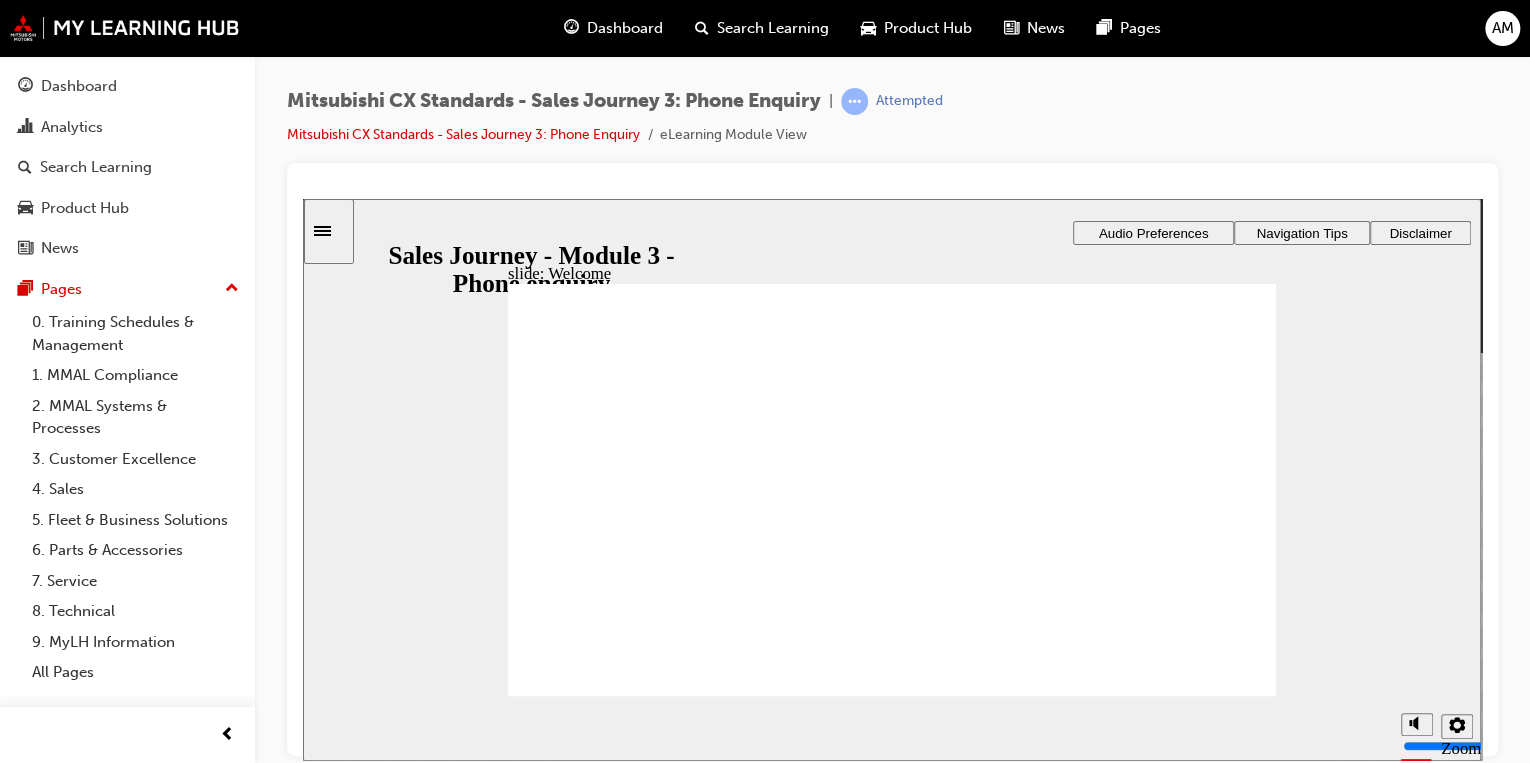 click 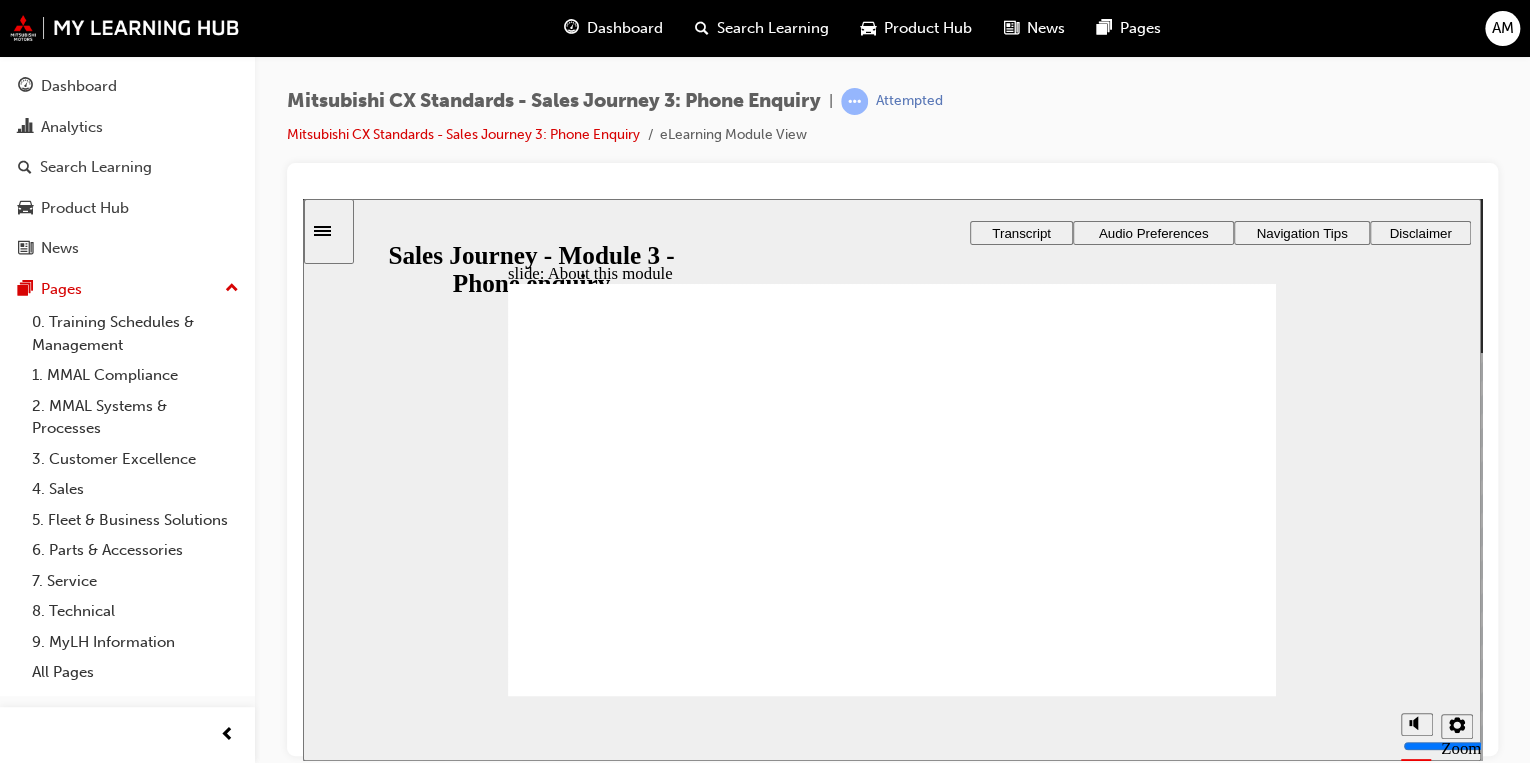 click at bounding box center [892, 1440] 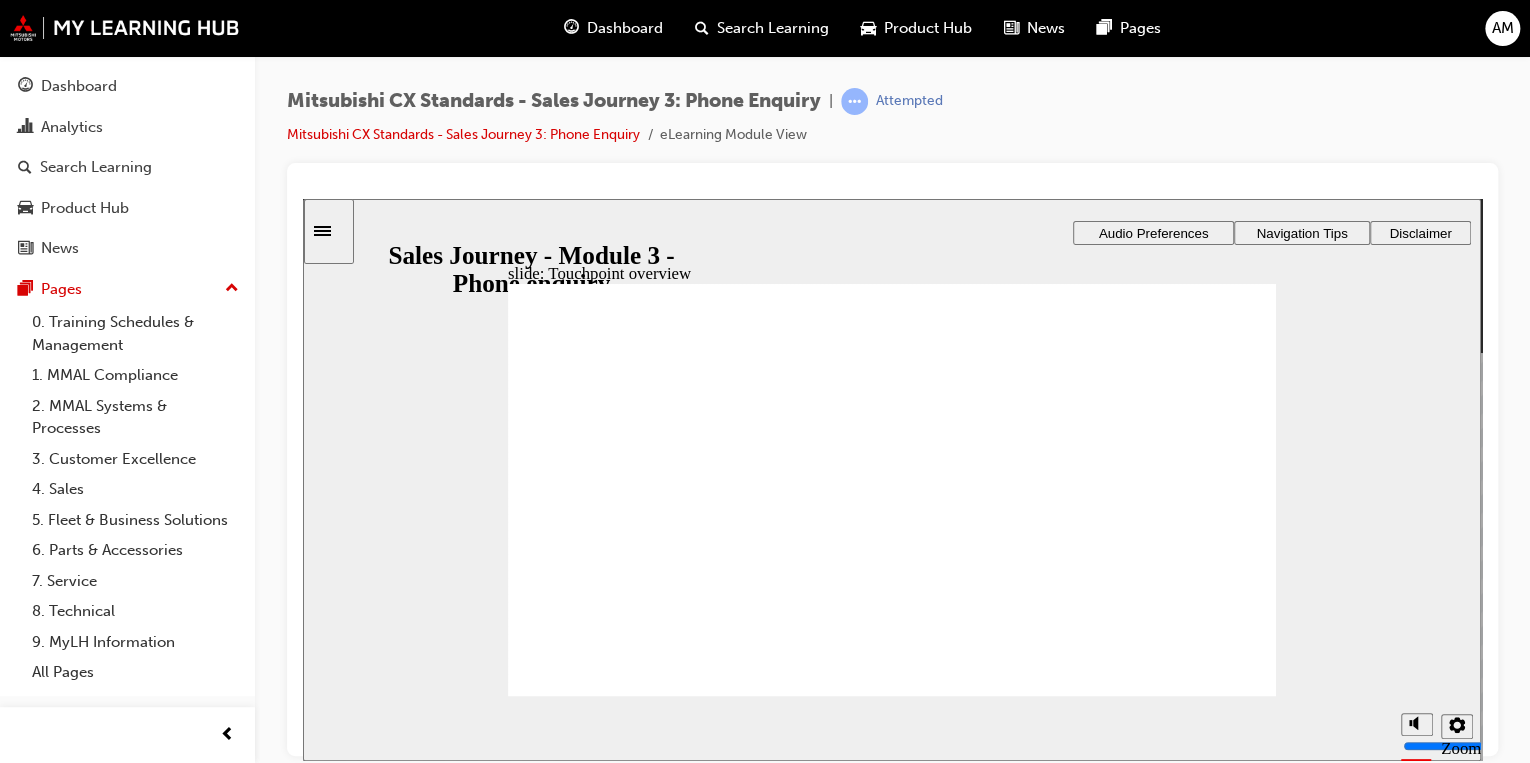drag, startPoint x: 680, startPoint y: 568, endPoint x: 600, endPoint y: 515, distance: 95.96353 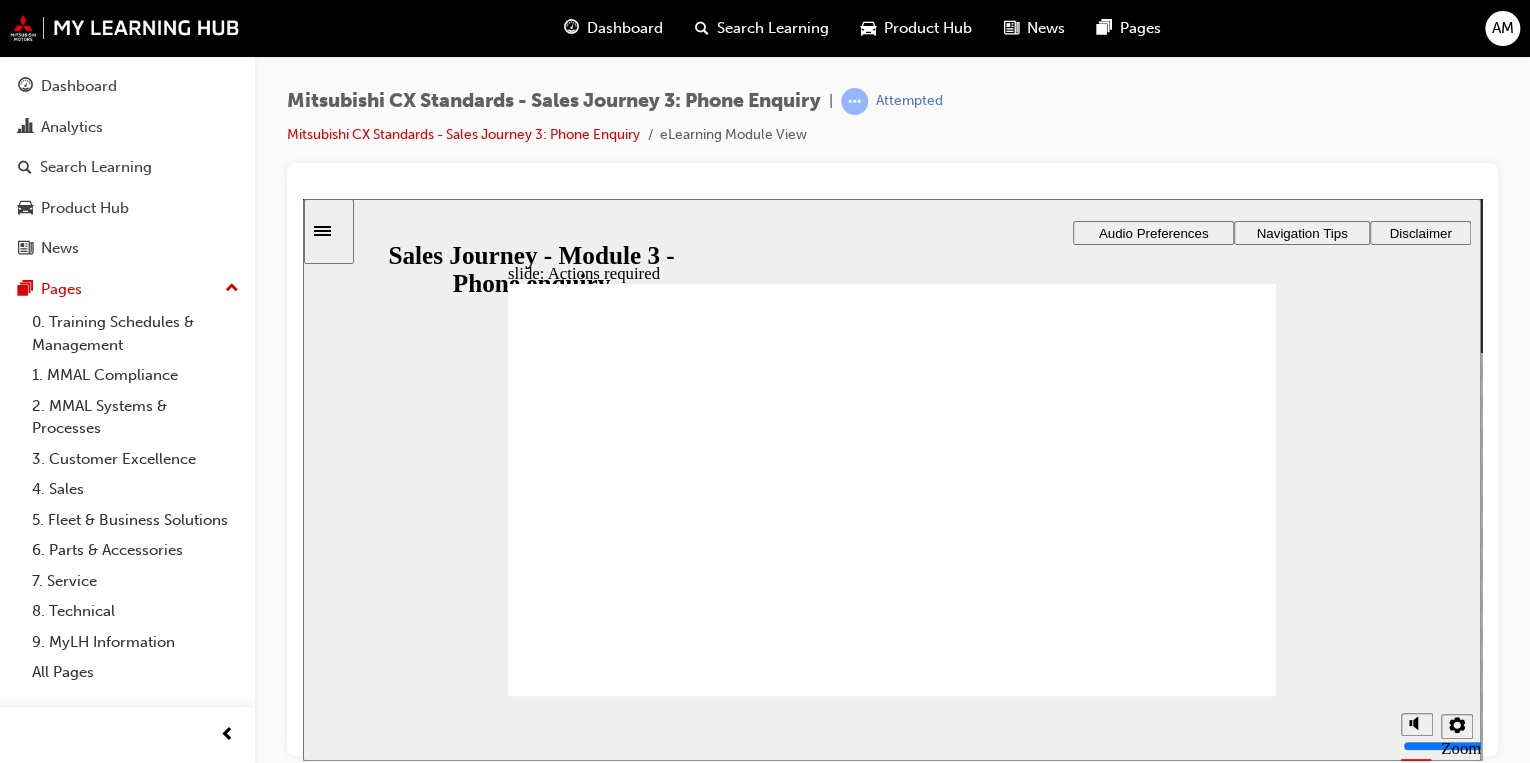 click 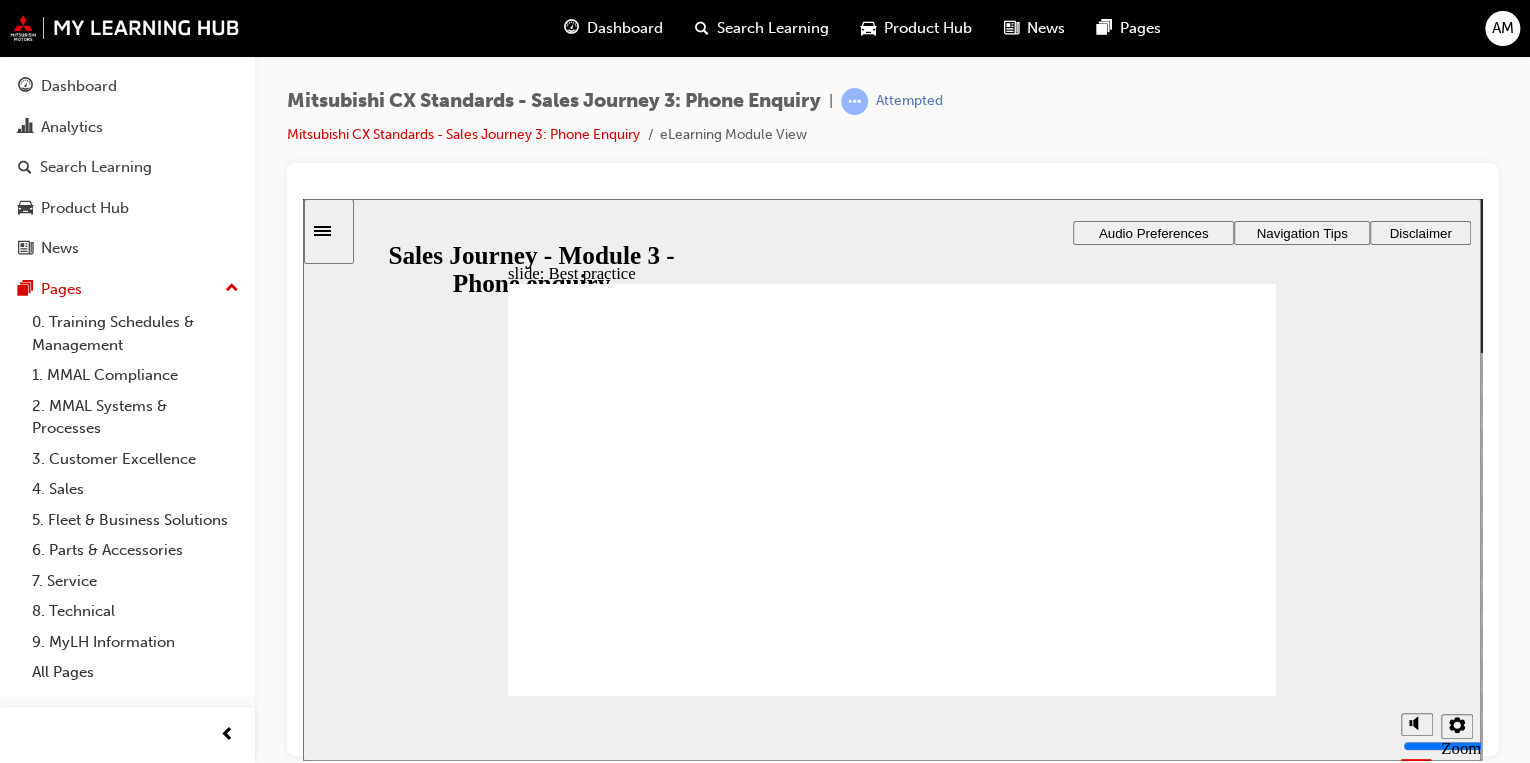 click 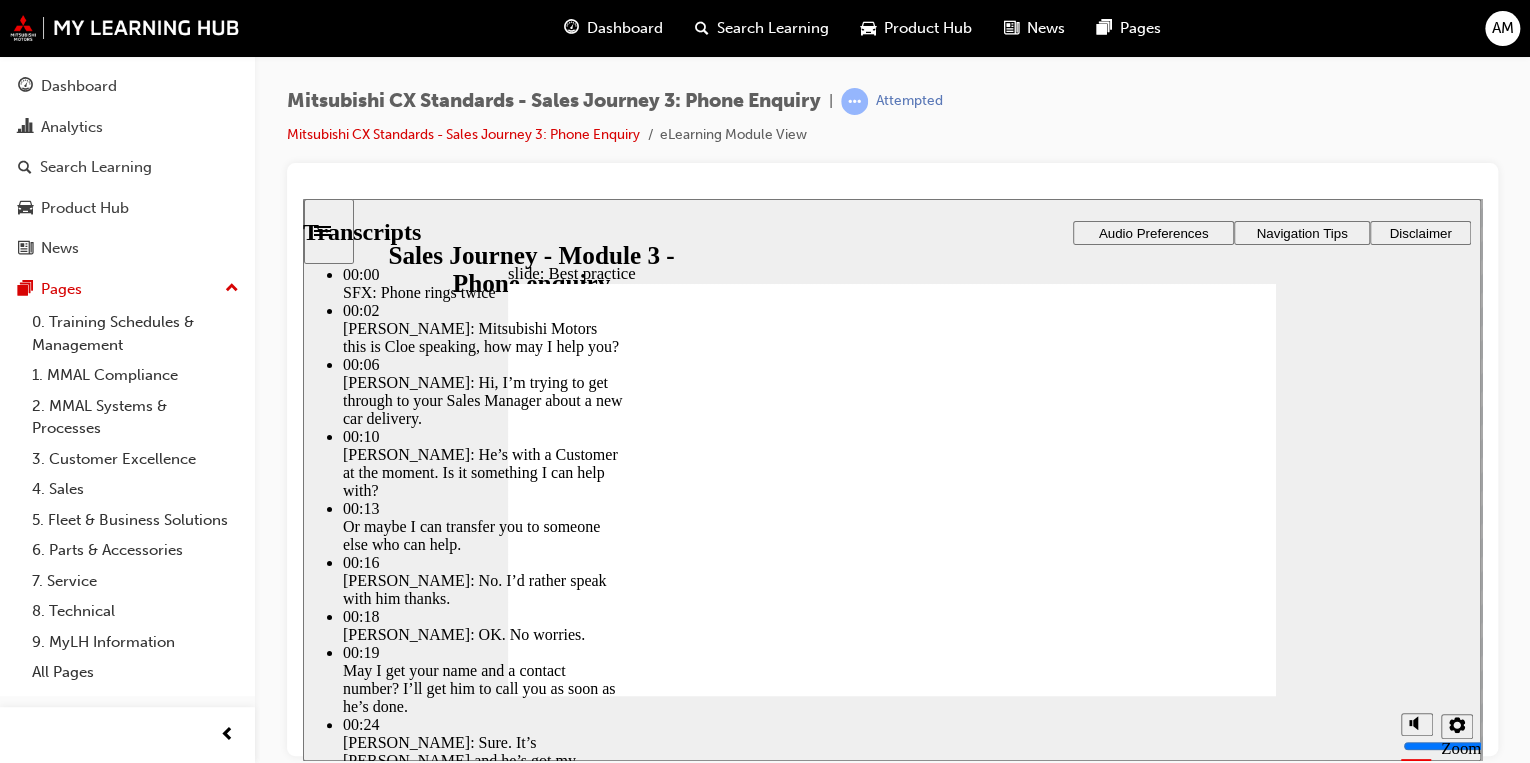 type on "4" 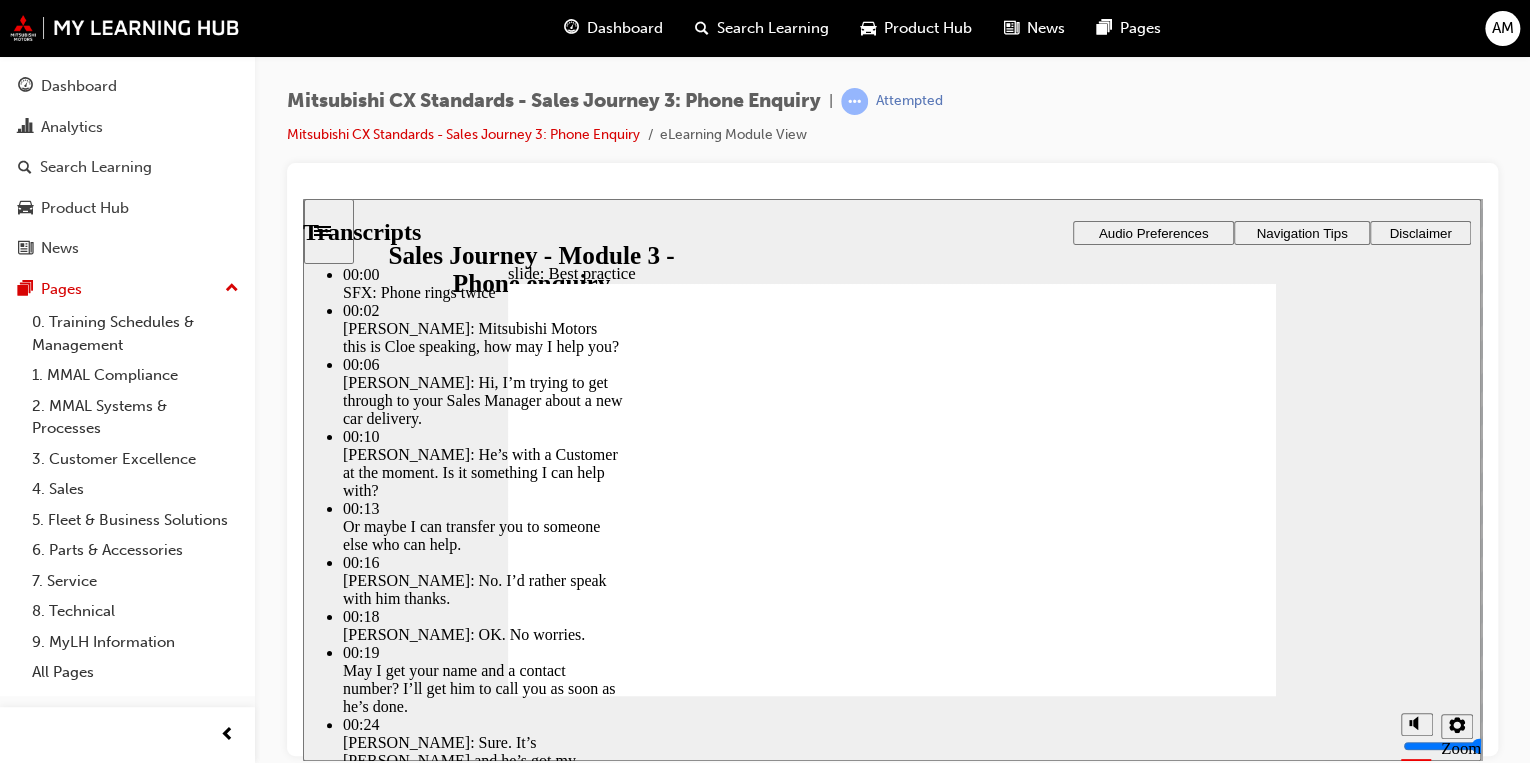 type on "6" 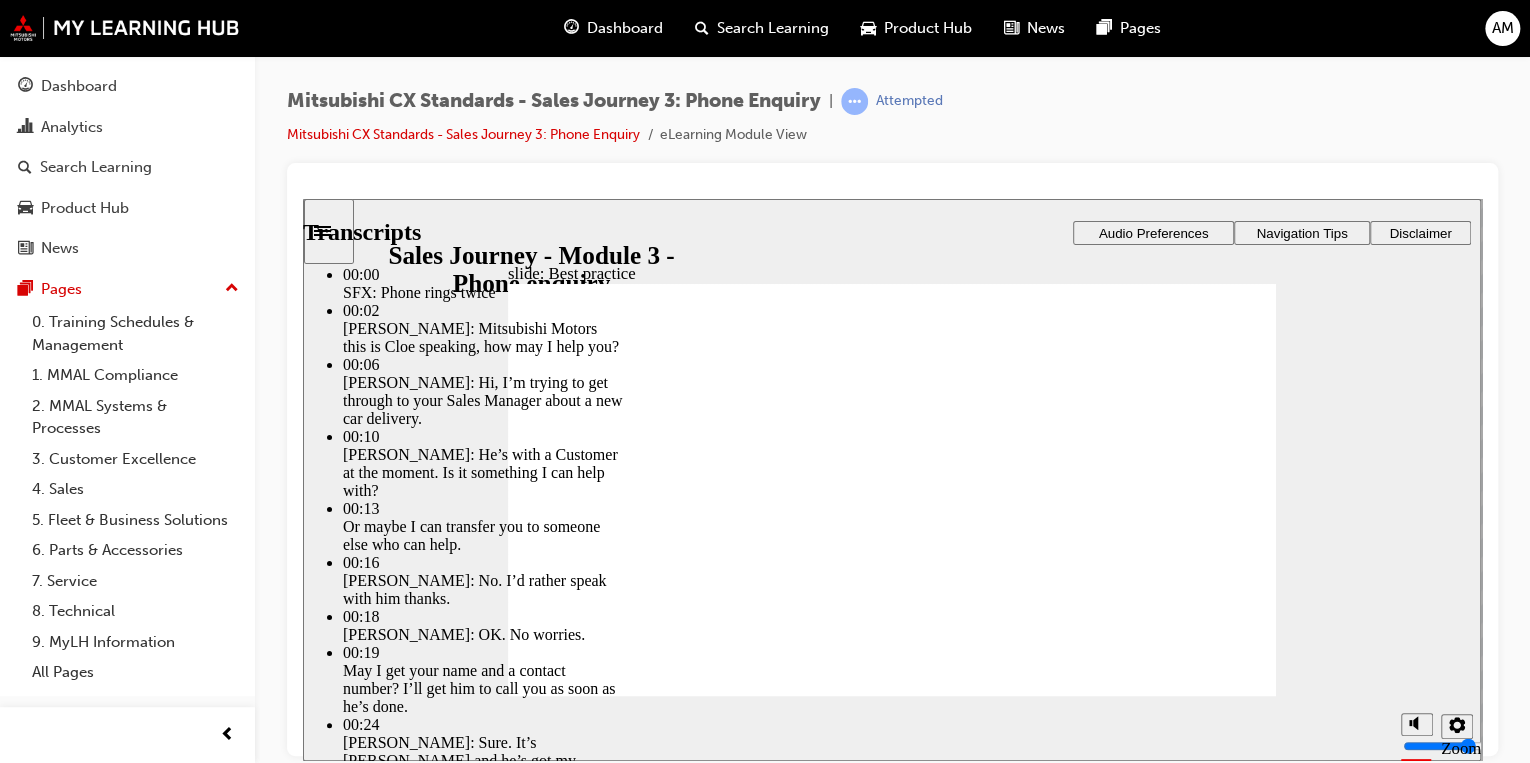 type on "5" 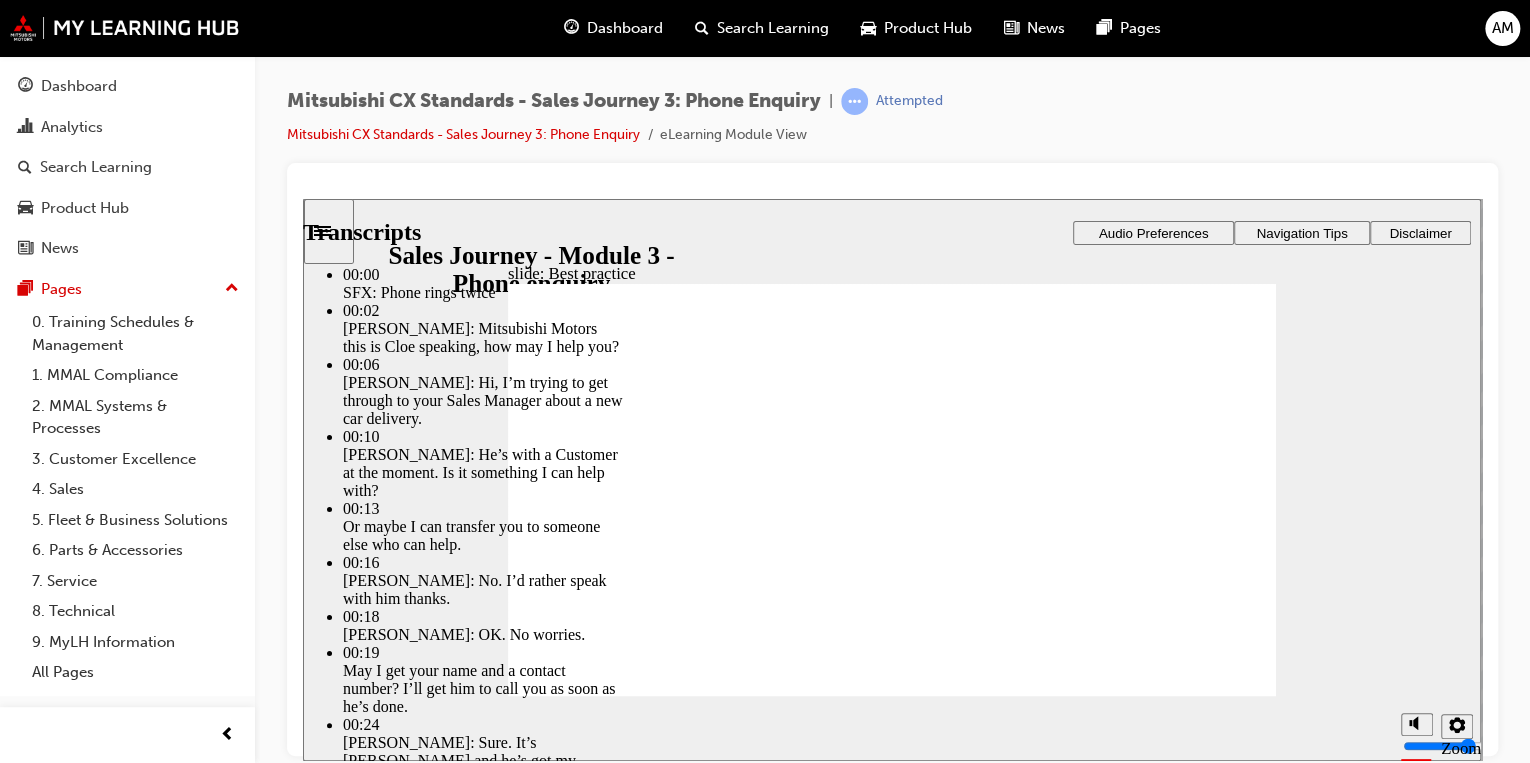 type on "5" 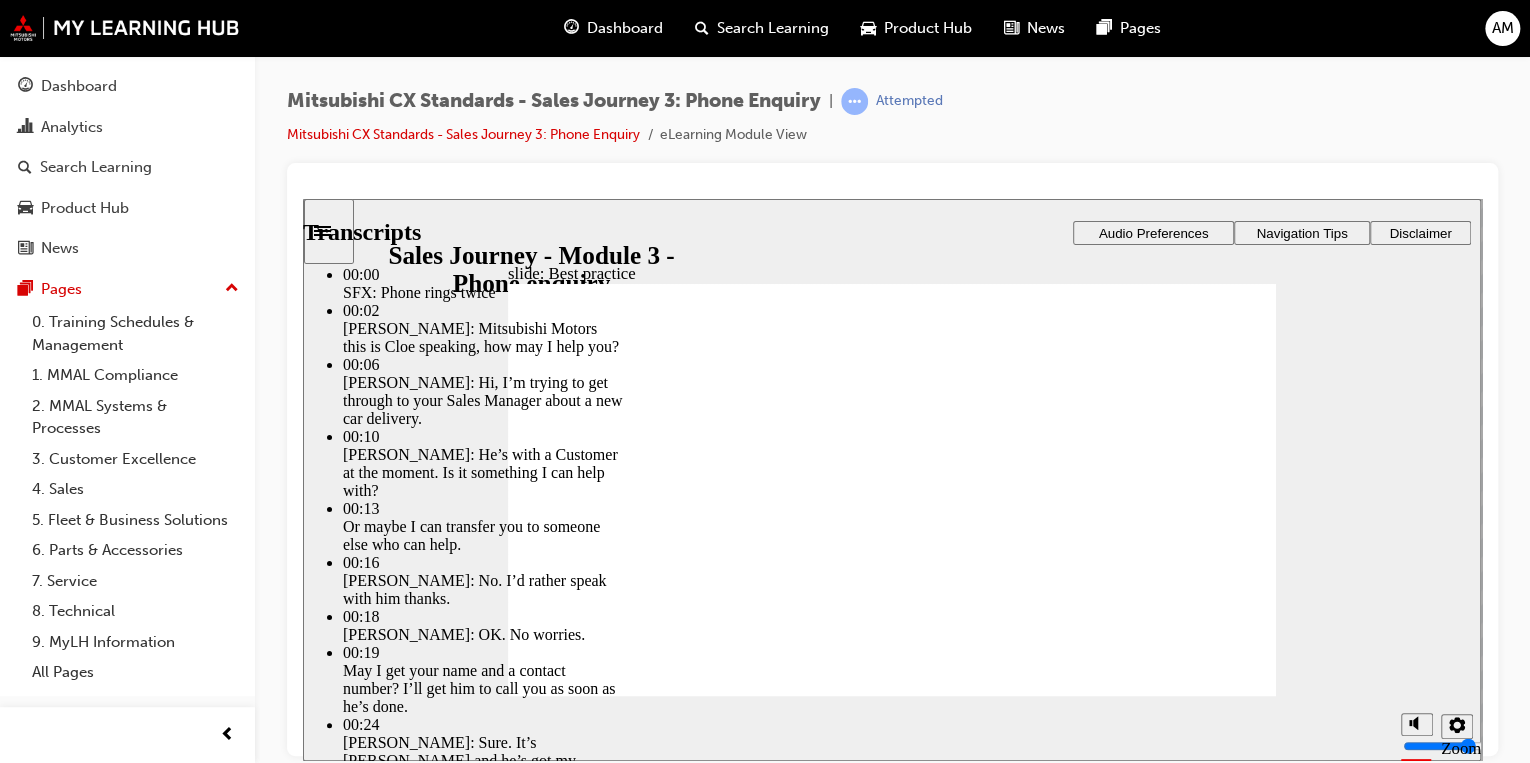 type on "5" 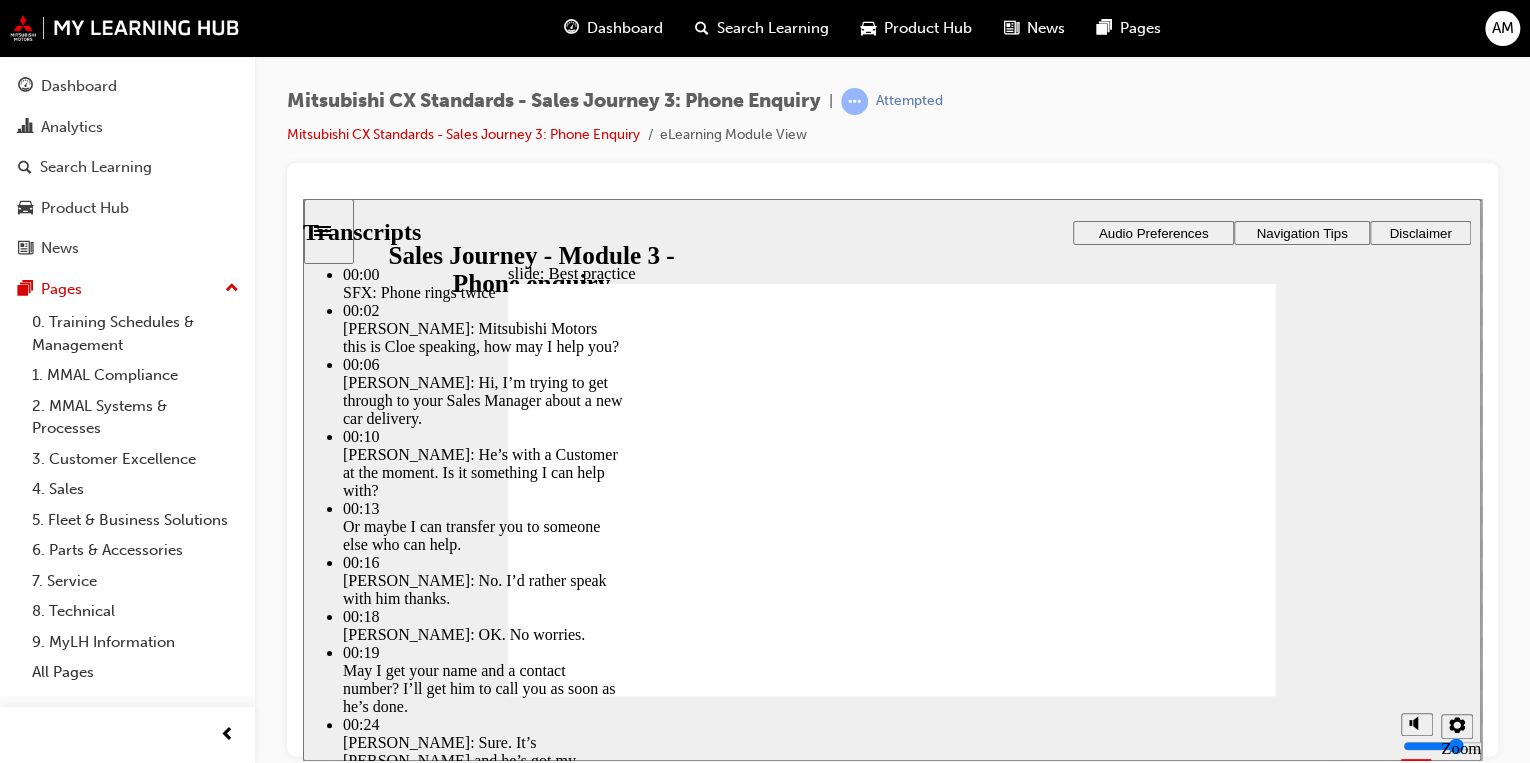 type on "4" 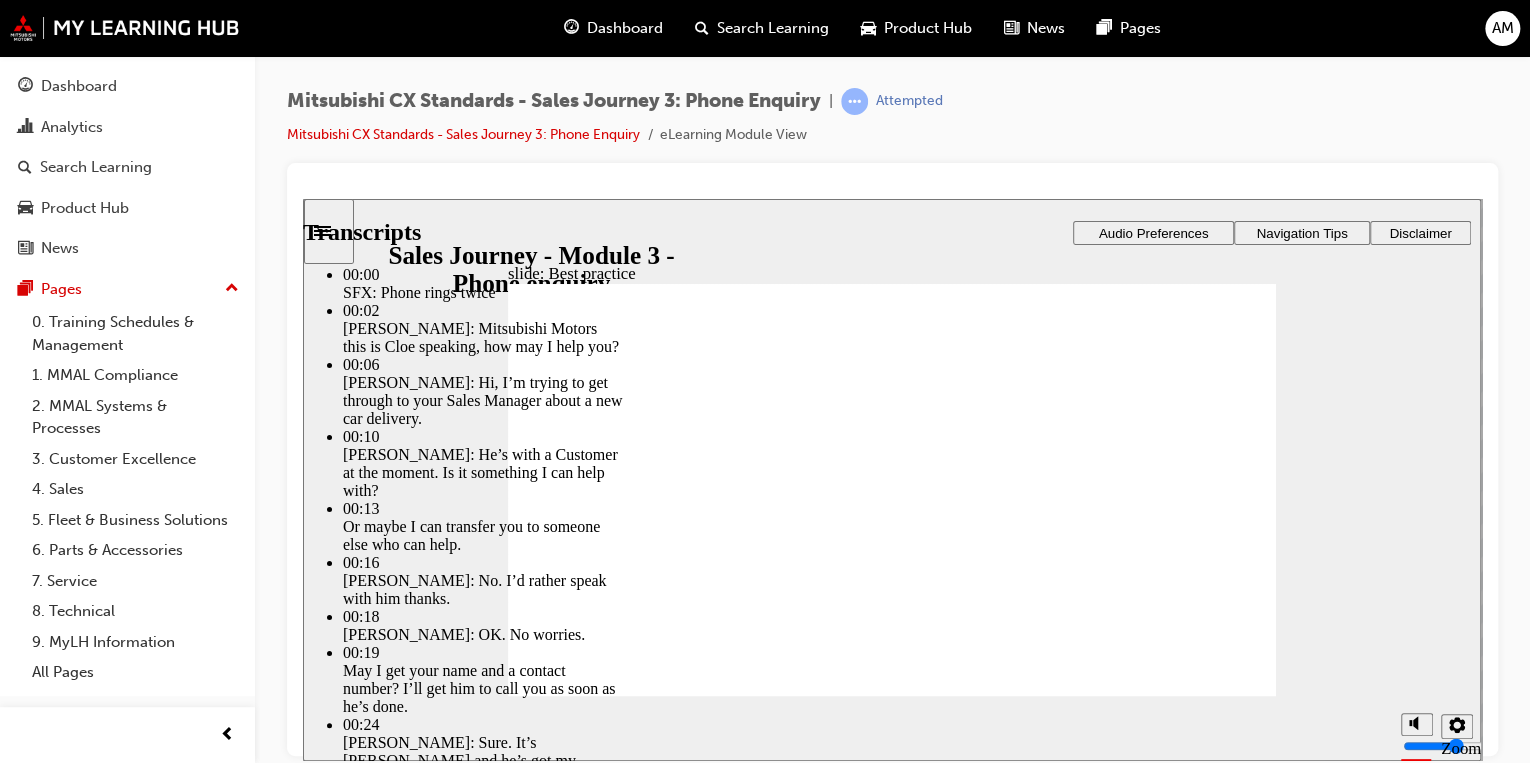 type on "7" 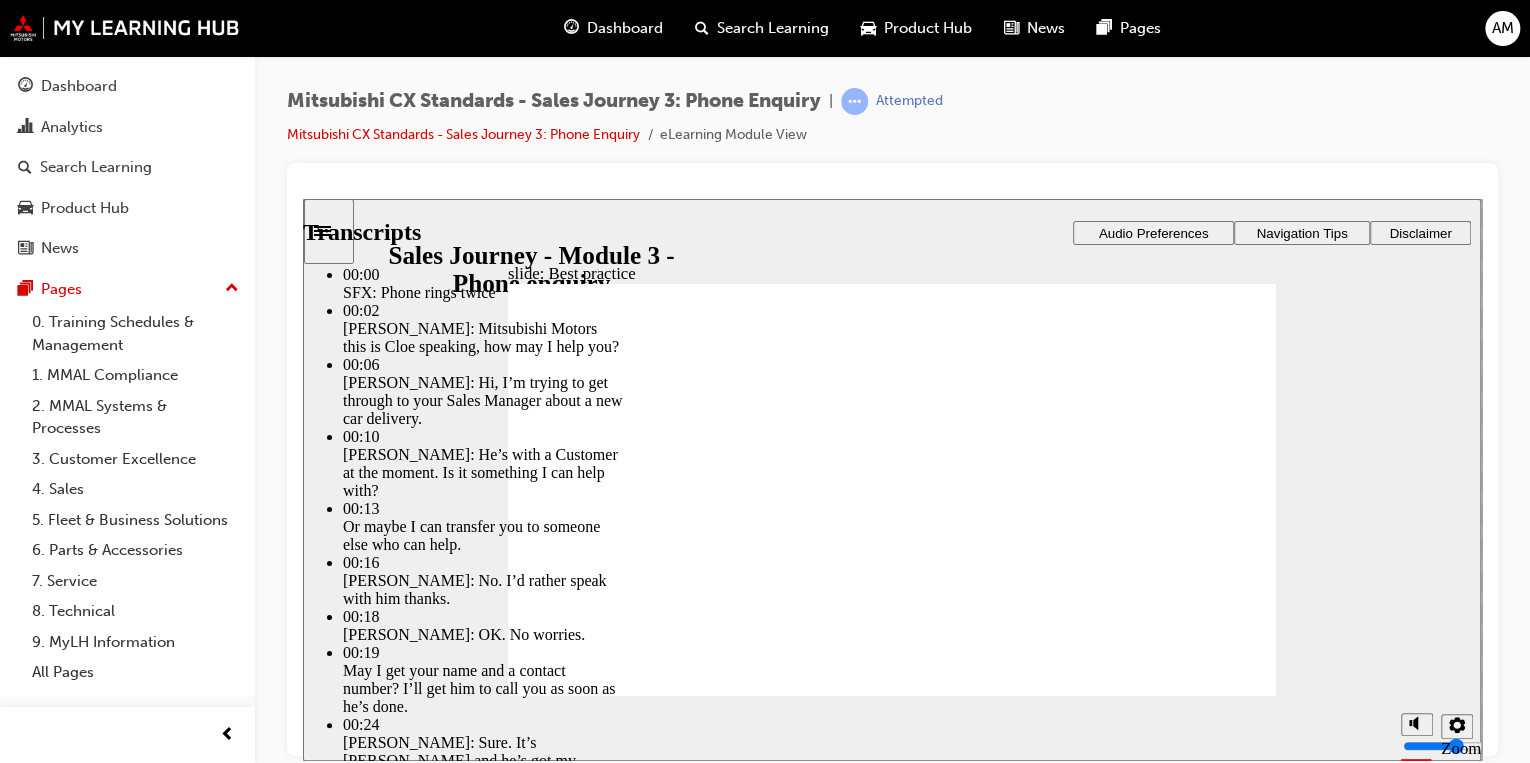 type on "9" 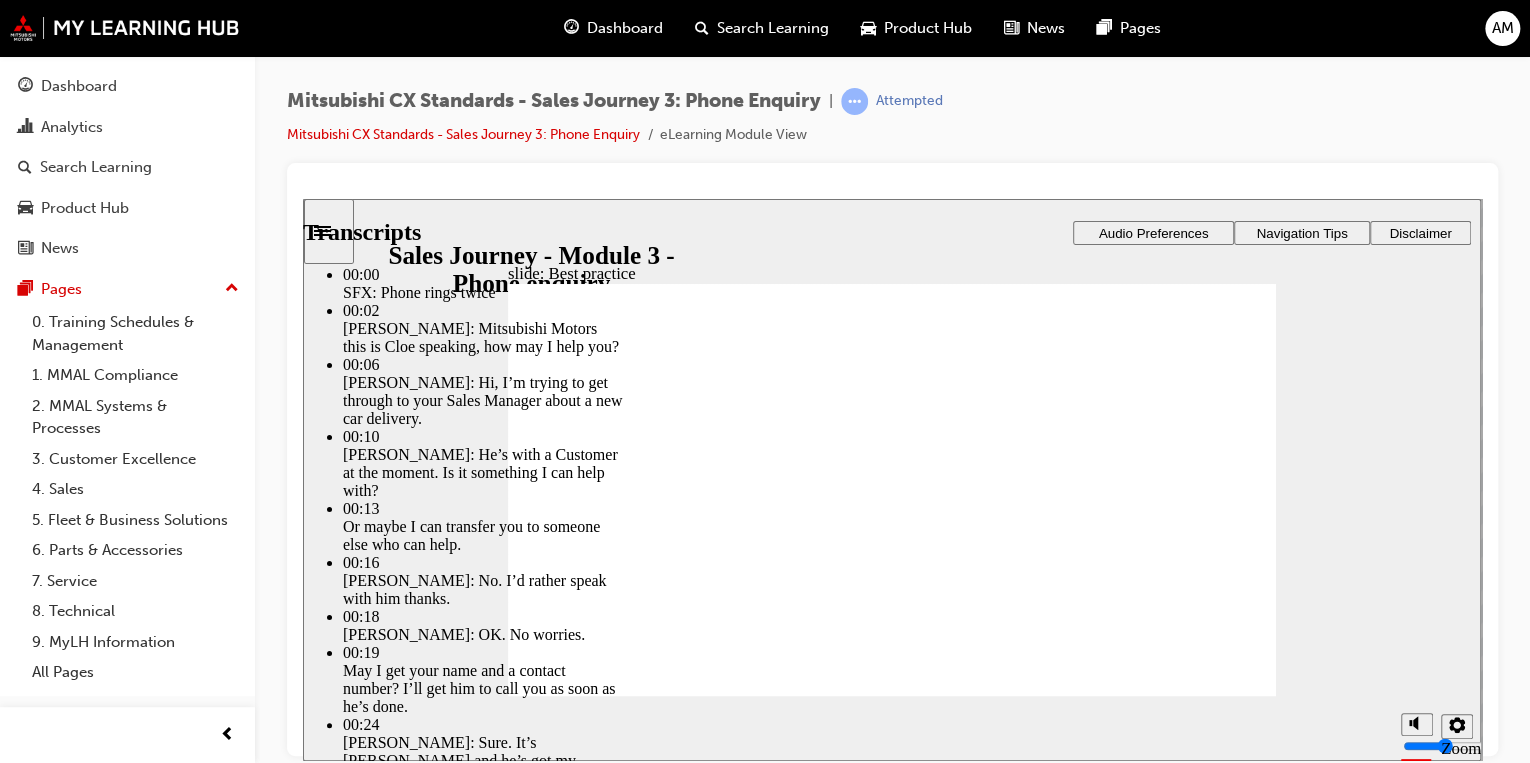 type on "3" 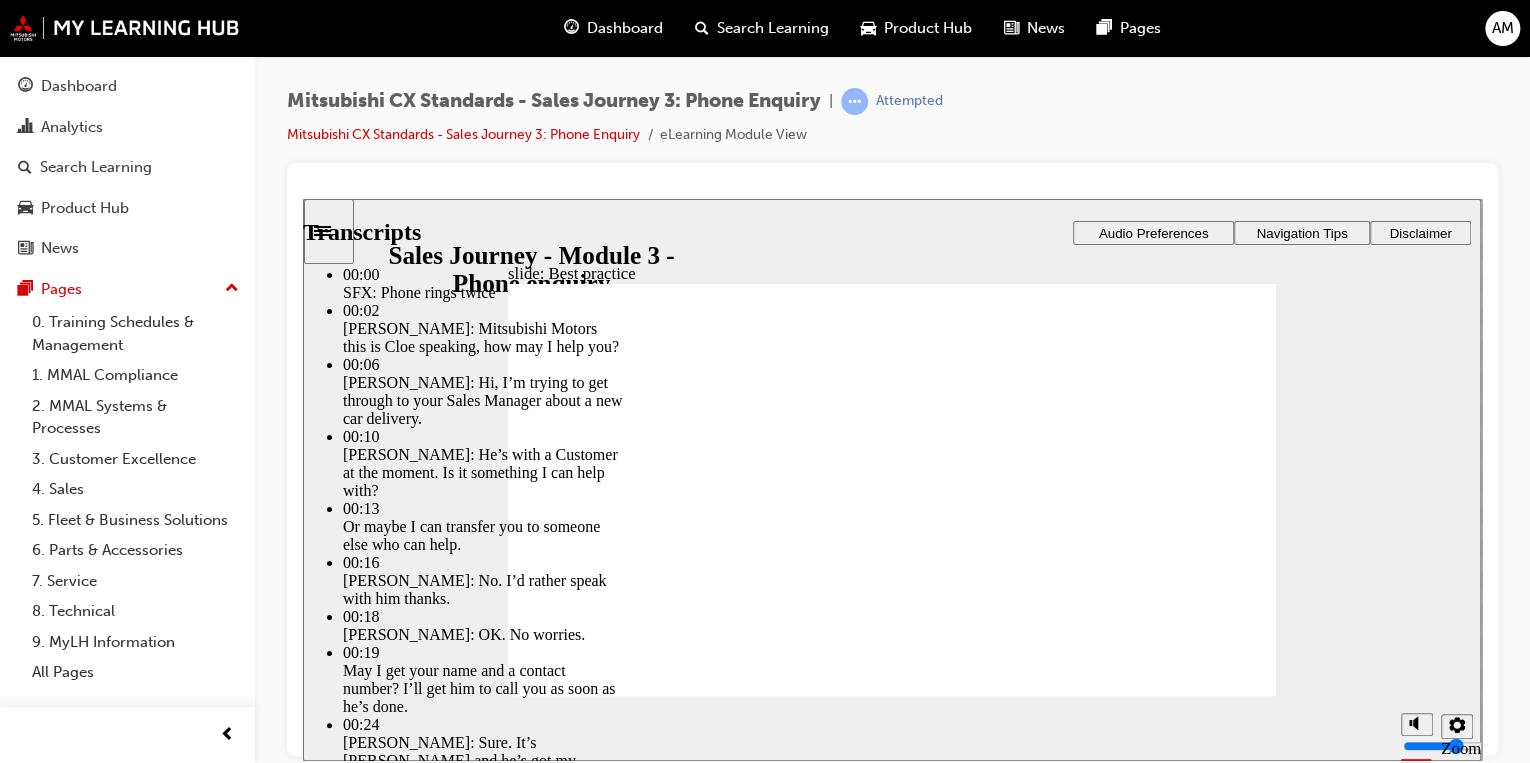 type on "13" 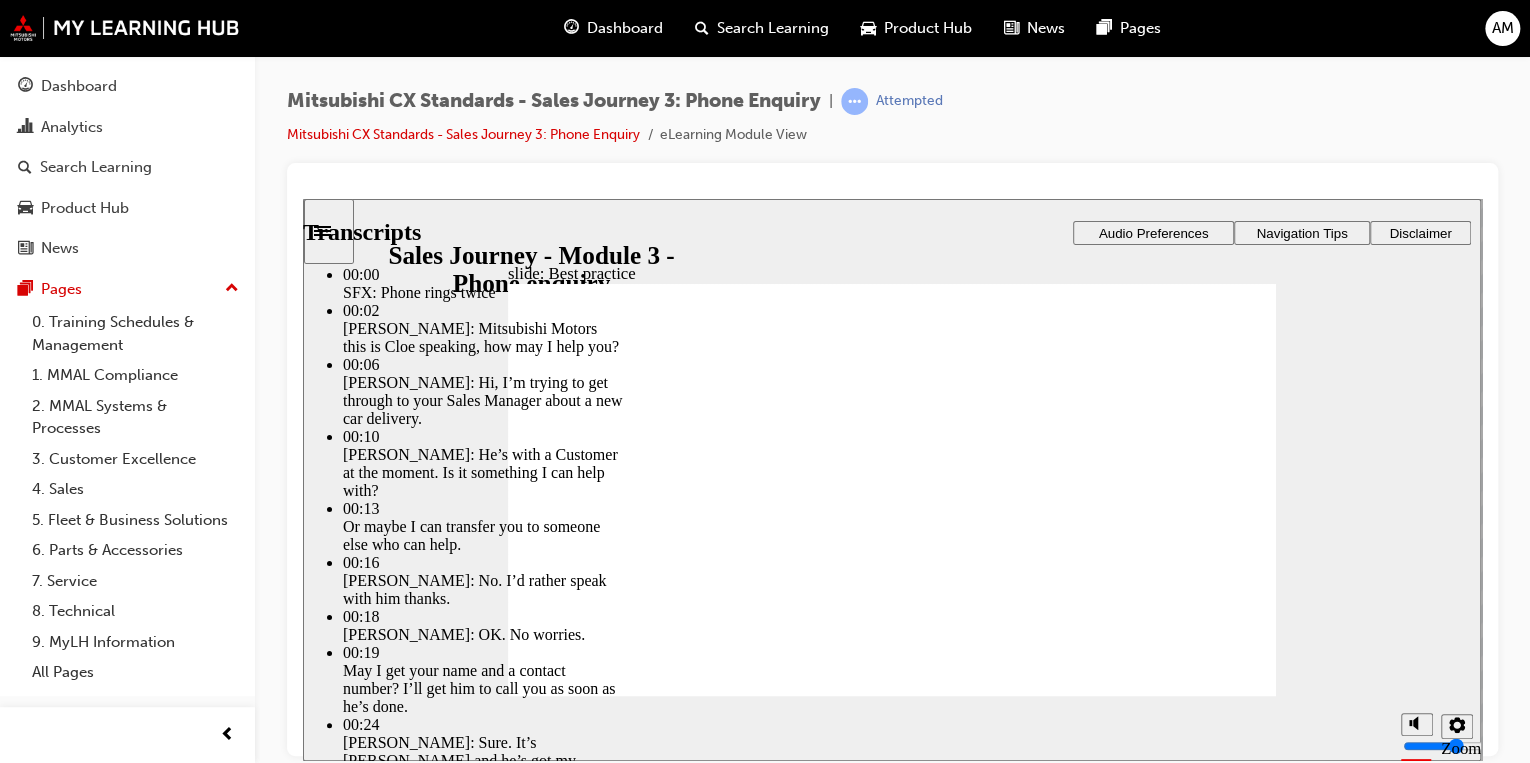 type on "13" 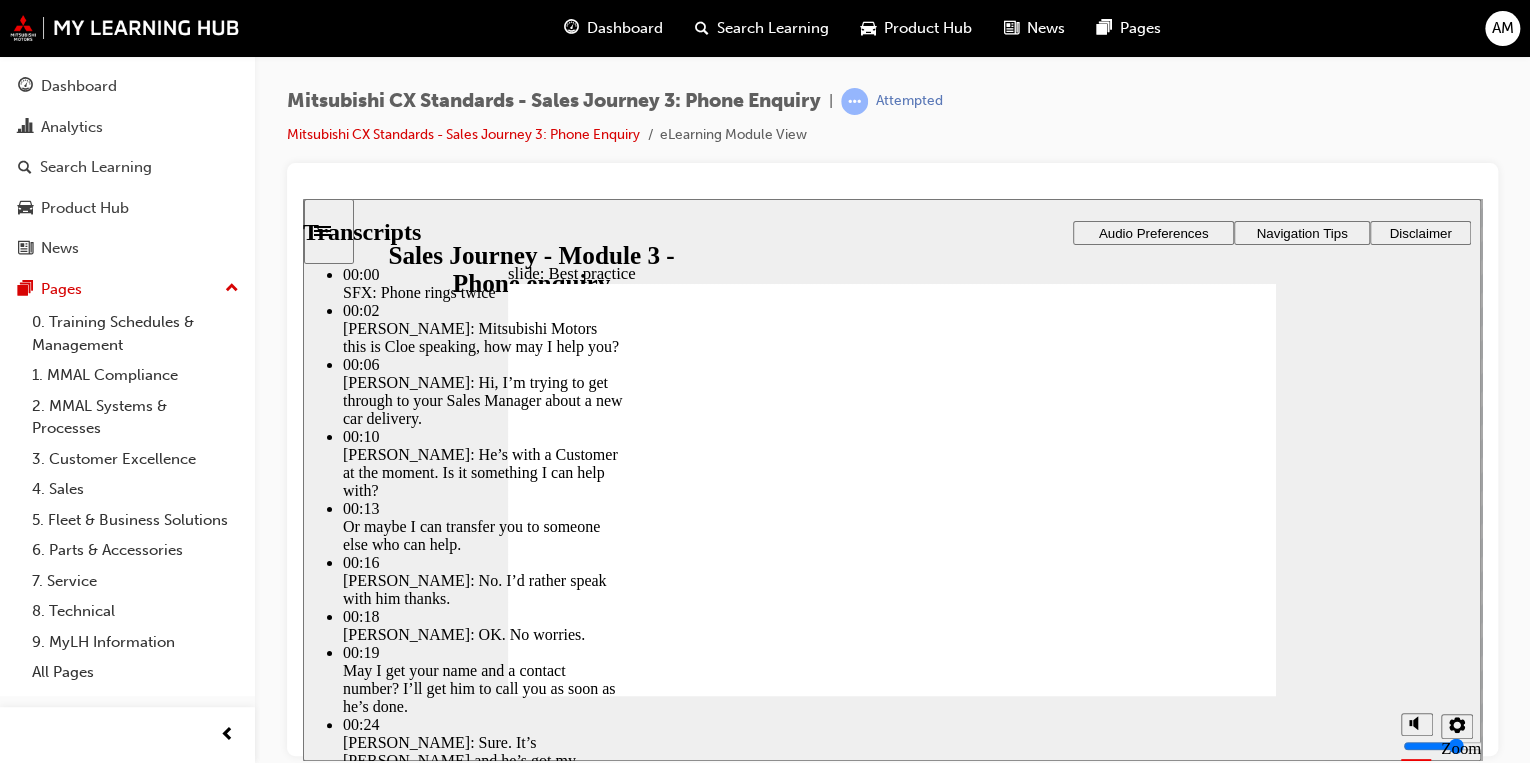 click at bounding box center [565, 4390] 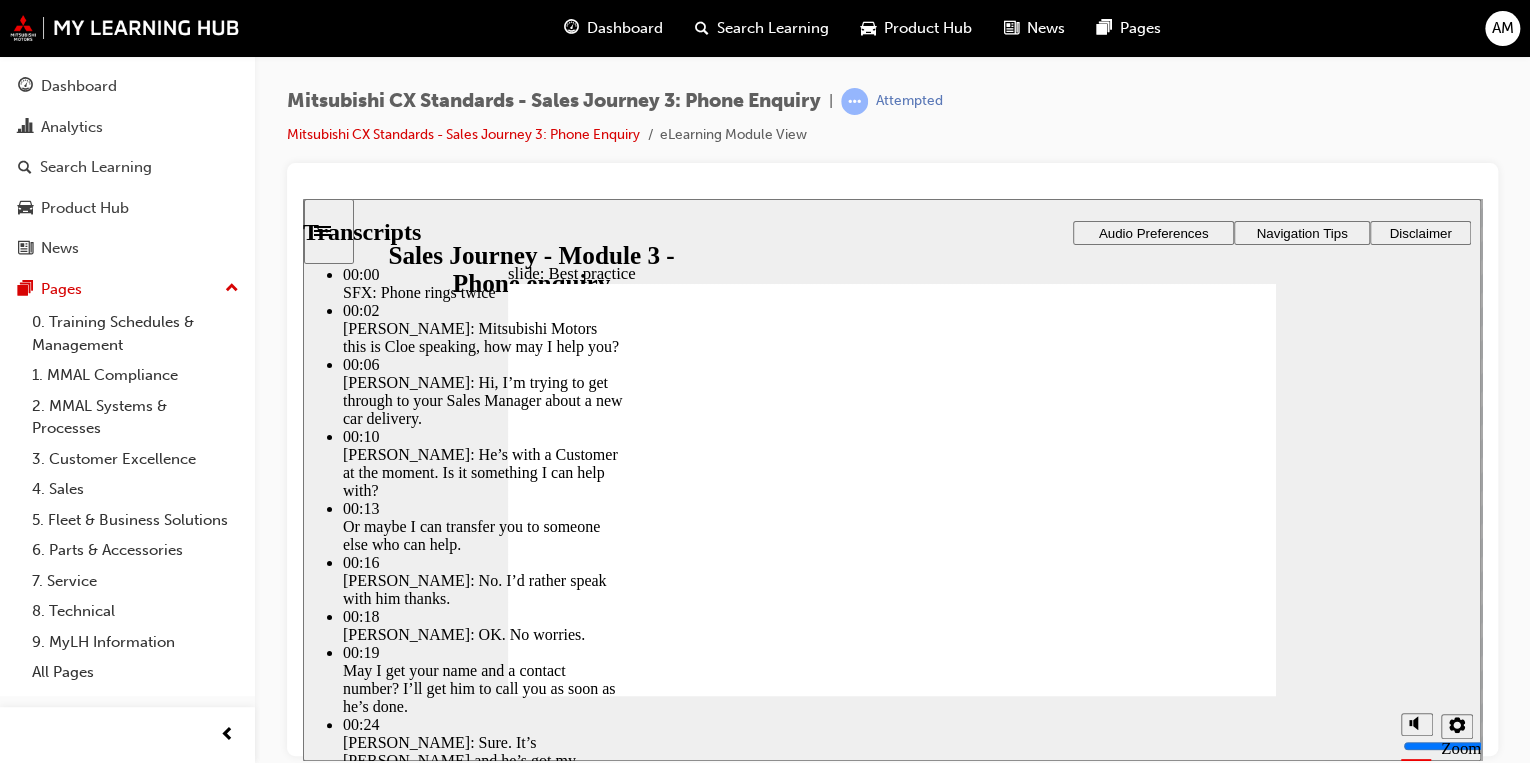 drag, startPoint x: 975, startPoint y: 631, endPoint x: 964, endPoint y: 576, distance: 56.089214 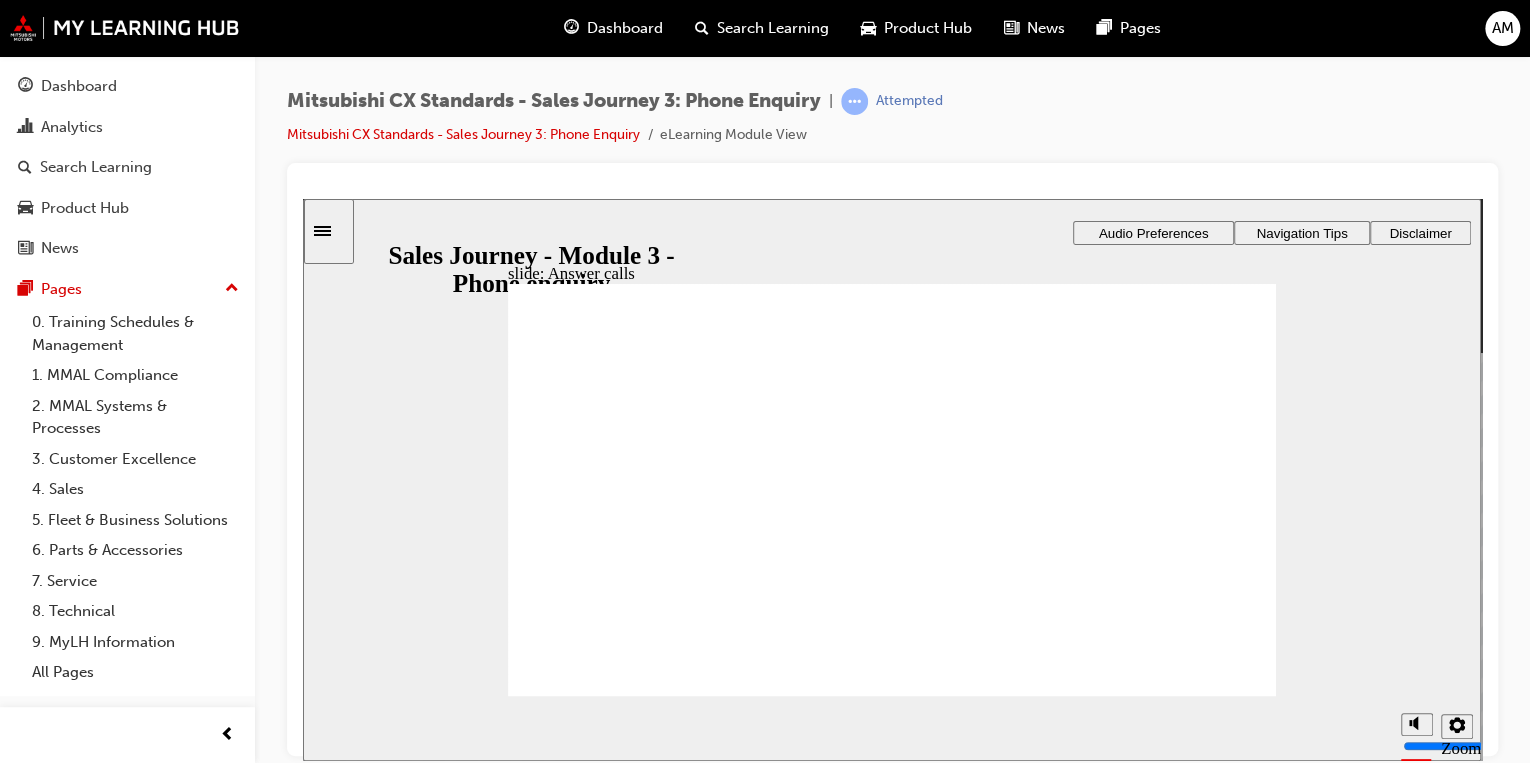click 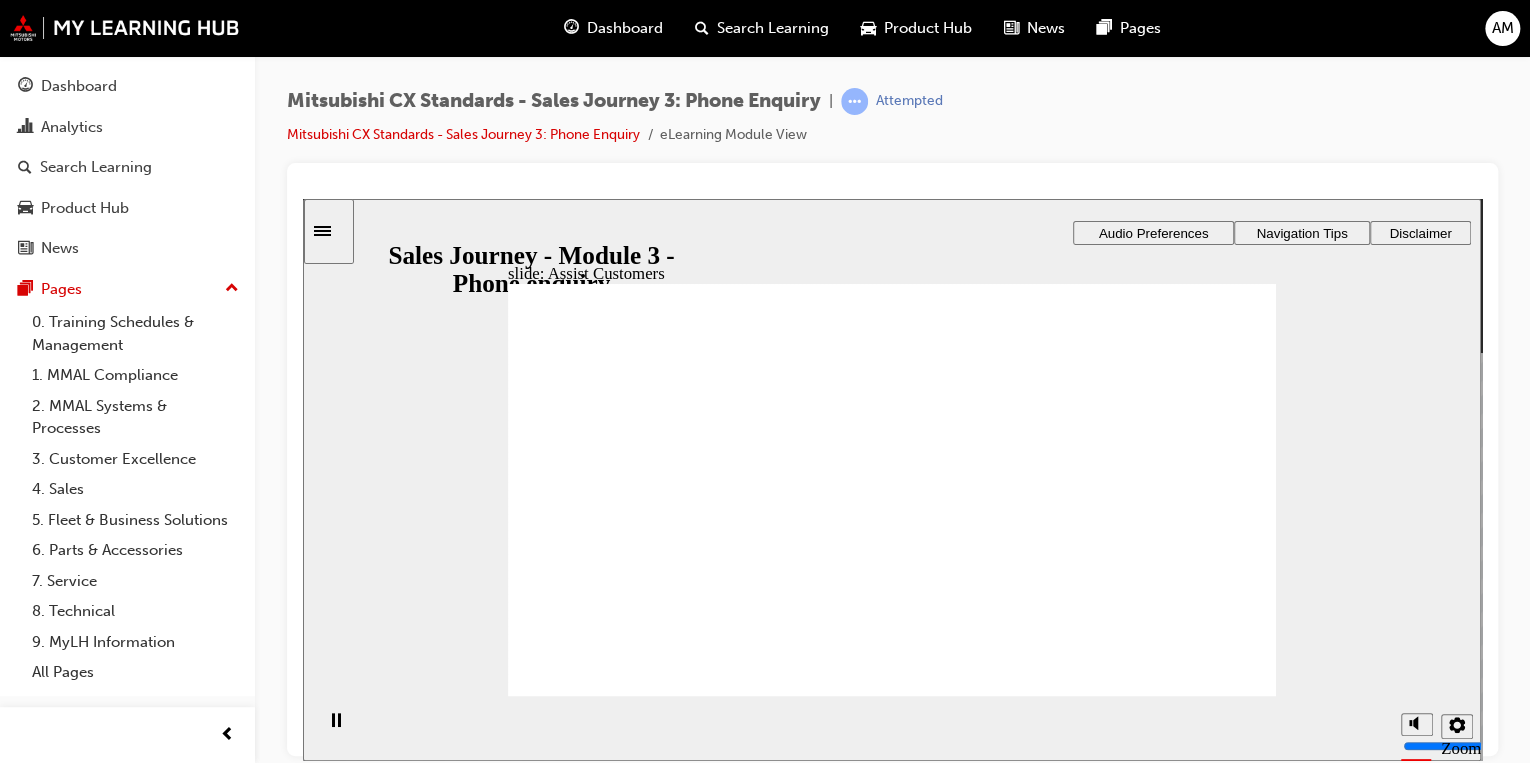 drag, startPoint x: 621, startPoint y: 520, endPoint x: 905, endPoint y: 398, distance: 309.09546 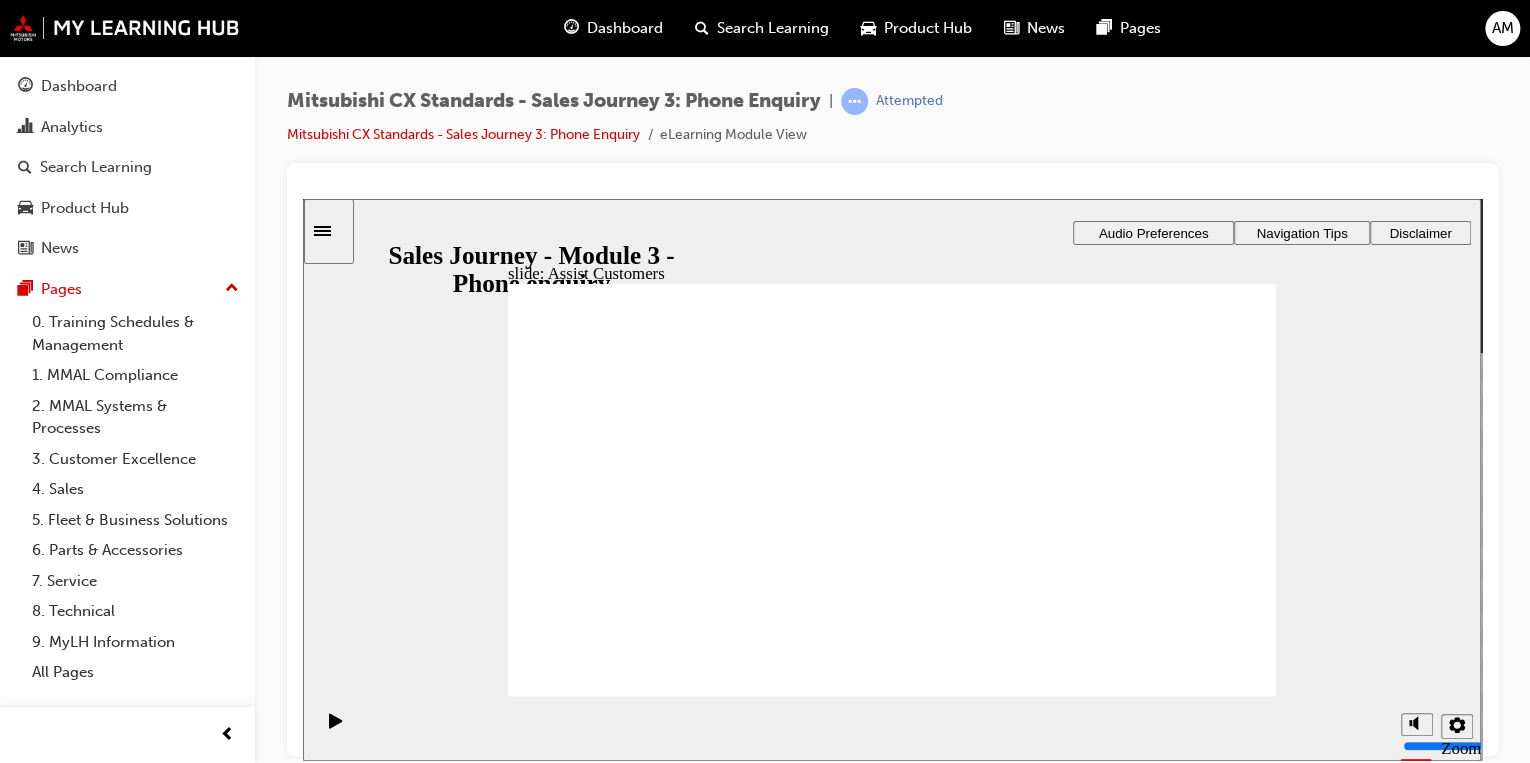 drag, startPoint x: 614, startPoint y: 519, endPoint x: 848, endPoint y: 476, distance: 237.91806 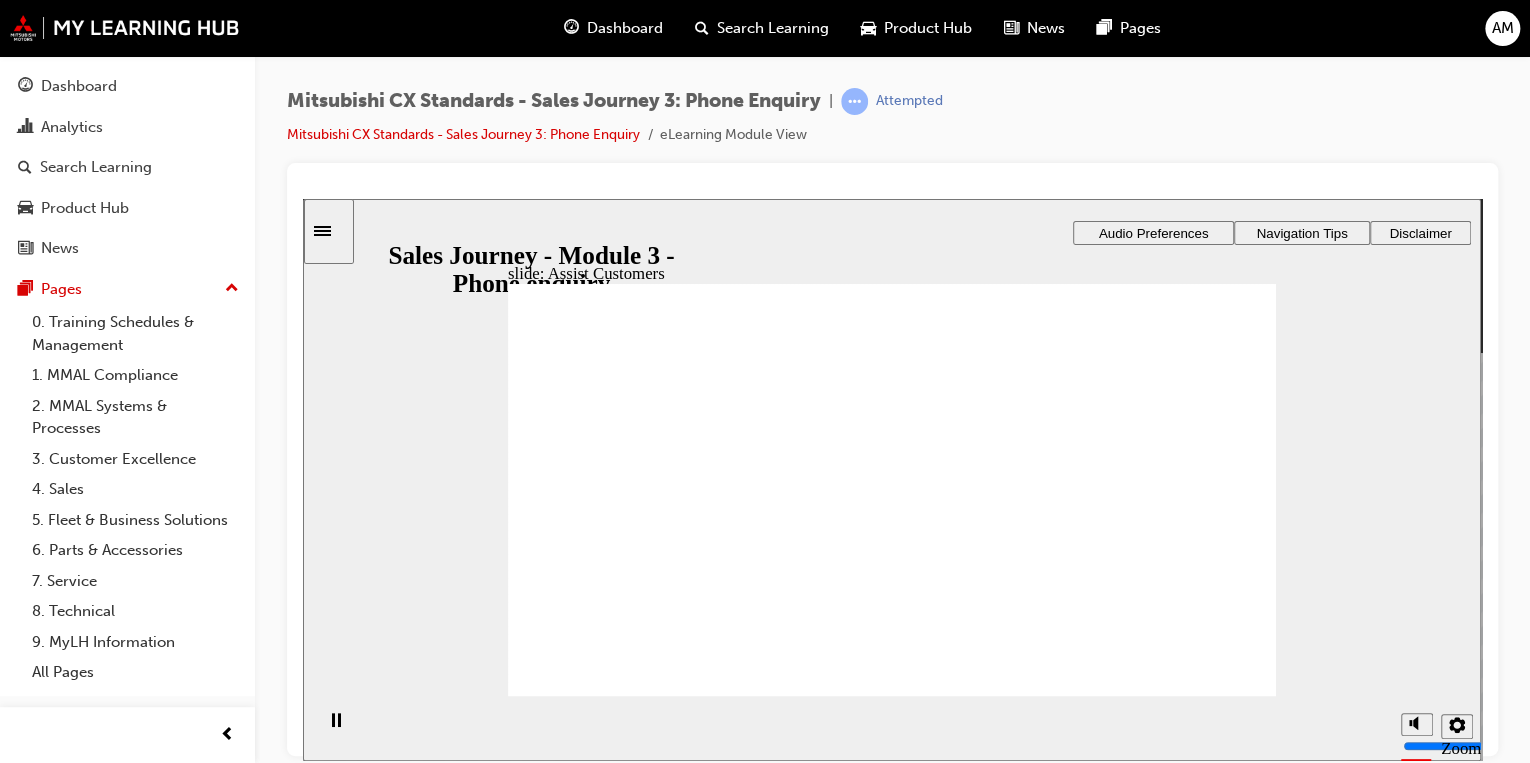 click 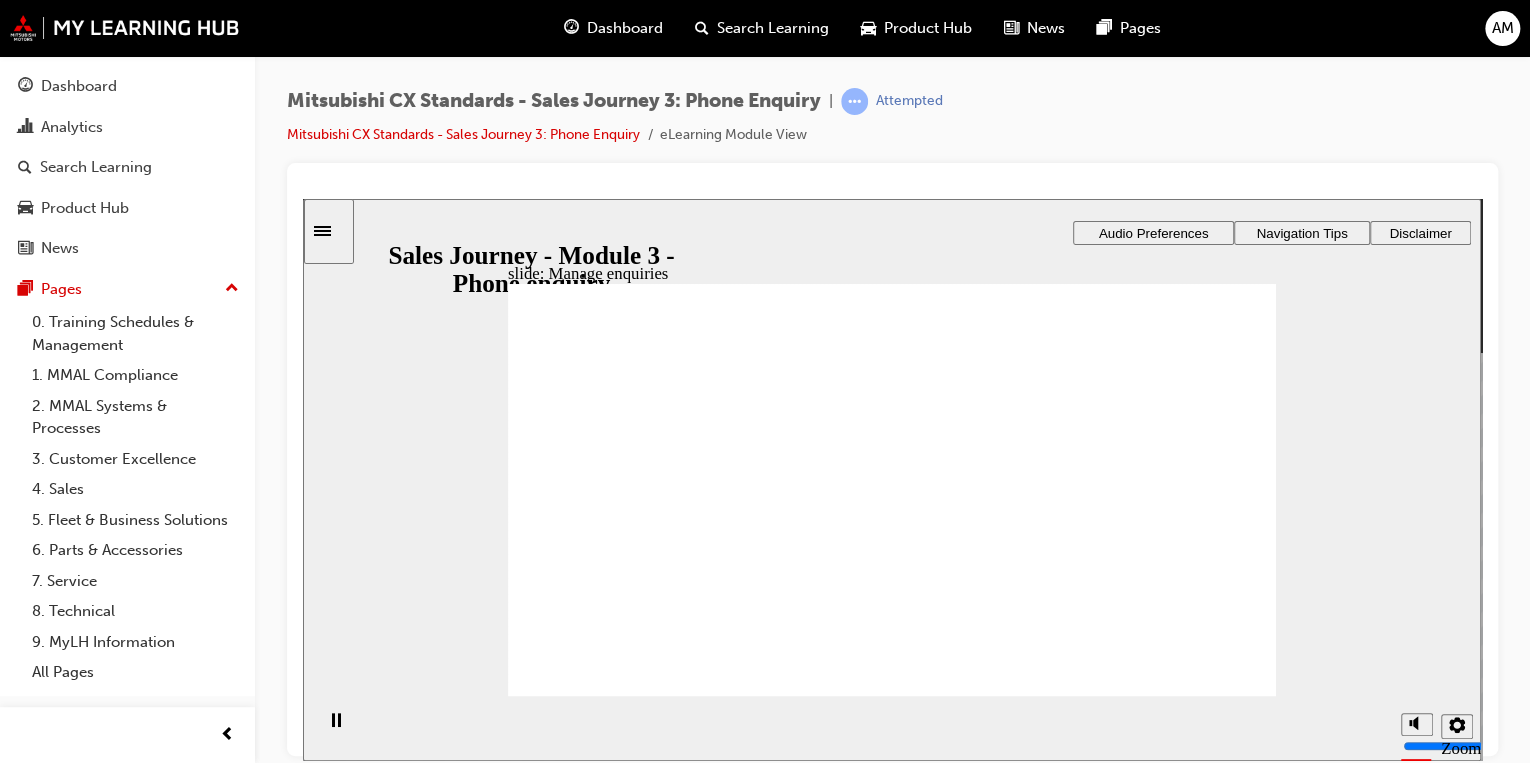 drag, startPoint x: 635, startPoint y: 534, endPoint x: 892, endPoint y: 414, distance: 283.6353 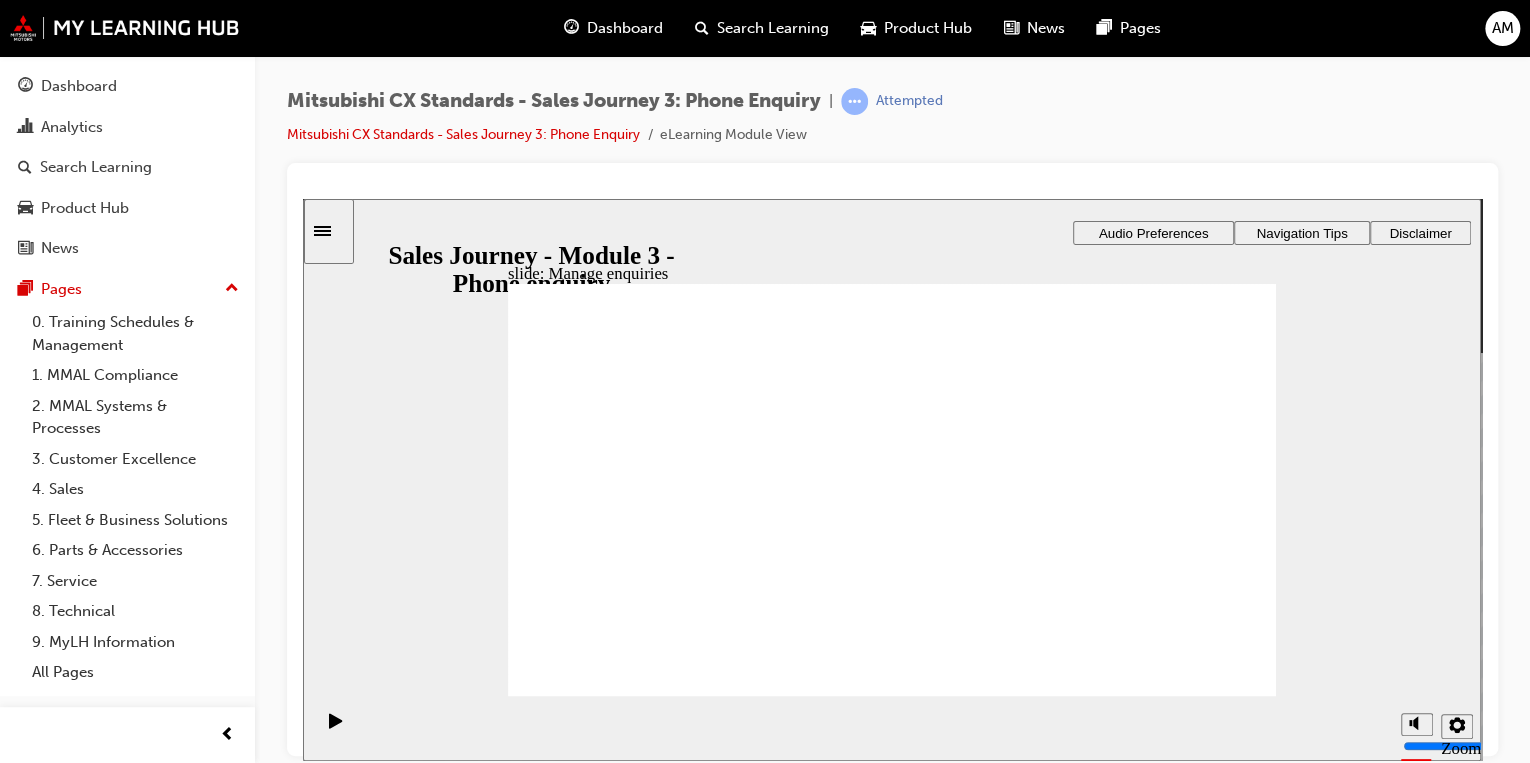 drag, startPoint x: 608, startPoint y: 538, endPoint x: 840, endPoint y: 512, distance: 233.45235 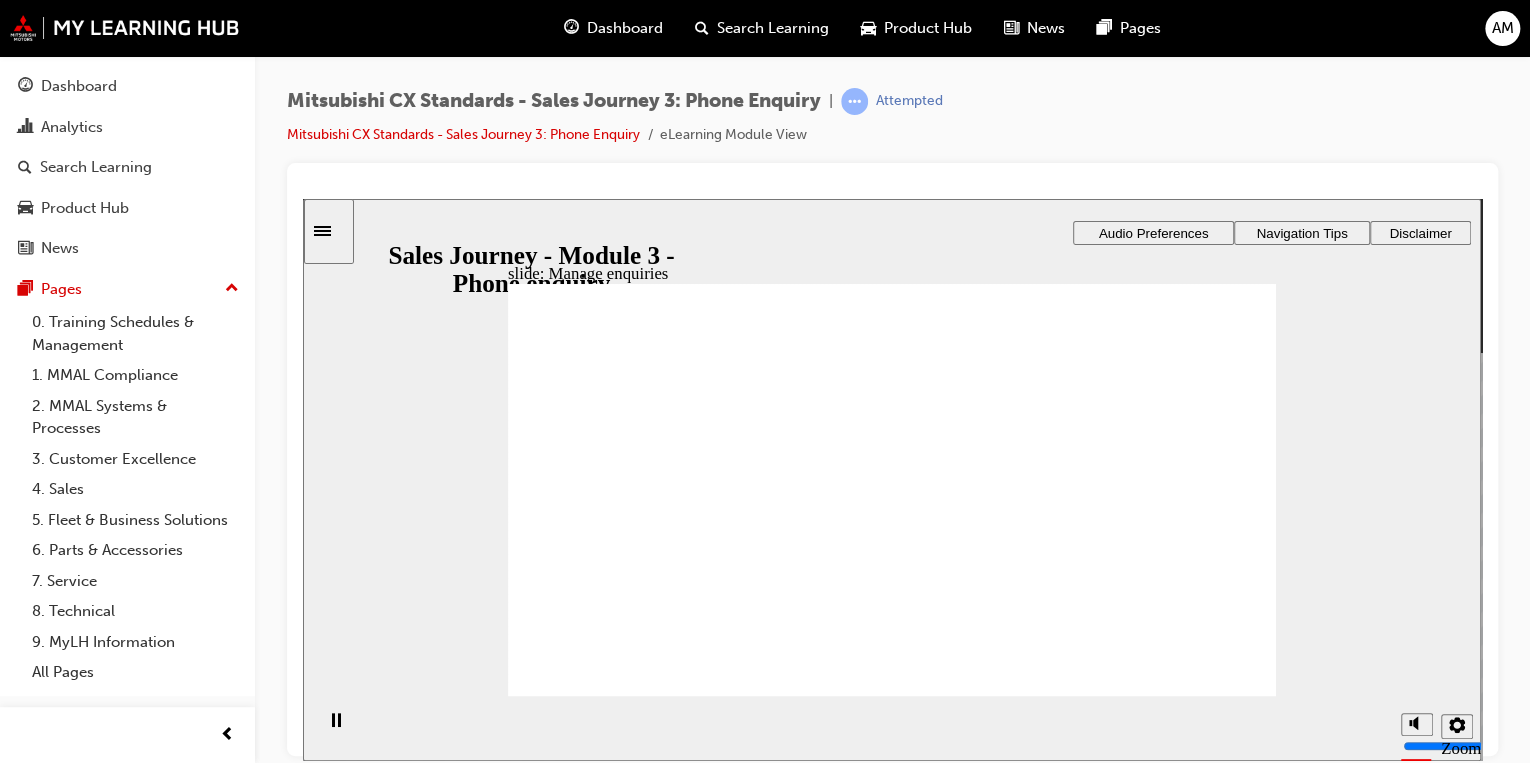 click 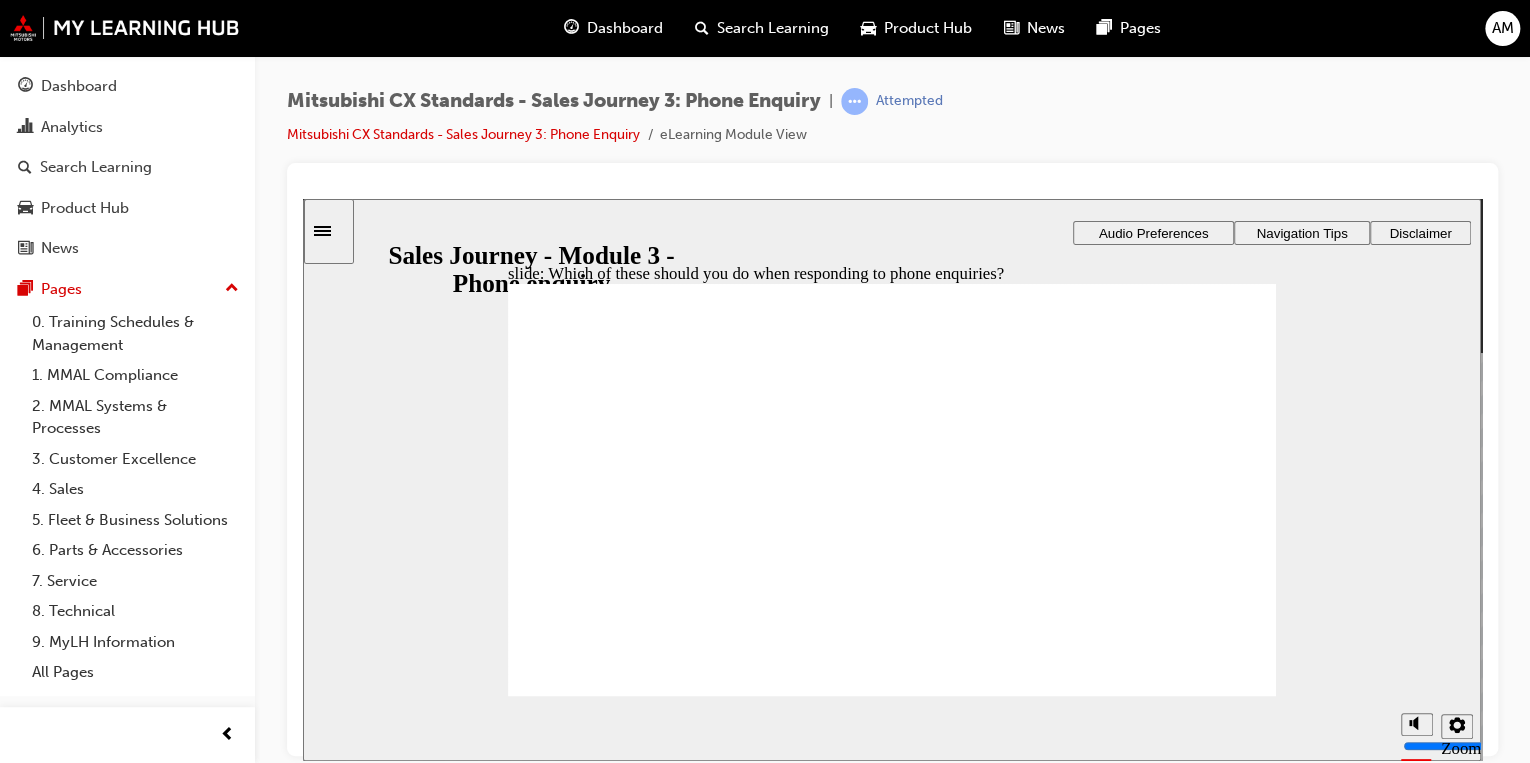 click 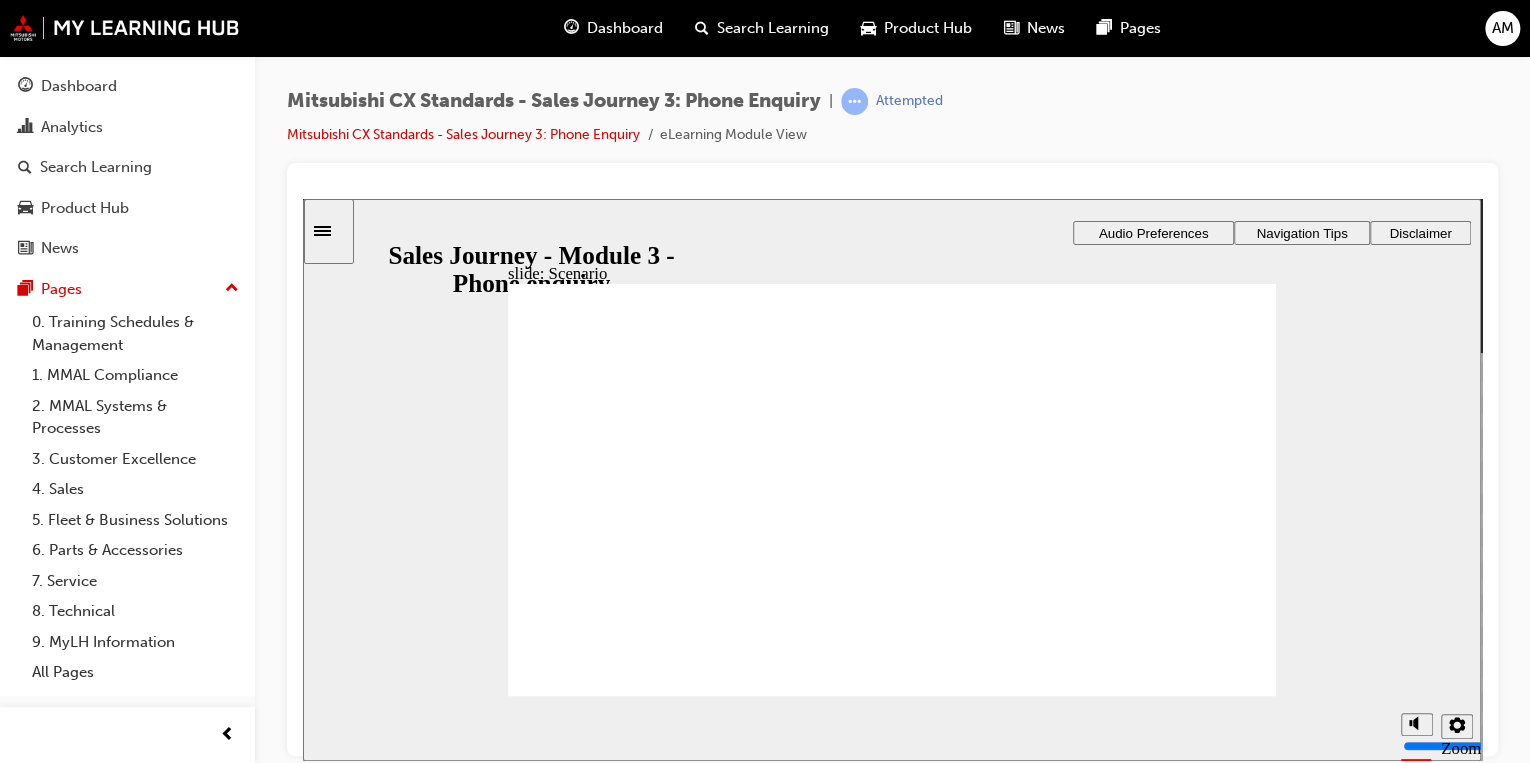 click 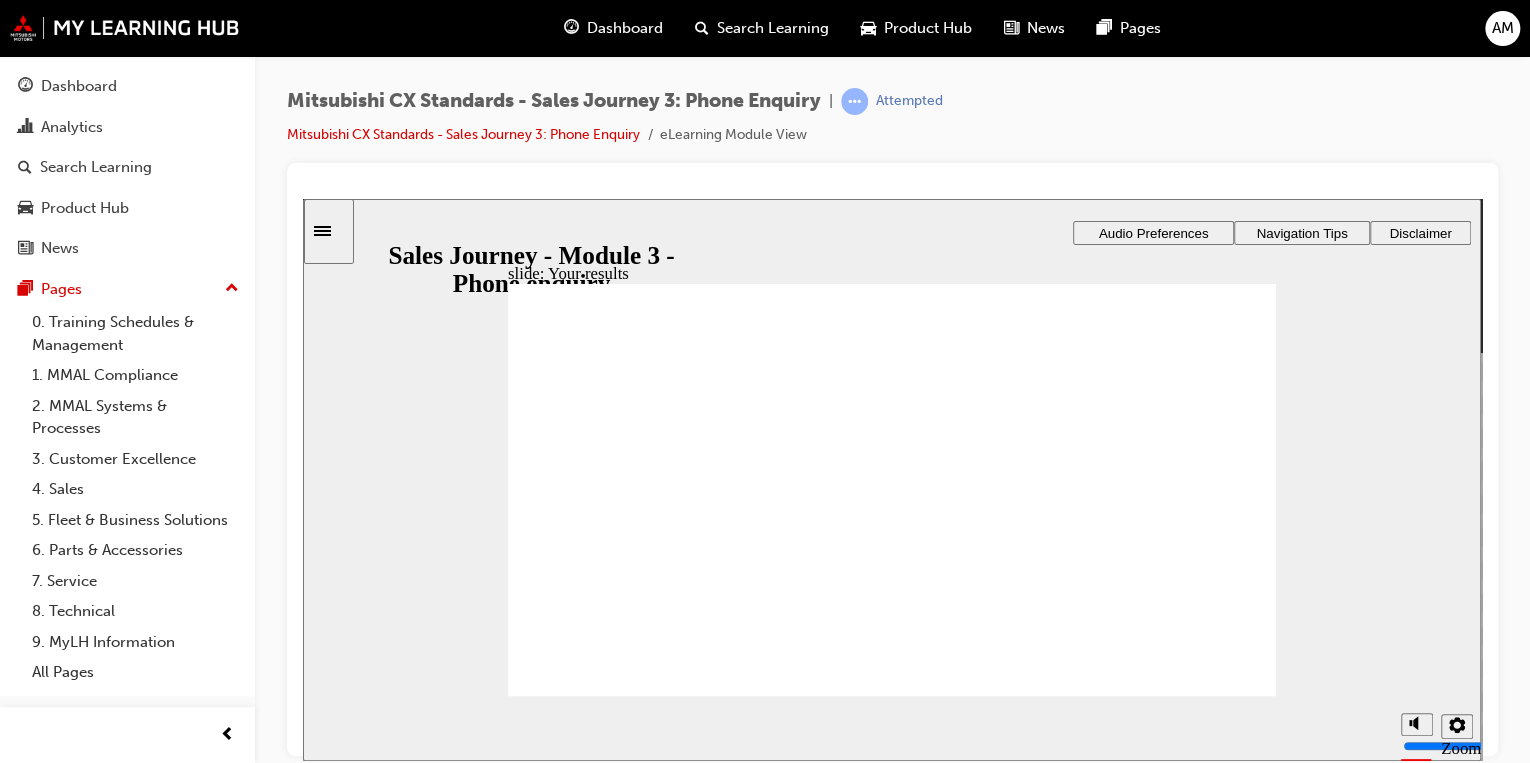 click 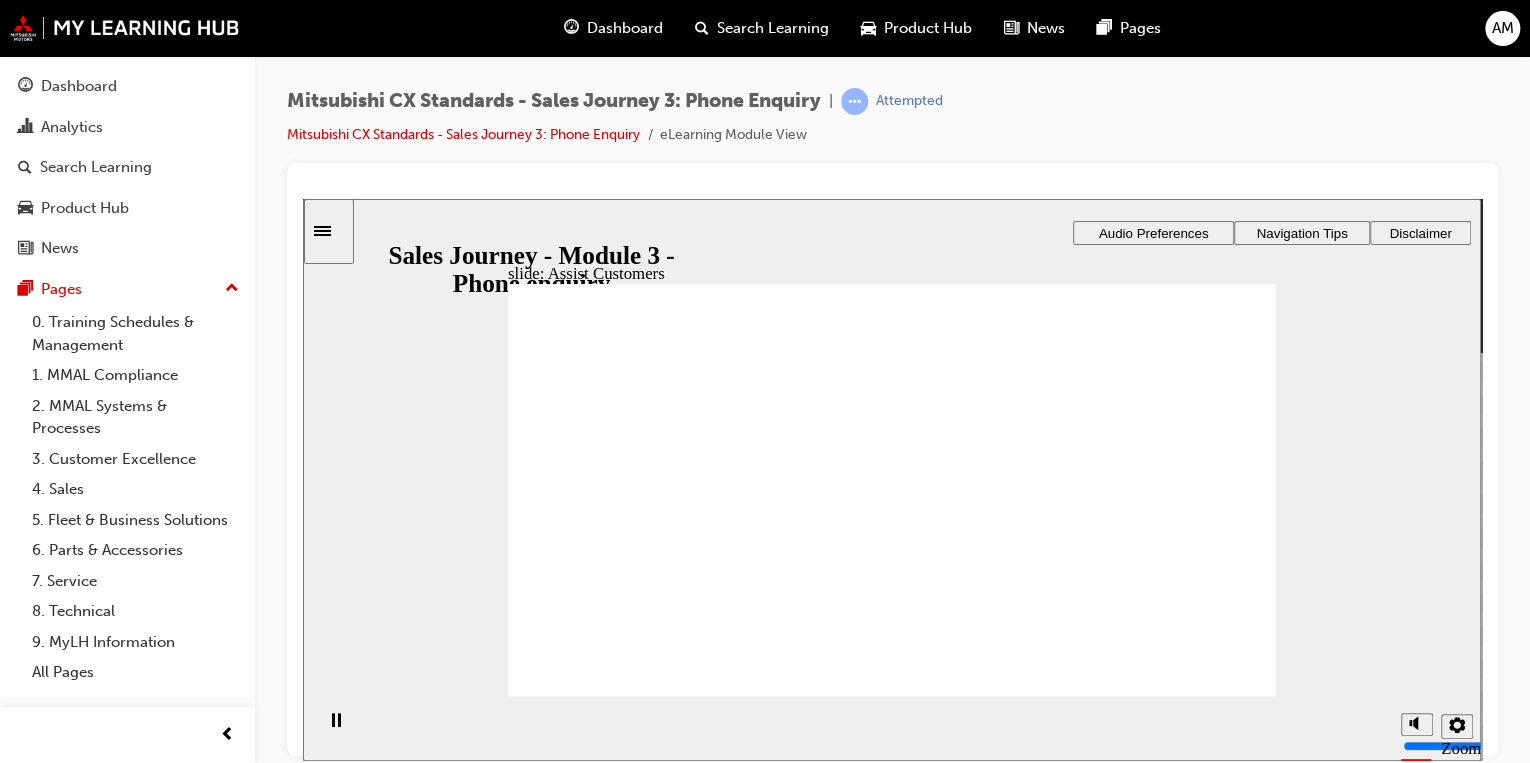 drag, startPoint x: 659, startPoint y: 494, endPoint x: 856, endPoint y: 394, distance: 220.9276 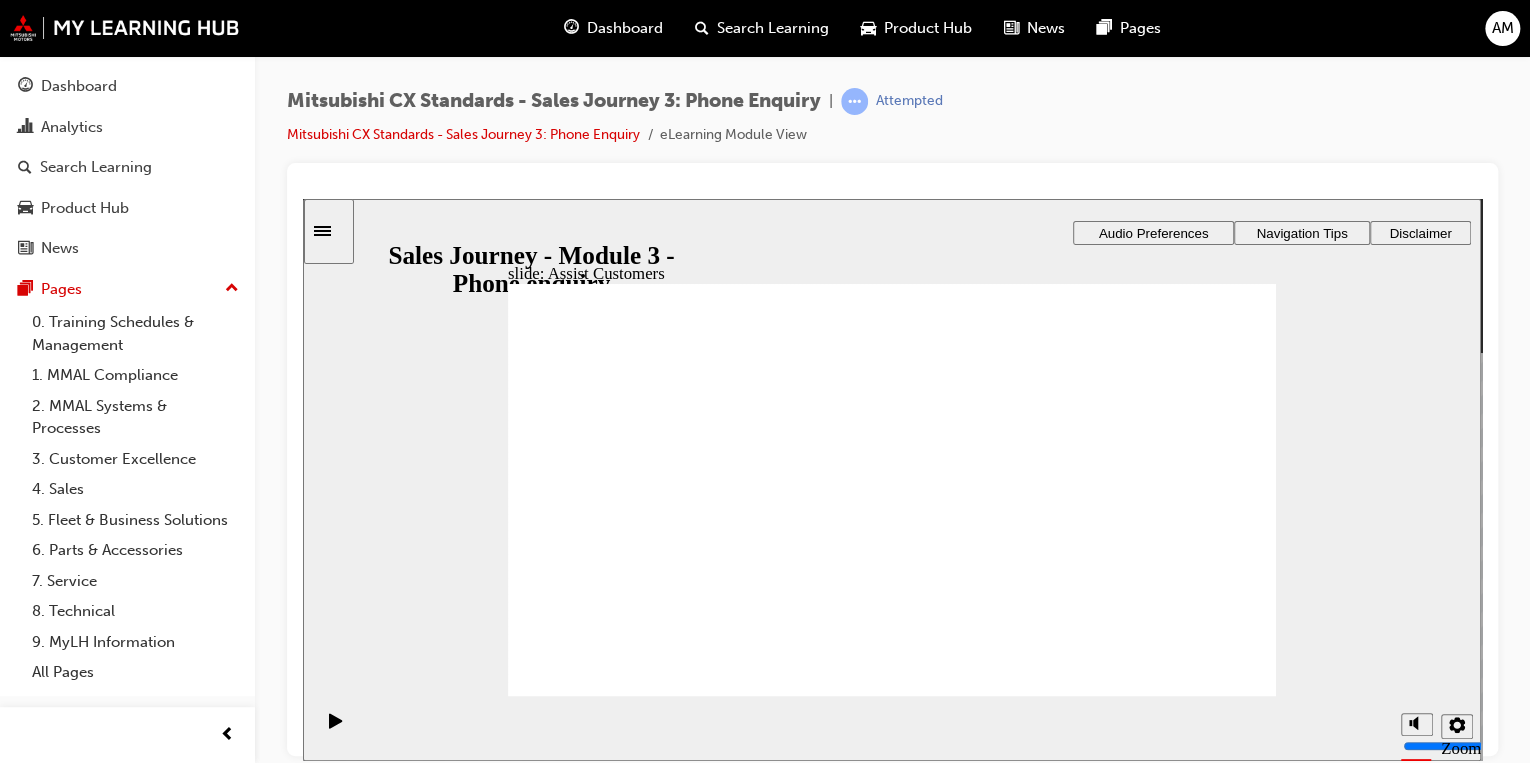 click 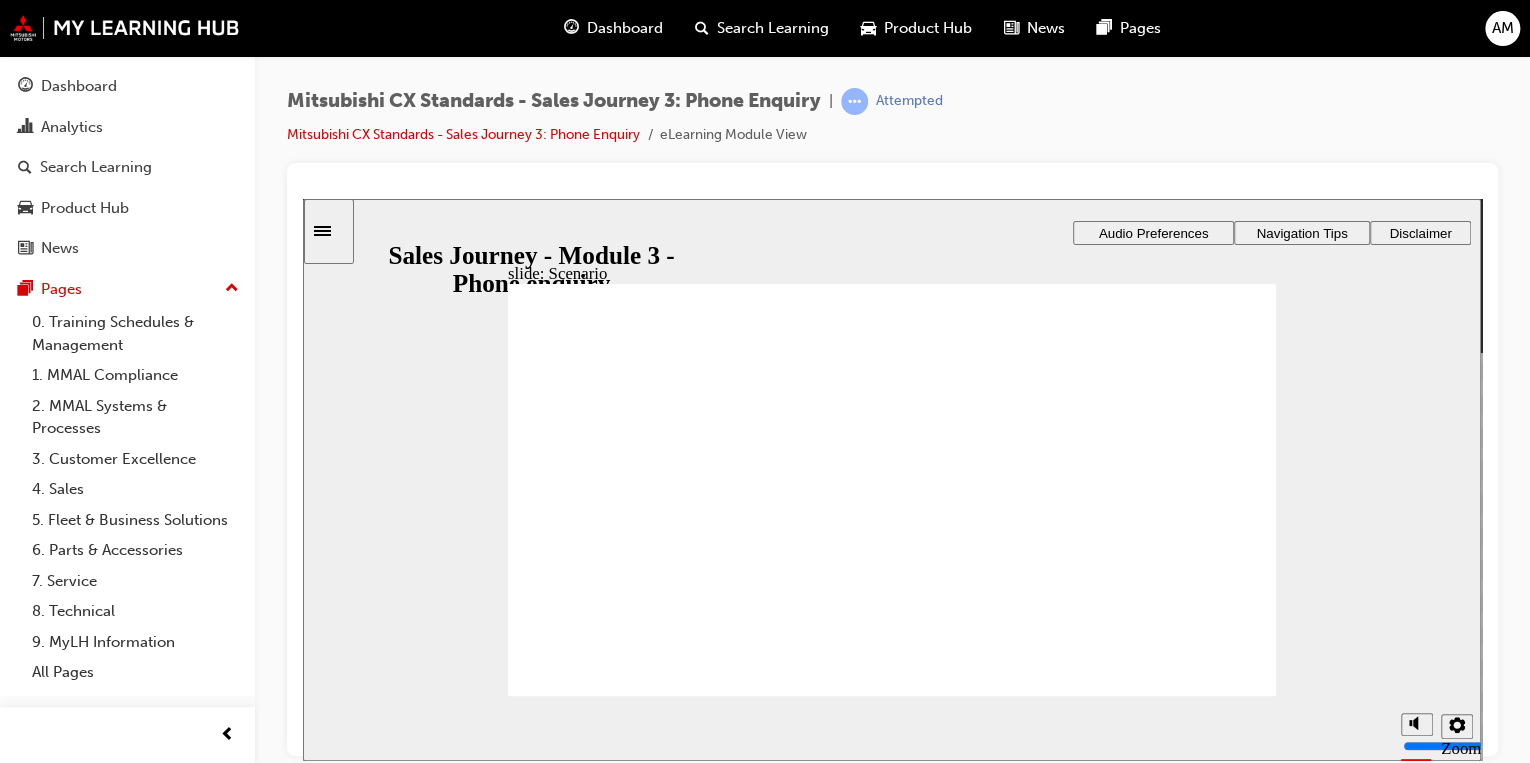 click 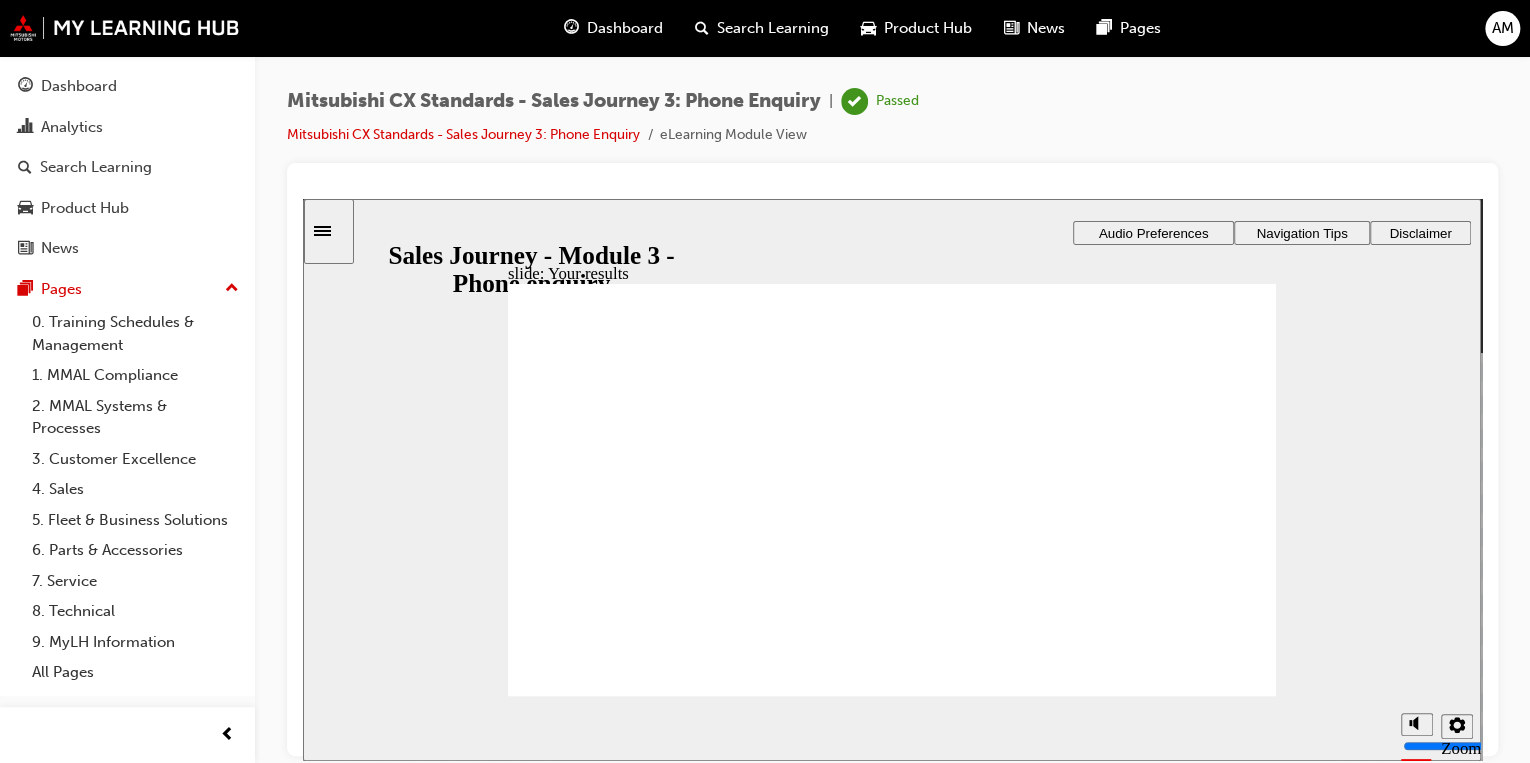 click 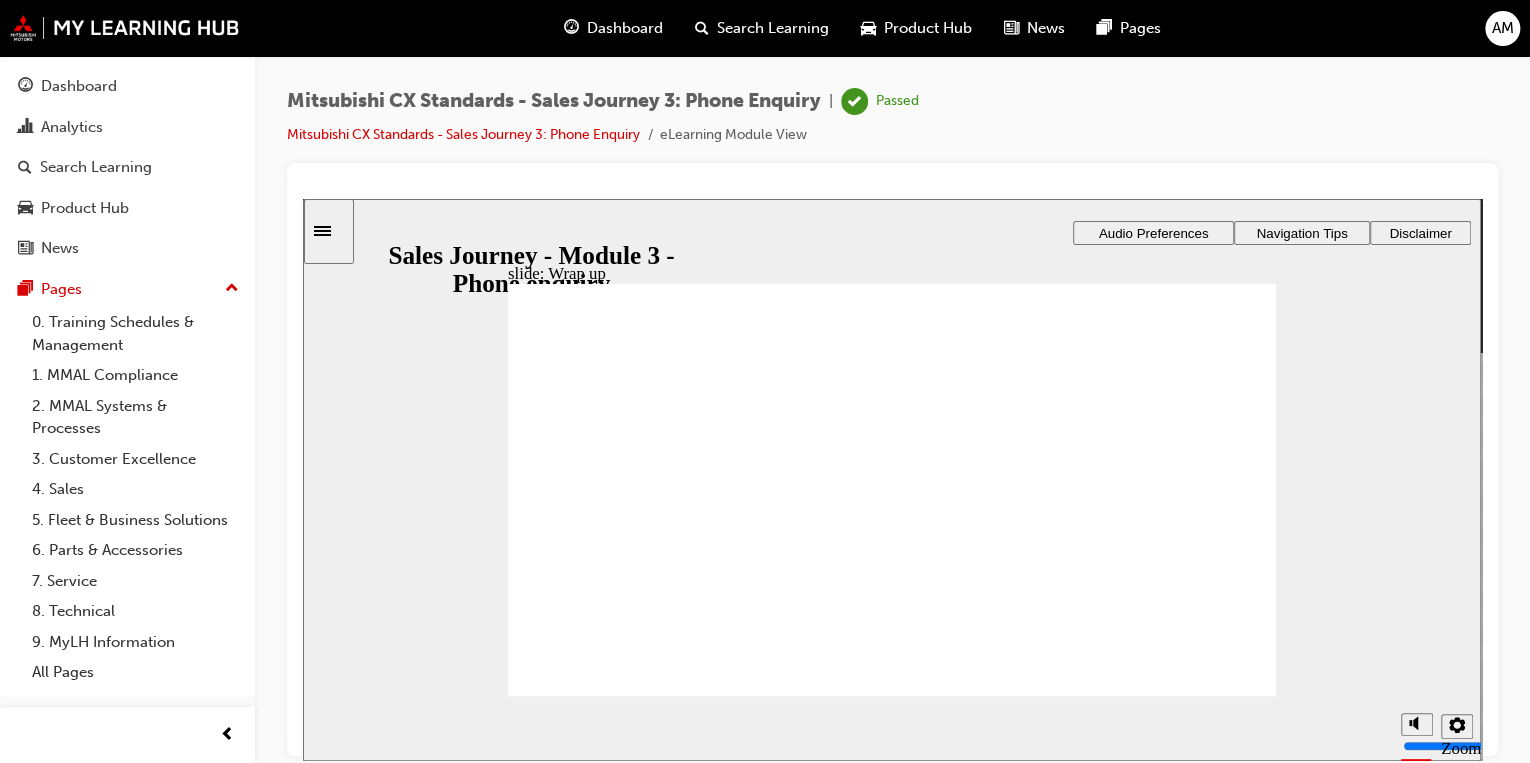 click 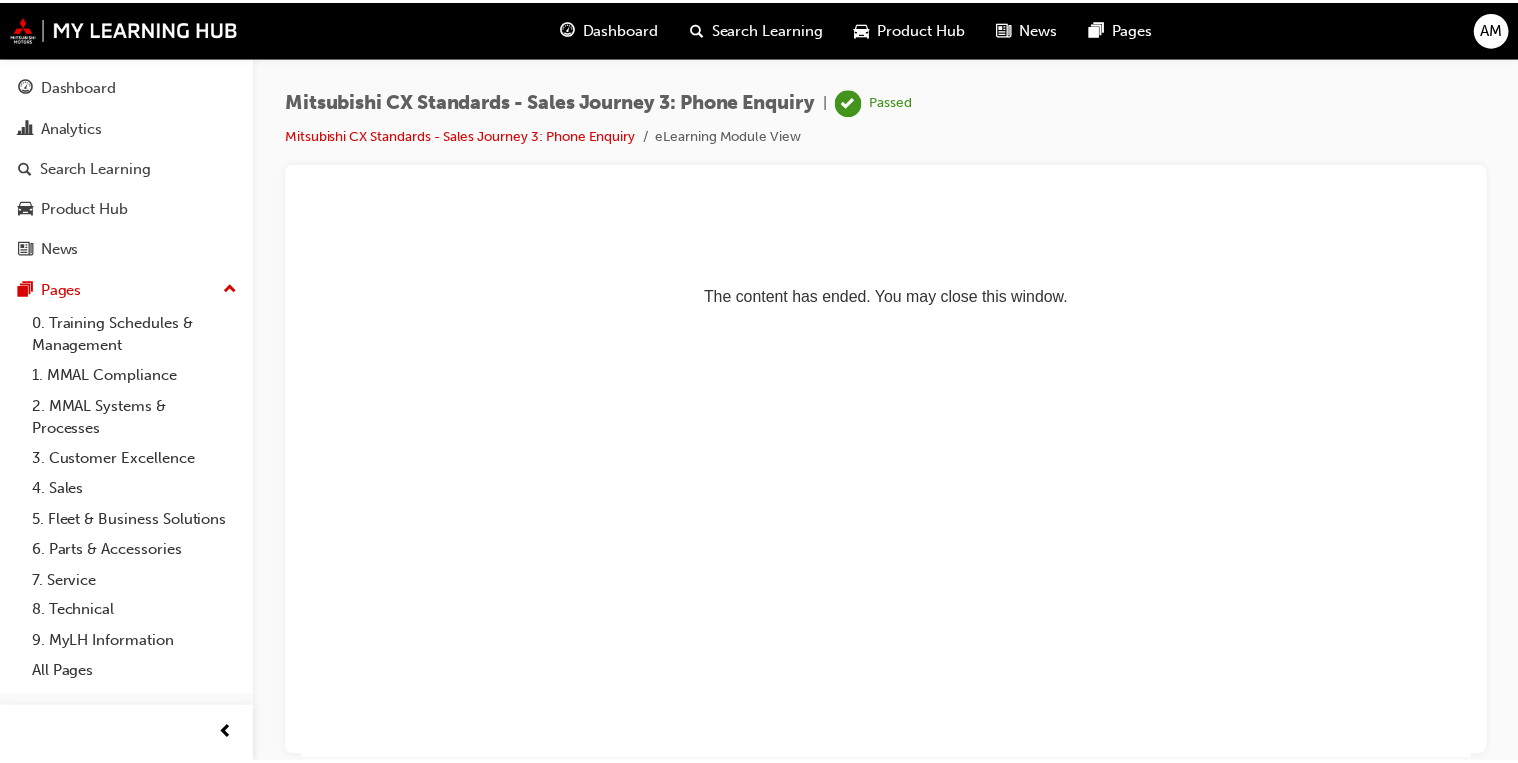 scroll, scrollTop: 0, scrollLeft: 0, axis: both 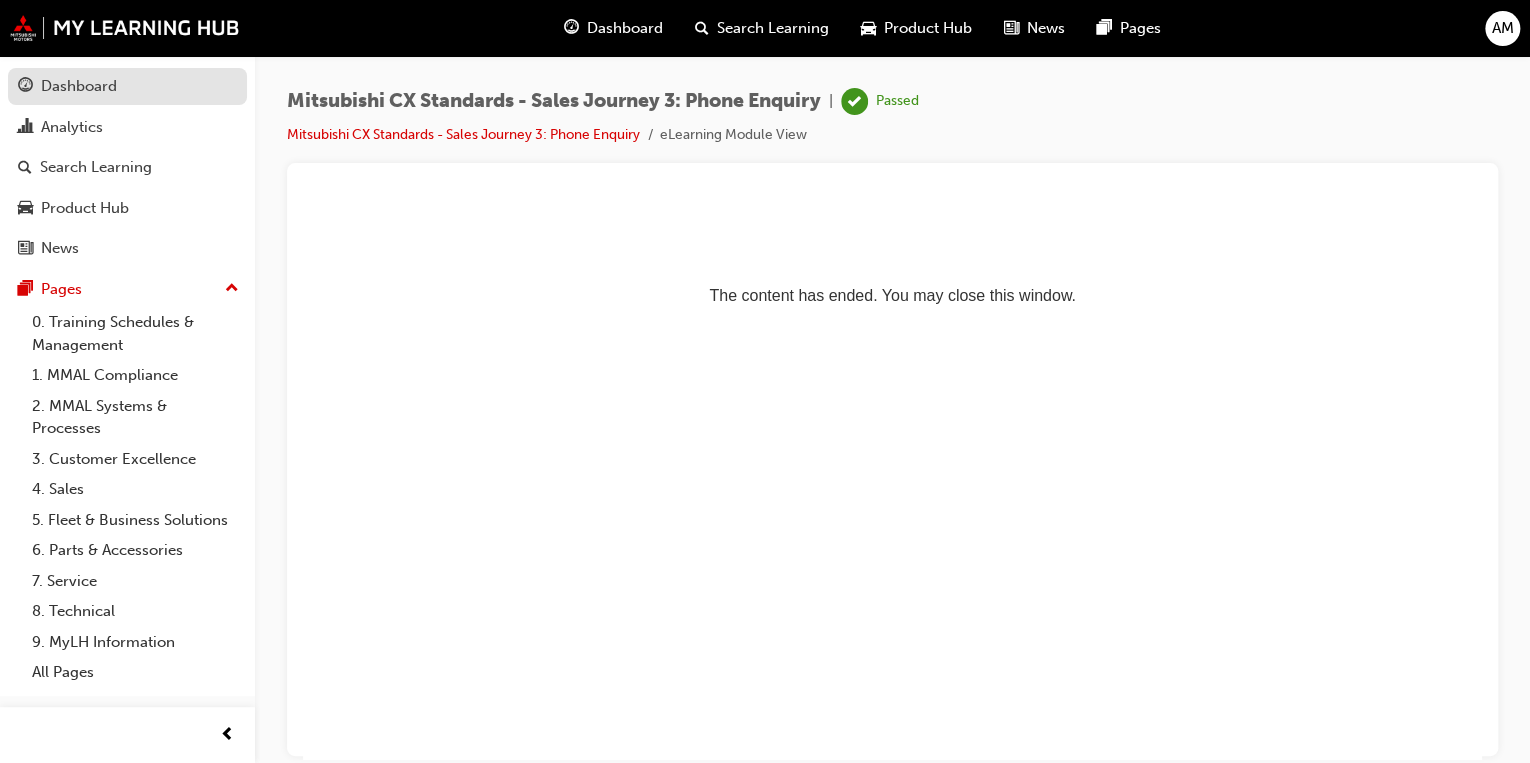 click on "Dashboard" at bounding box center (127, 86) 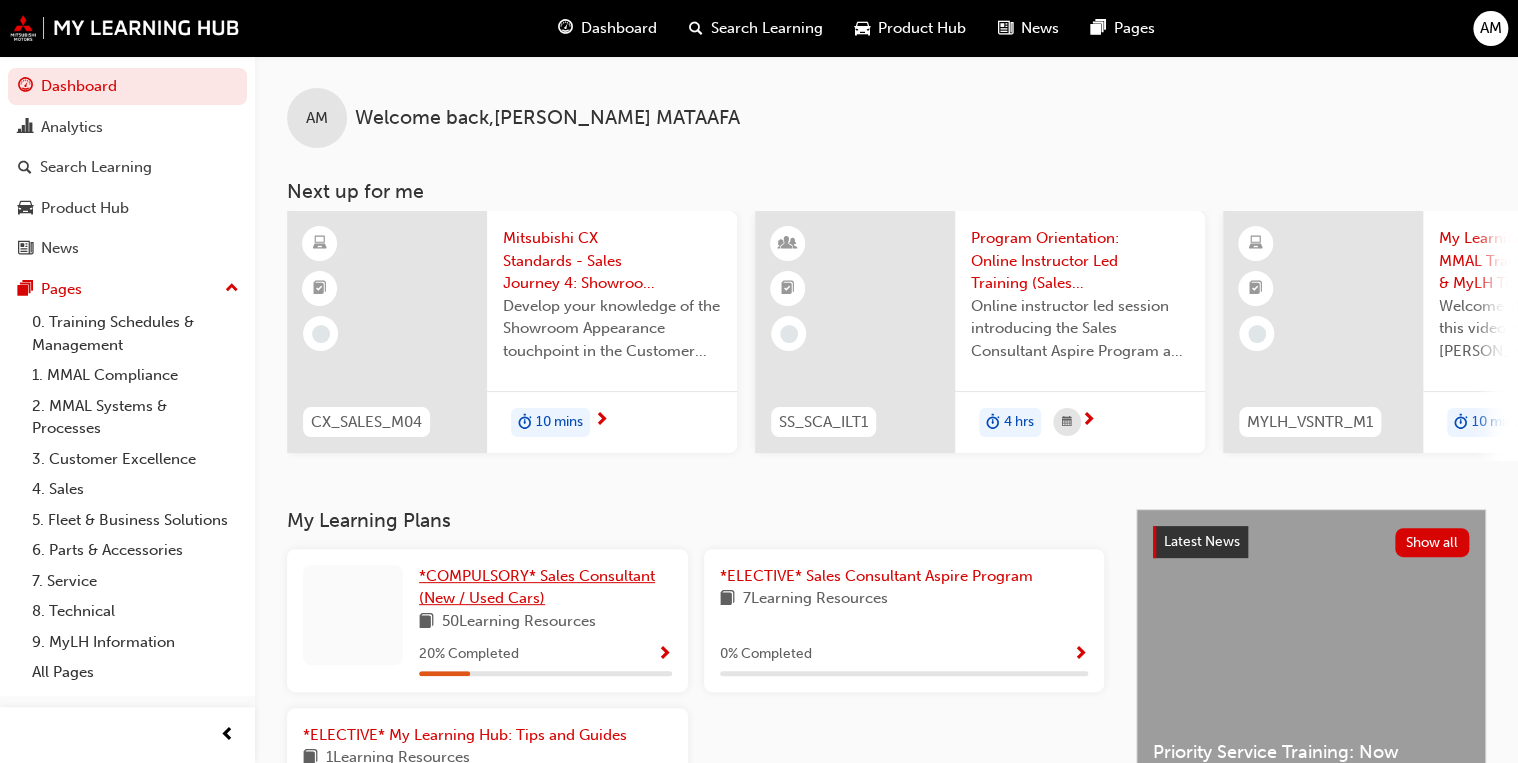 click on "*COMPULSORY* Sales Consultant (New / Used Cars)" at bounding box center (537, 587) 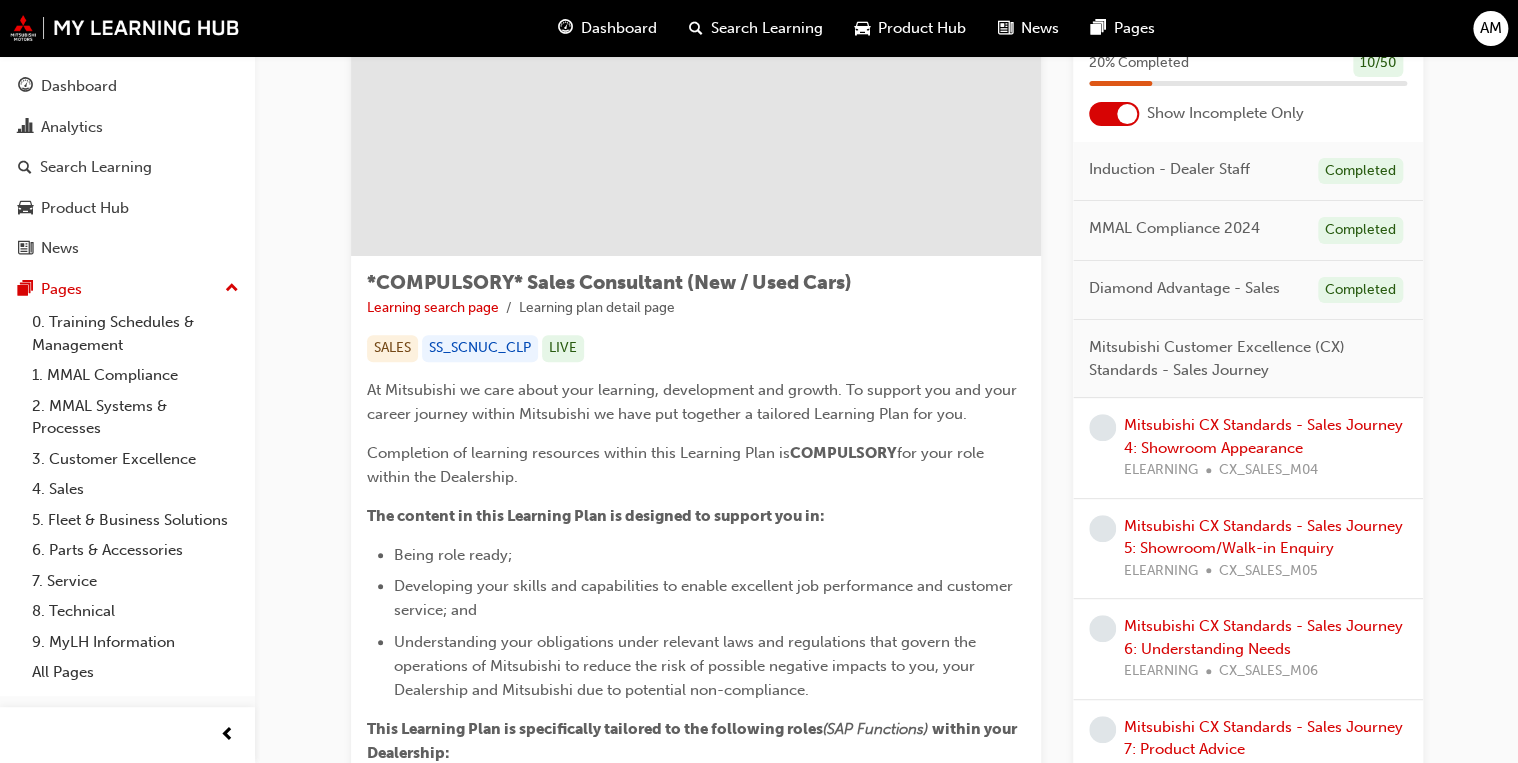 scroll, scrollTop: 160, scrollLeft: 0, axis: vertical 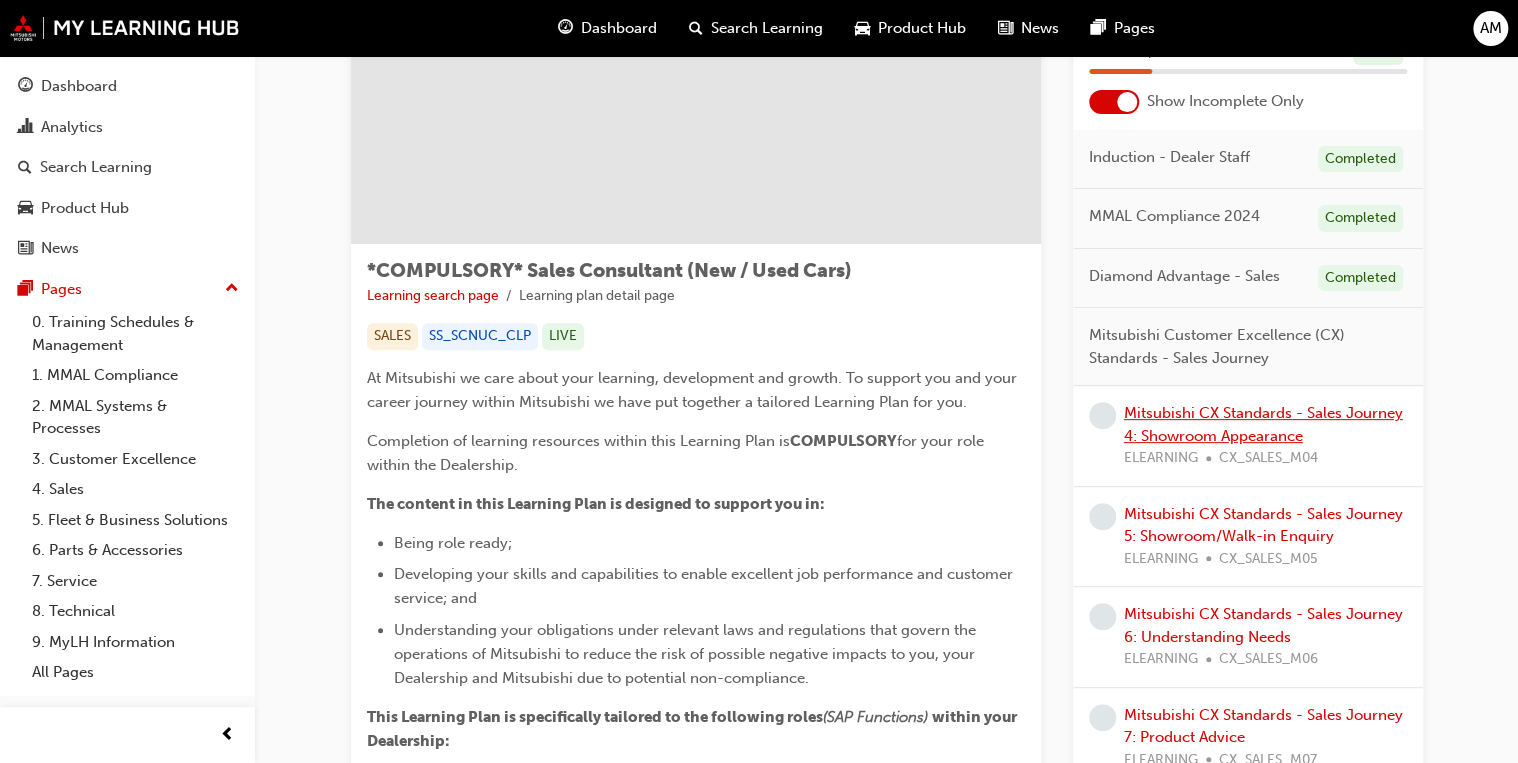 click on "Mitsubishi CX Standards - Sales Journey 4: Showroom Appearance" at bounding box center (1263, 424) 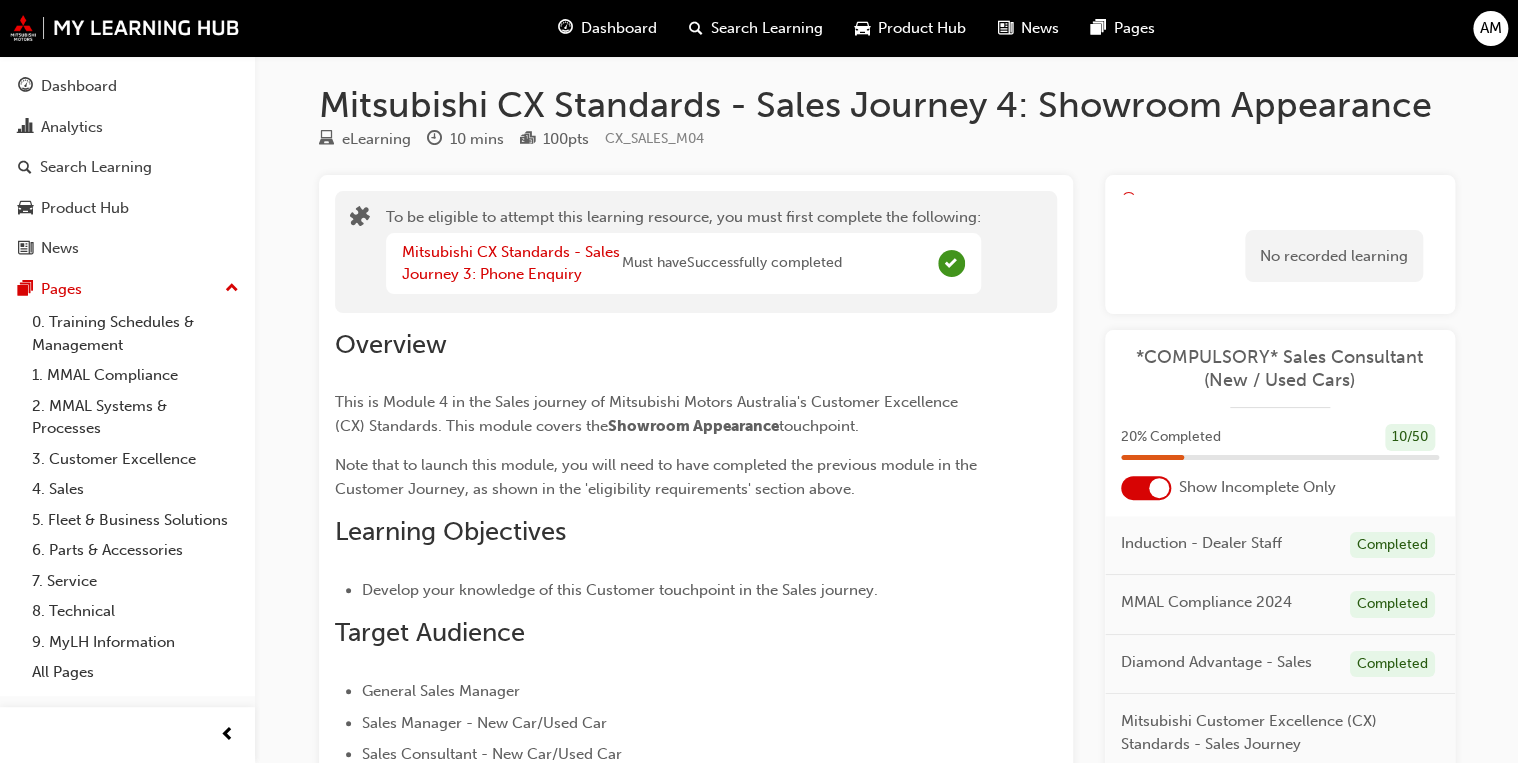 scroll, scrollTop: 0, scrollLeft: 0, axis: both 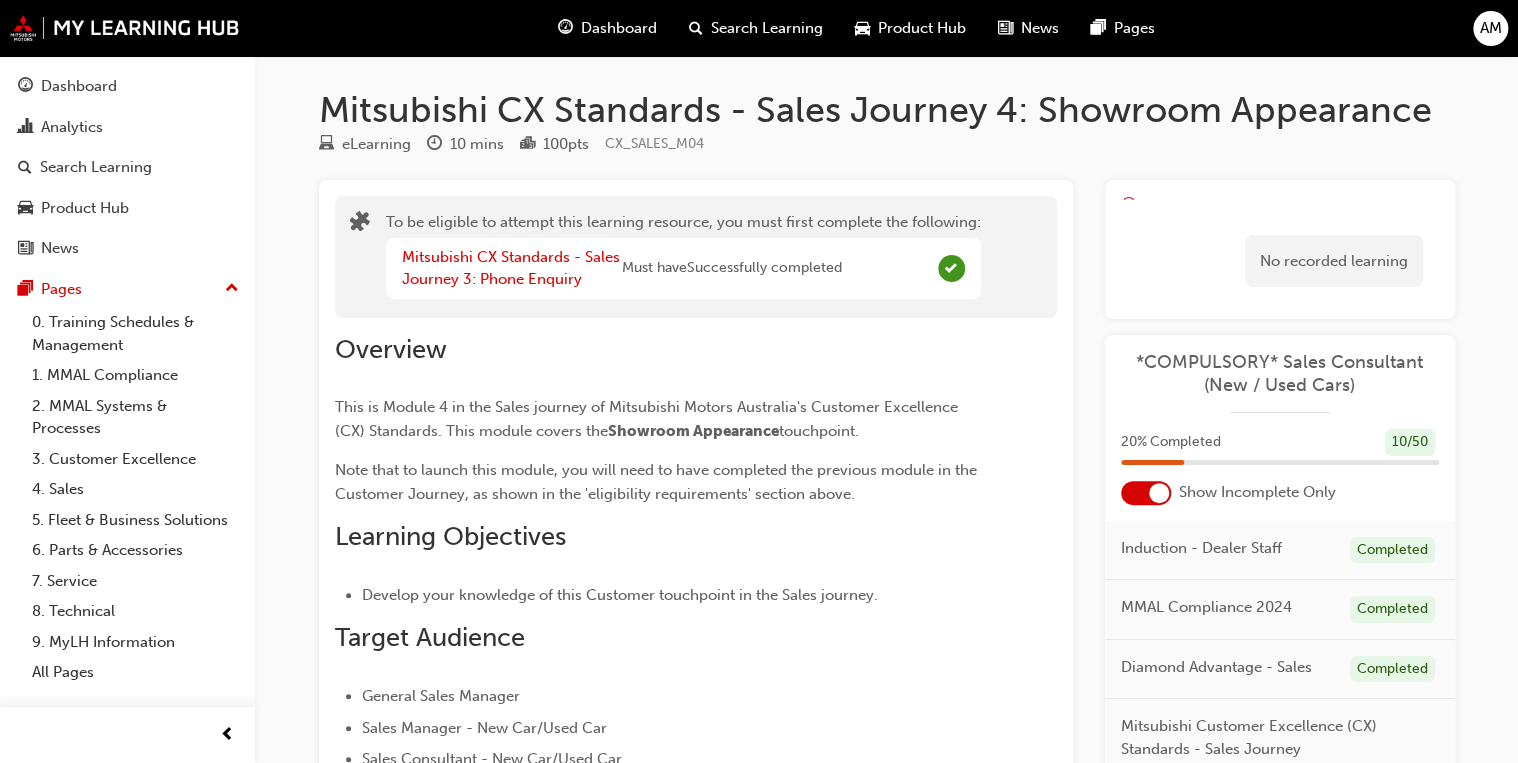 click on "Dashboard" at bounding box center (607, 28) 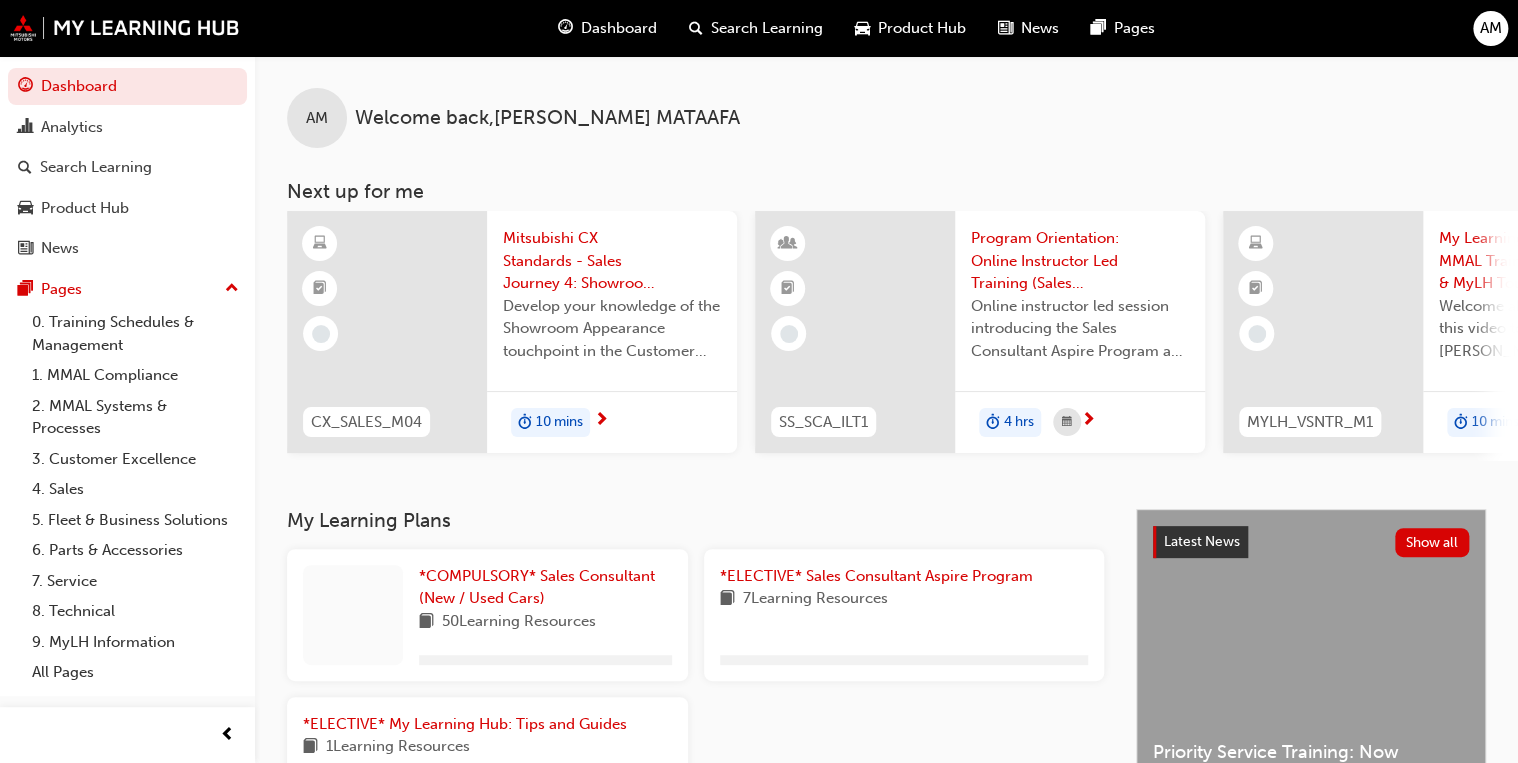 click on "Mitsubishi CX Standards - Sales Journey 4: Showroom Appearance" at bounding box center [612, 261] 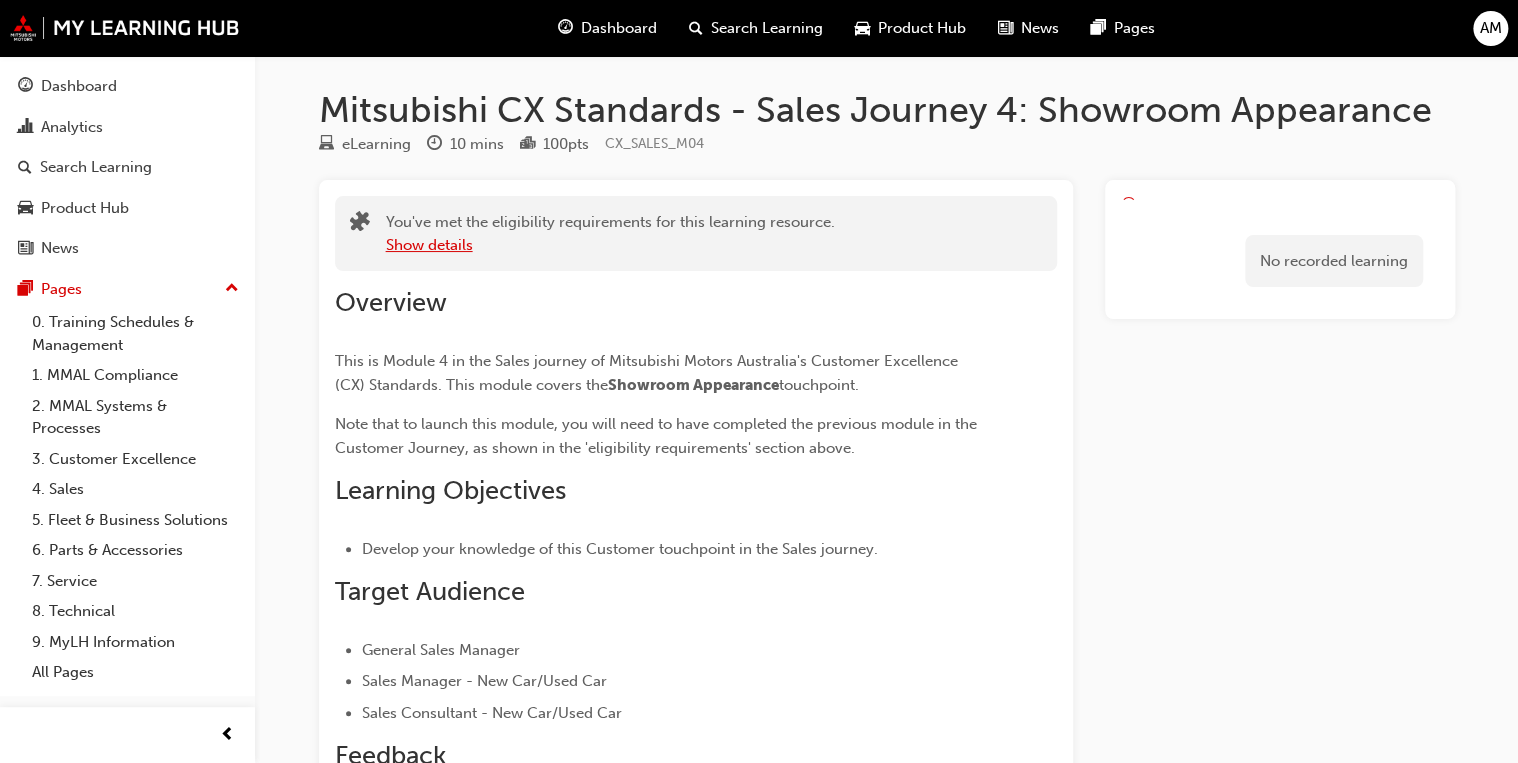 click on "Show details" at bounding box center [429, 245] 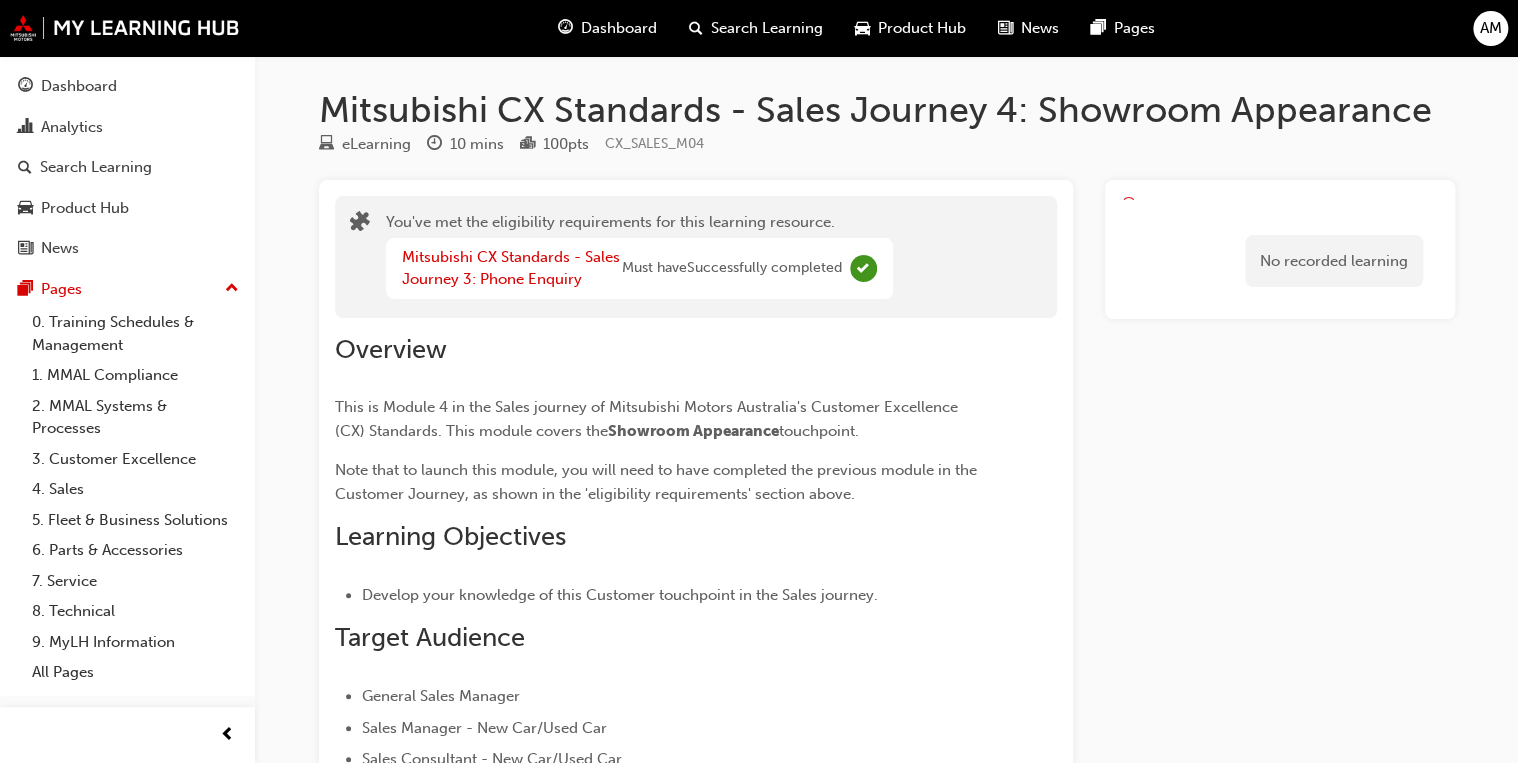 click on "No recorded learning" at bounding box center (1280, 261) 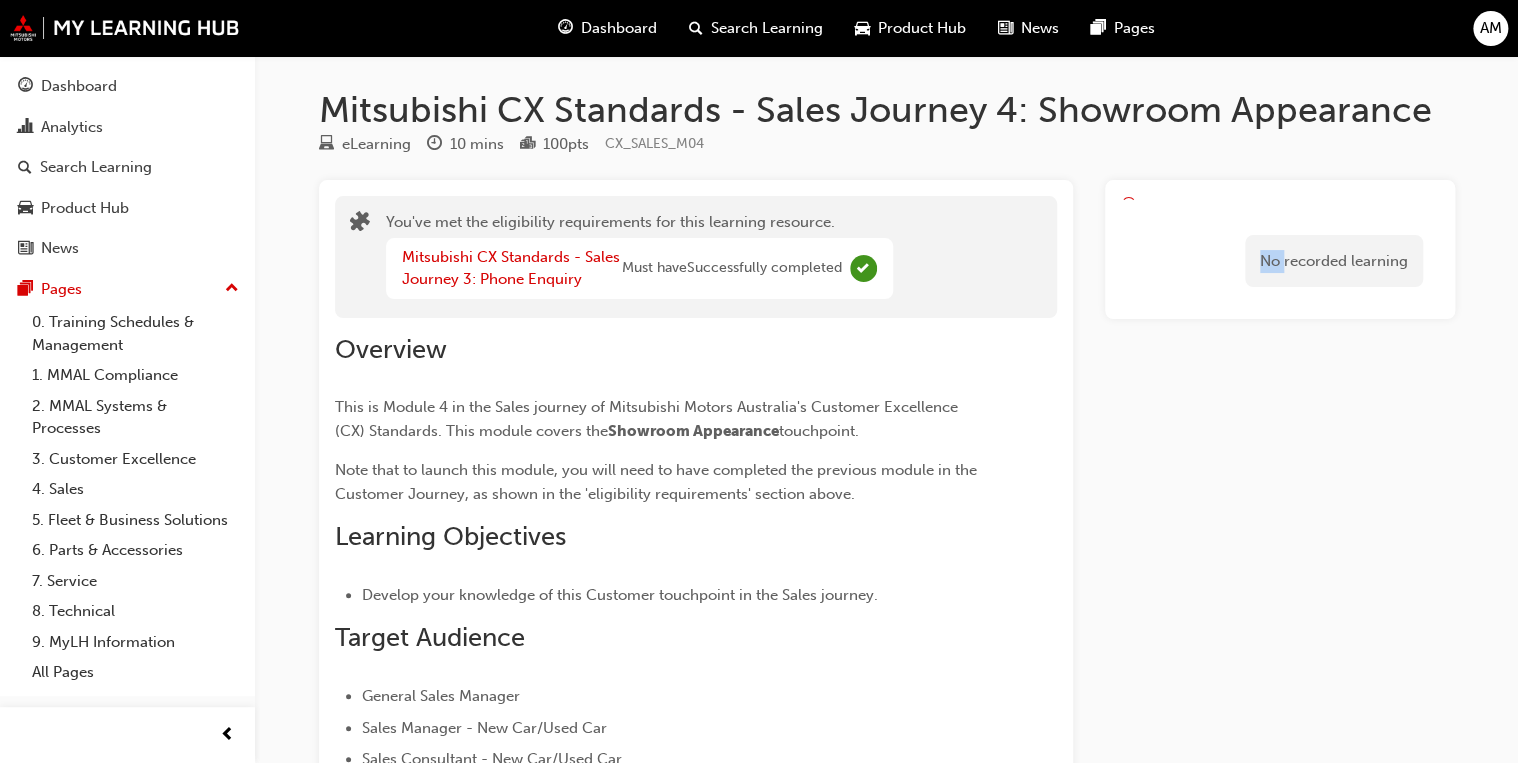 click on "No recorded learning" at bounding box center (1280, 261) 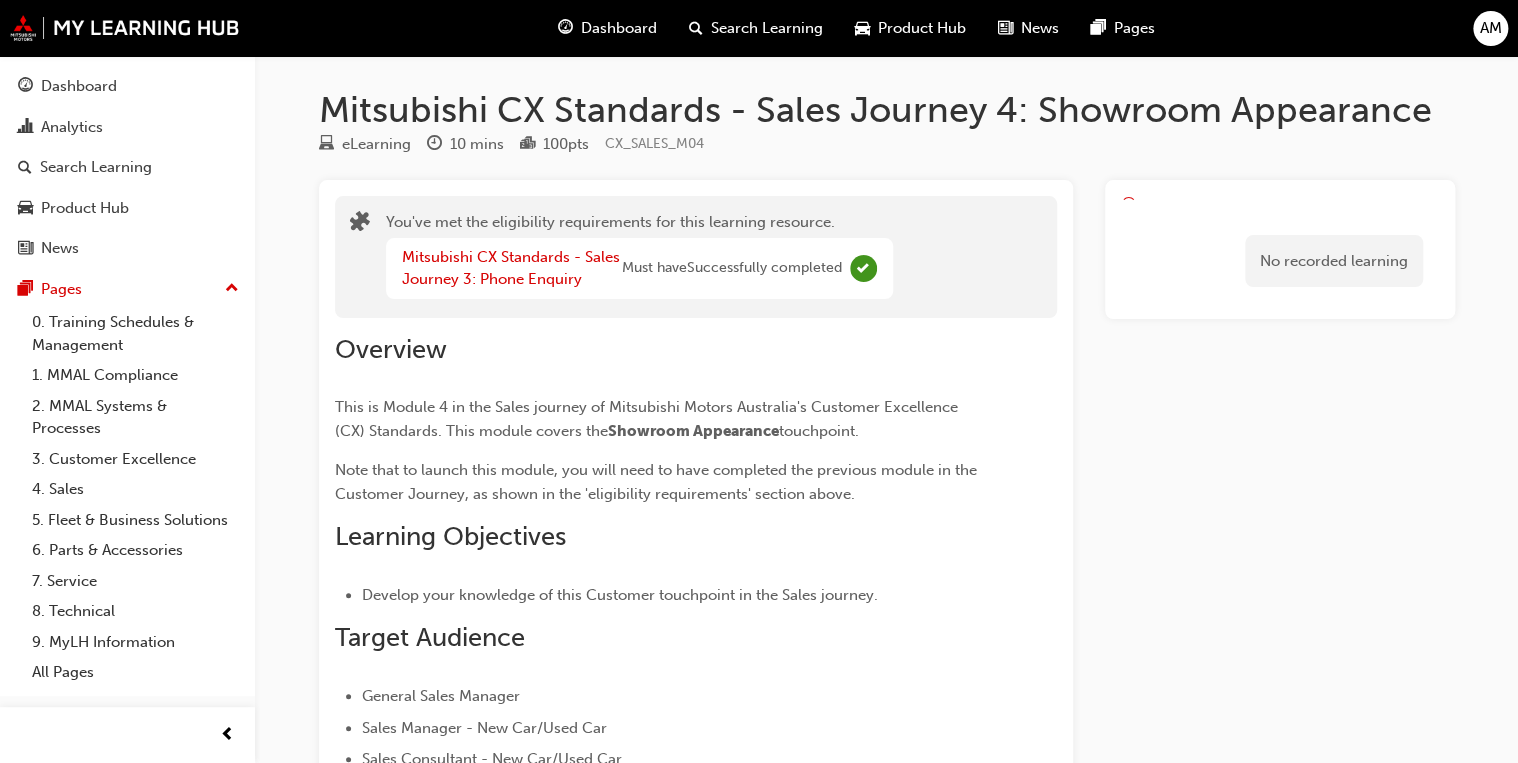 click on "No recorded learning" at bounding box center [1280, 699] 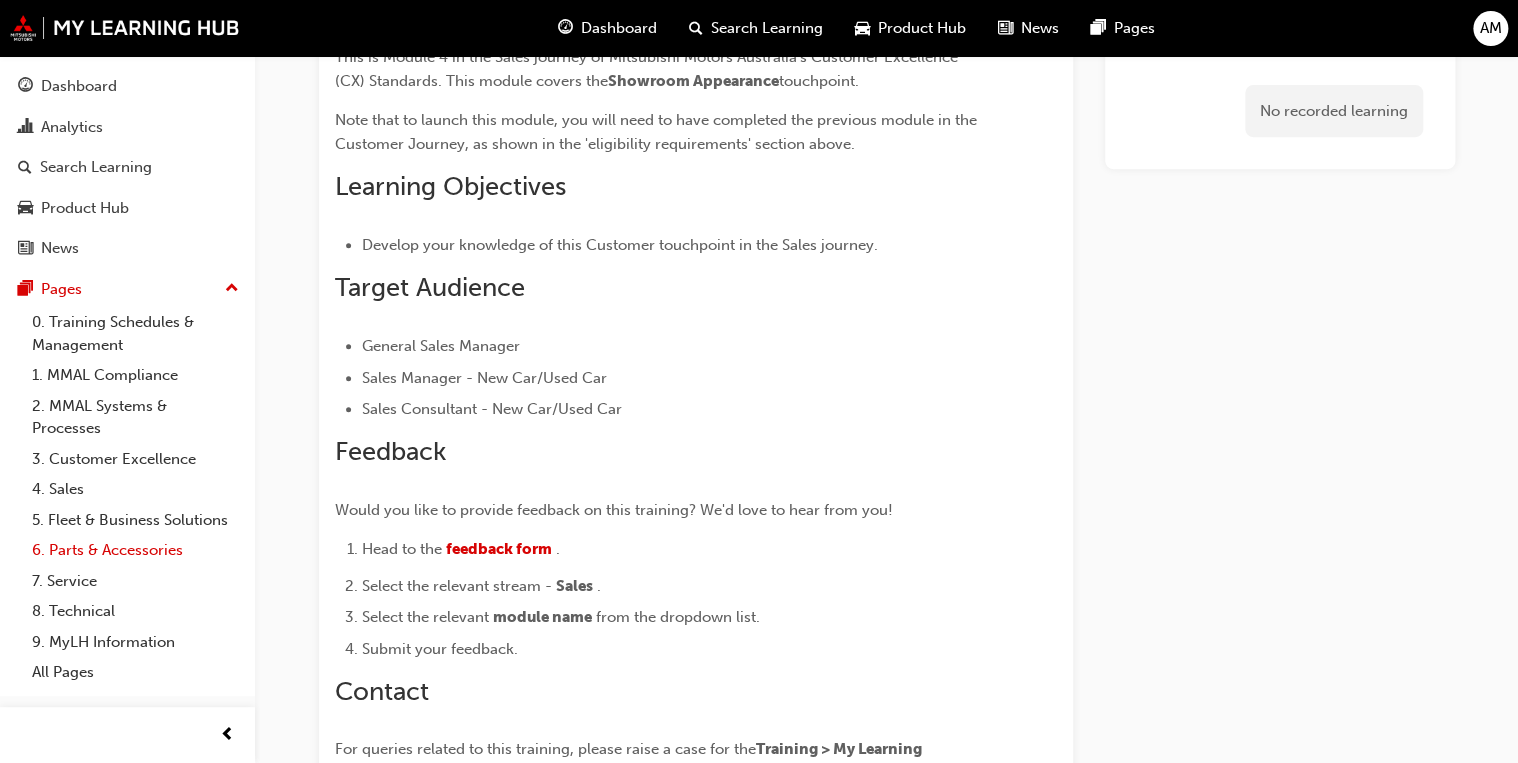 scroll, scrollTop: 400, scrollLeft: 0, axis: vertical 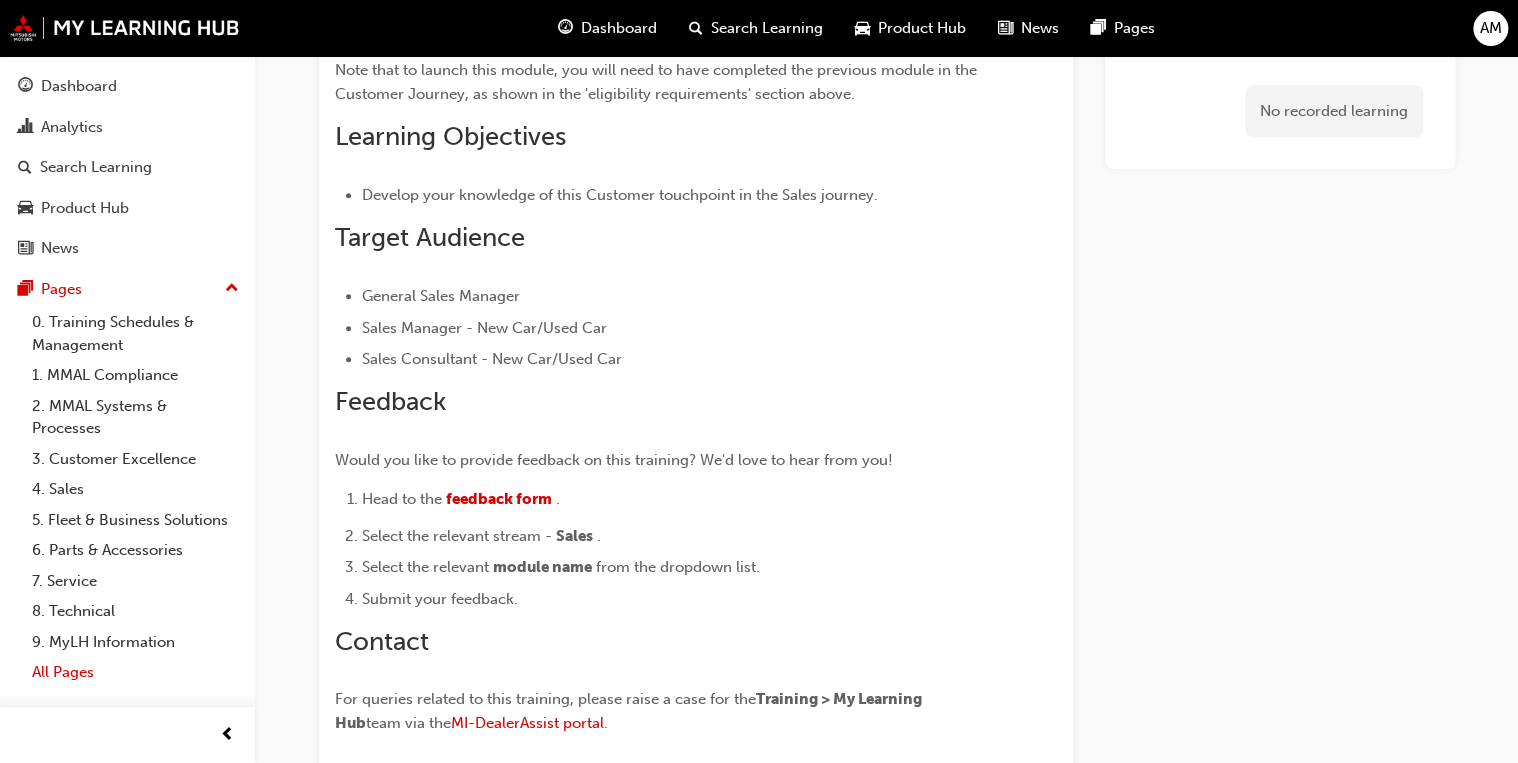 click on "All Pages" at bounding box center (135, 672) 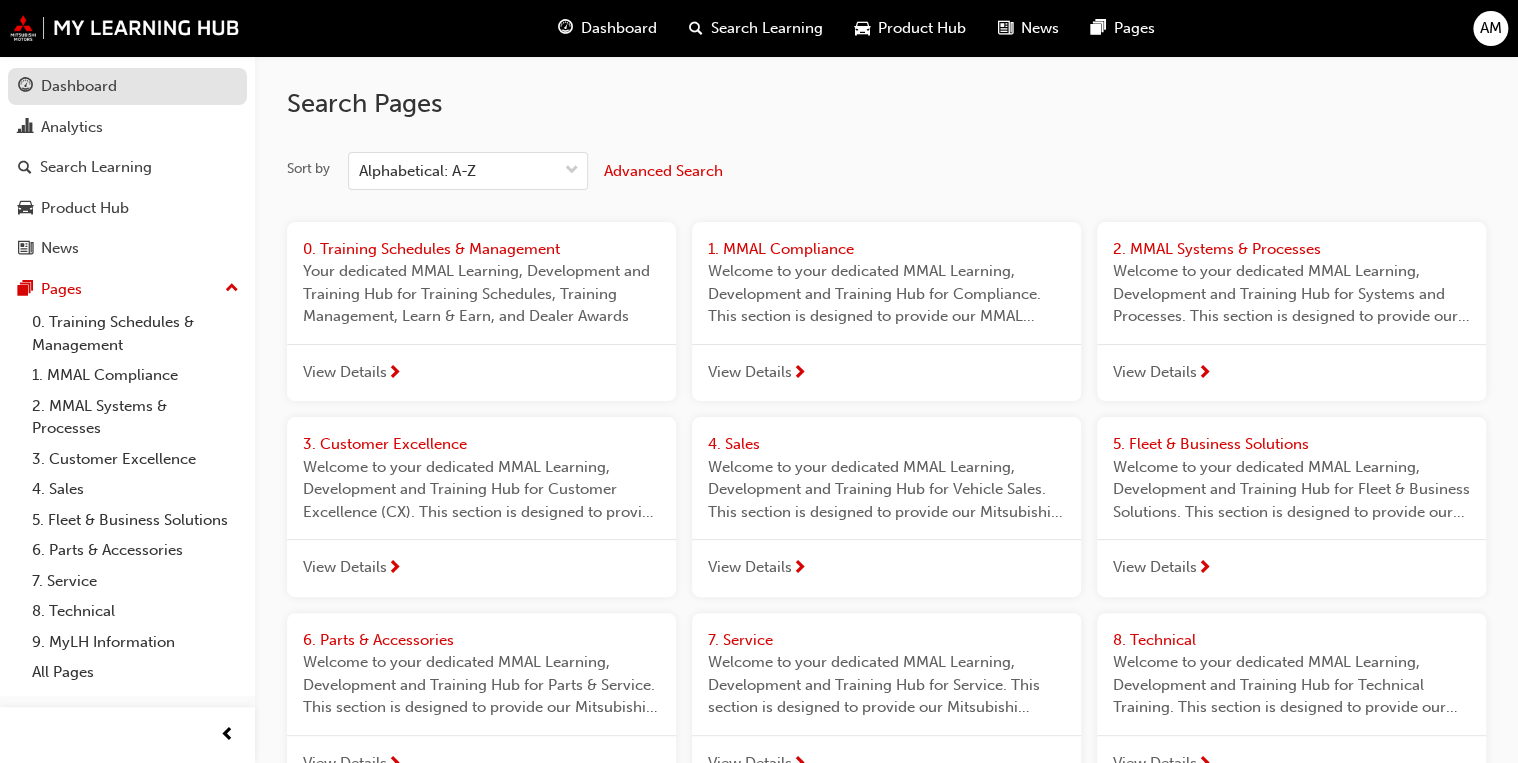 click on "Dashboard" at bounding box center [79, 86] 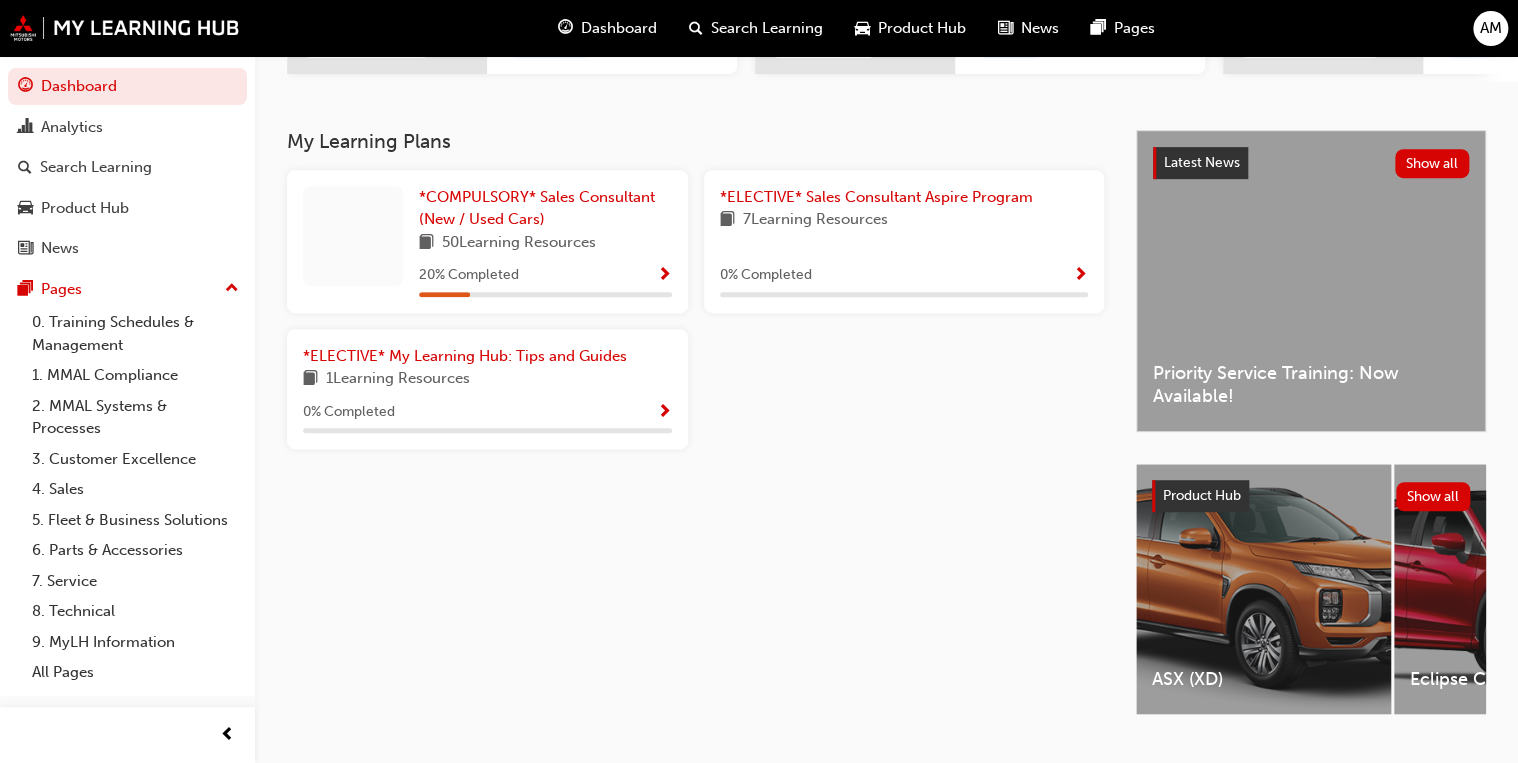 scroll, scrollTop: 430, scrollLeft: 0, axis: vertical 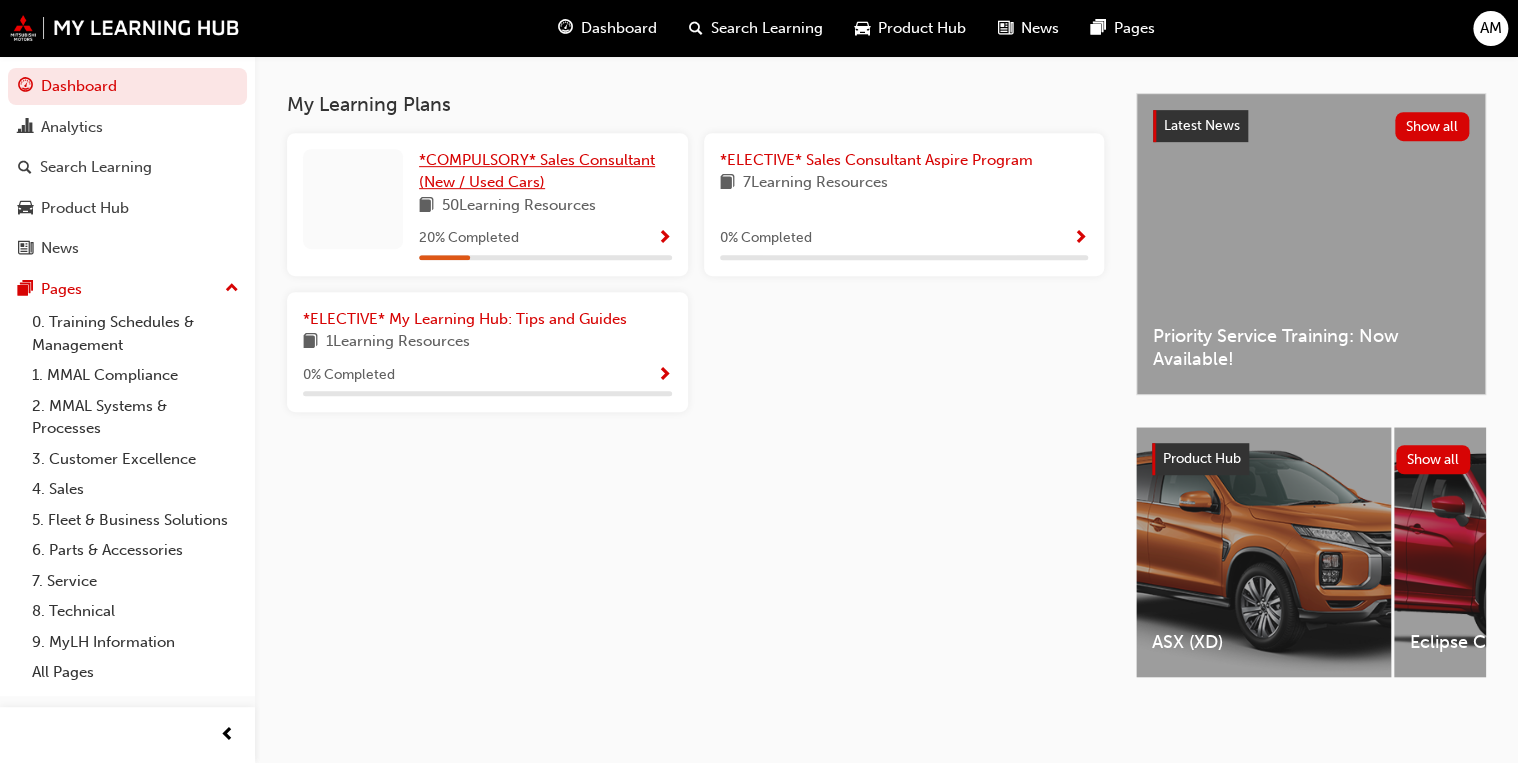click on "*COMPULSORY* Sales Consultant (New / Used Cars)" at bounding box center [537, 171] 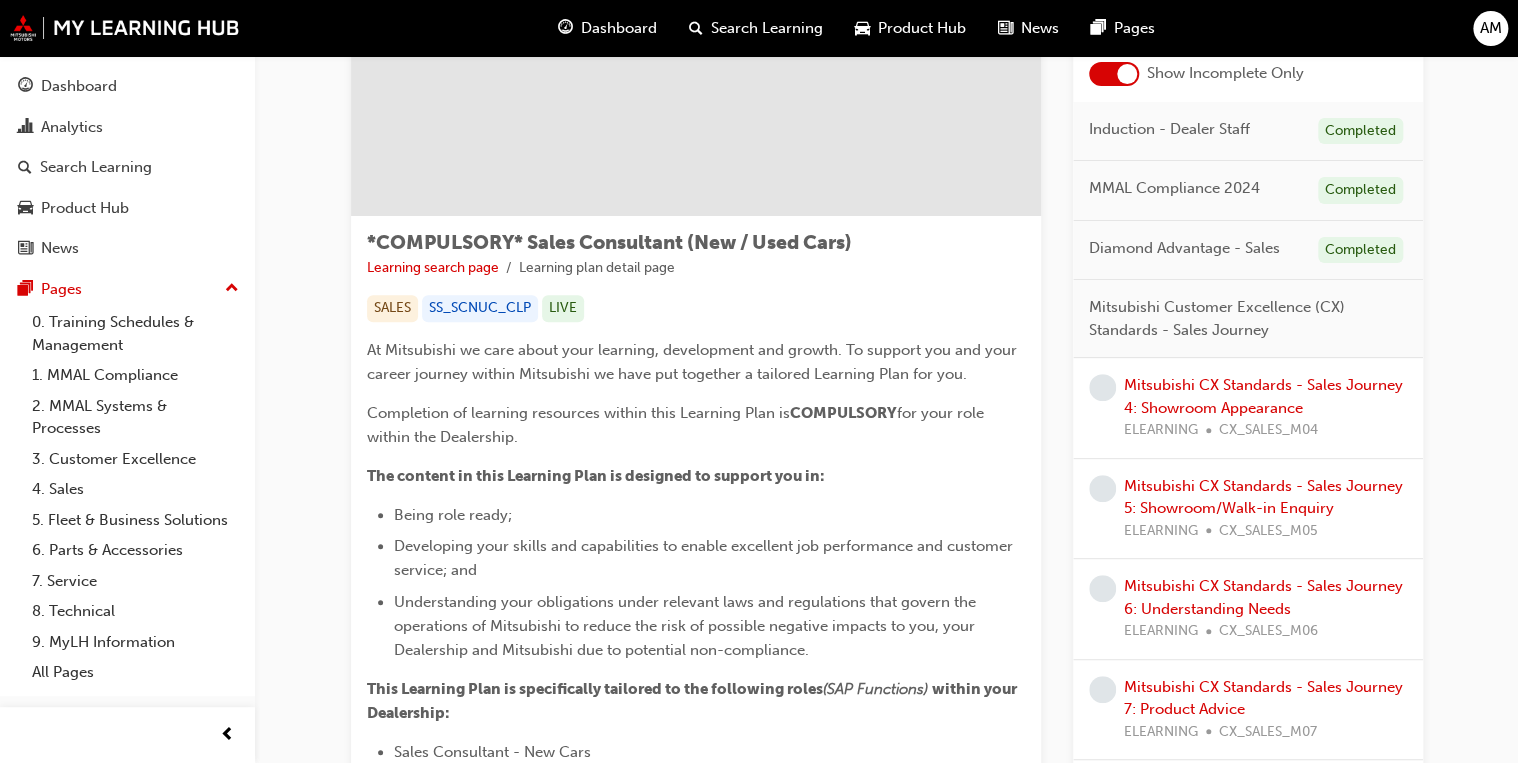 scroll, scrollTop: 0, scrollLeft: 0, axis: both 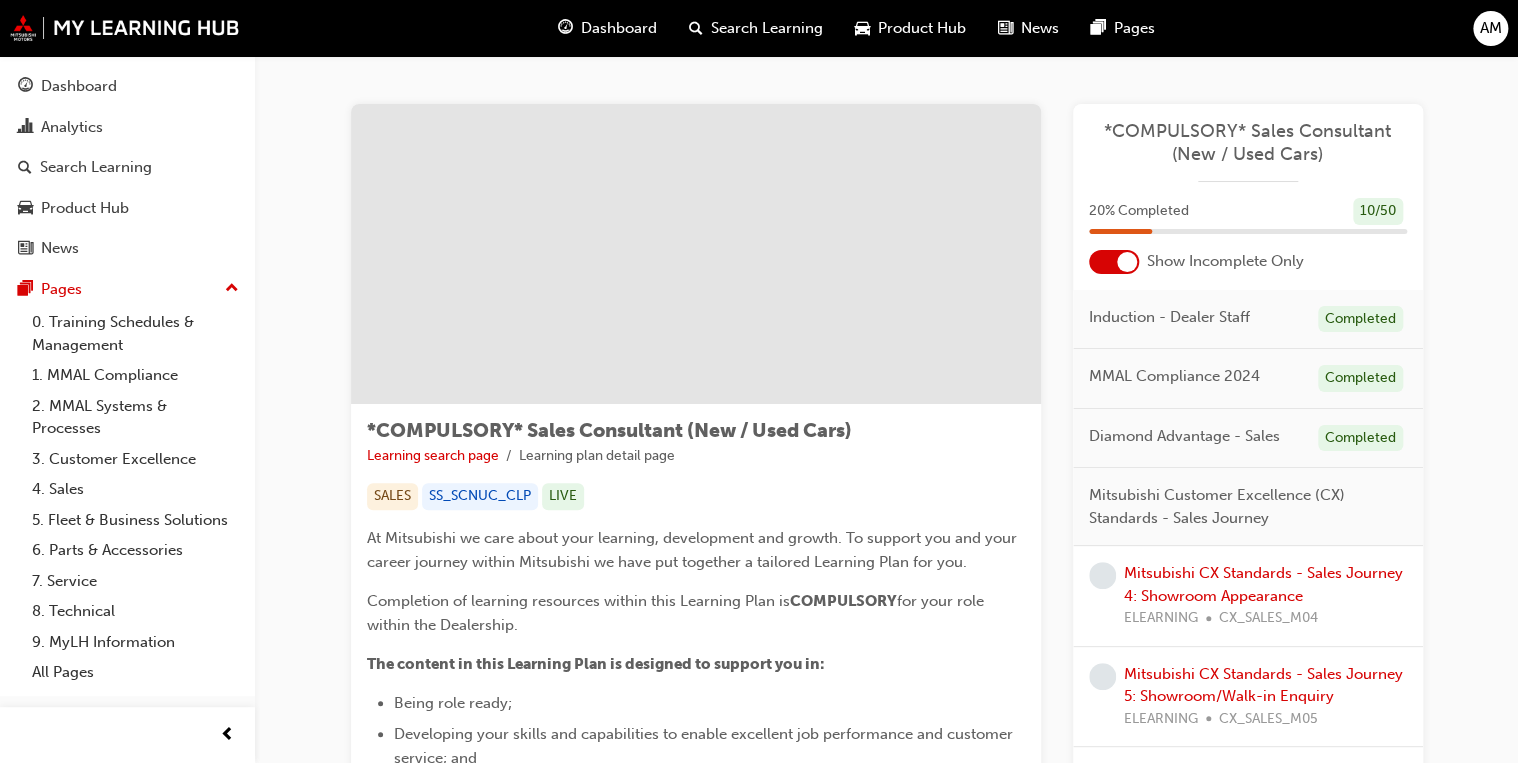 click on "Mitsubishi CX Standards - Sales Journey 4: Showroom Appearance ELEARNING CX_SALES_M04" at bounding box center [1265, 596] 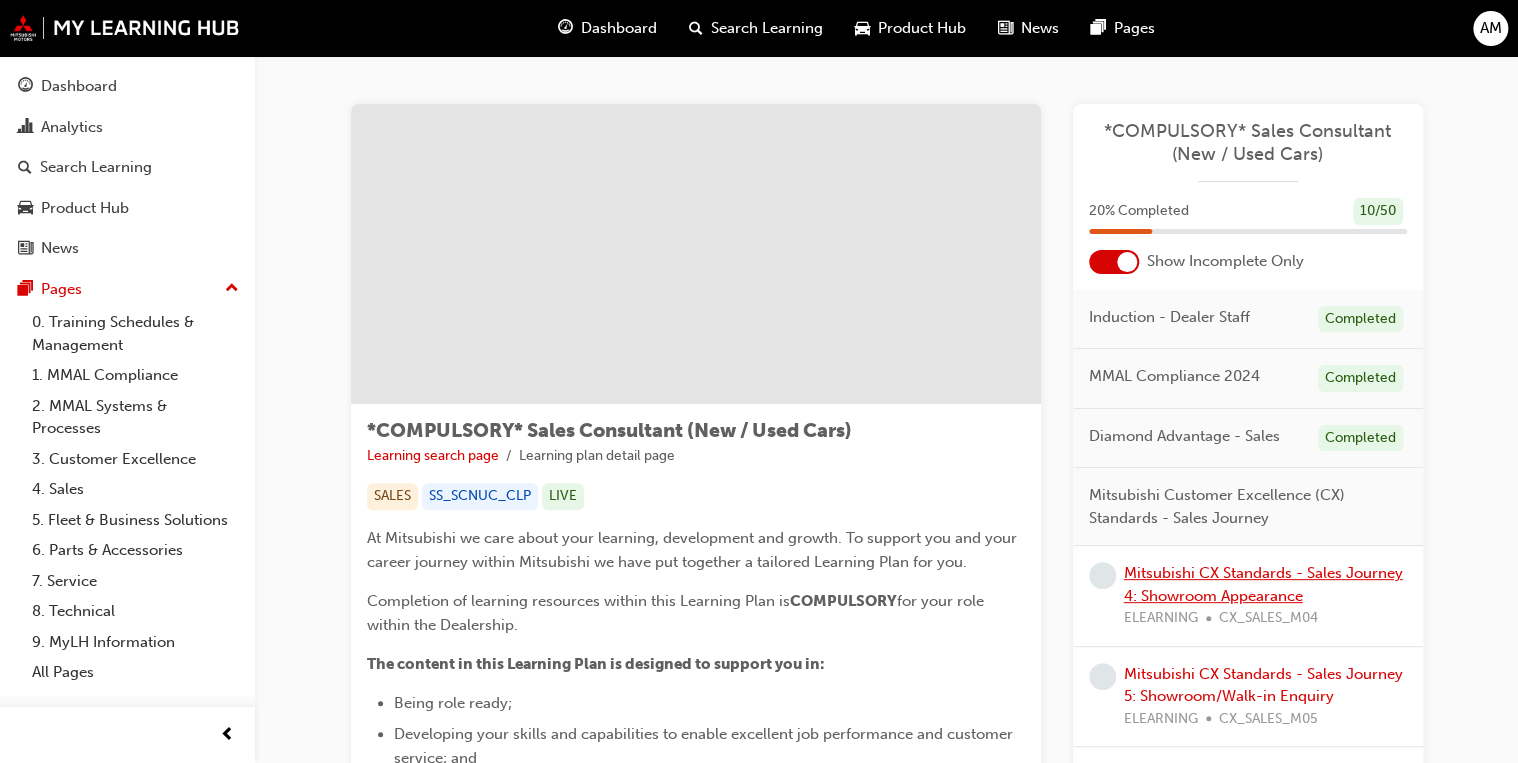 click on "Mitsubishi CX Standards - Sales Journey 4: Showroom Appearance" at bounding box center (1263, 584) 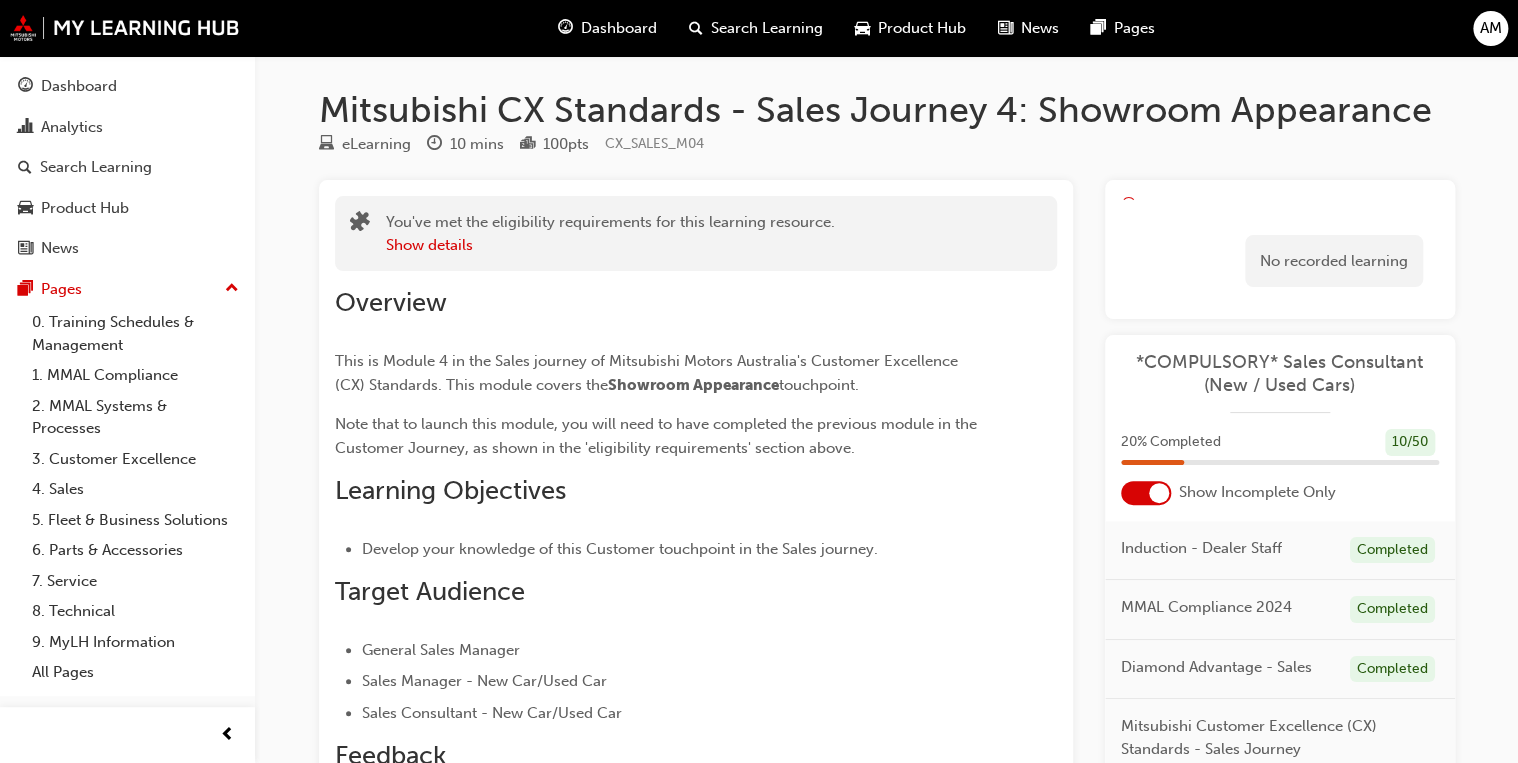 click at bounding box center (1159, 493) 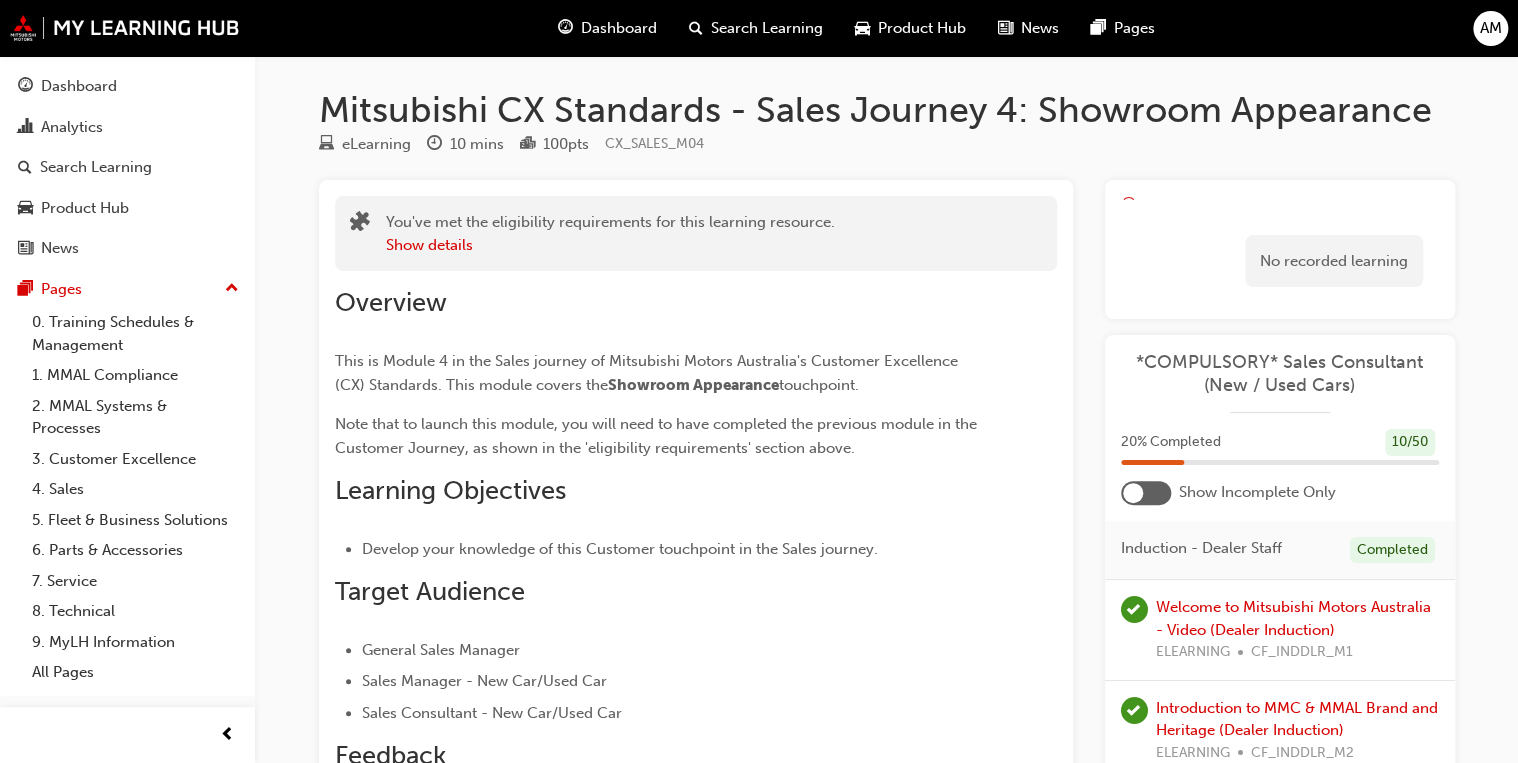 click at bounding box center (1146, 493) 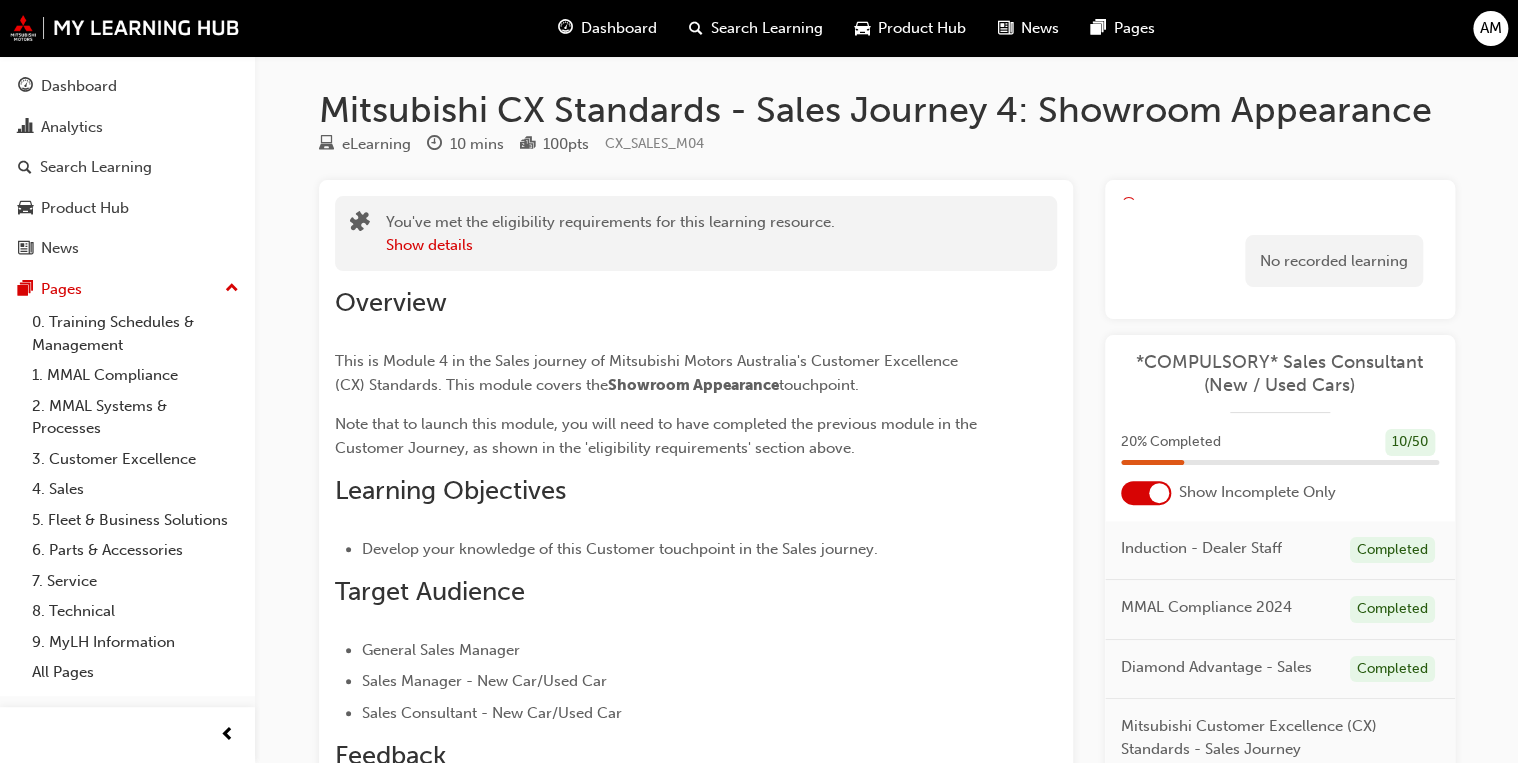 click at bounding box center (1159, 493) 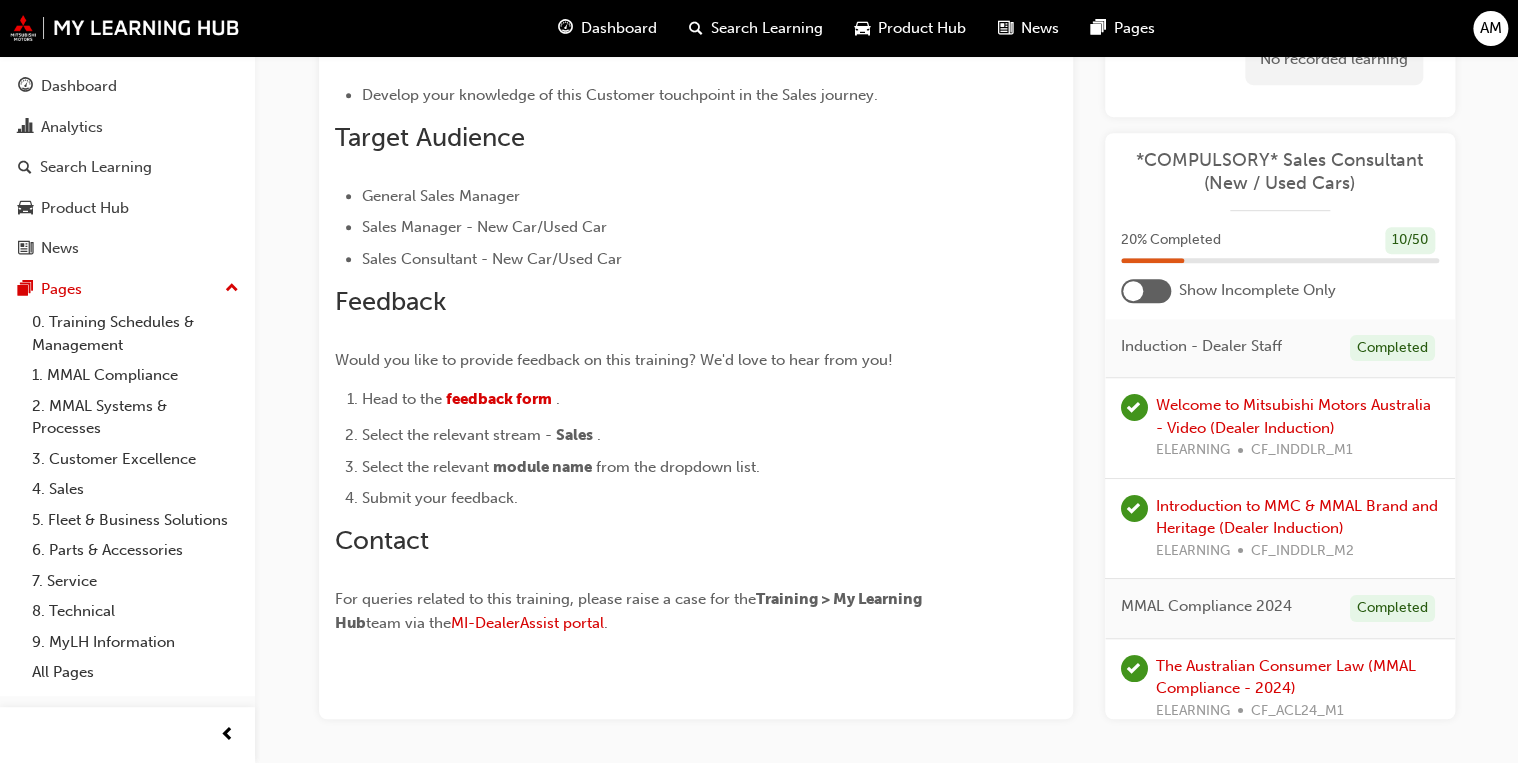 scroll, scrollTop: 480, scrollLeft: 0, axis: vertical 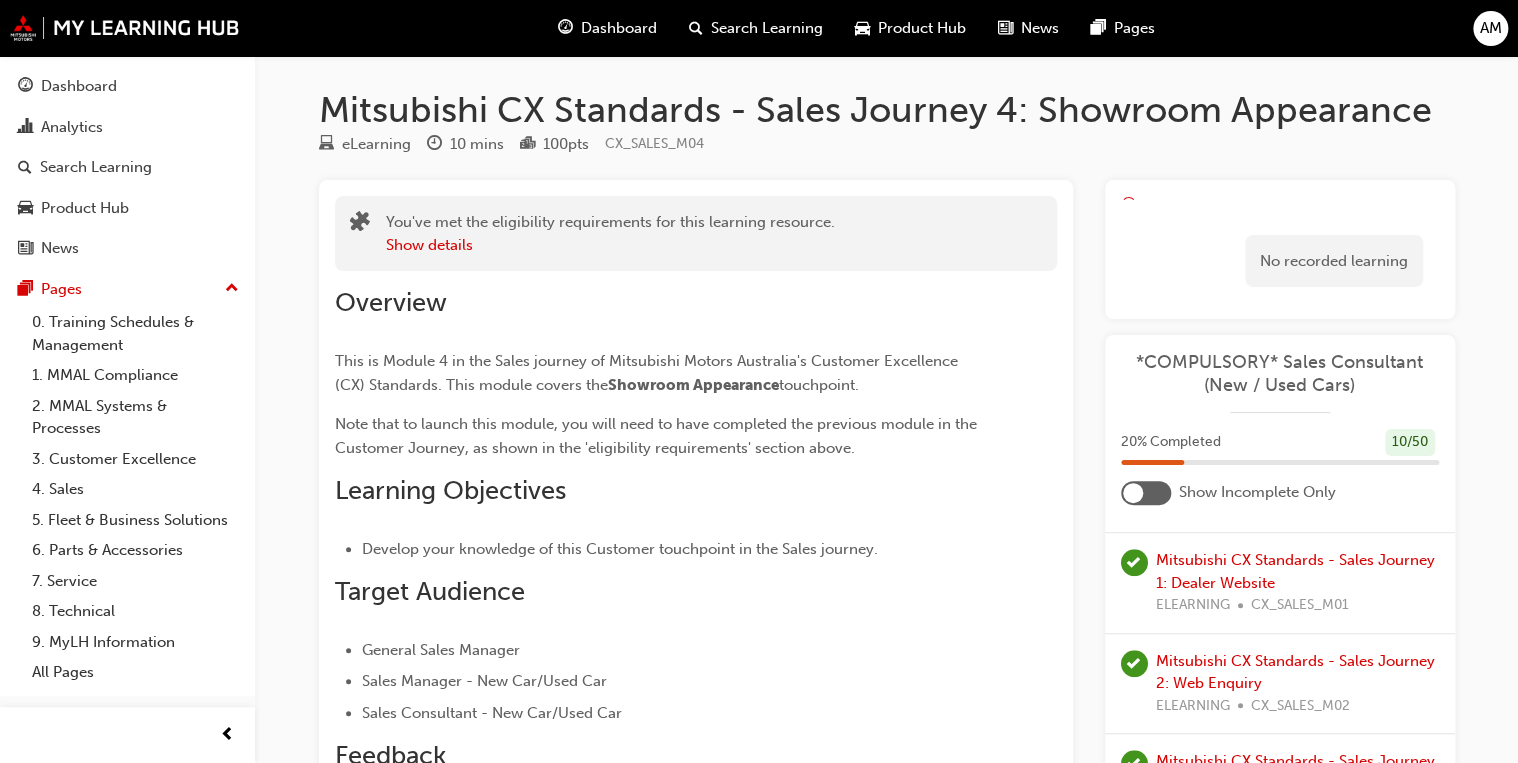 click on "eLearning 10 mins 100  pts CX_SALES_M04" at bounding box center [887, 148] 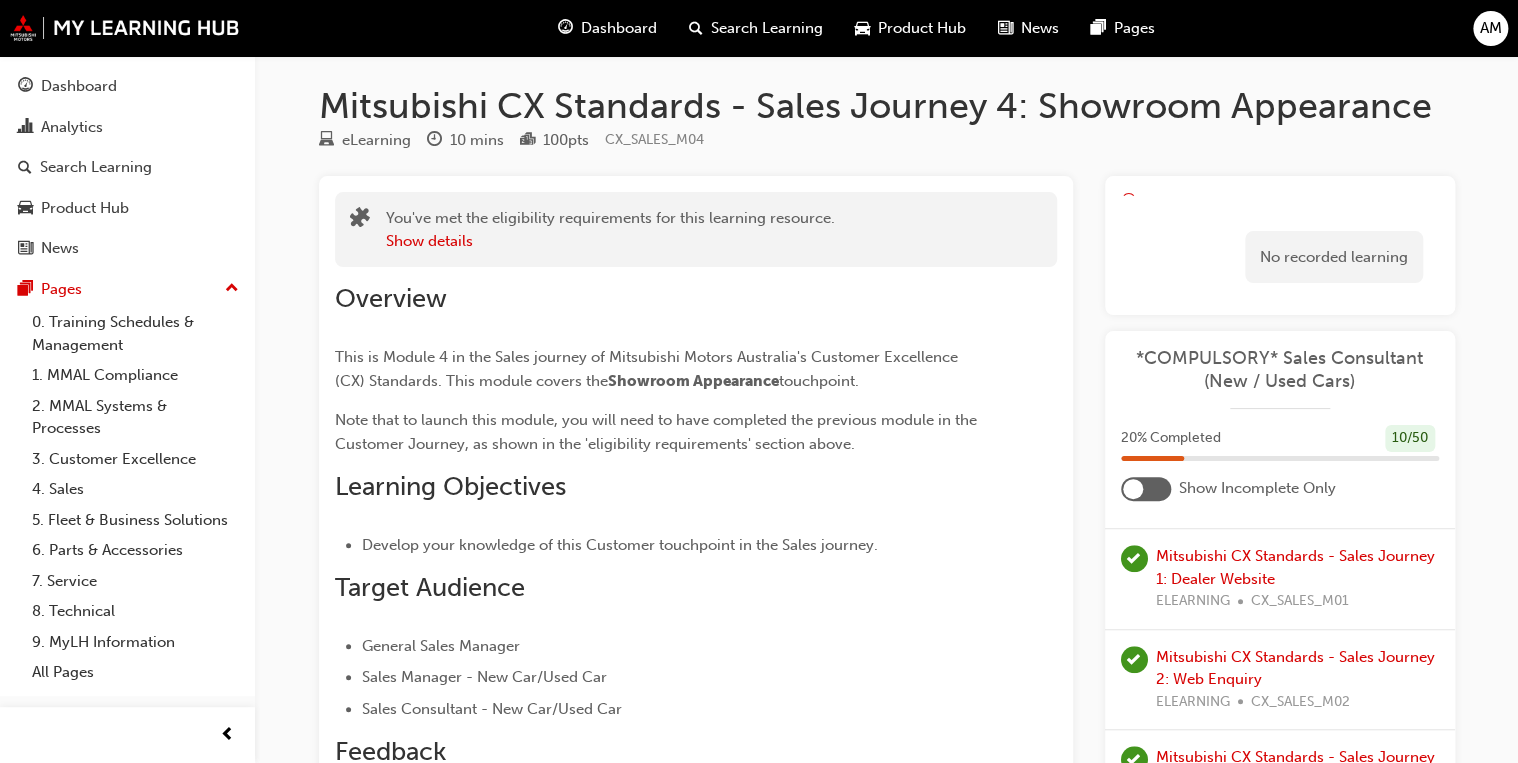 scroll, scrollTop: 524, scrollLeft: 0, axis: vertical 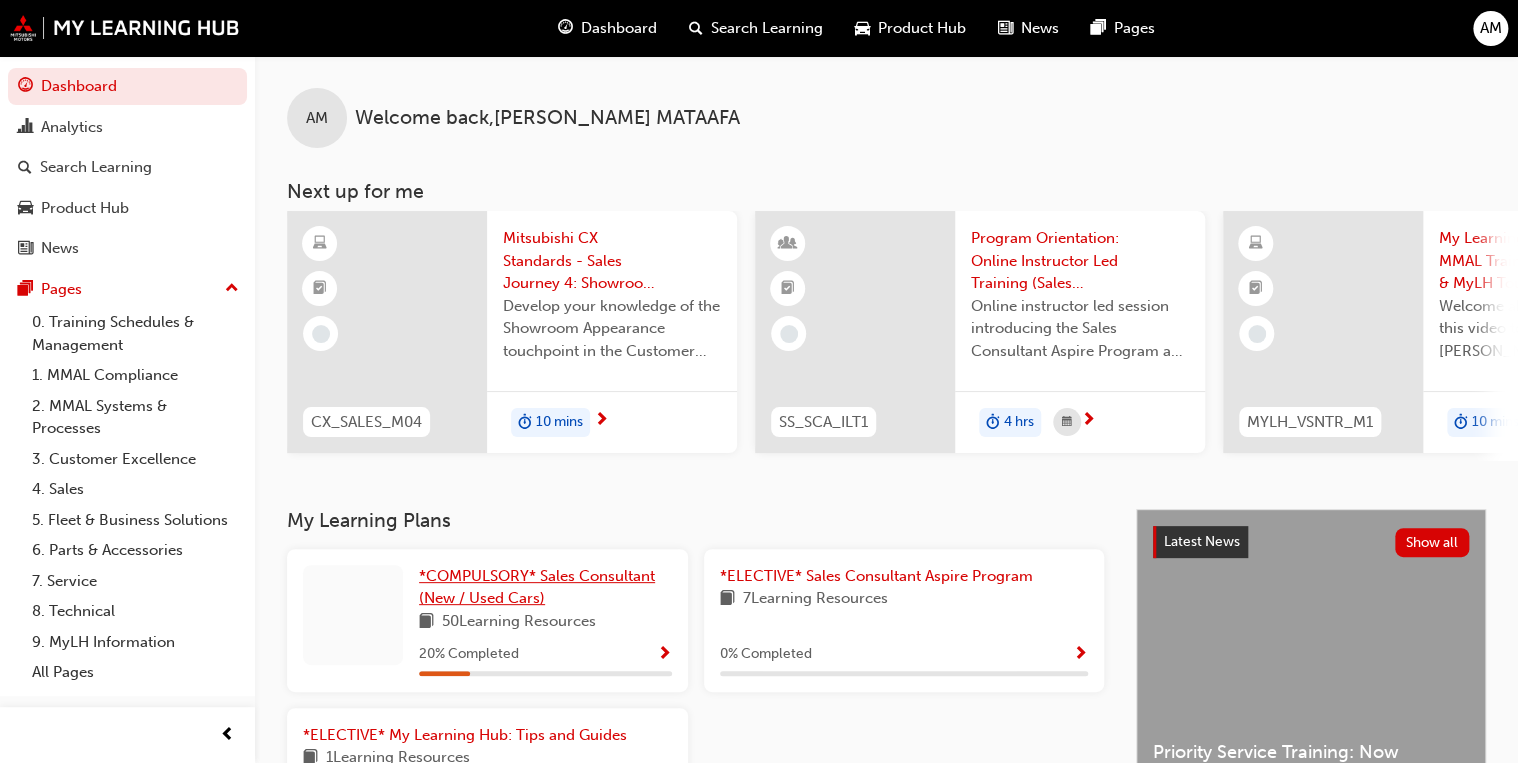 click on "*COMPULSORY* Sales Consultant (New / Used Cars)" at bounding box center [545, 587] 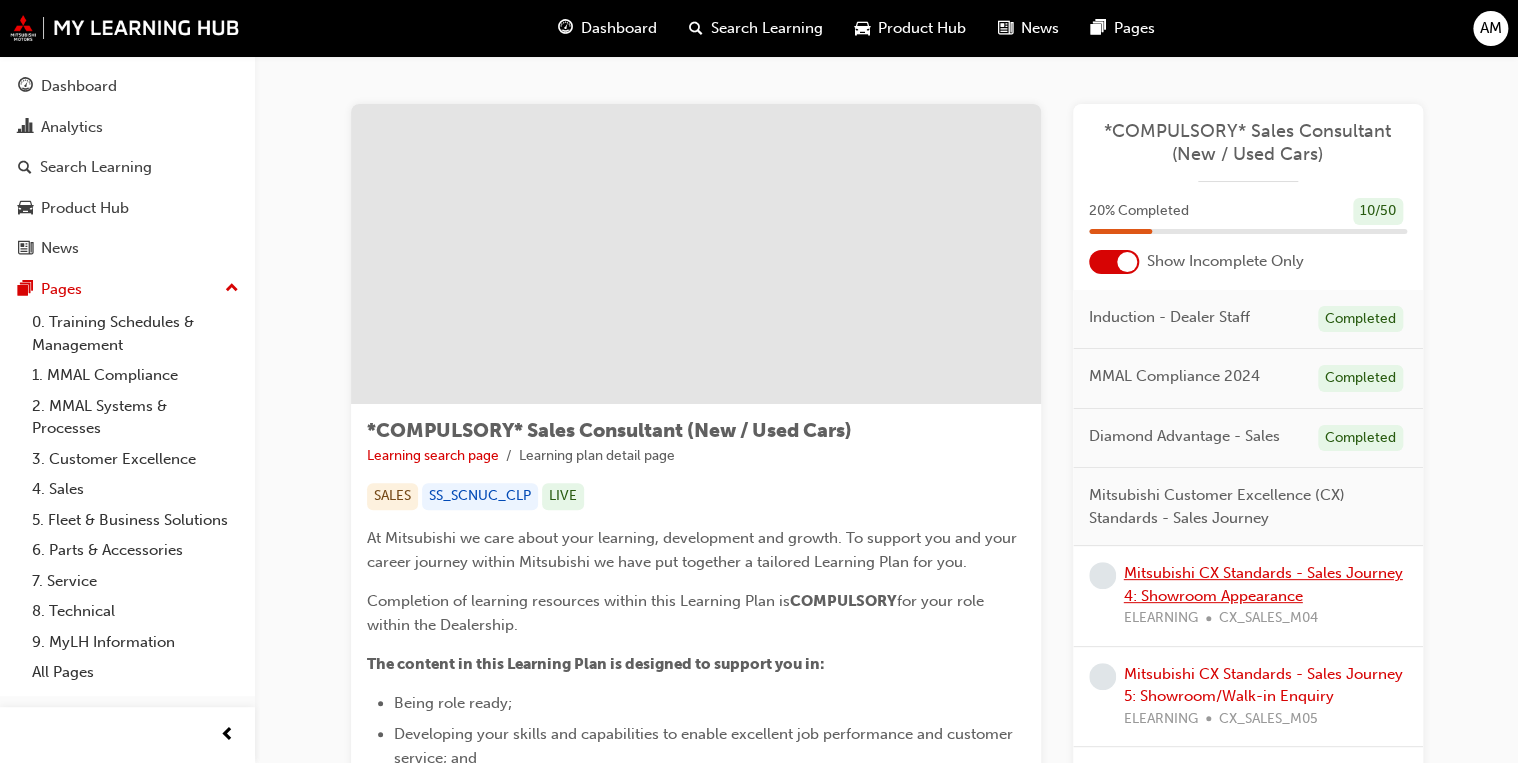 scroll, scrollTop: 80, scrollLeft: 0, axis: vertical 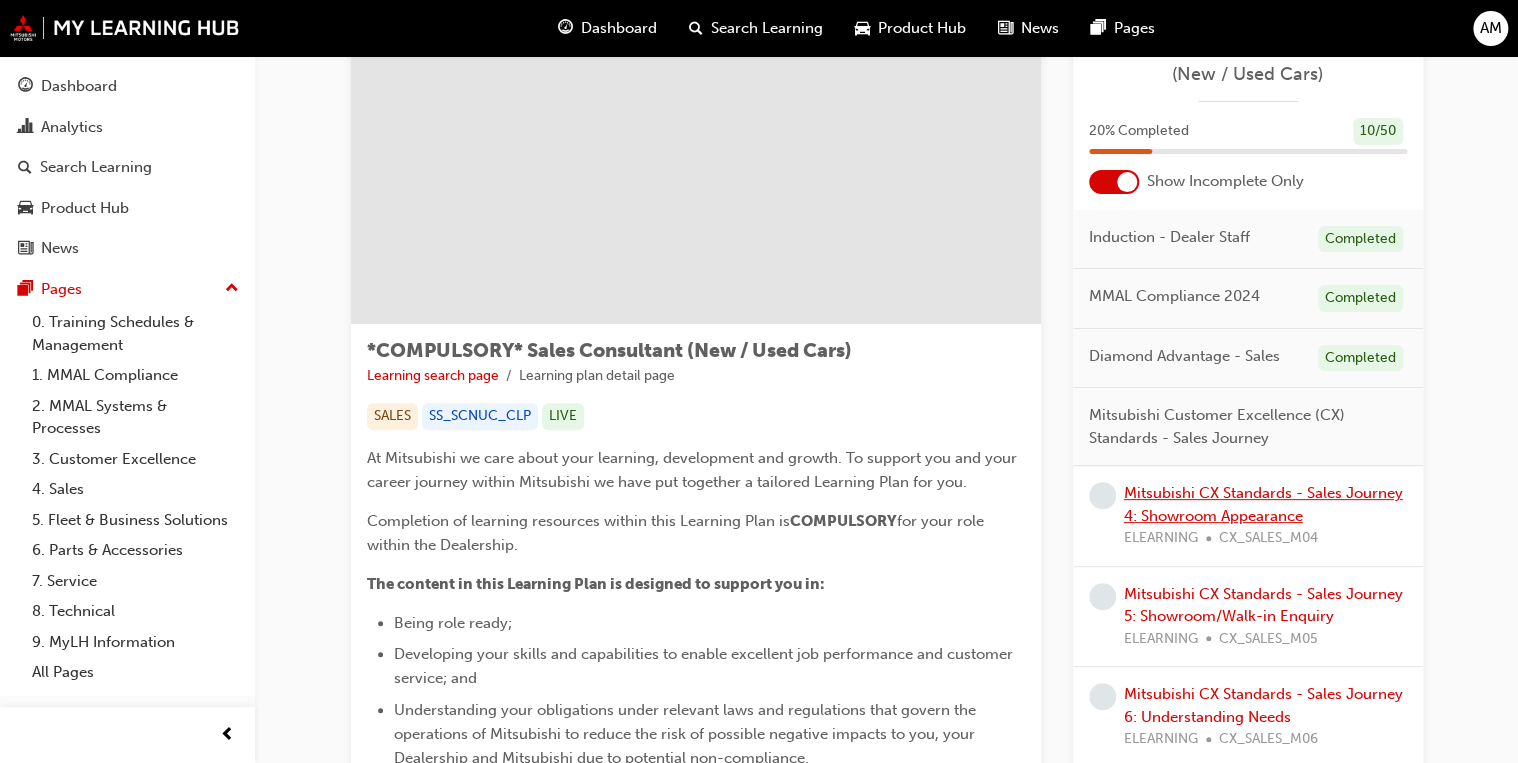 click on "Mitsubishi CX Standards - Sales Journey 4: Showroom Appearance" at bounding box center (1263, 504) 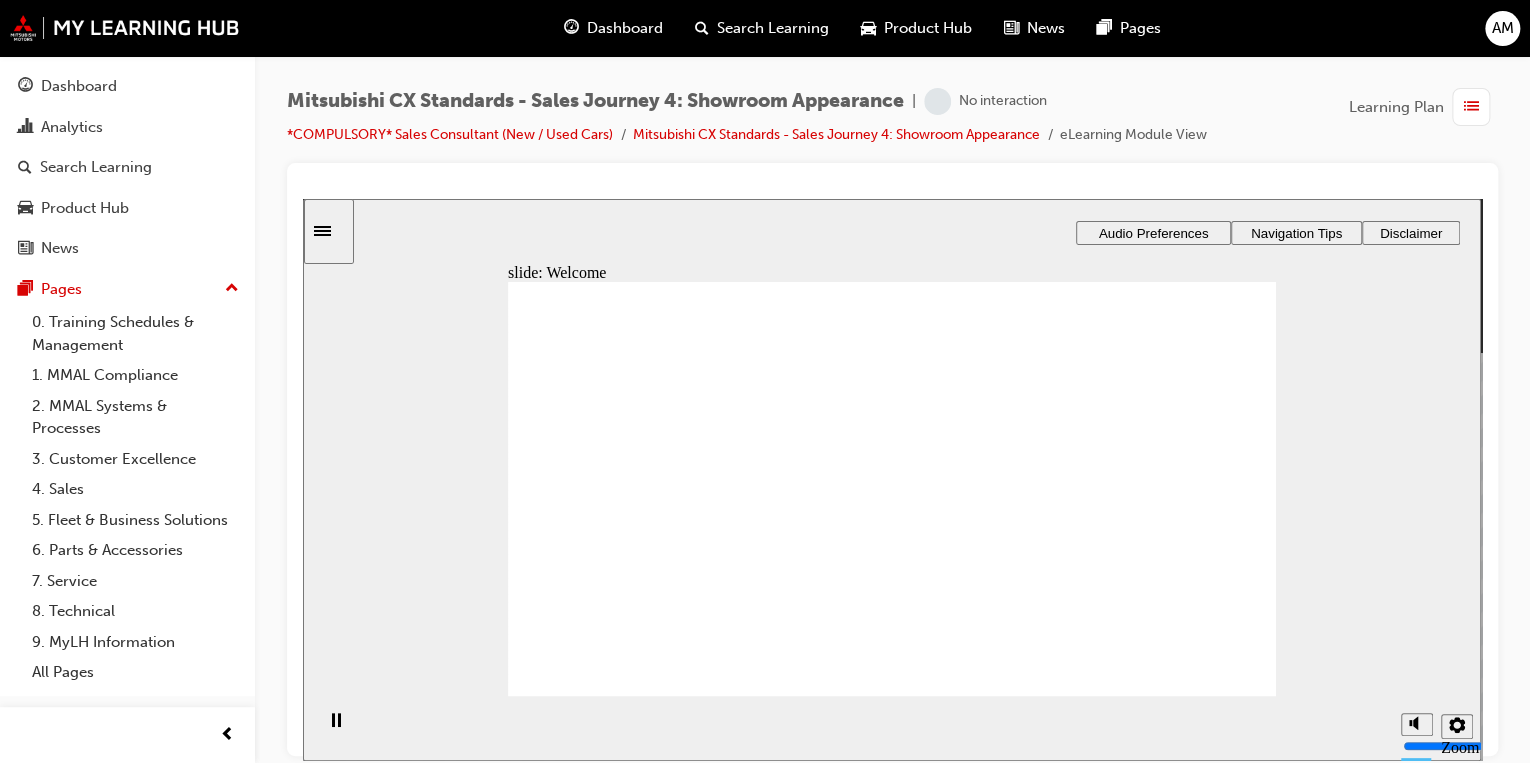 scroll, scrollTop: 0, scrollLeft: 0, axis: both 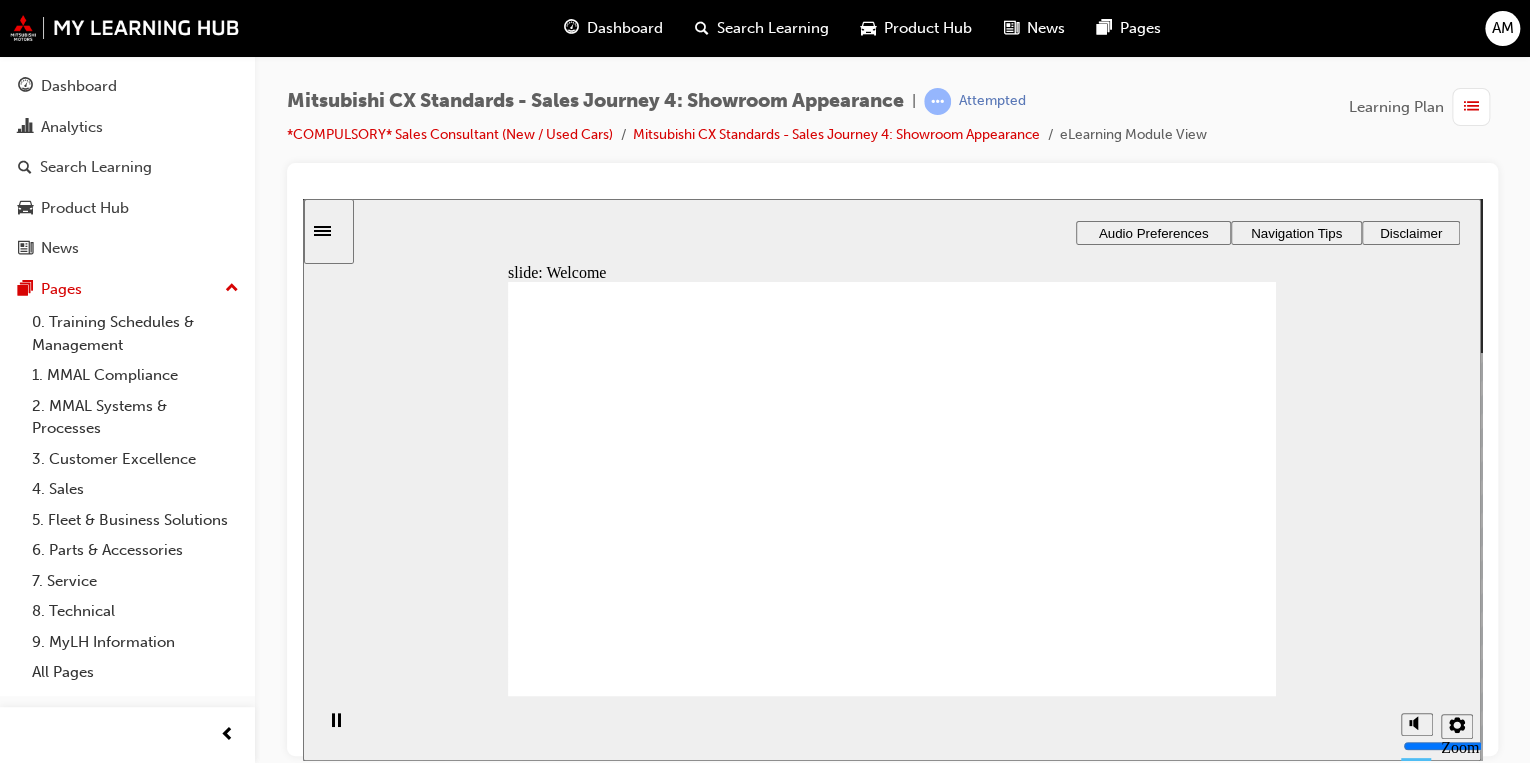 drag, startPoint x: 1138, startPoint y: 654, endPoint x: 1152, endPoint y: 670, distance: 21.260292 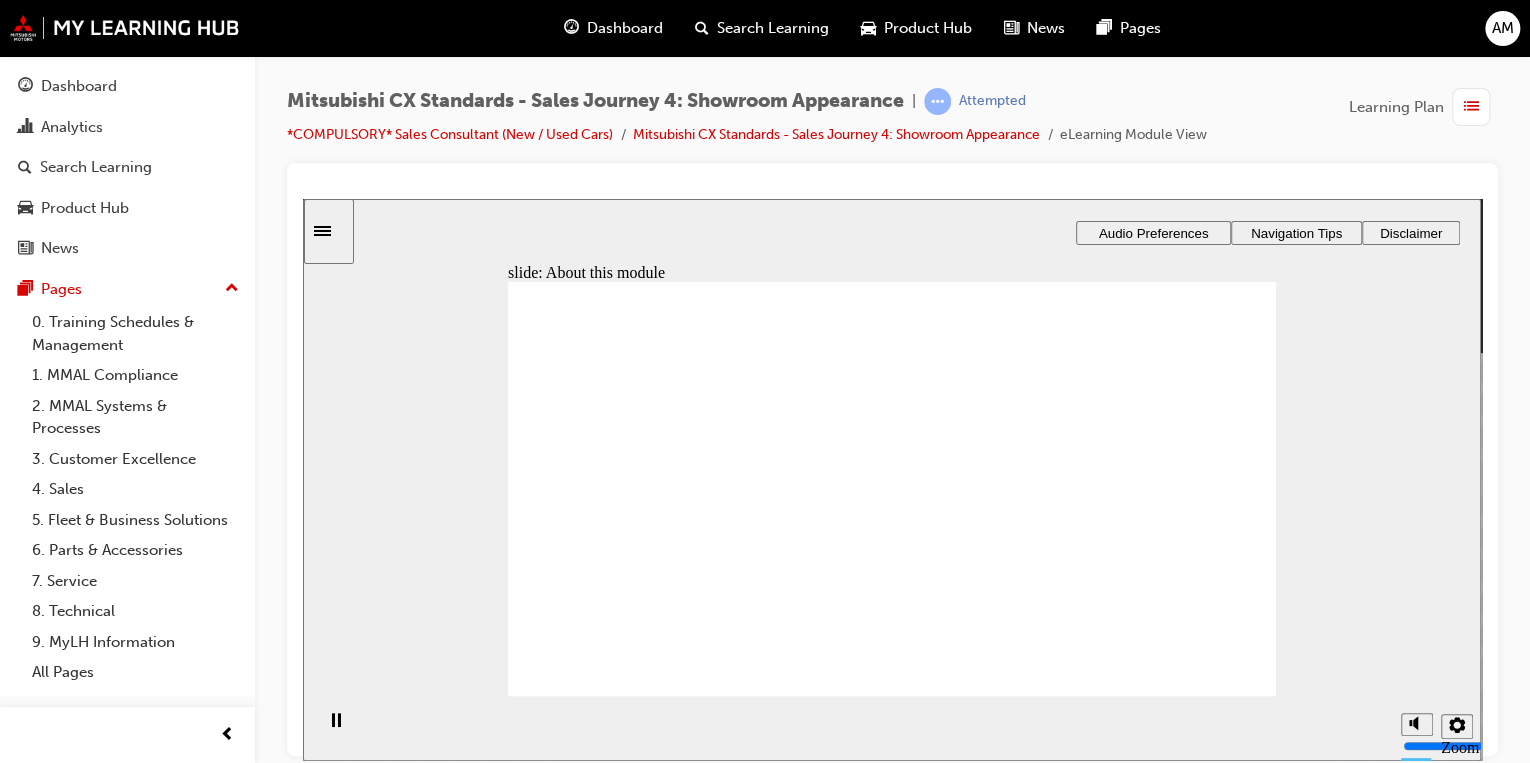click 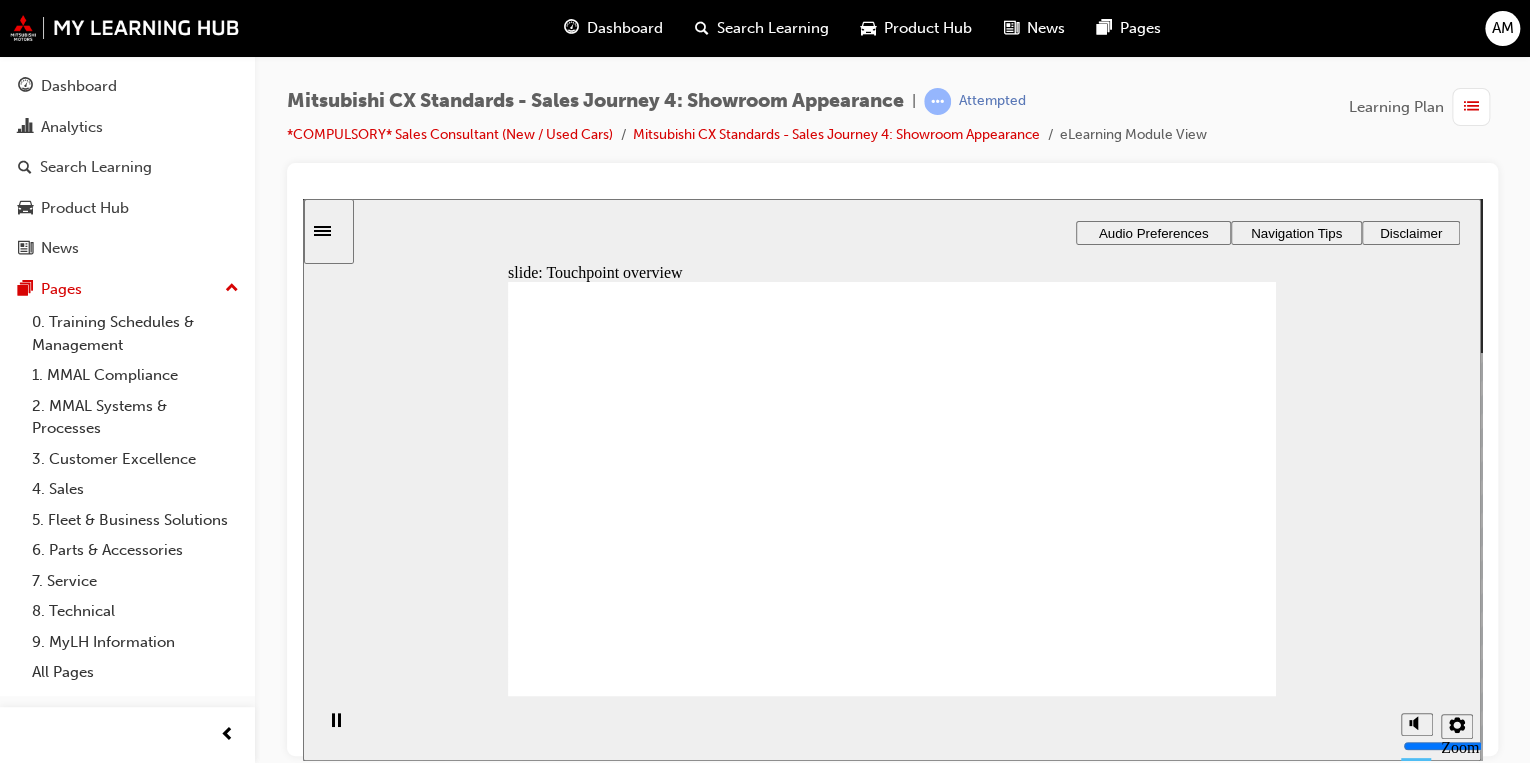 click 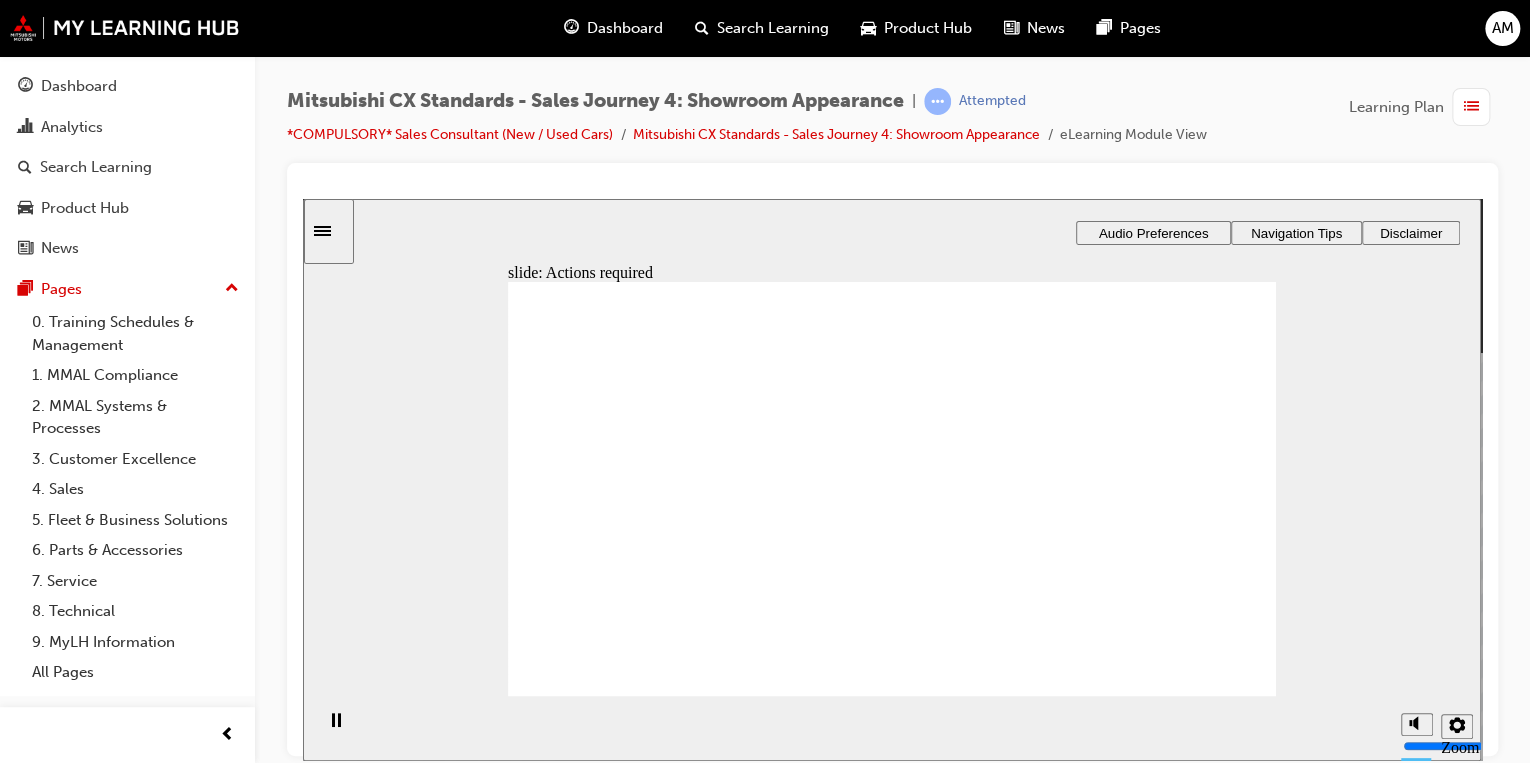 click 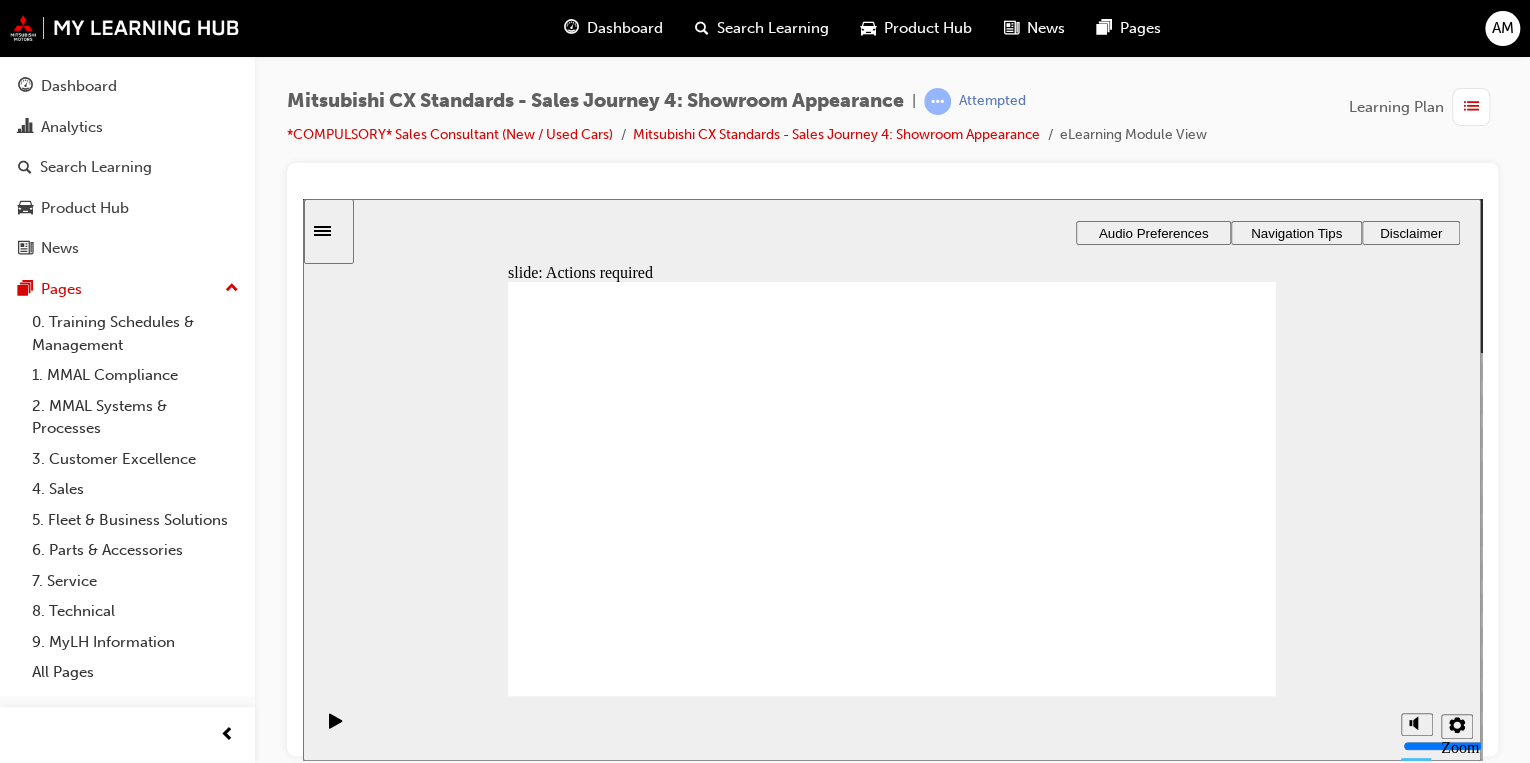 click 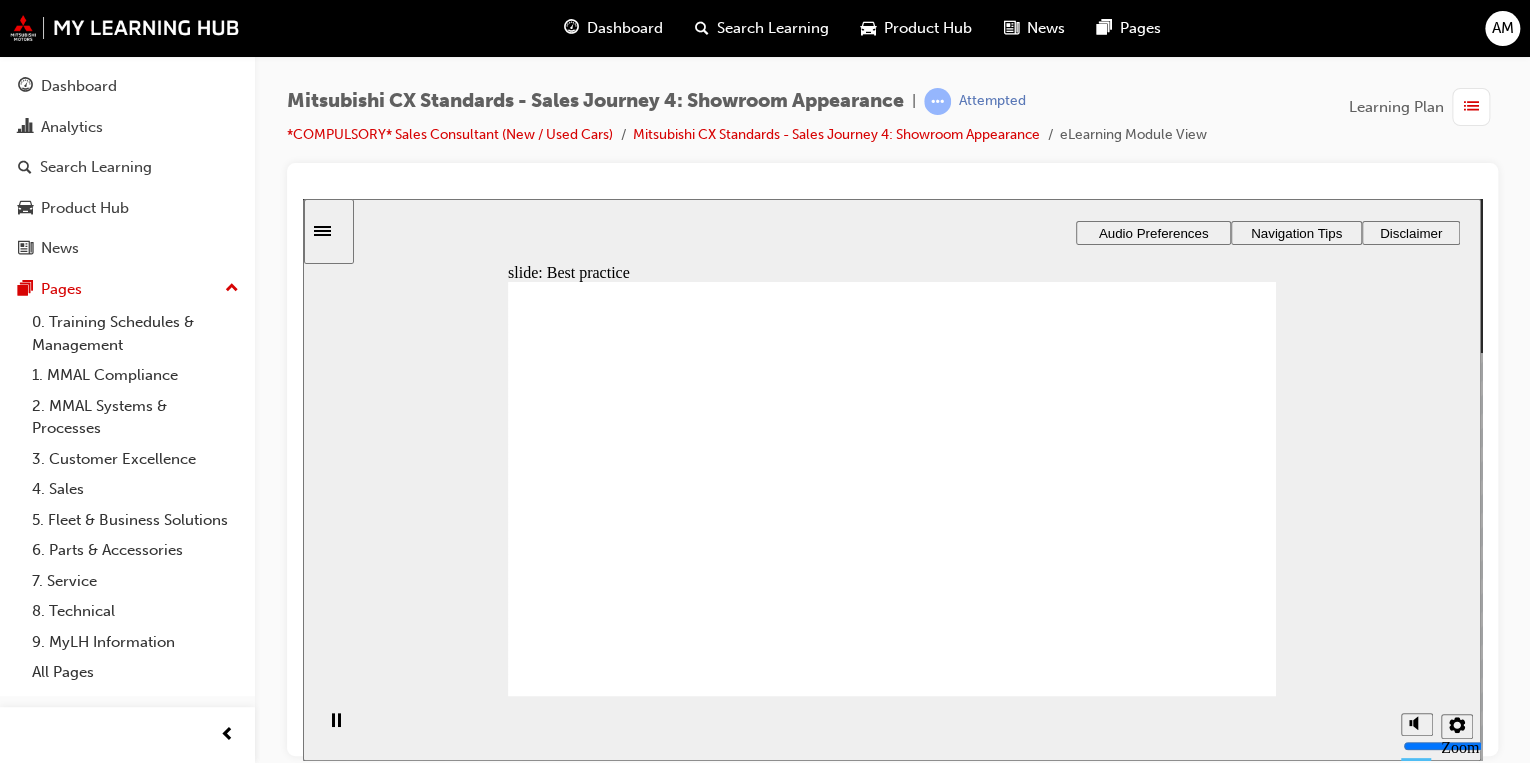 click 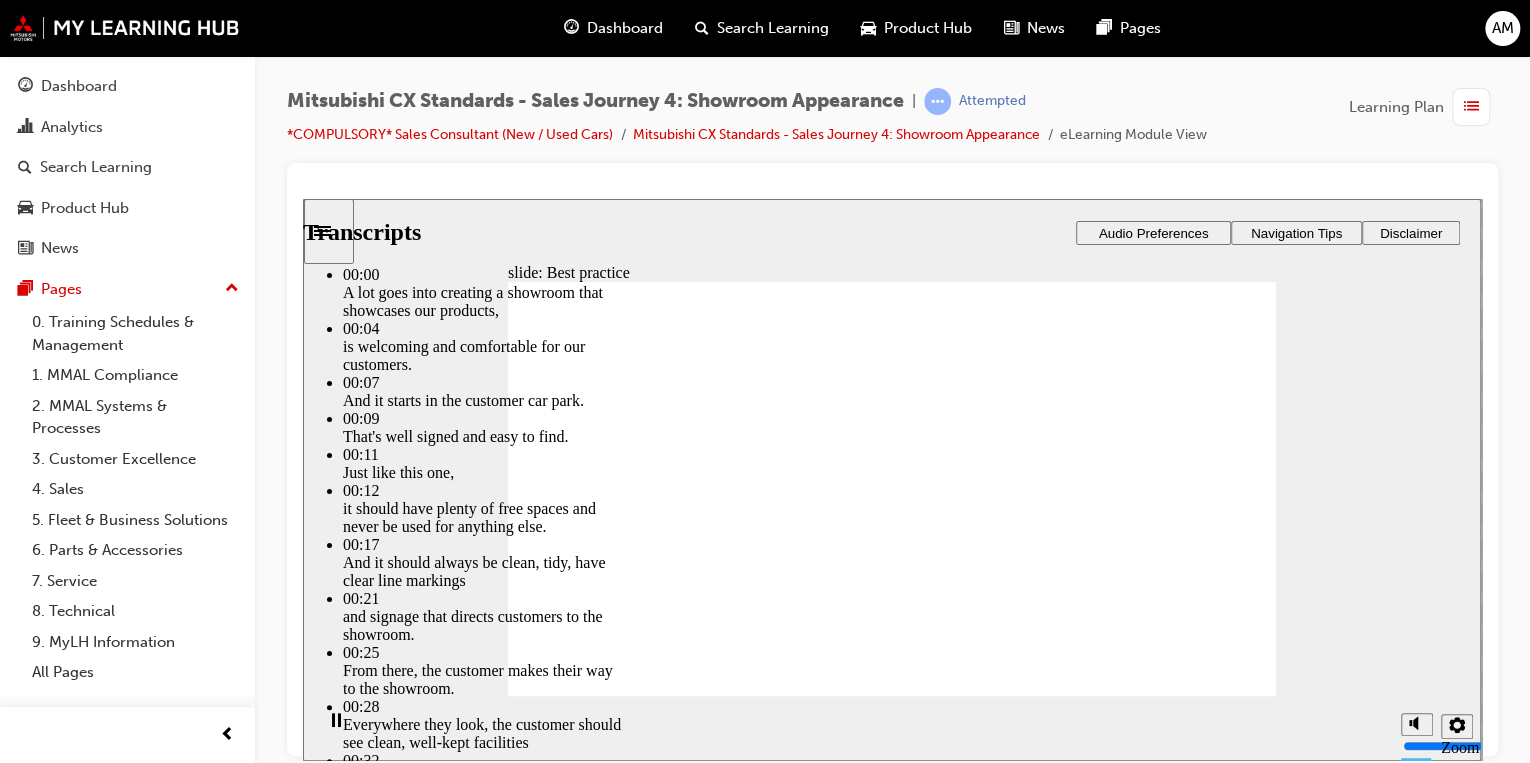 click at bounding box center (565, 4139) 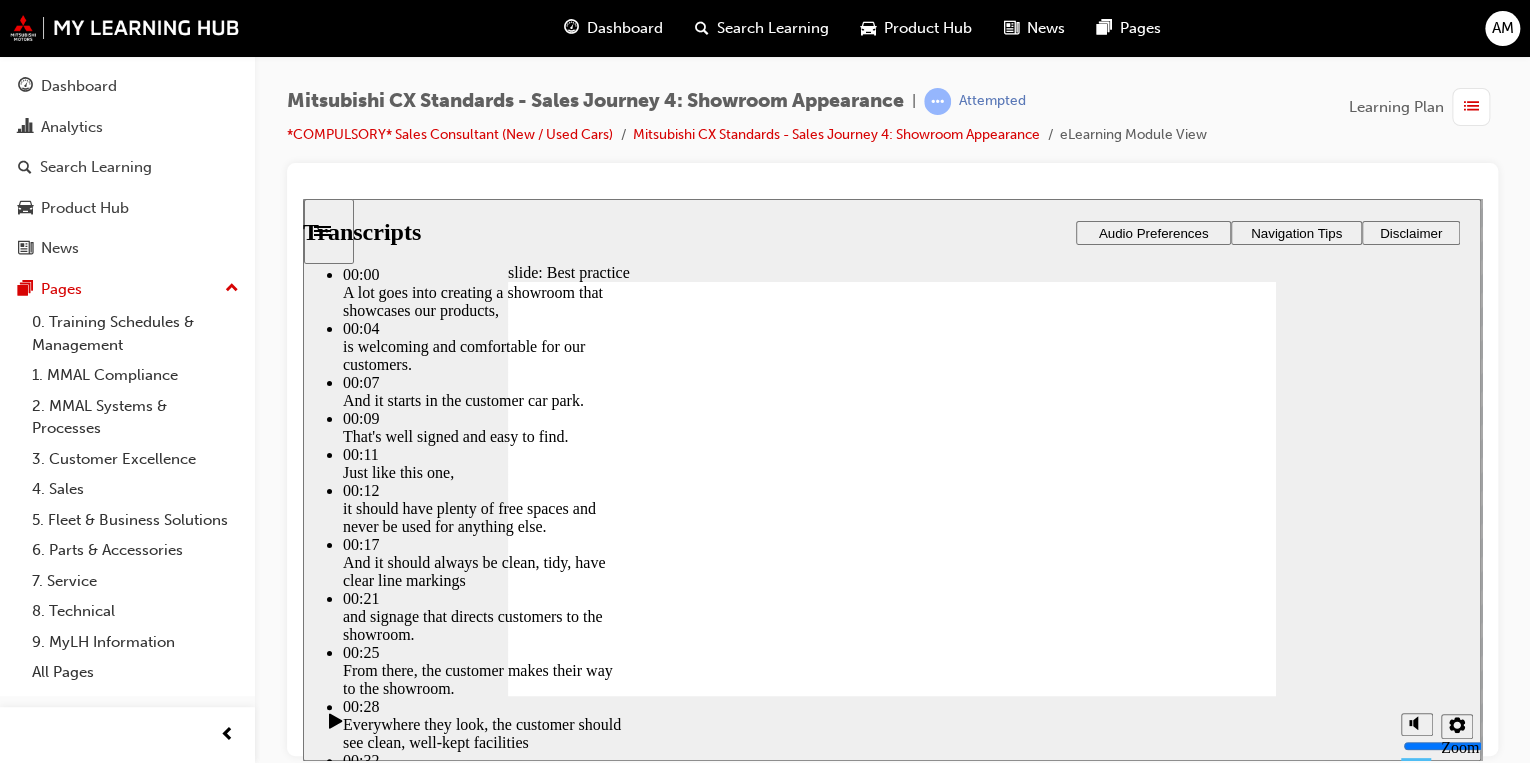 drag, startPoint x: 872, startPoint y: 542, endPoint x: 920, endPoint y: 502, distance: 62.482 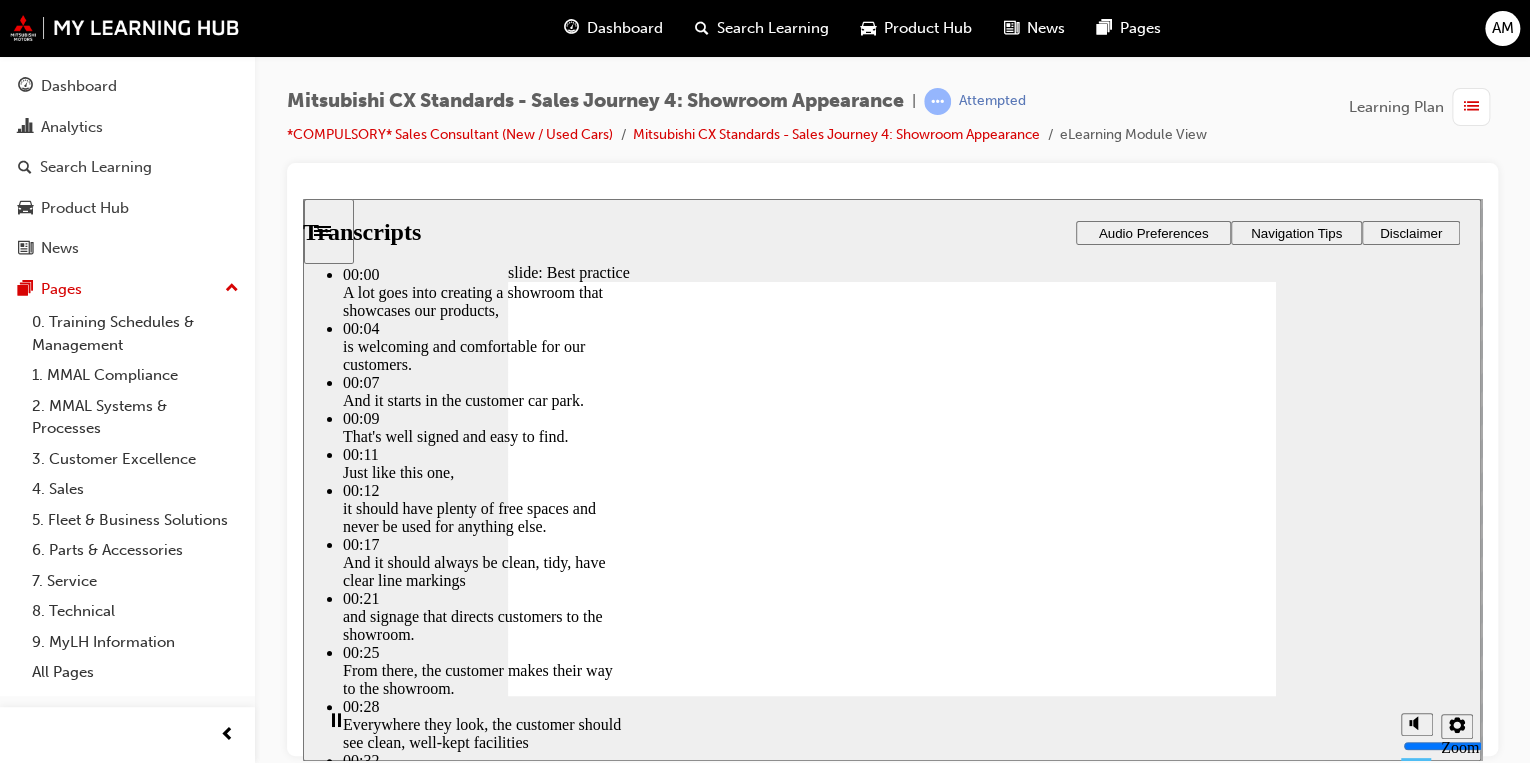 click at bounding box center (891, 3386) 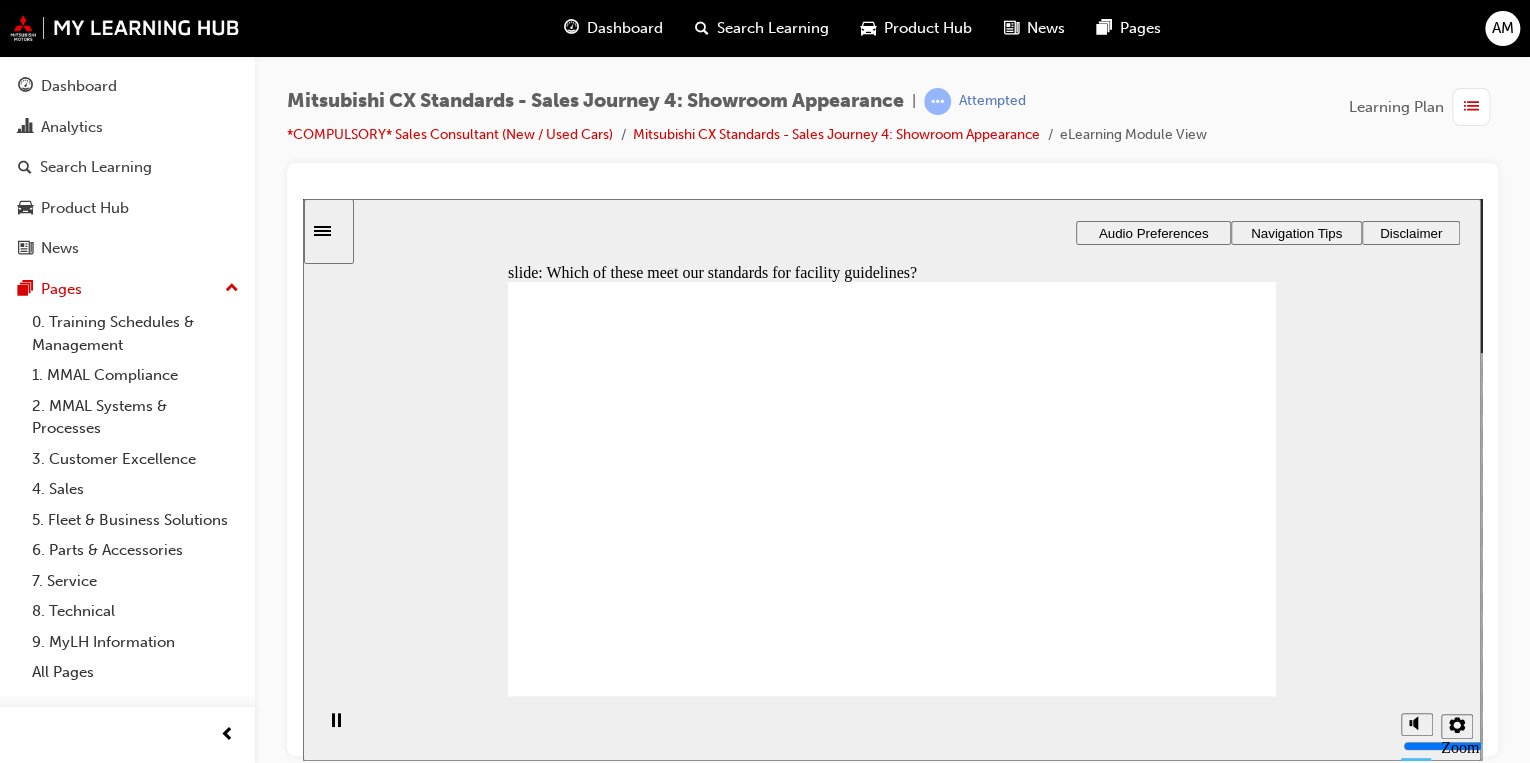 checkbox on "true" 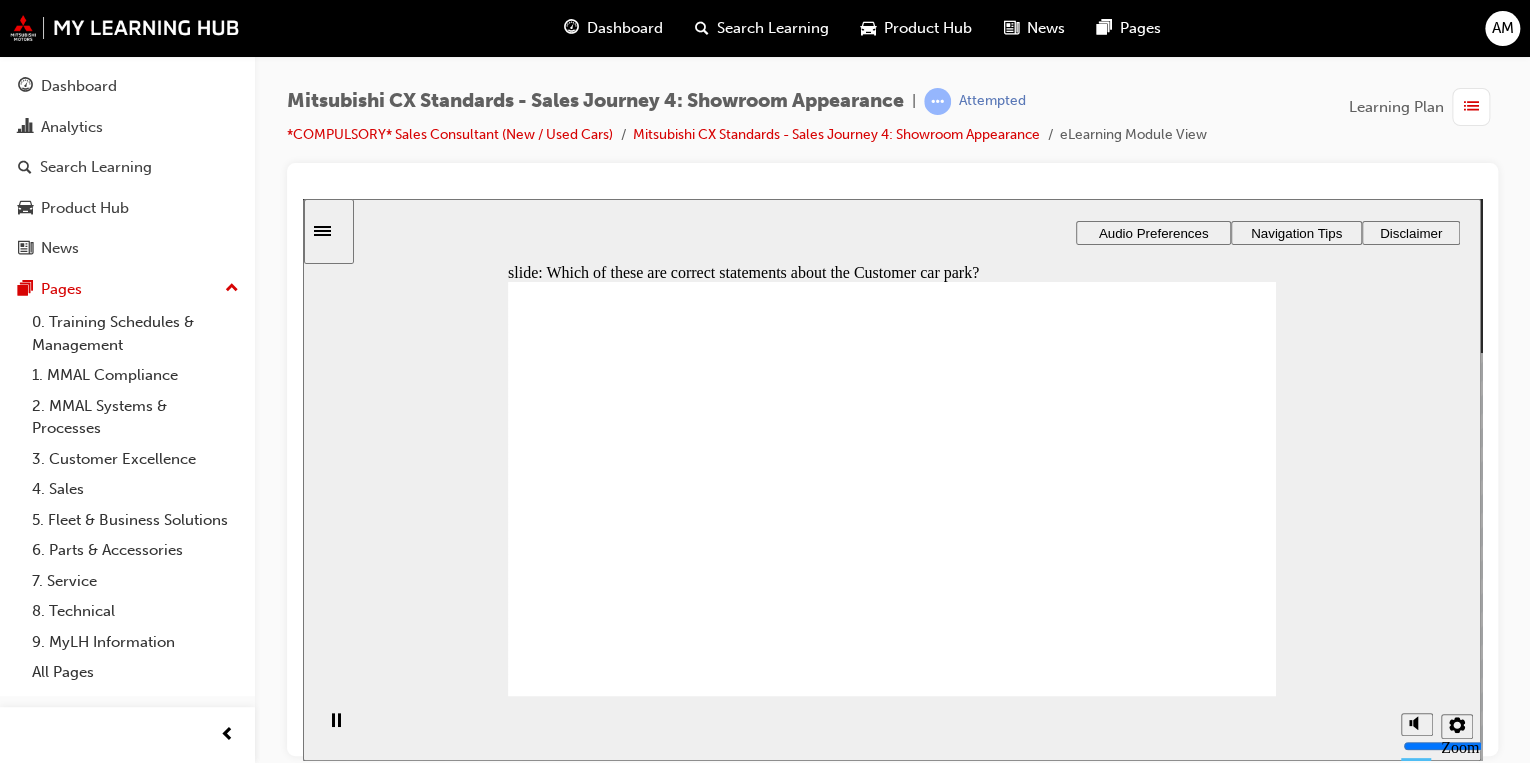 checkbox on "true" 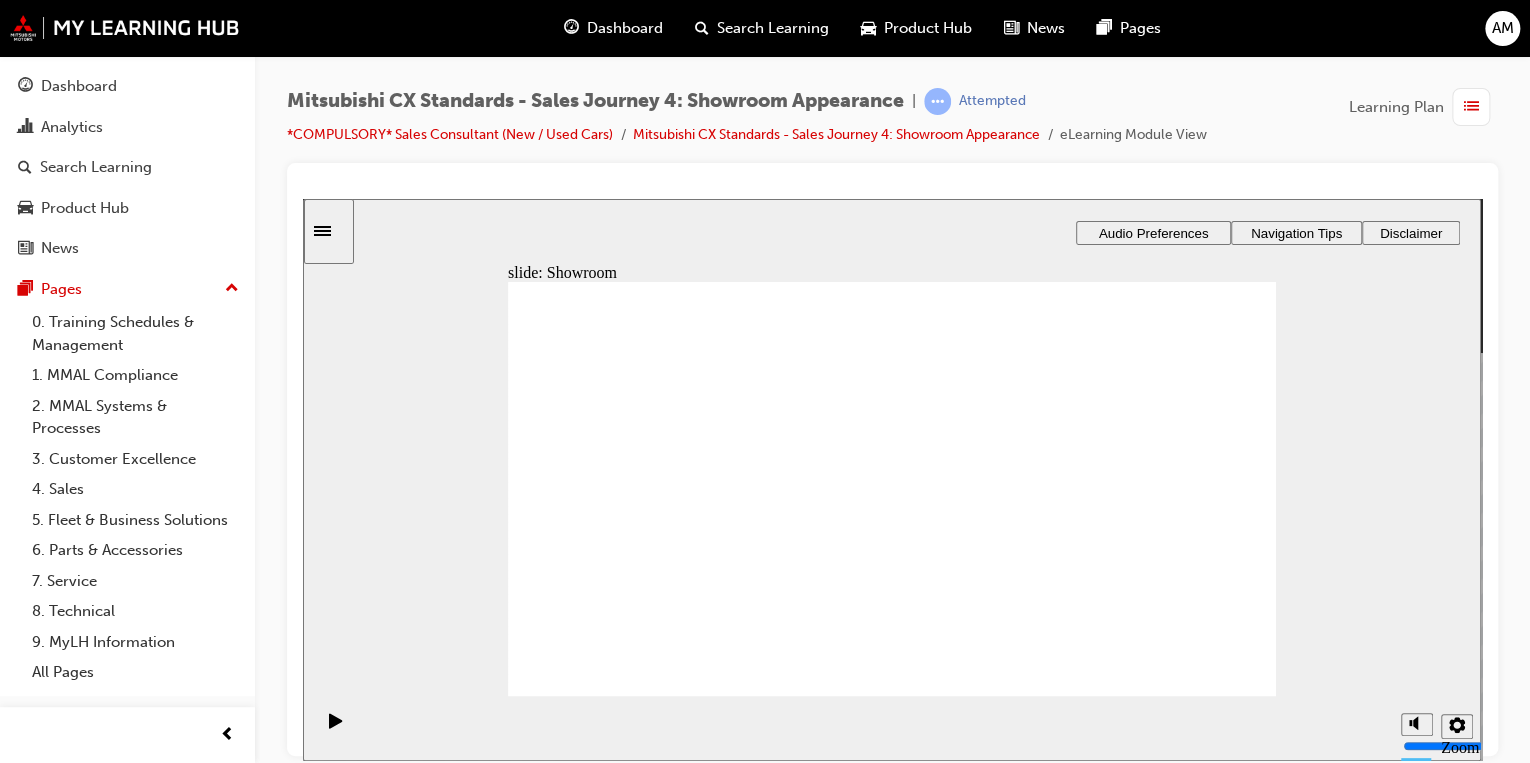 drag, startPoint x: 605, startPoint y: 526, endPoint x: 860, endPoint y: 390, distance: 289 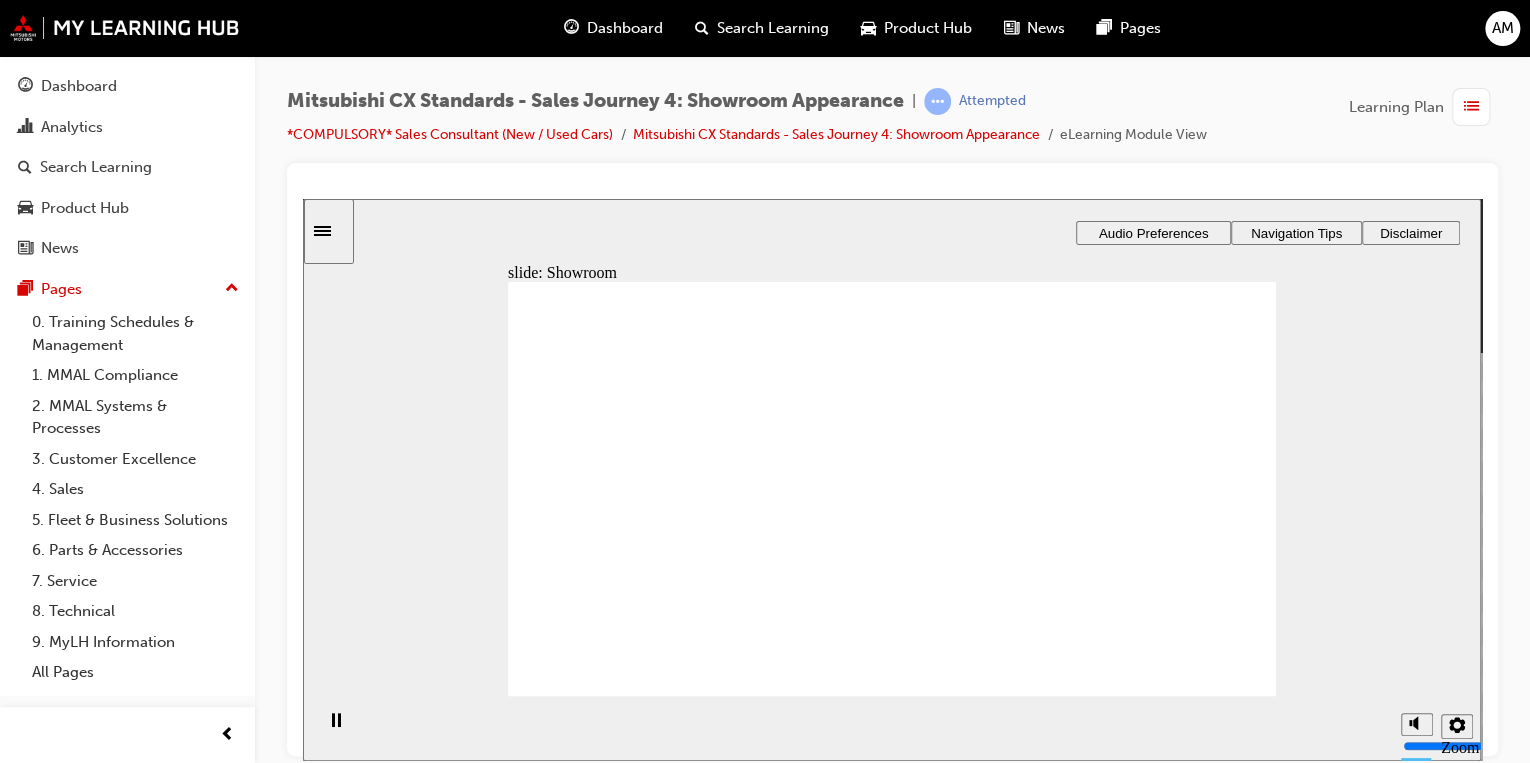 click 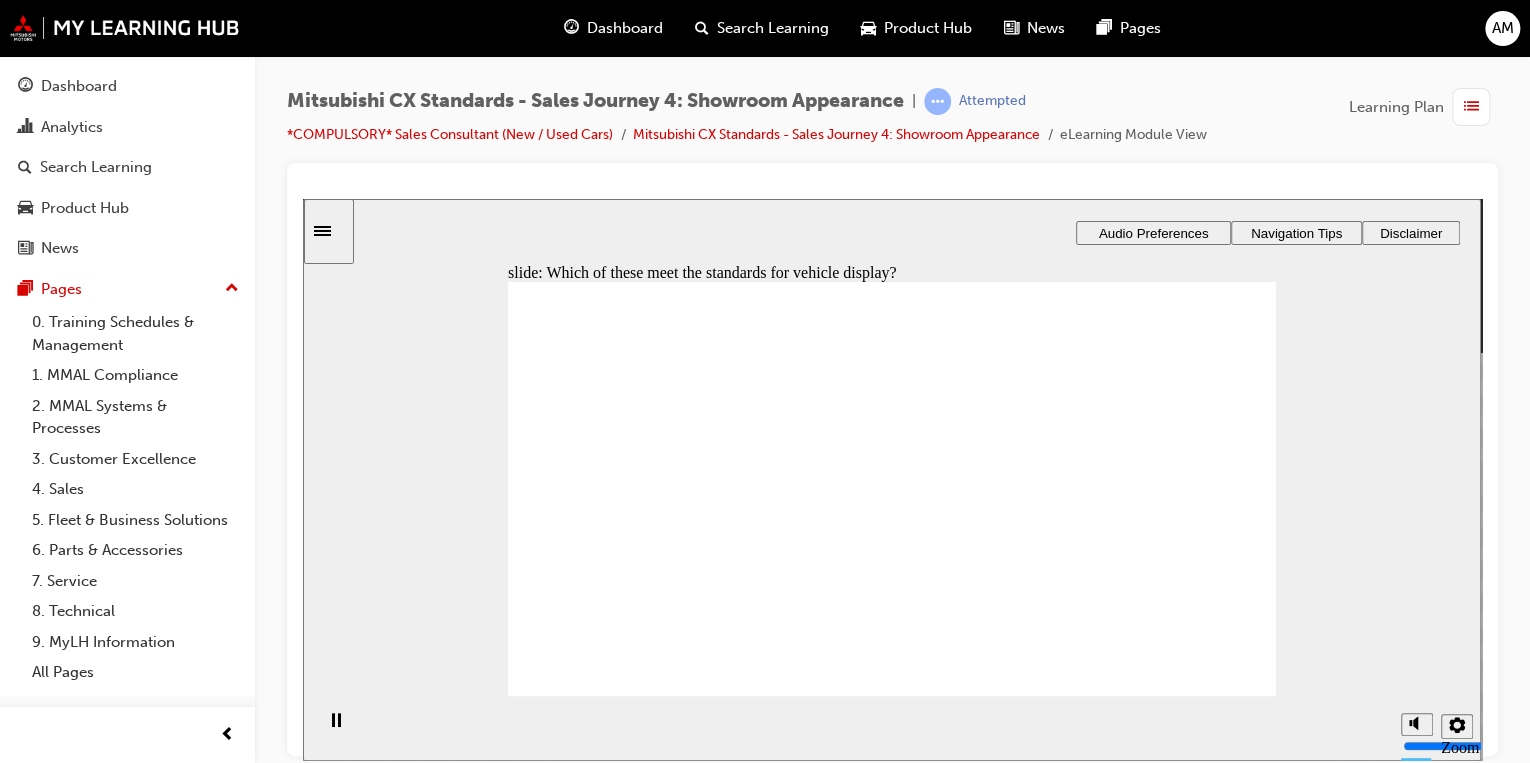checkbox on "true" 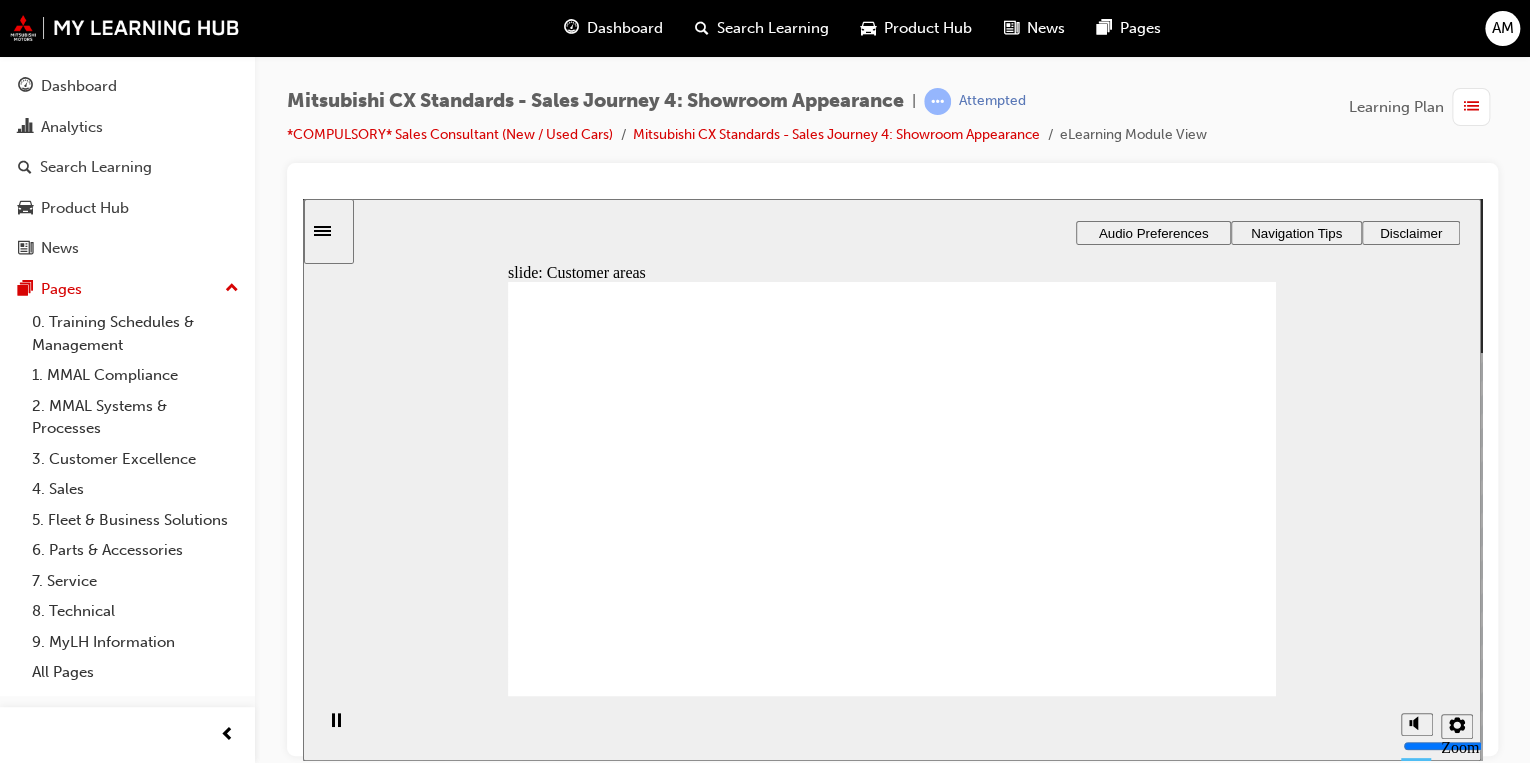 drag, startPoint x: 602, startPoint y: 530, endPoint x: 876, endPoint y: 424, distance: 293.78903 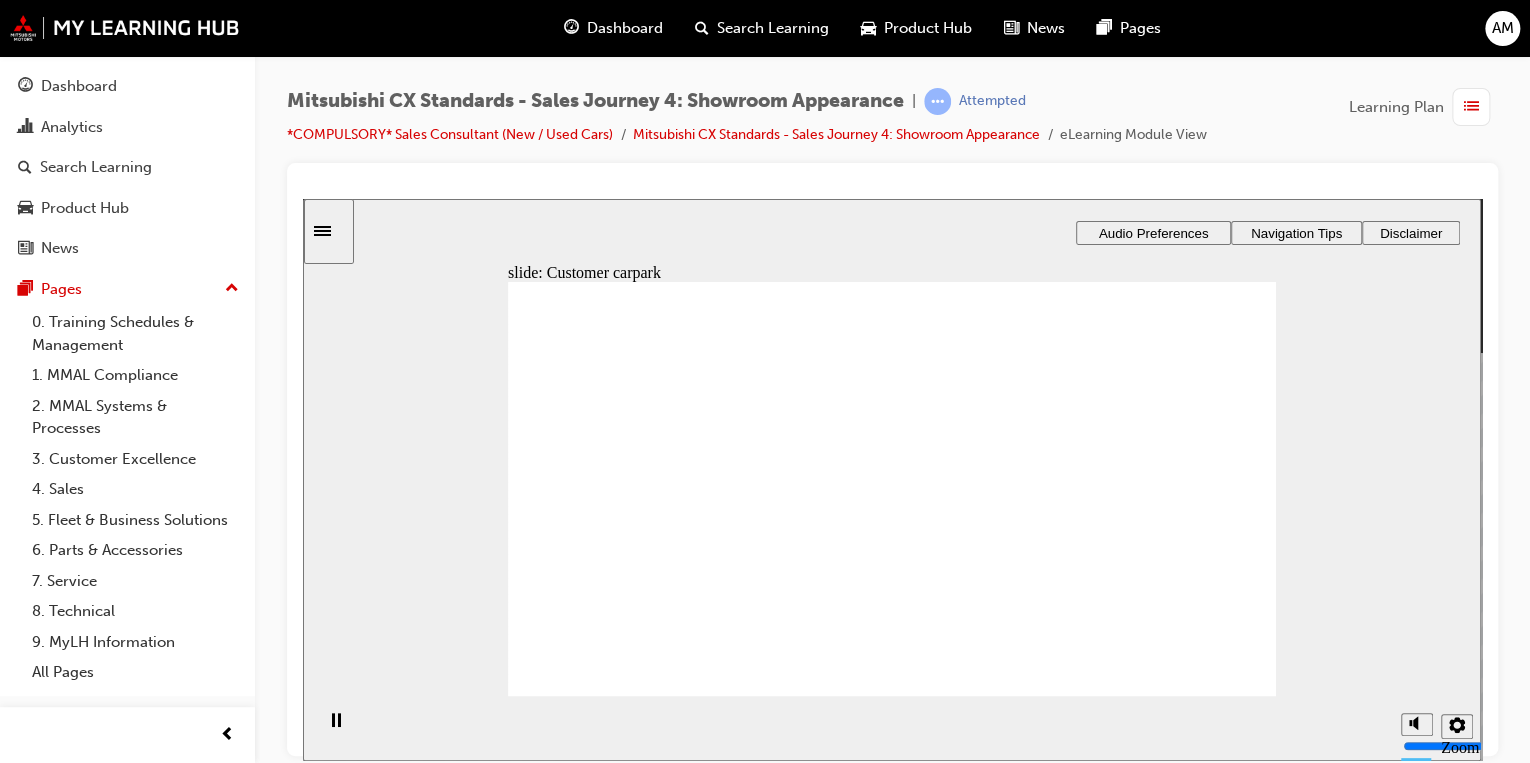 click 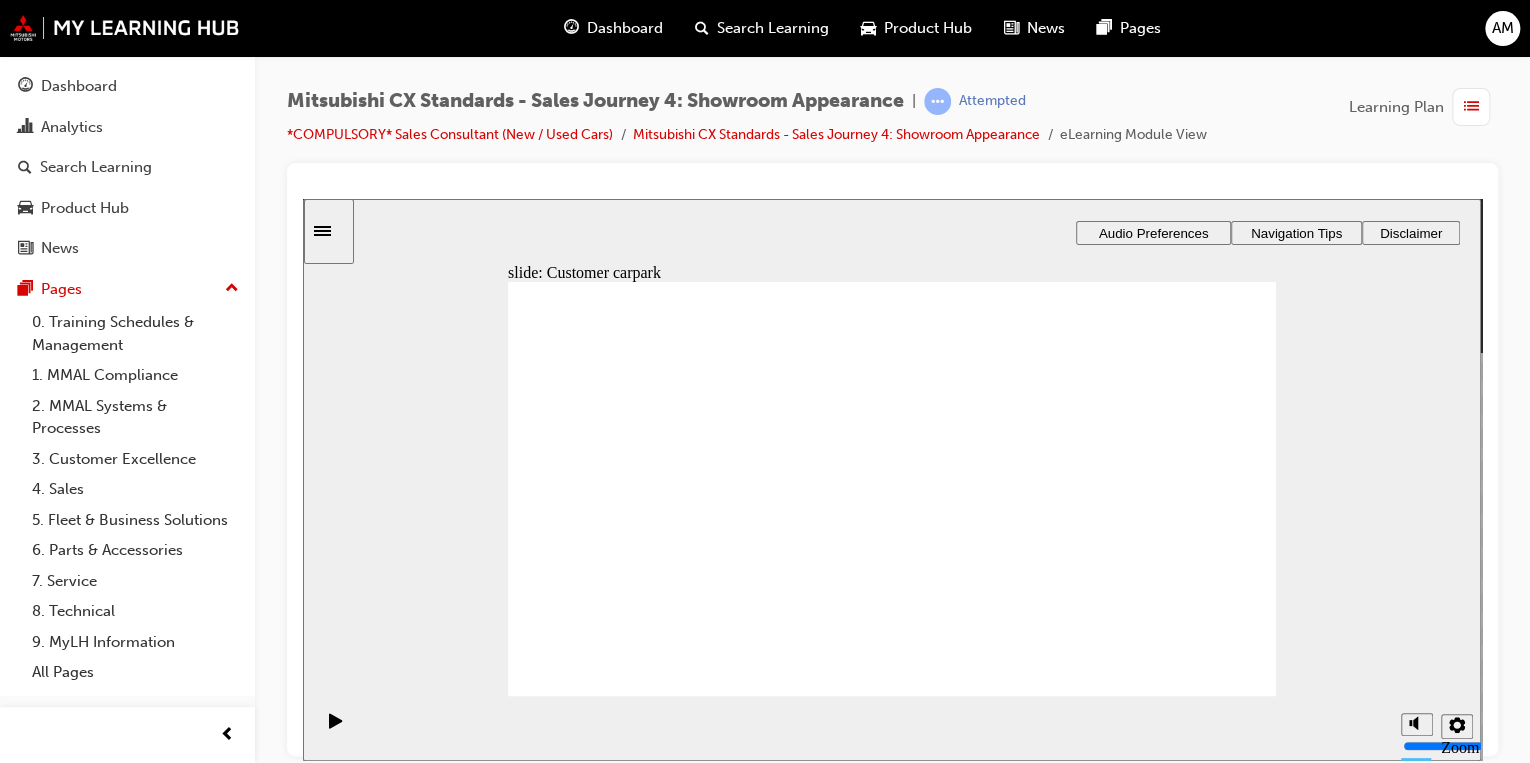 click 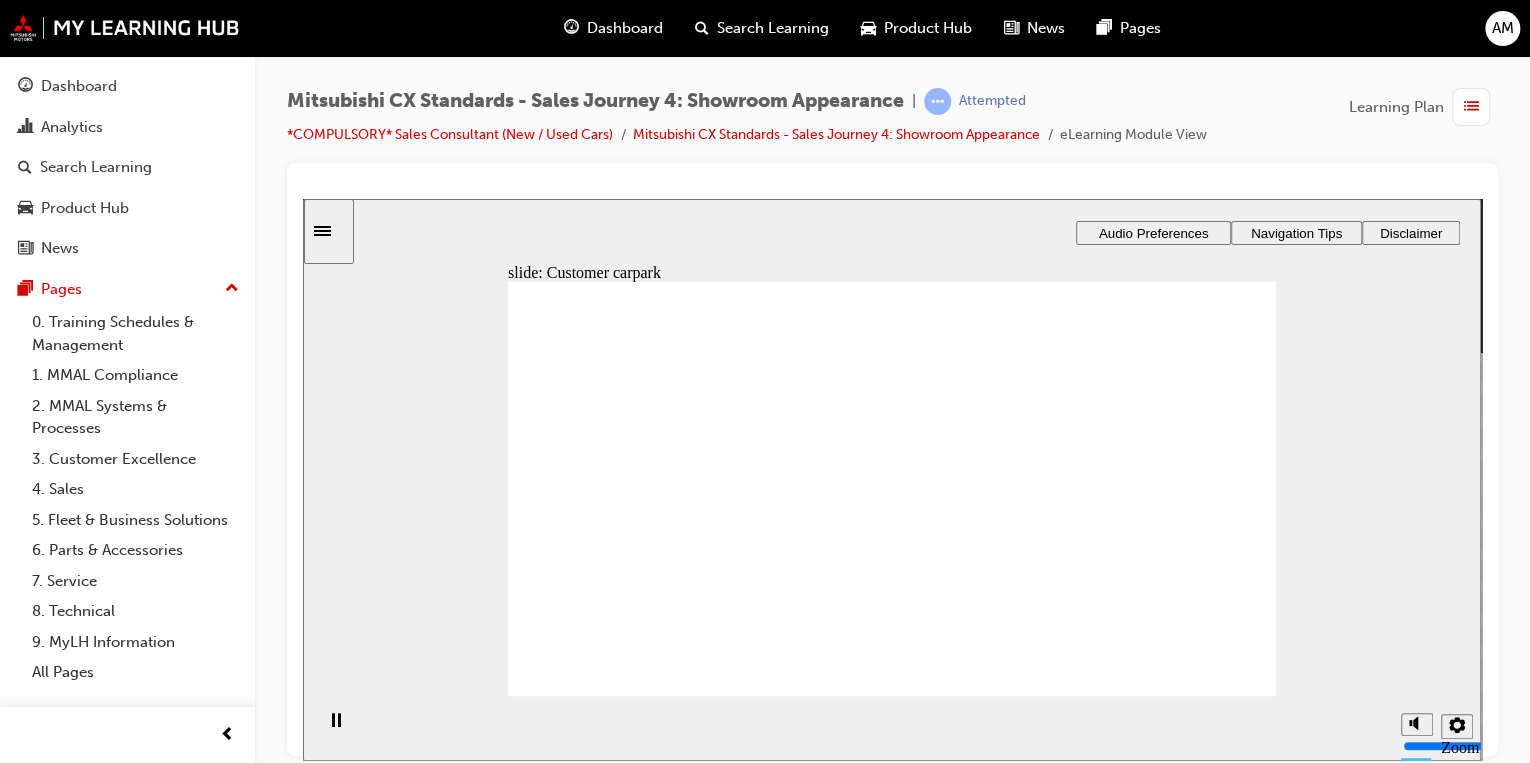click 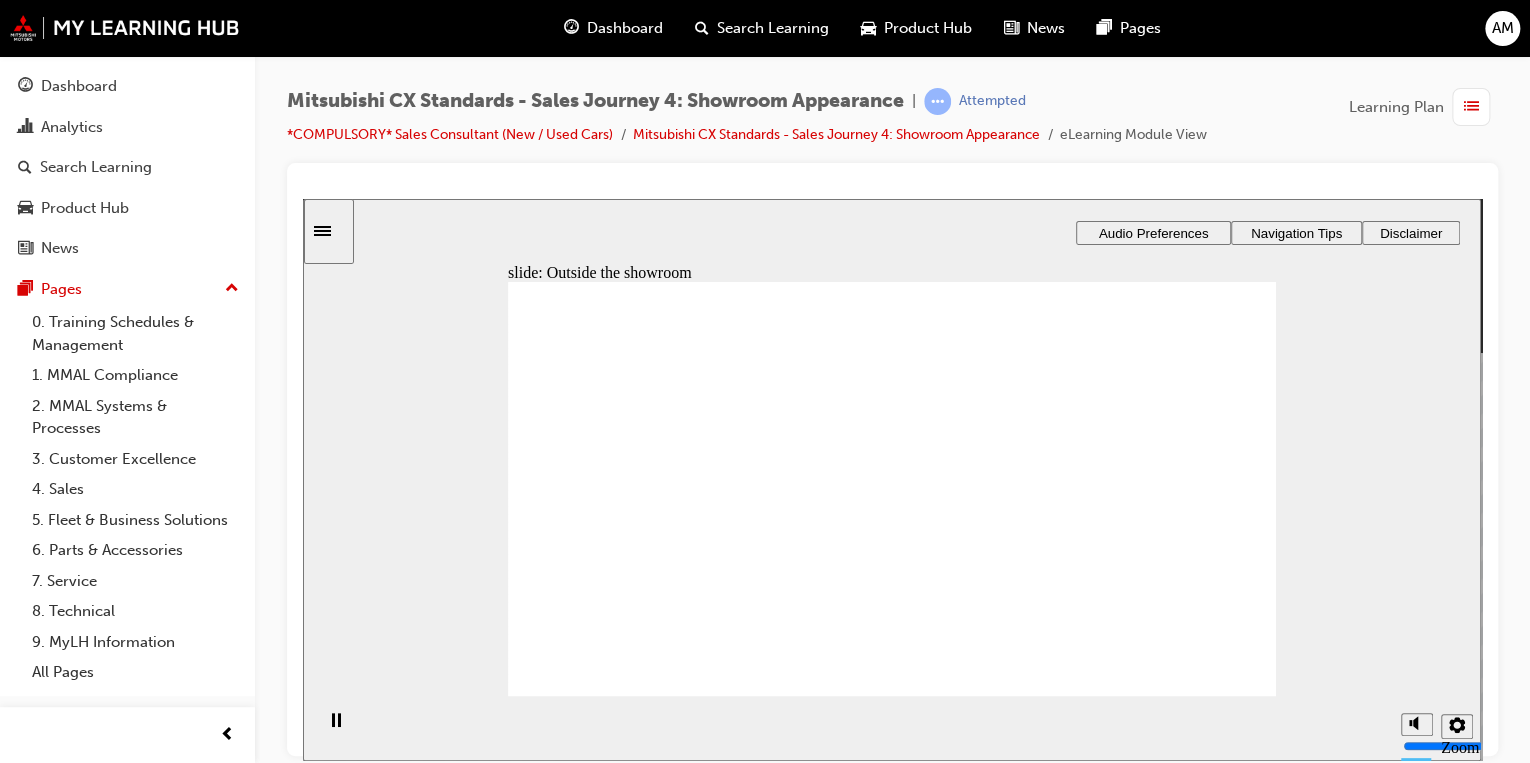 click 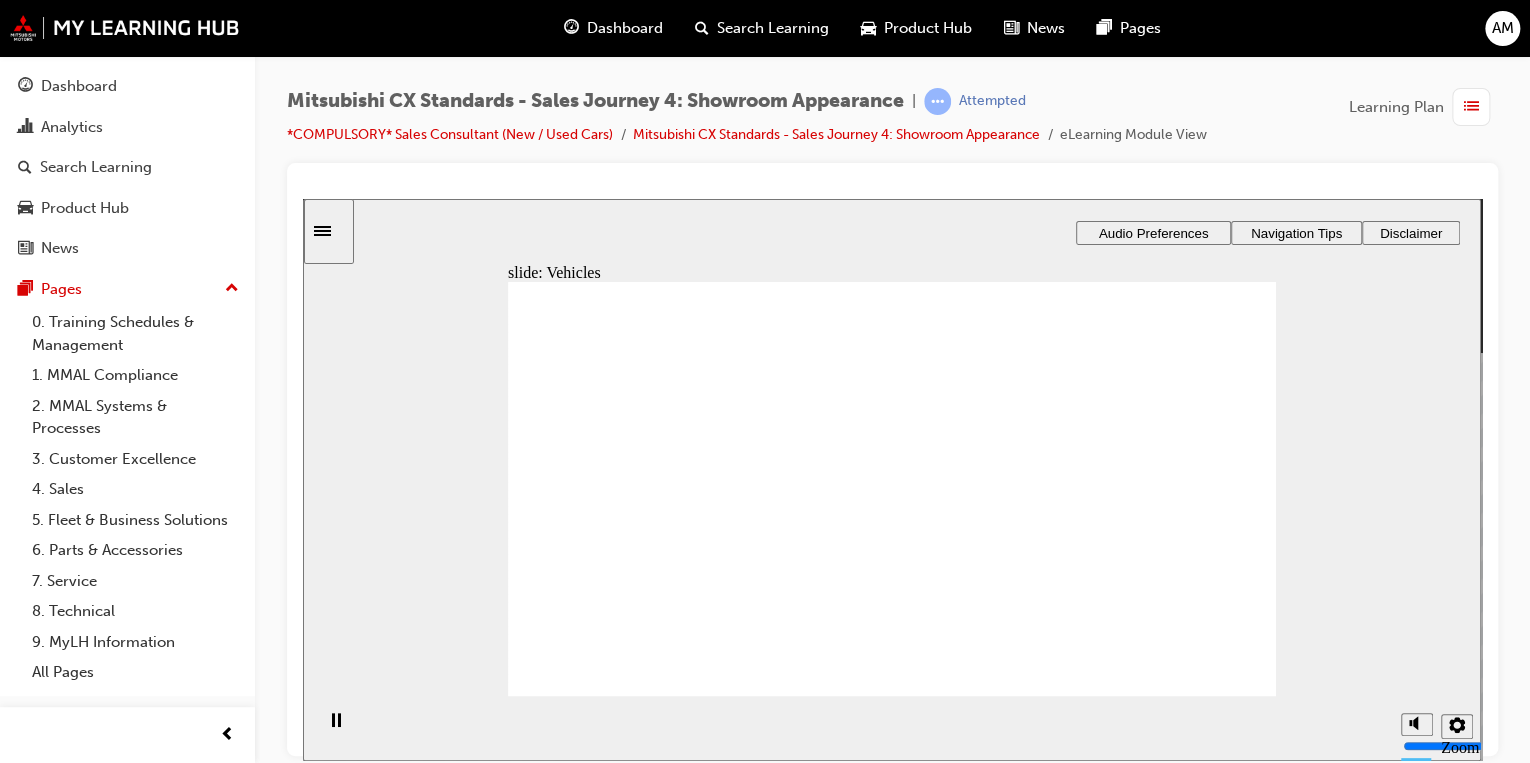 click 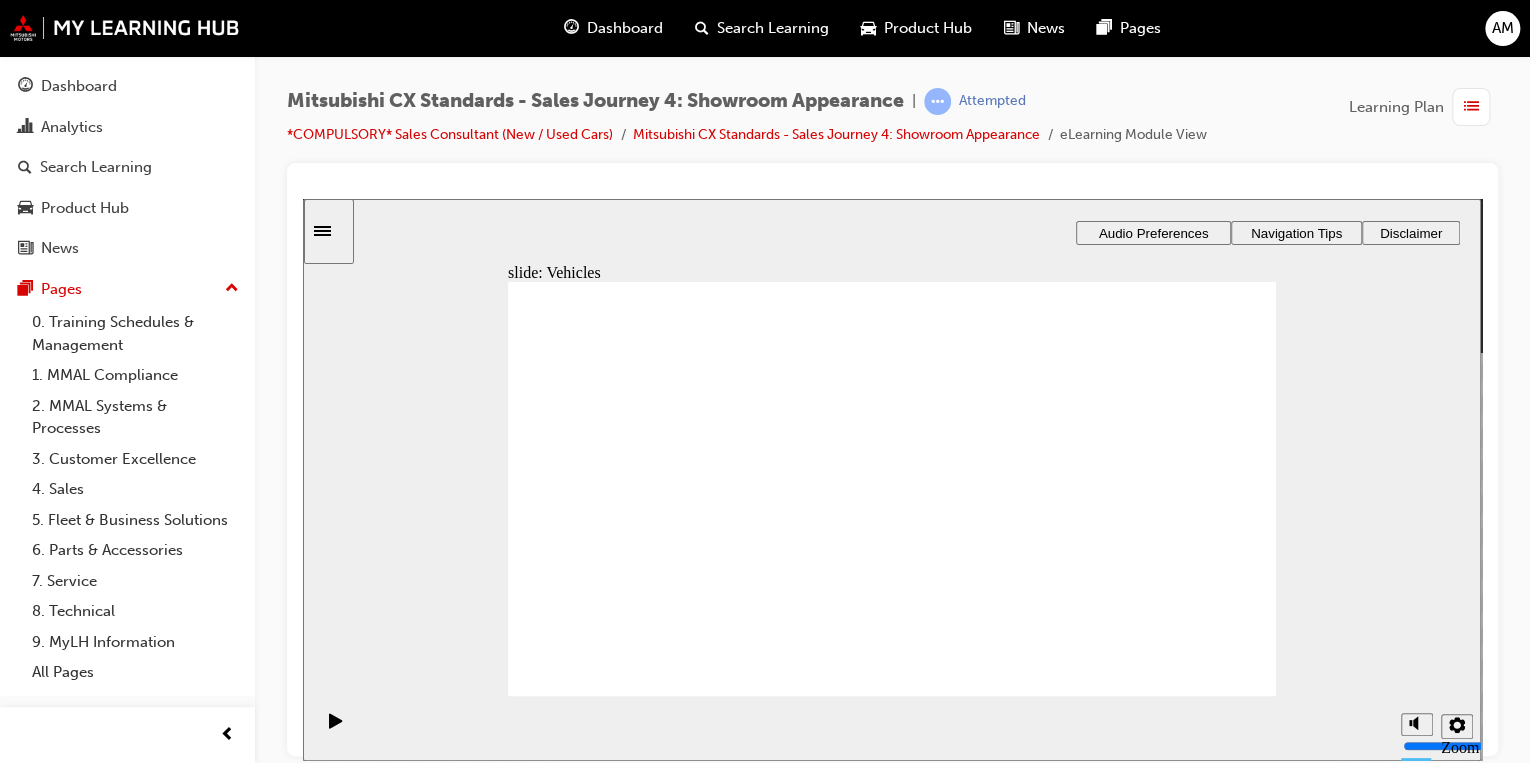 click 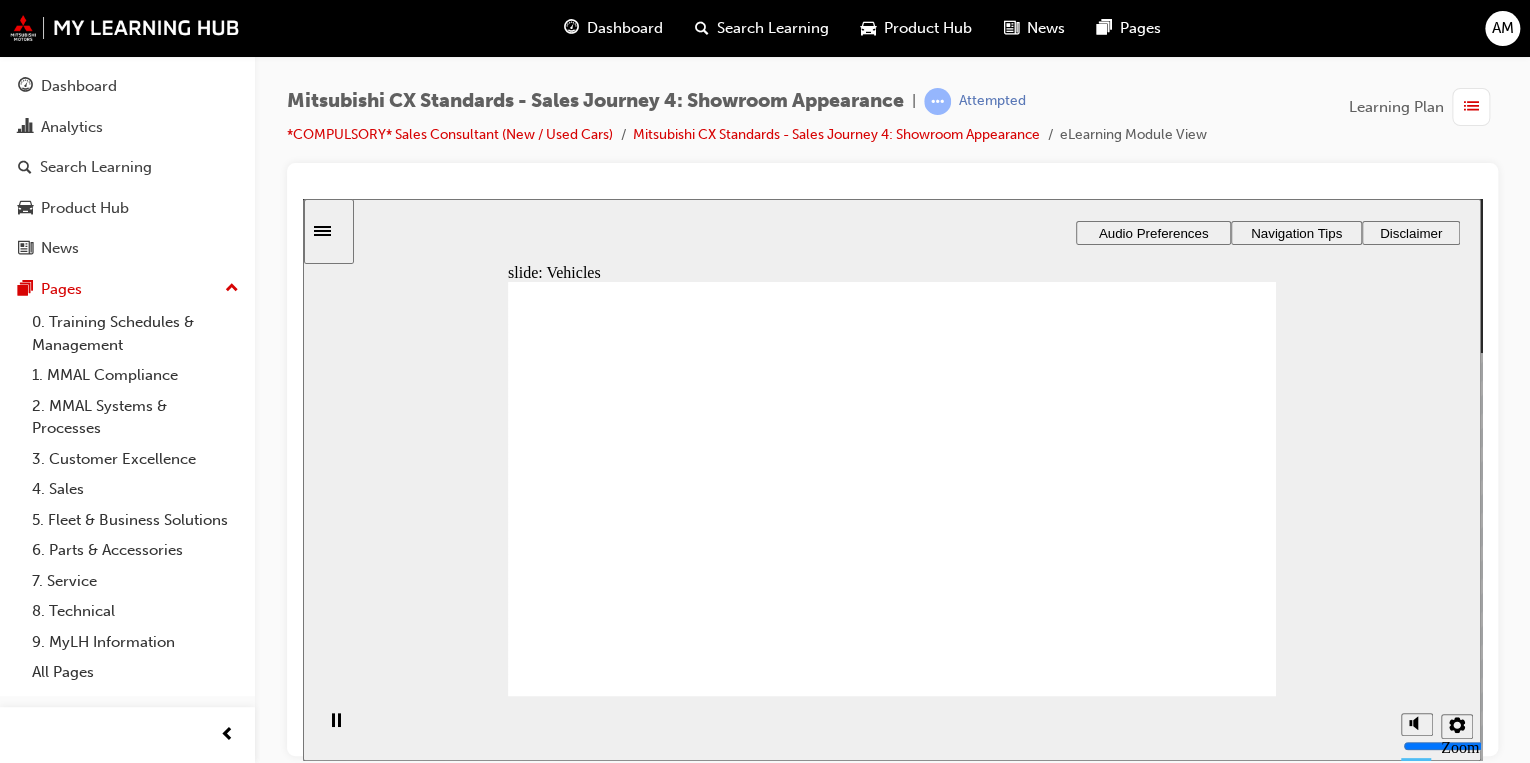 click 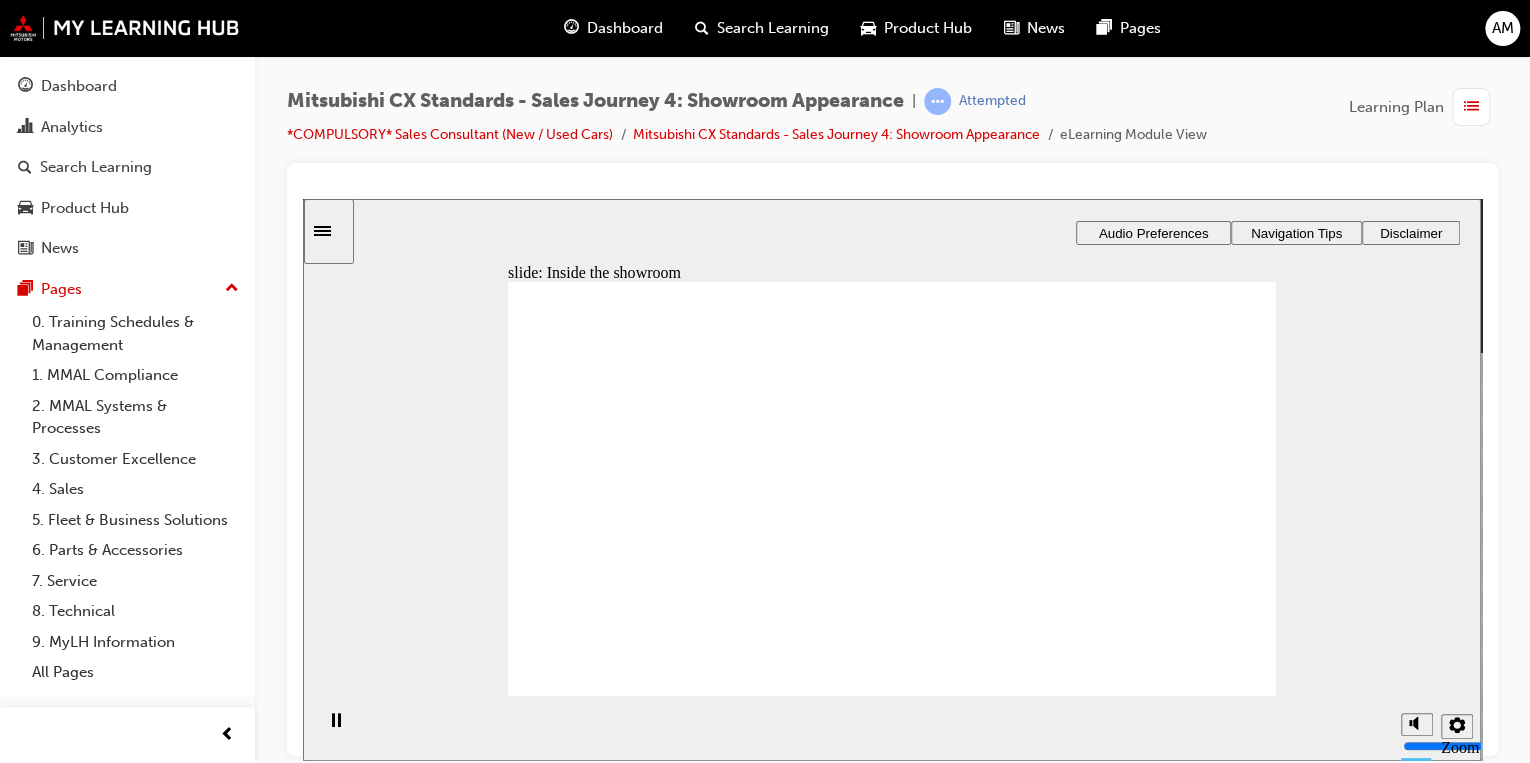 click 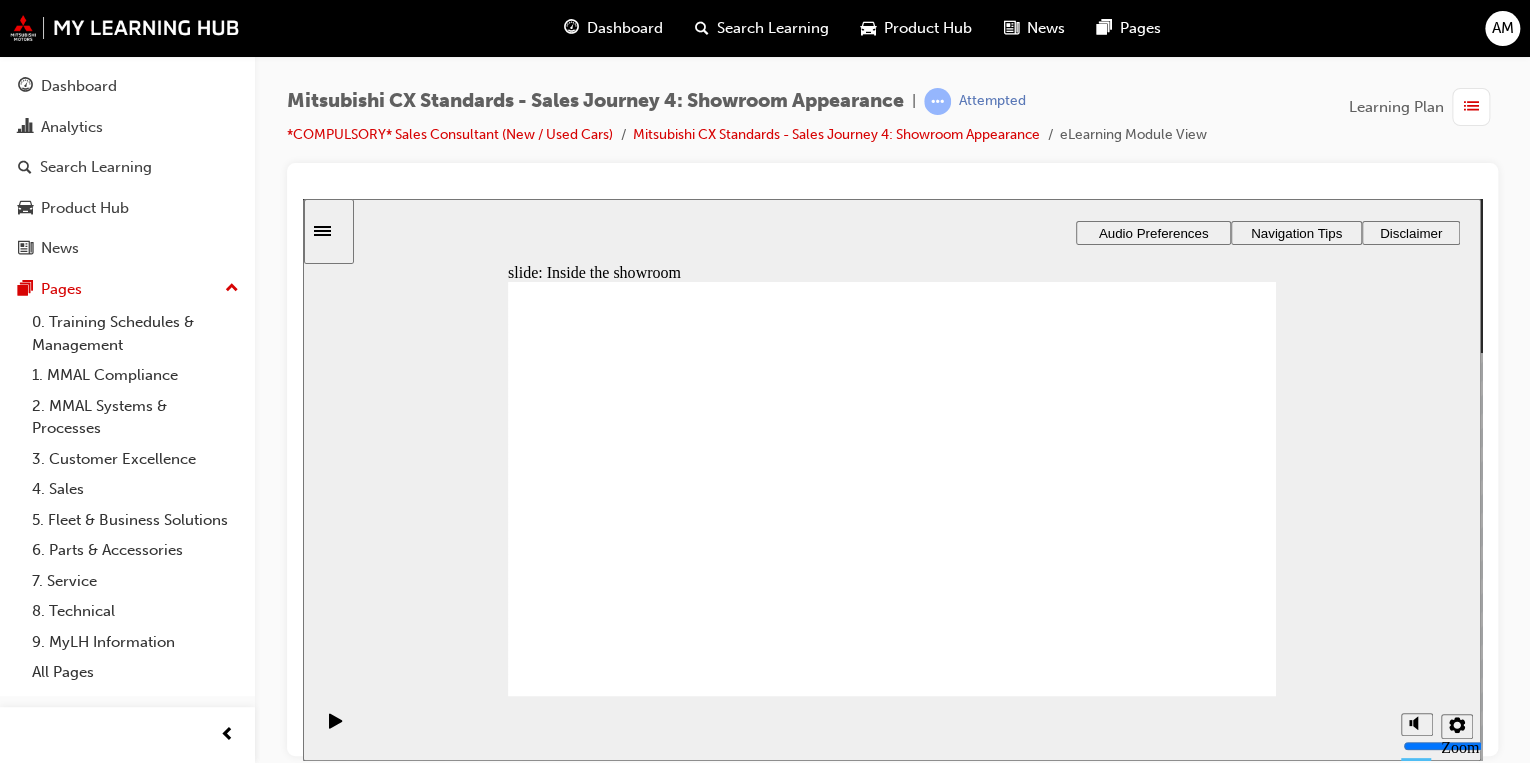 click 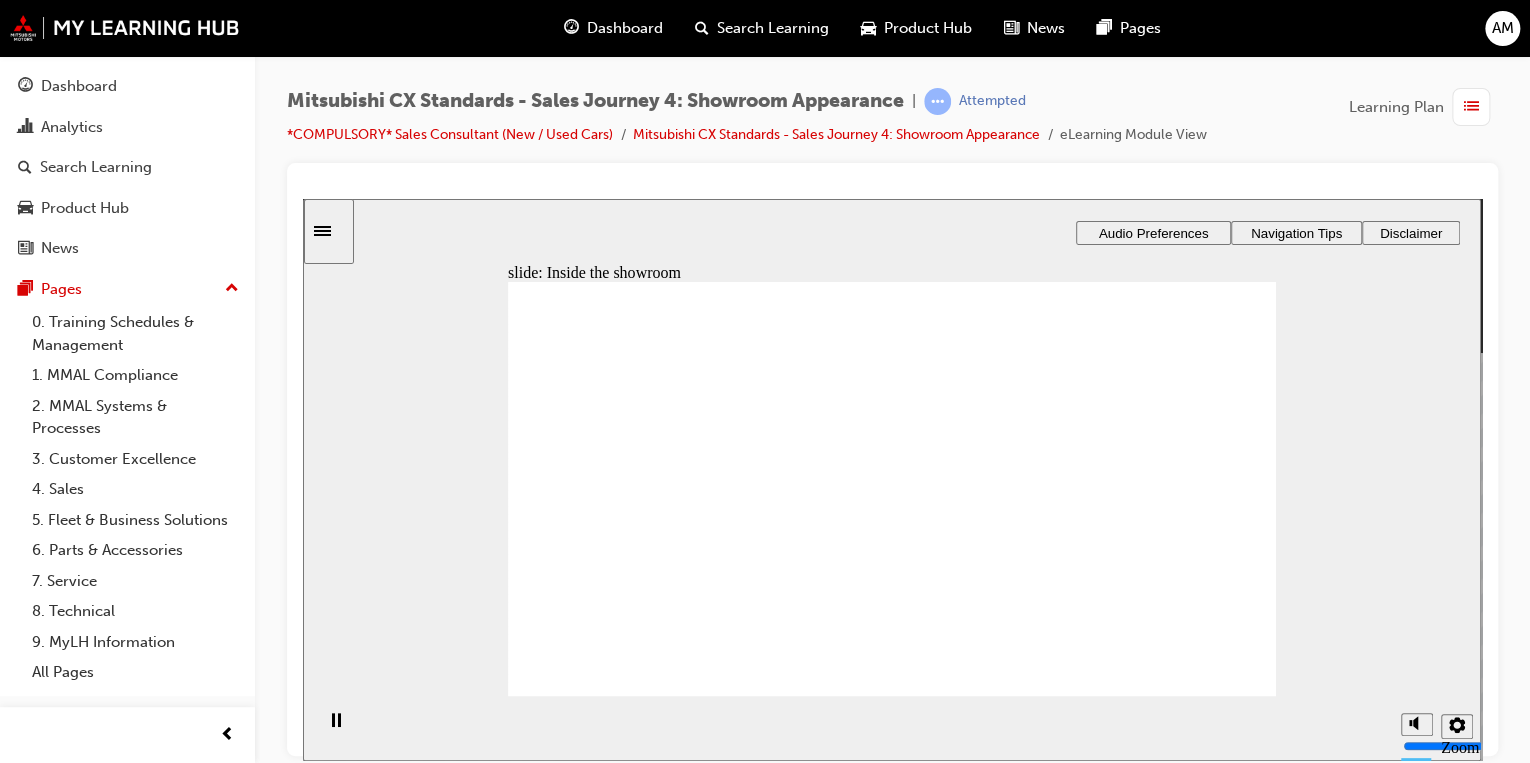 click 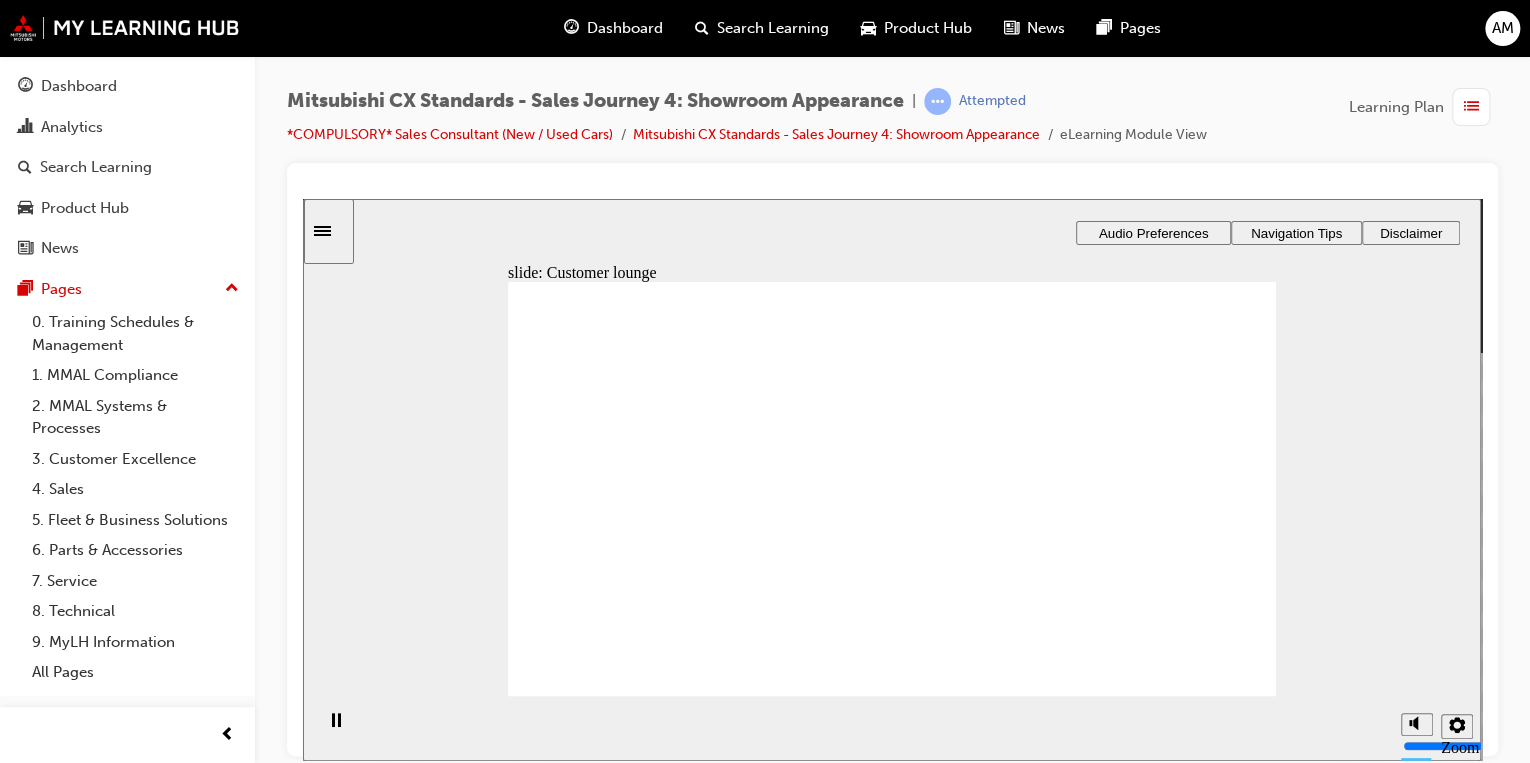 click 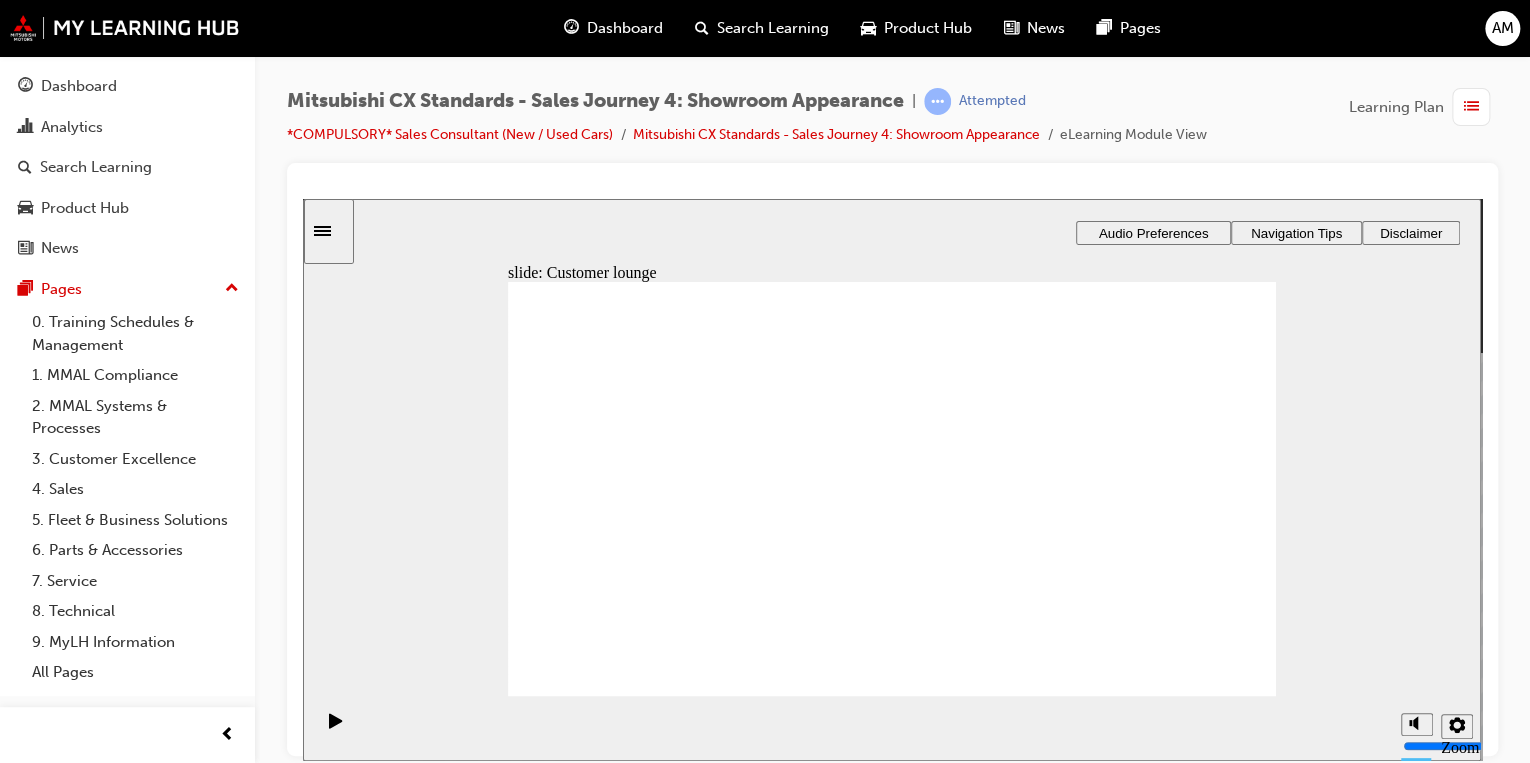 click 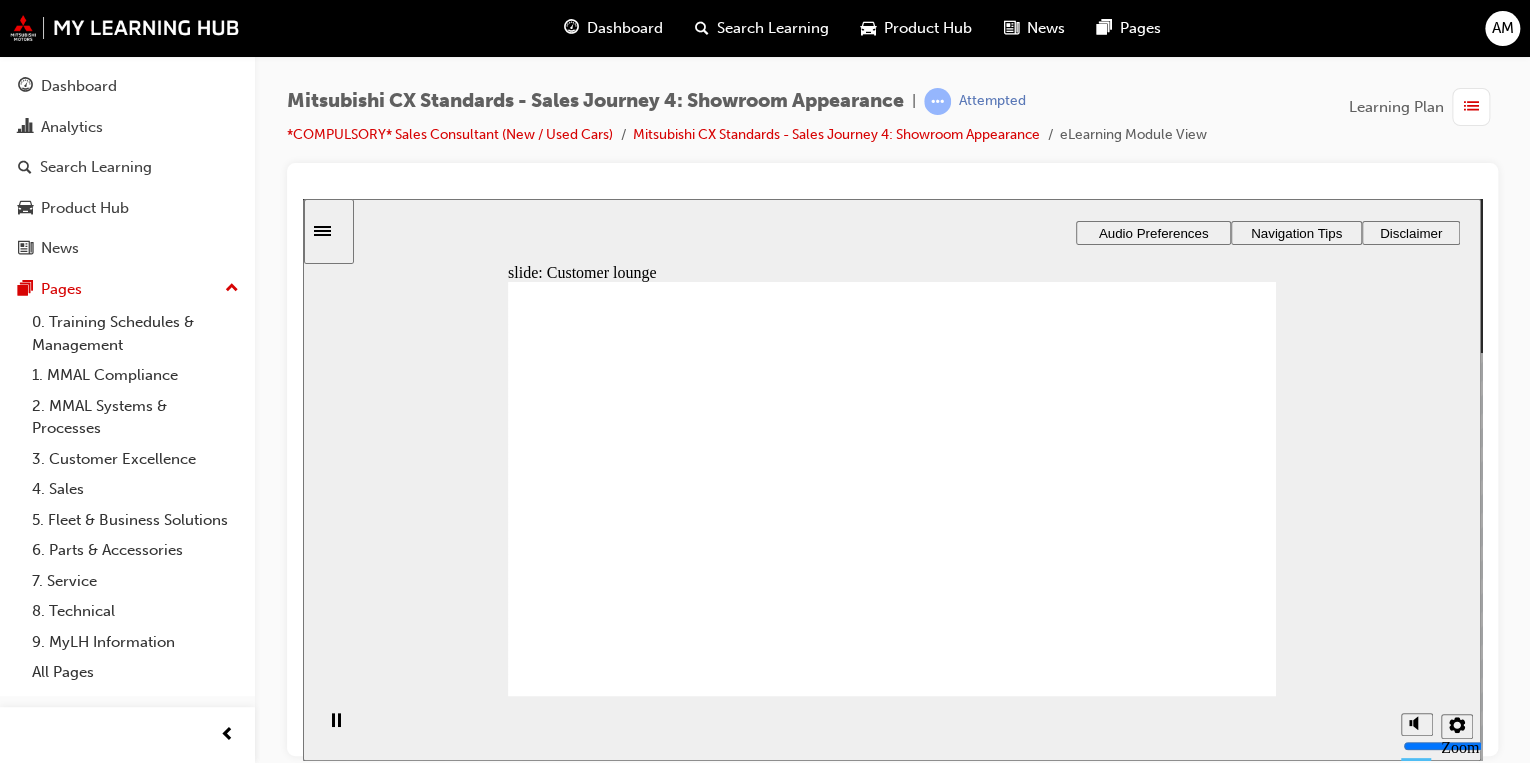 click 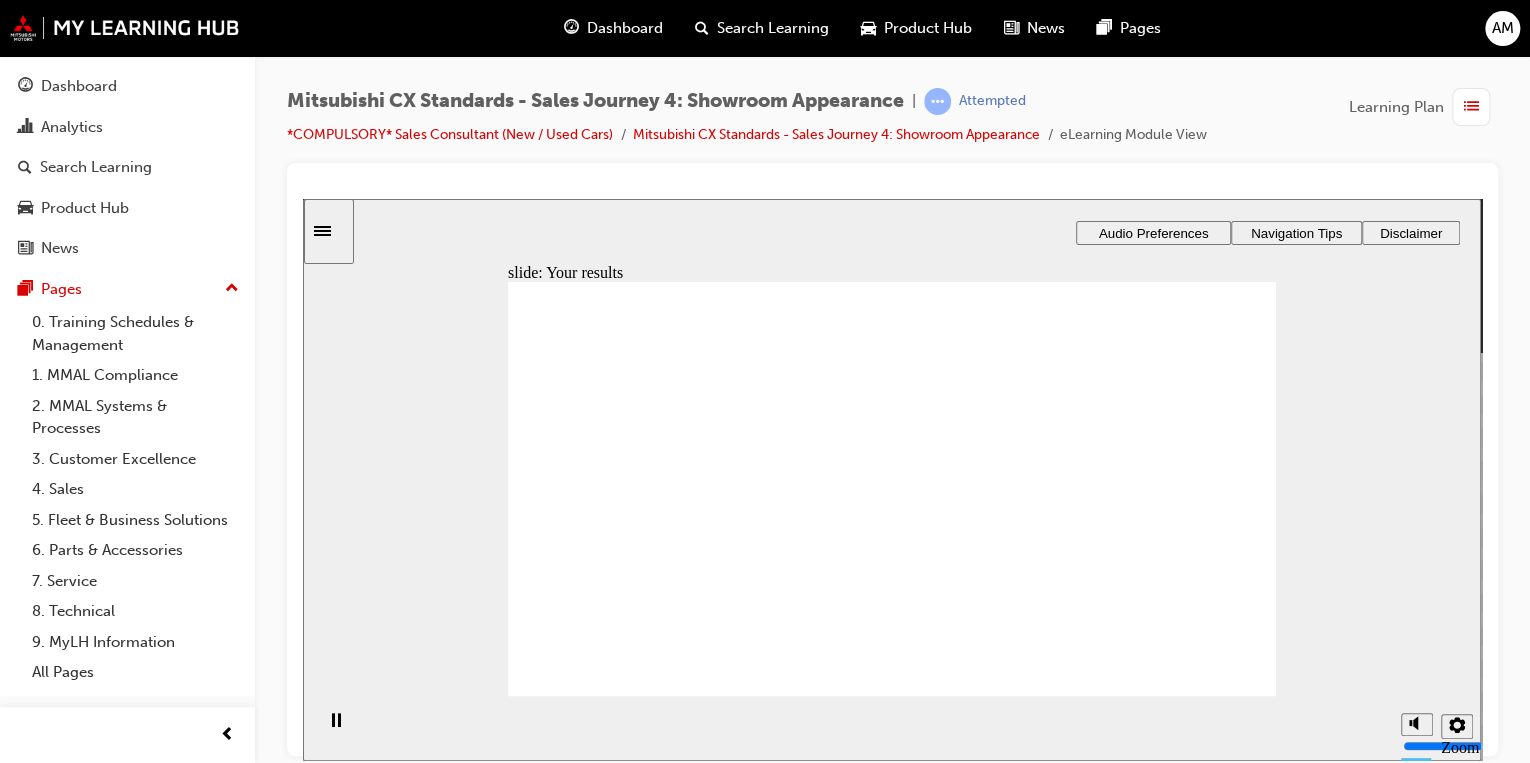 click 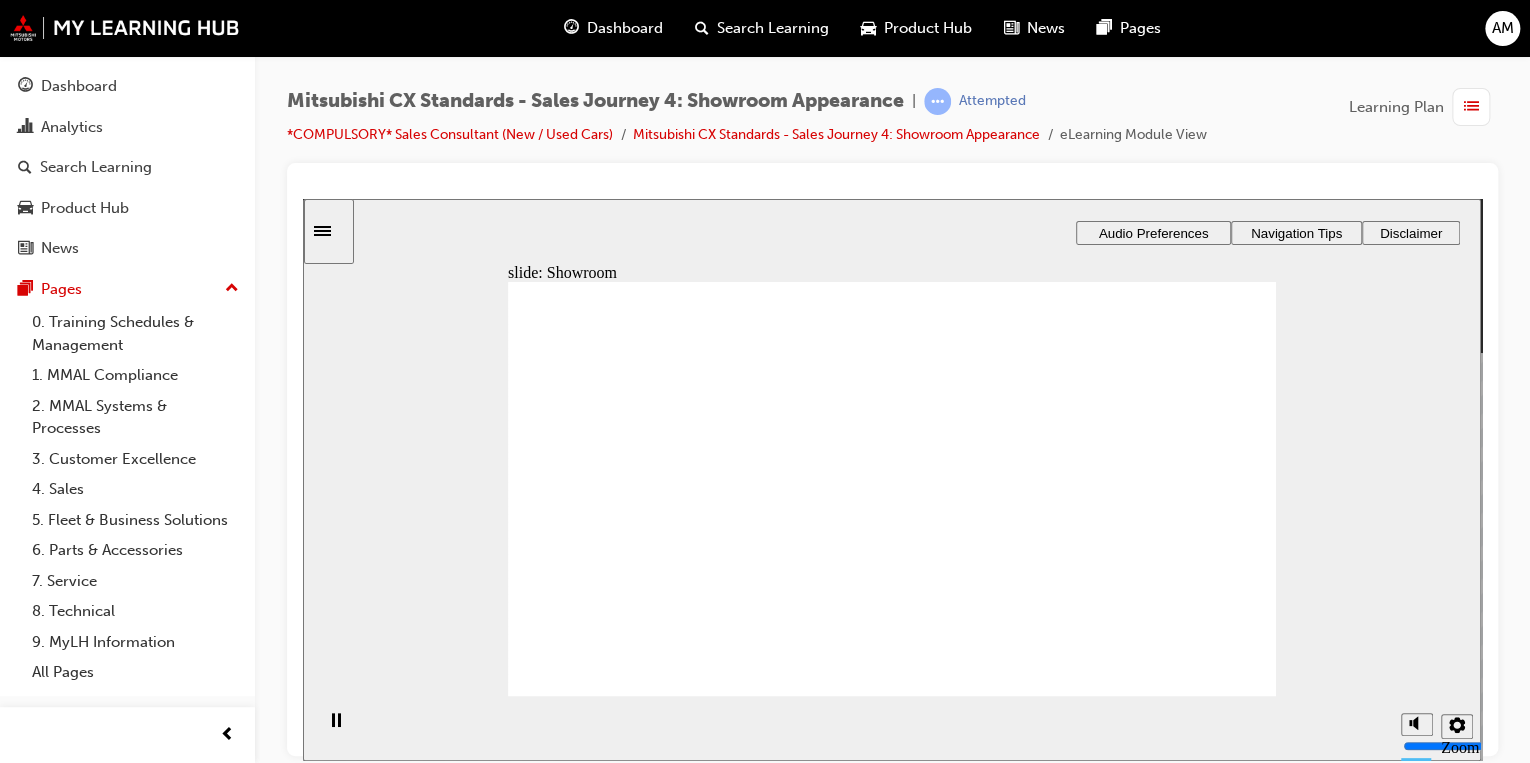 drag, startPoint x: 712, startPoint y: 503, endPoint x: 940, endPoint y: 389, distance: 254.91174 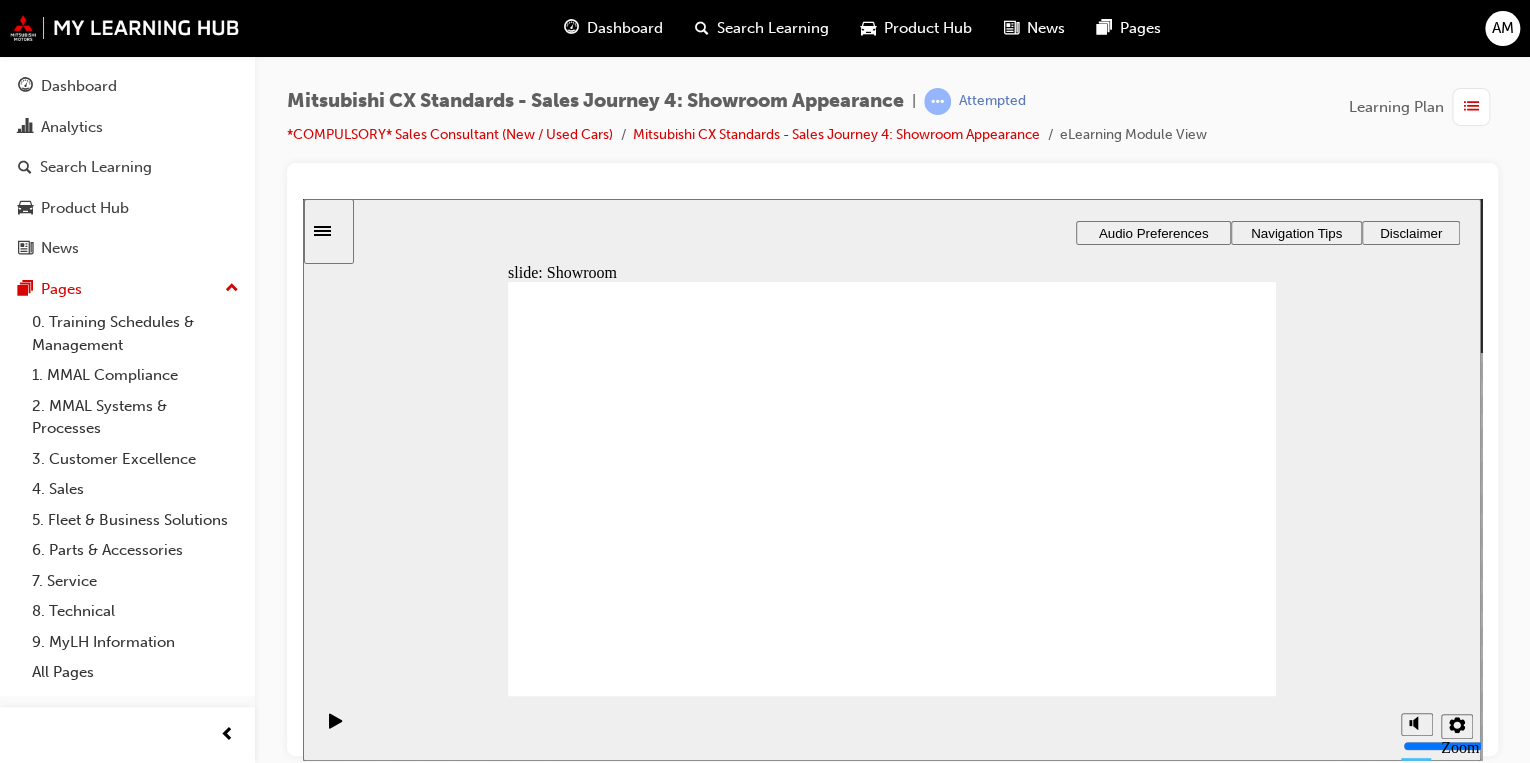 drag, startPoint x: 658, startPoint y: 526, endPoint x: 904, endPoint y: 478, distance: 250.63918 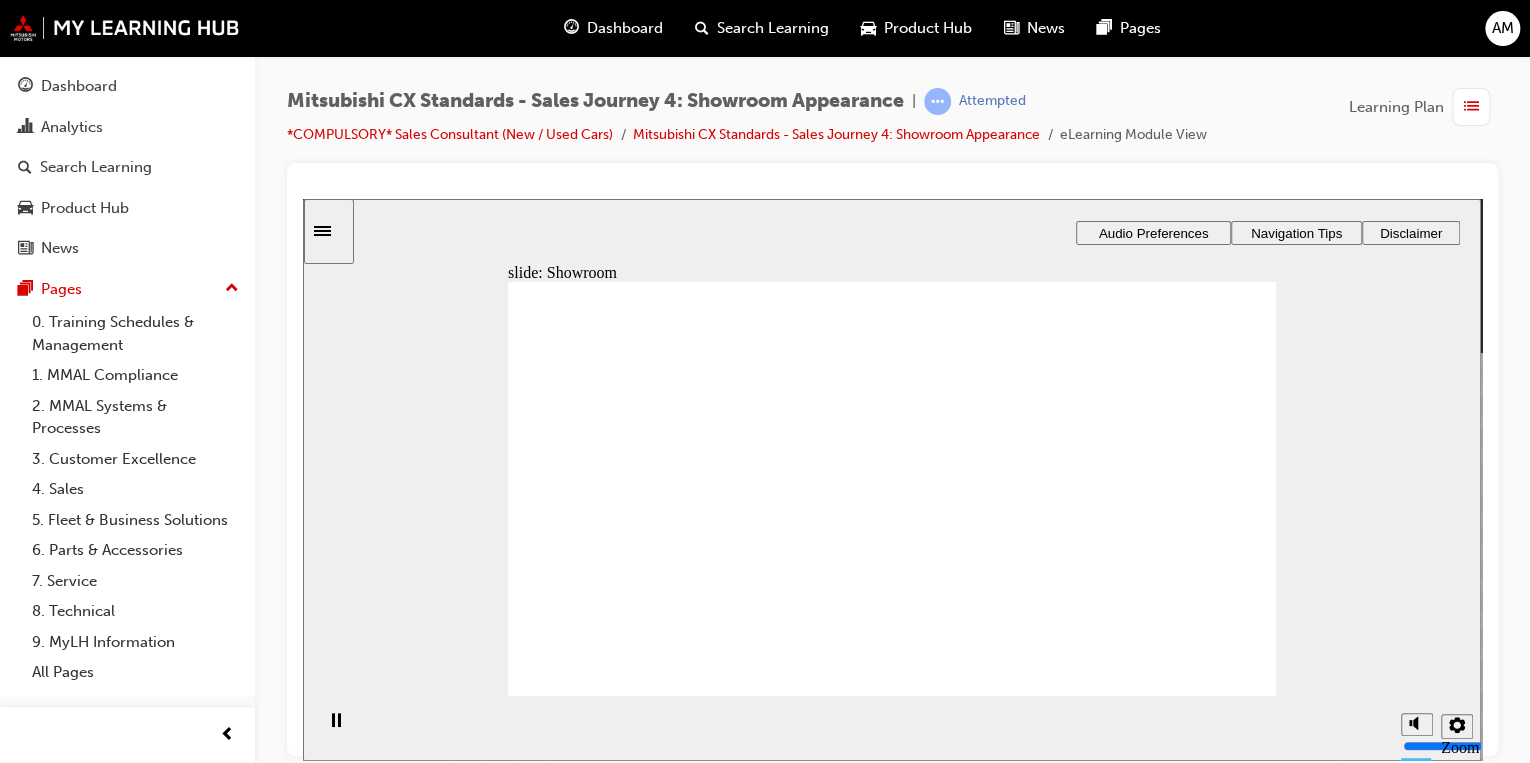 click 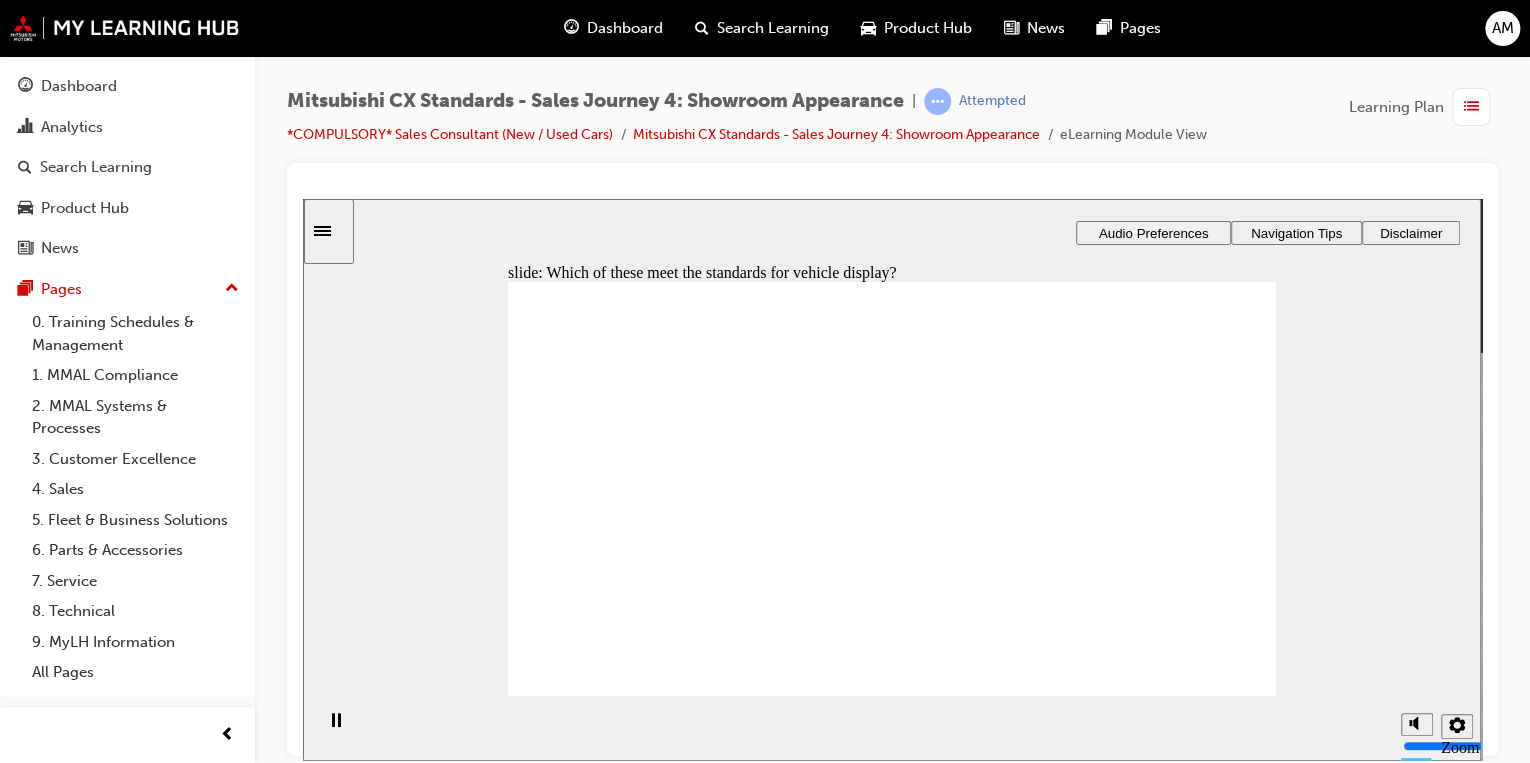 checkbox on "true" 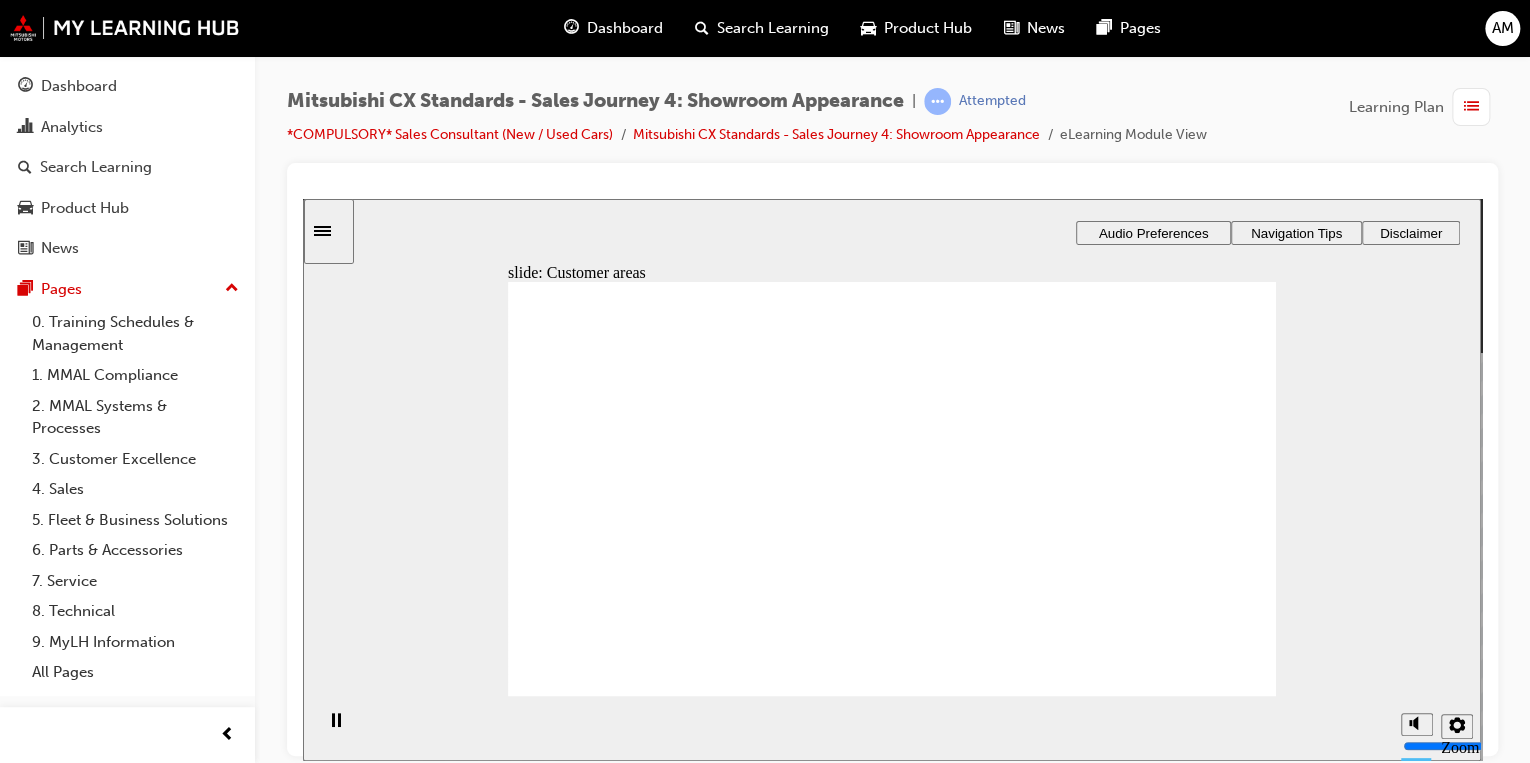 drag, startPoint x: 660, startPoint y: 522, endPoint x: 1122, endPoint y: 378, distance: 483.92148 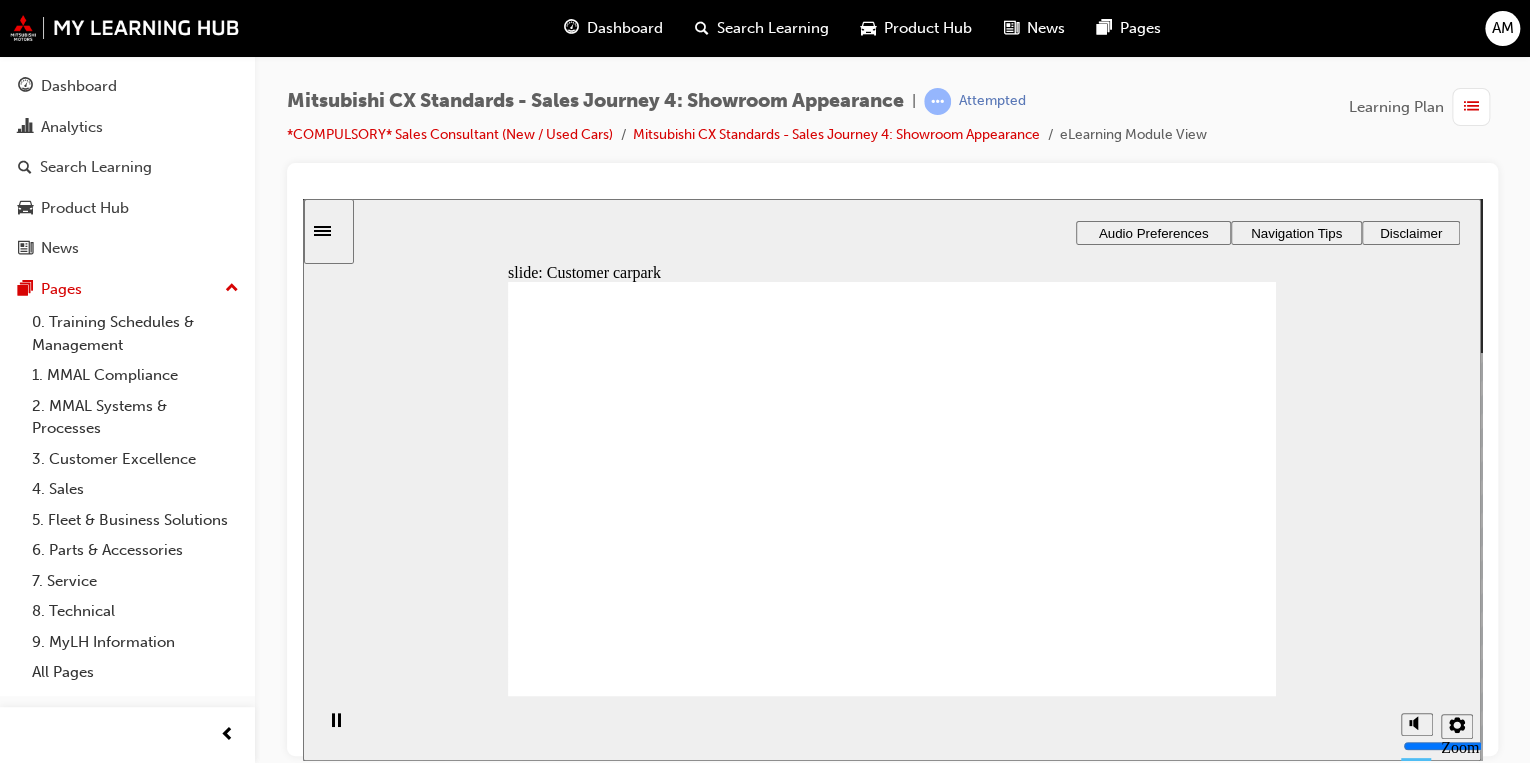 click 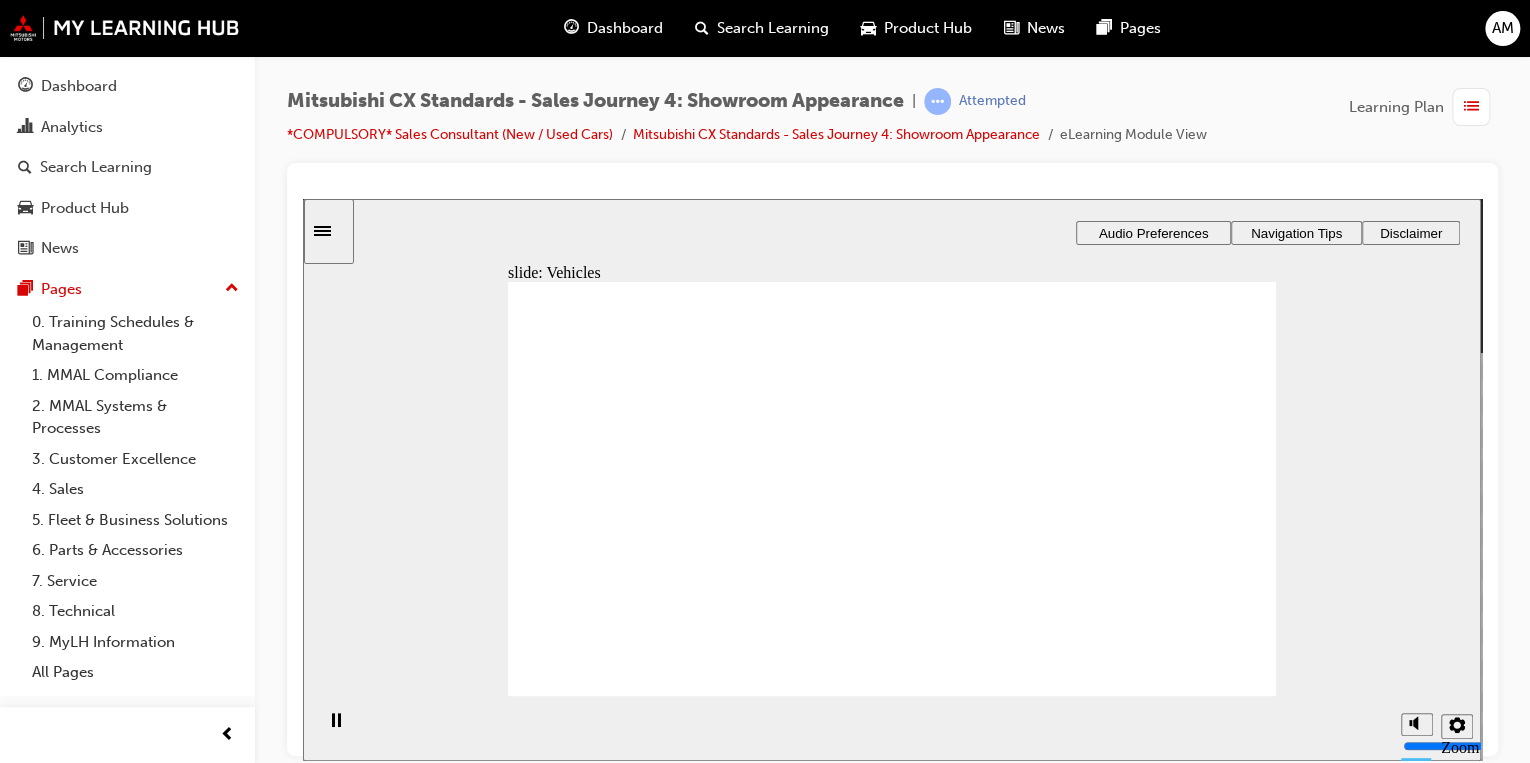 click 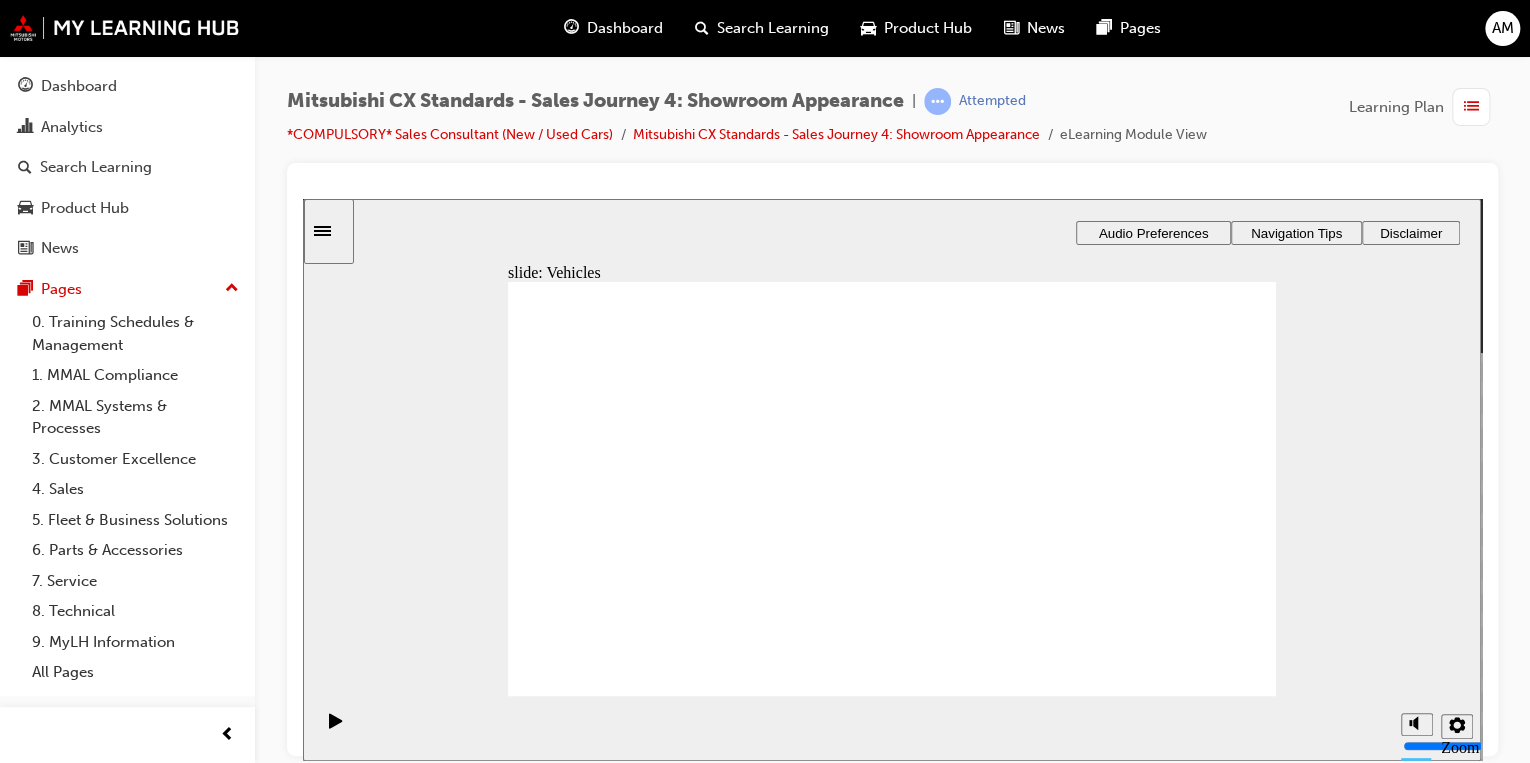 click 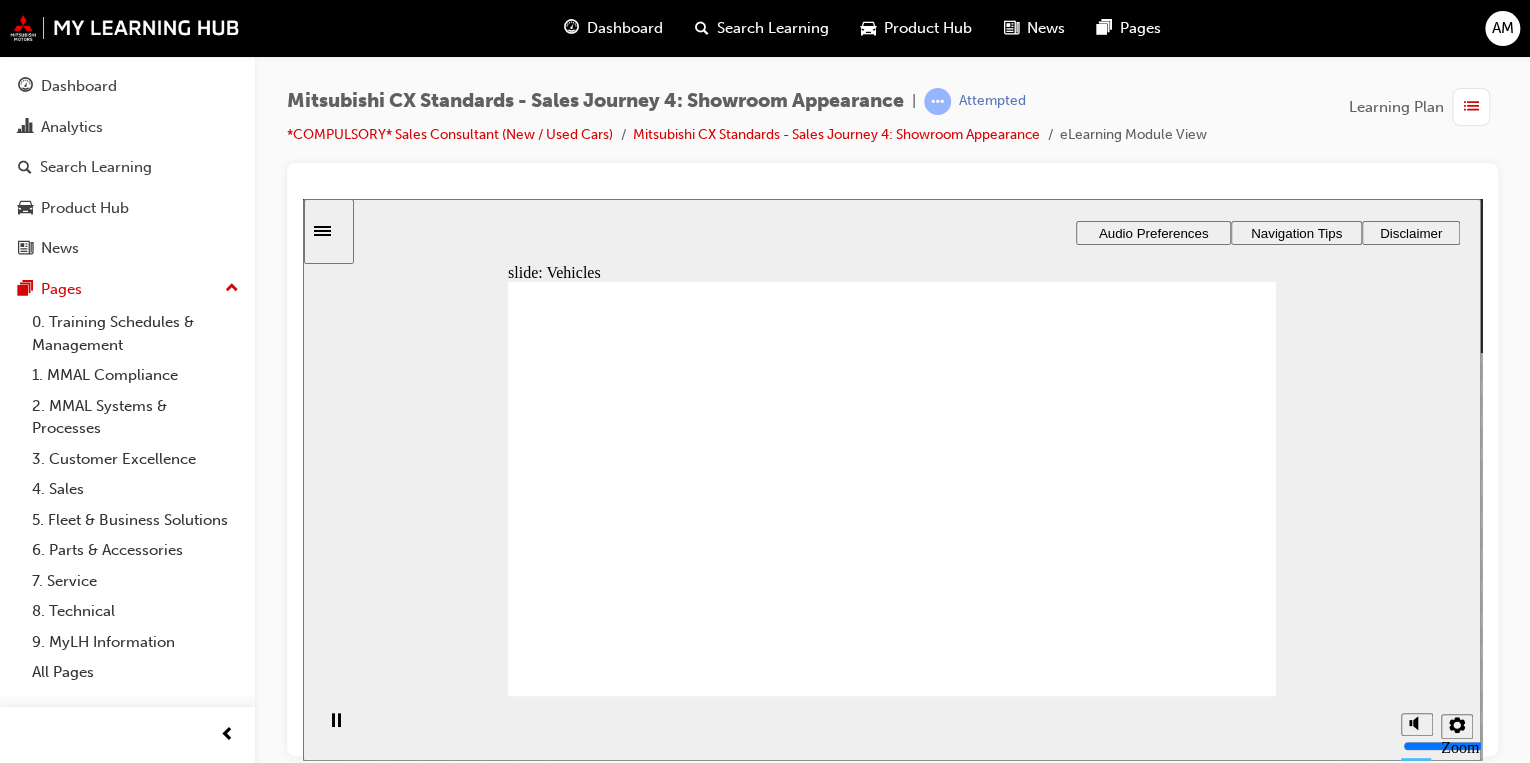 click 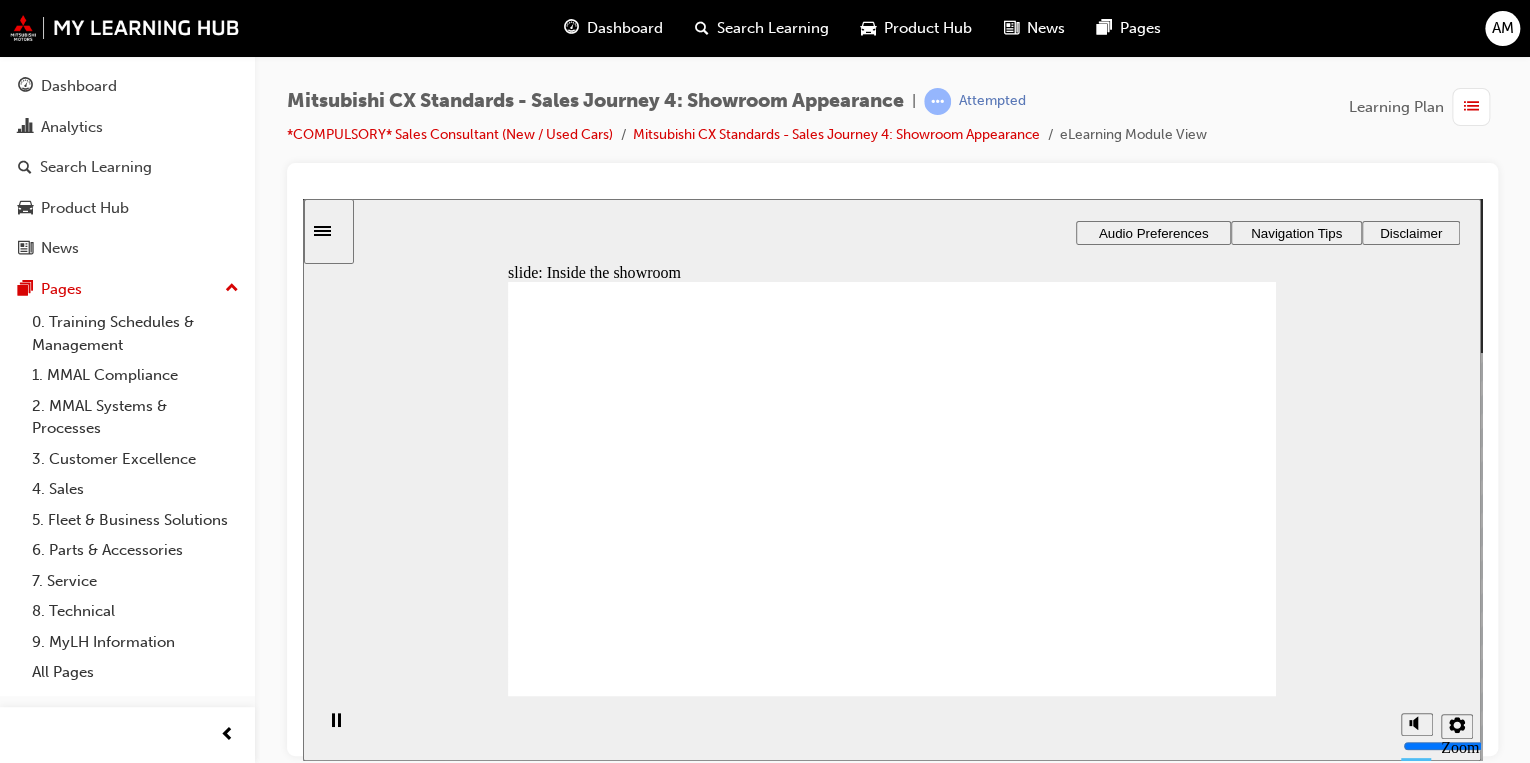 checkbox on "true" 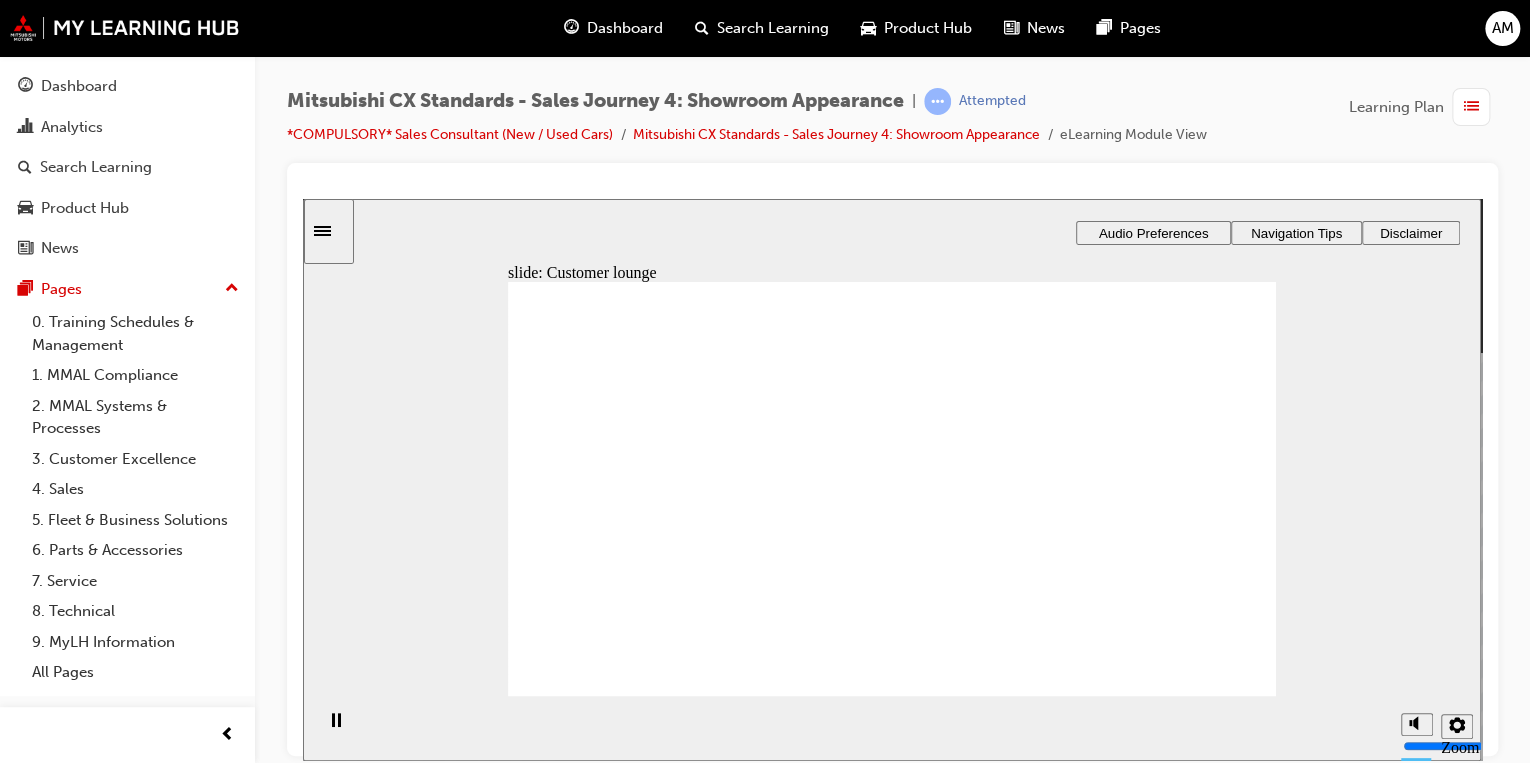 click 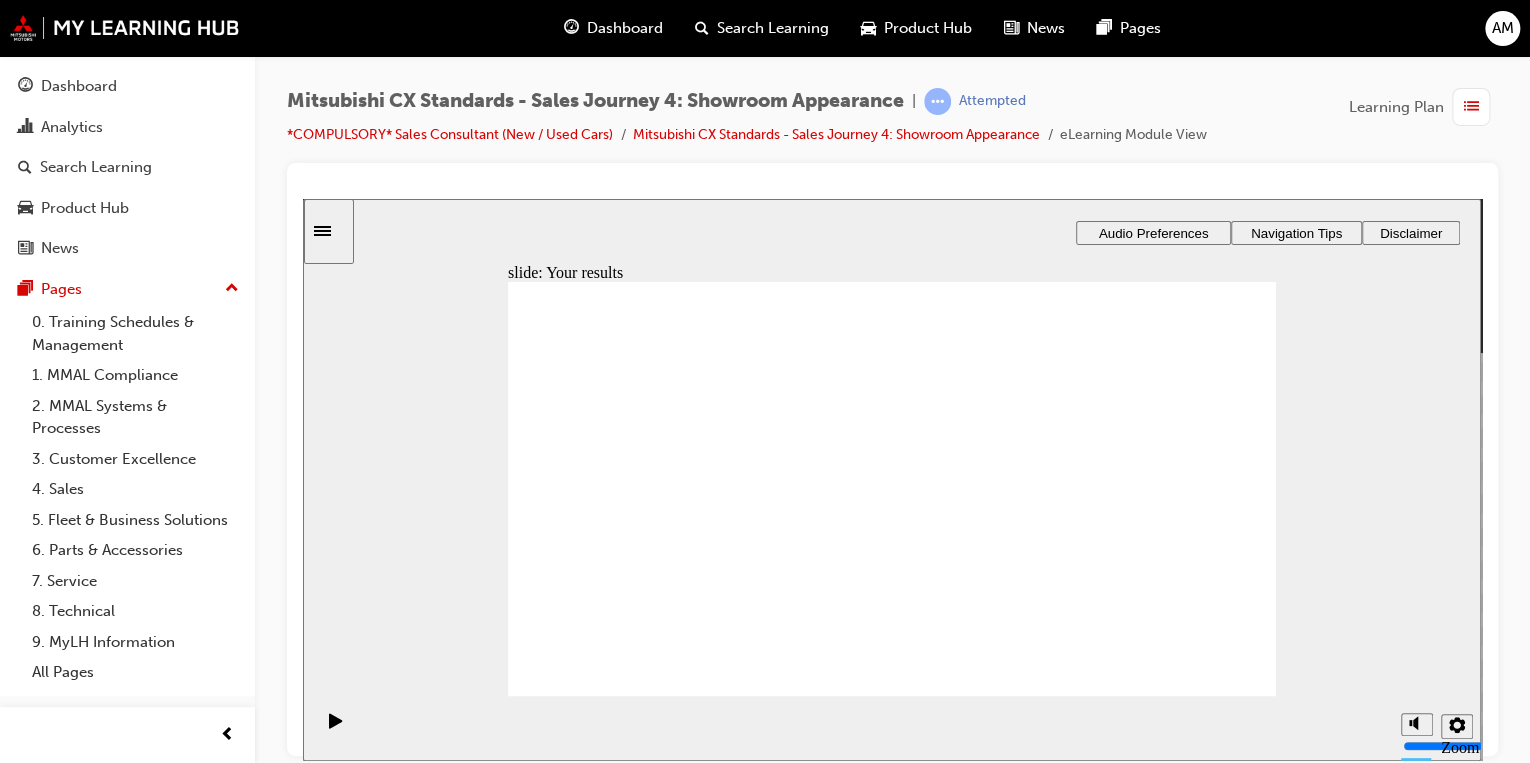 click 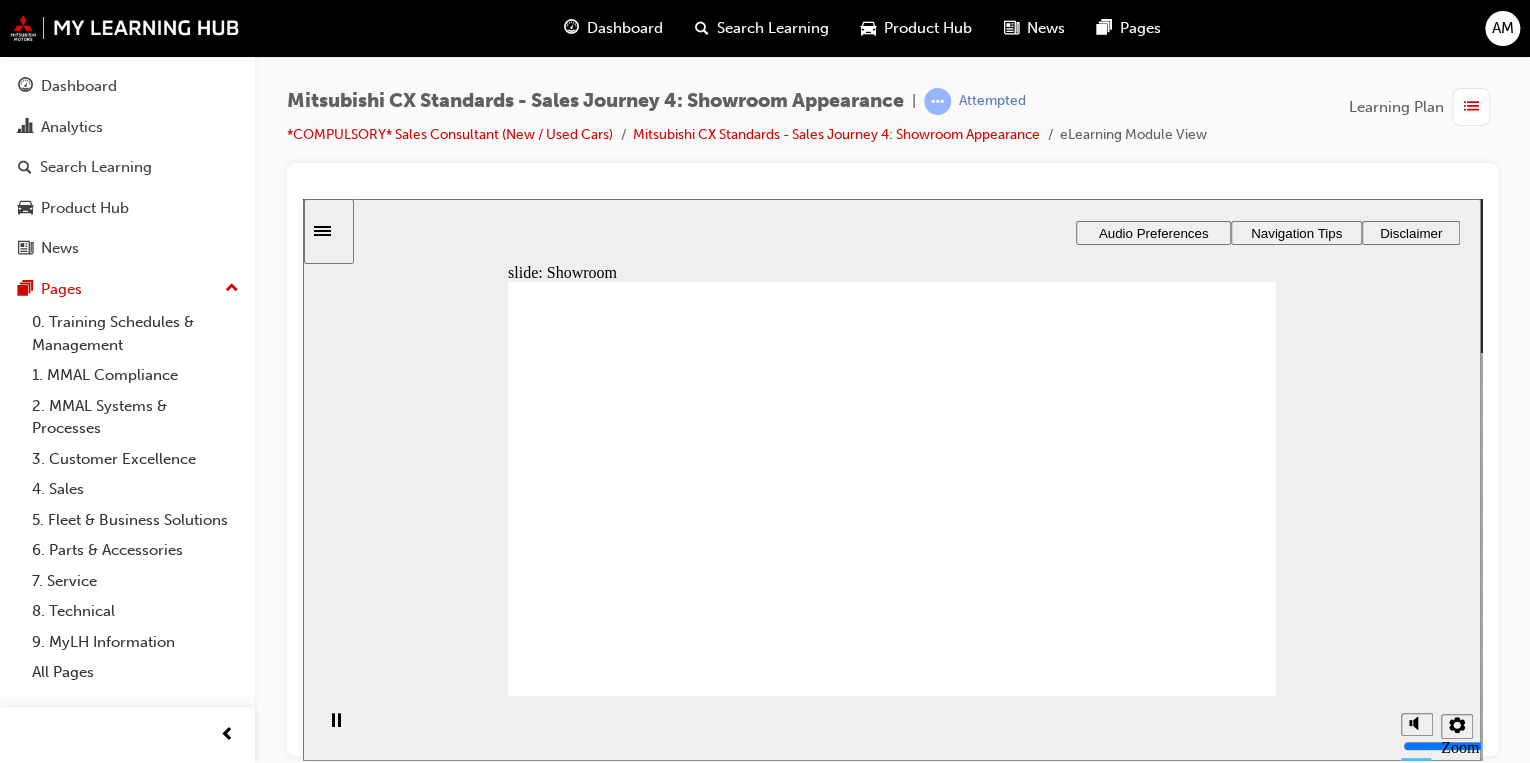 drag, startPoint x: 697, startPoint y: 526, endPoint x: 891, endPoint y: 414, distance: 224.00893 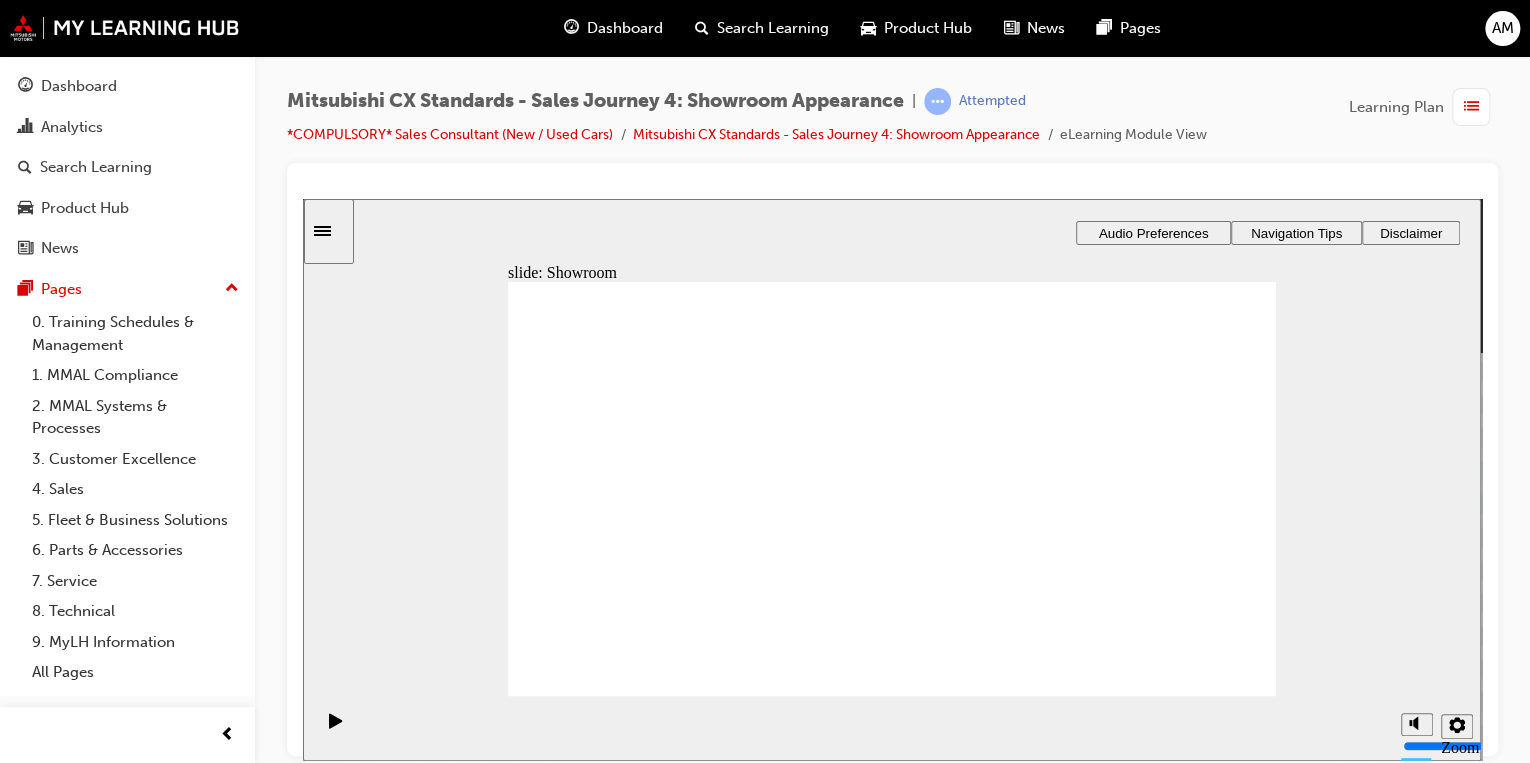 drag, startPoint x: 693, startPoint y: 521, endPoint x: 920, endPoint y: 474, distance: 231.81458 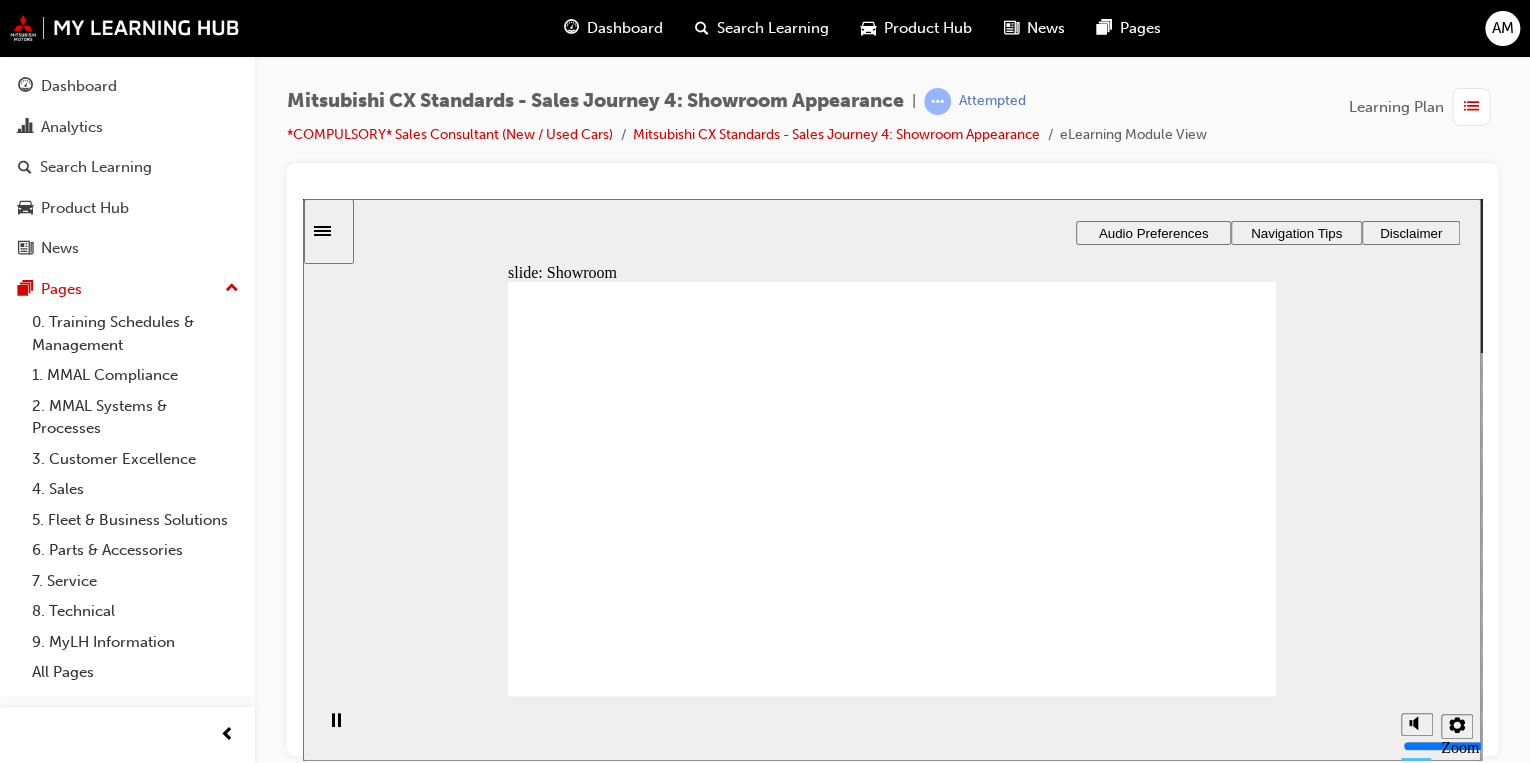 click 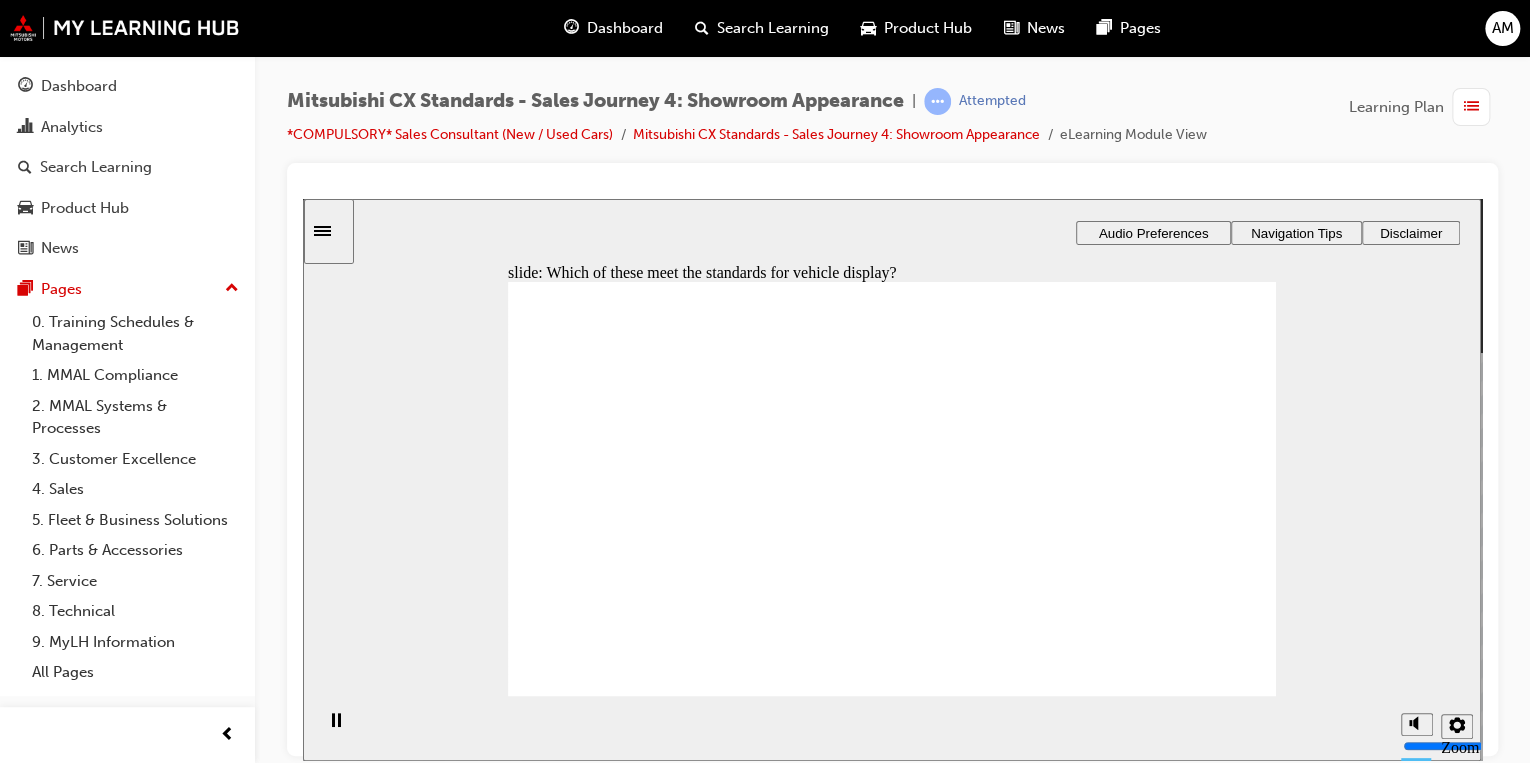 checkbox on "true" 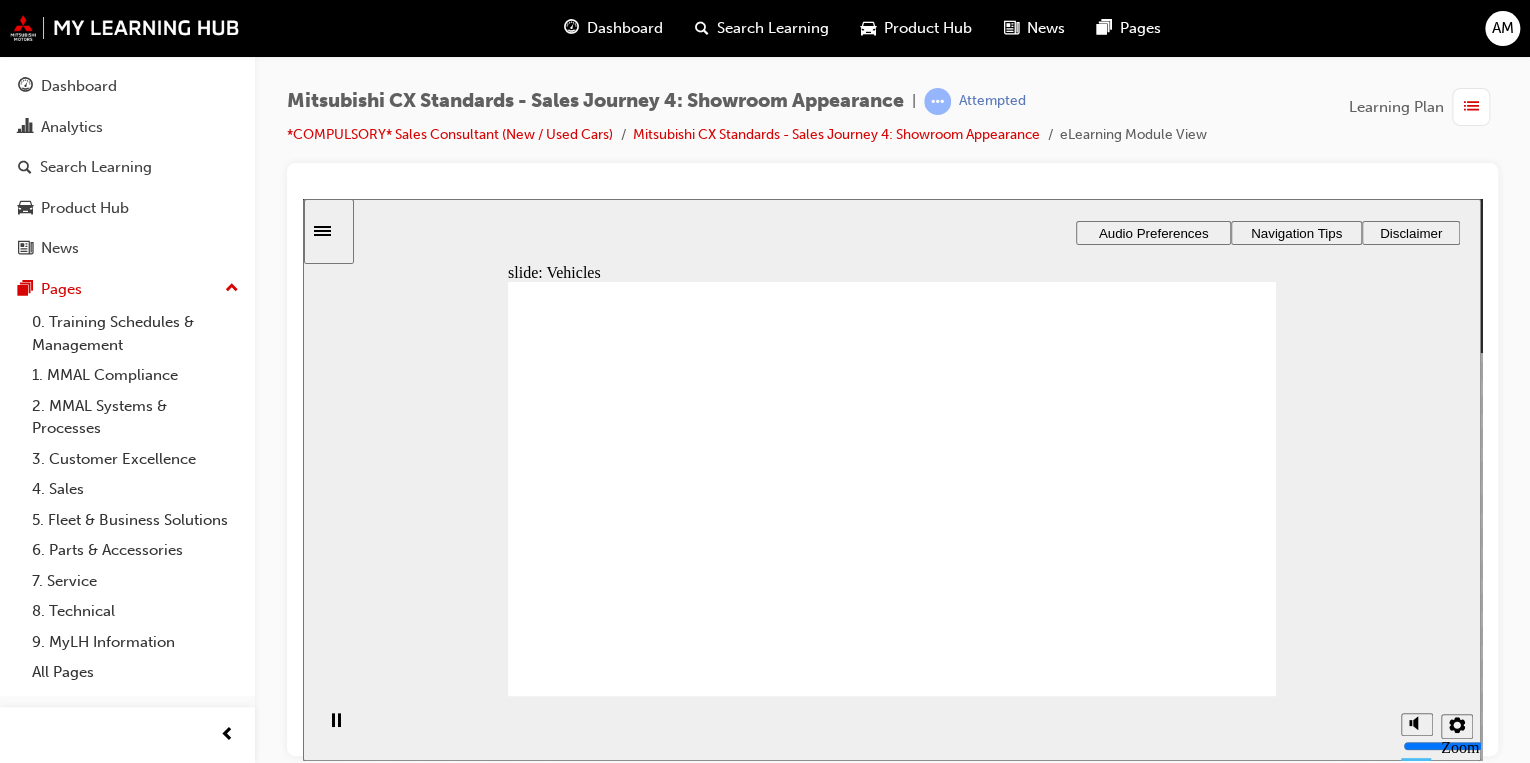click 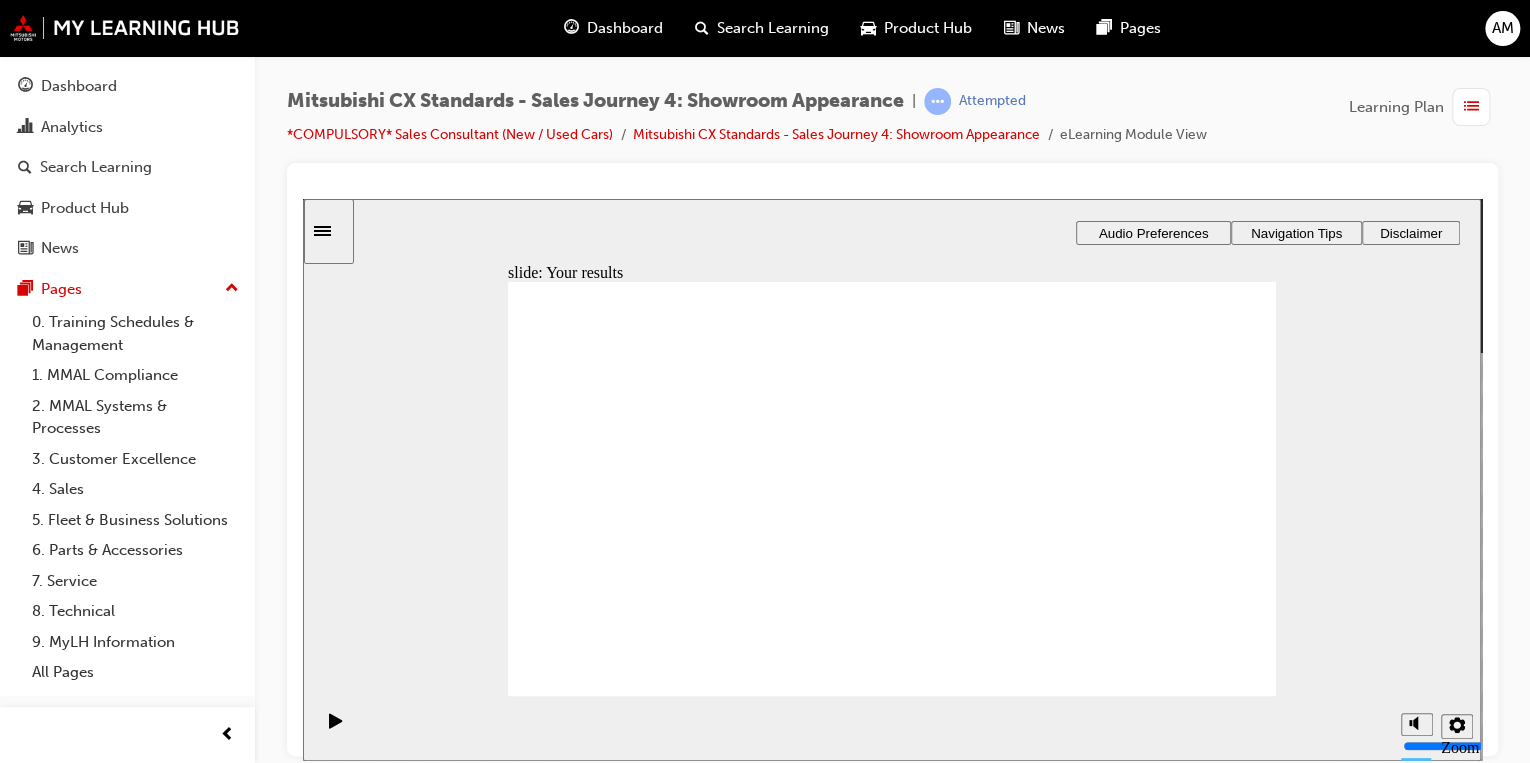 click 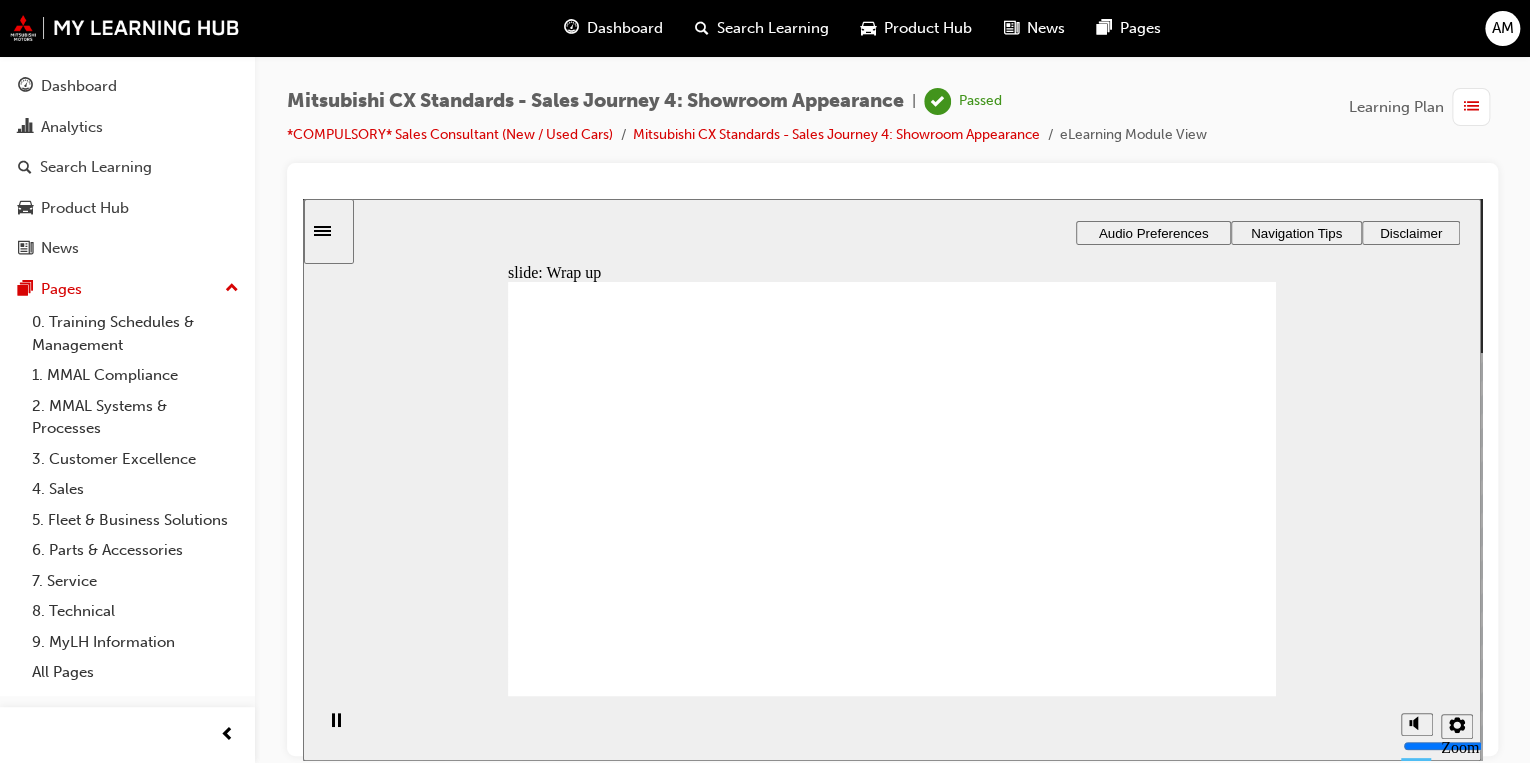 click 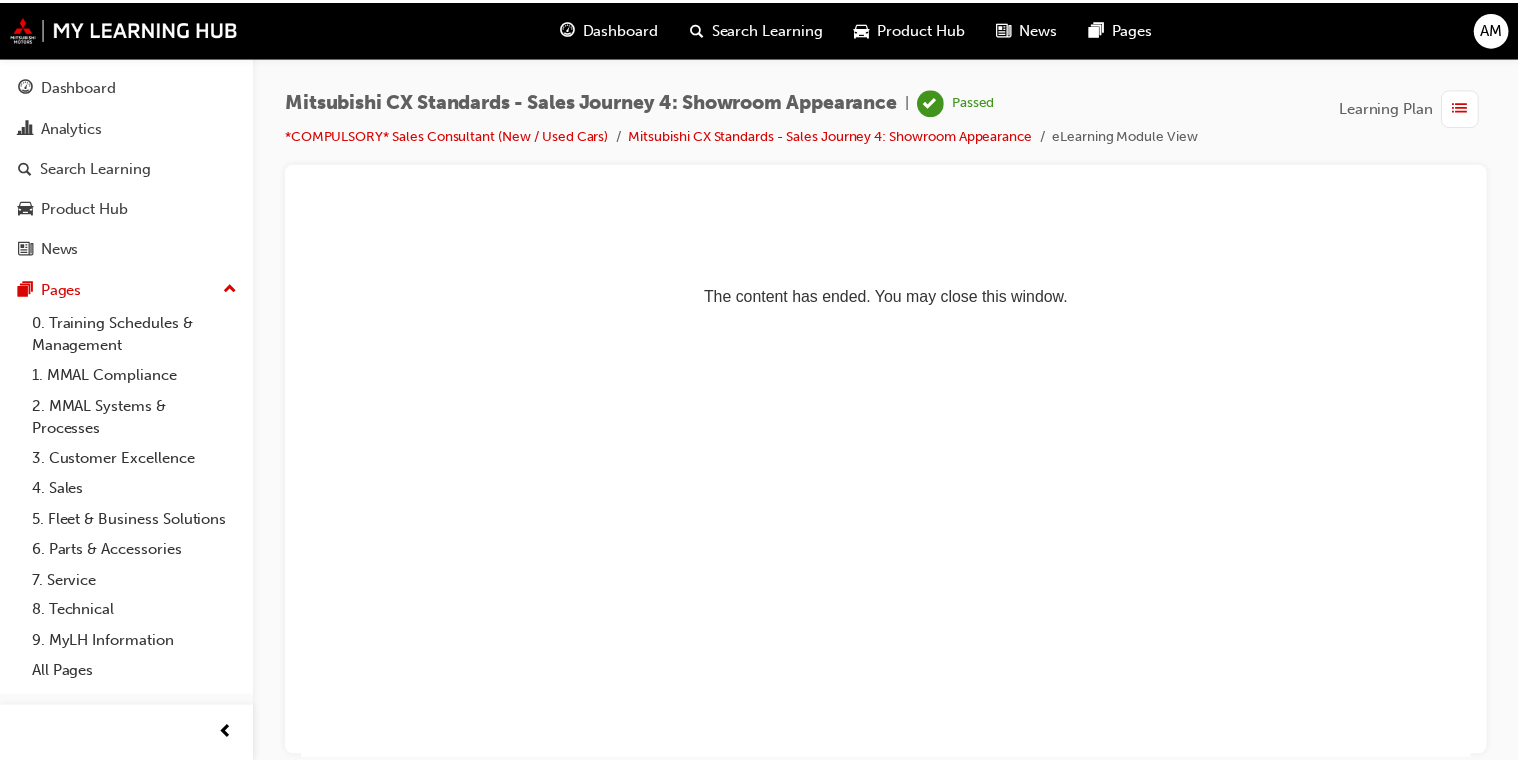 scroll, scrollTop: 0, scrollLeft: 0, axis: both 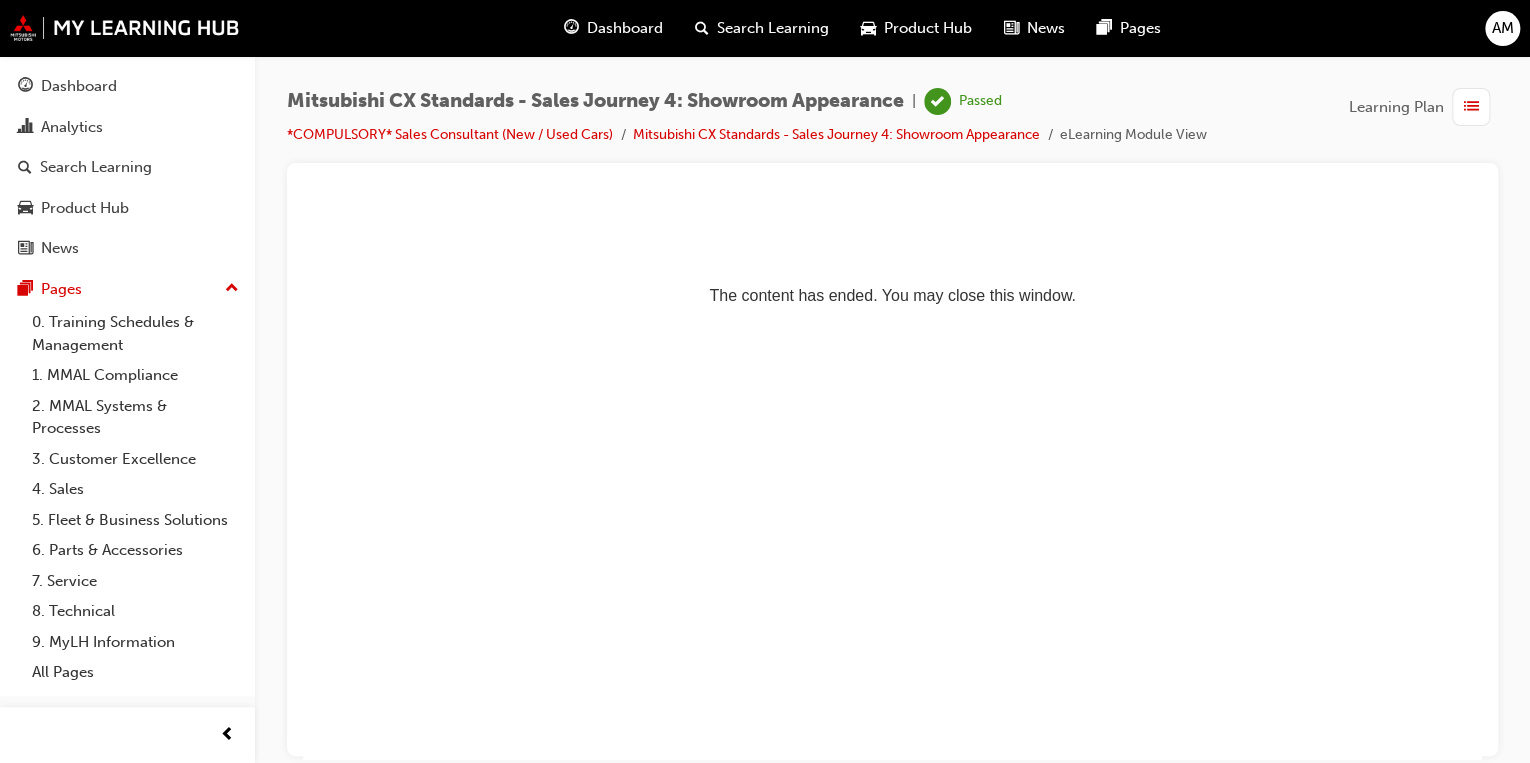 click on "Dashboard" at bounding box center [625, 28] 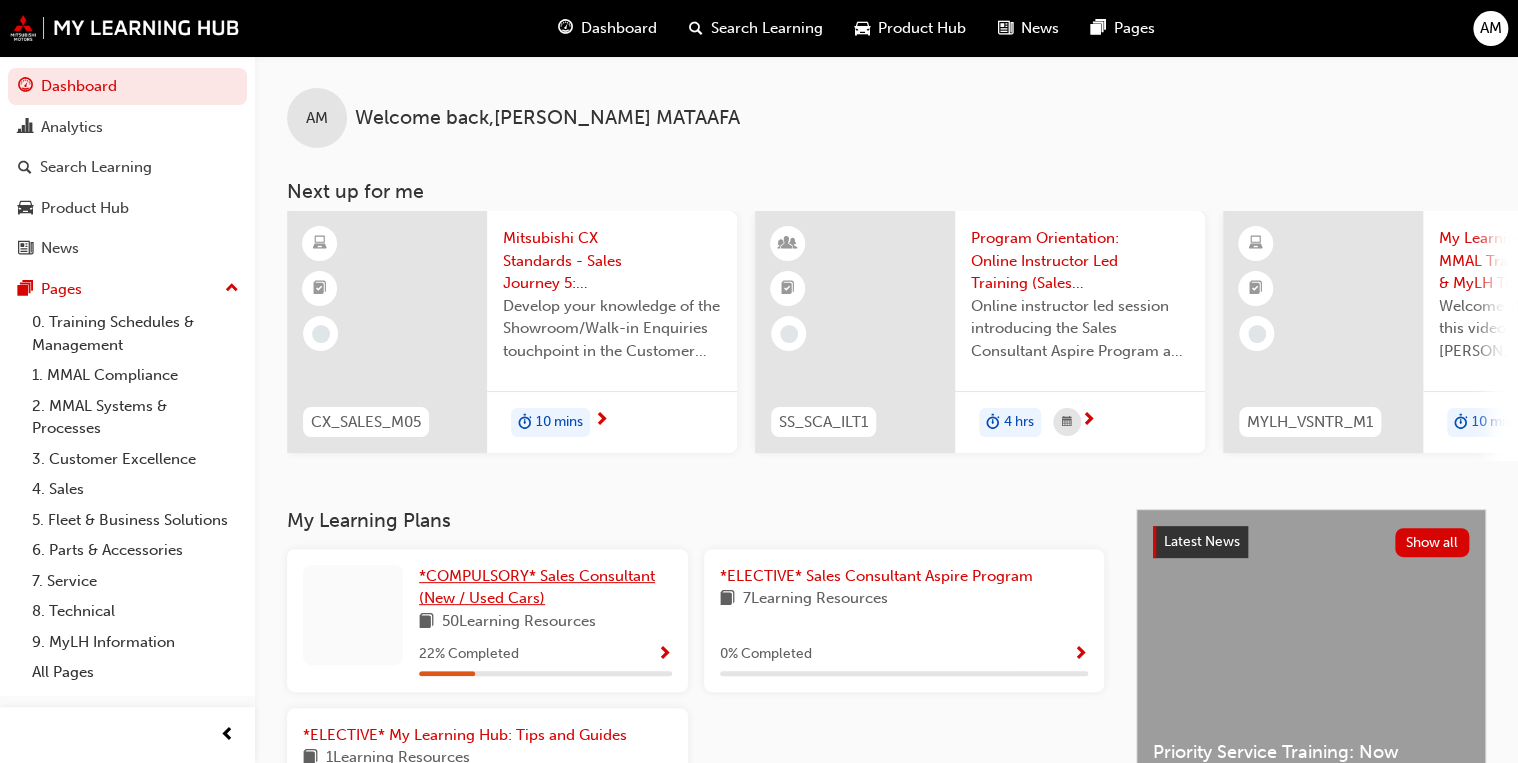 click on "*COMPULSORY* Sales Consultant (New / Used Cars)" at bounding box center [545, 587] 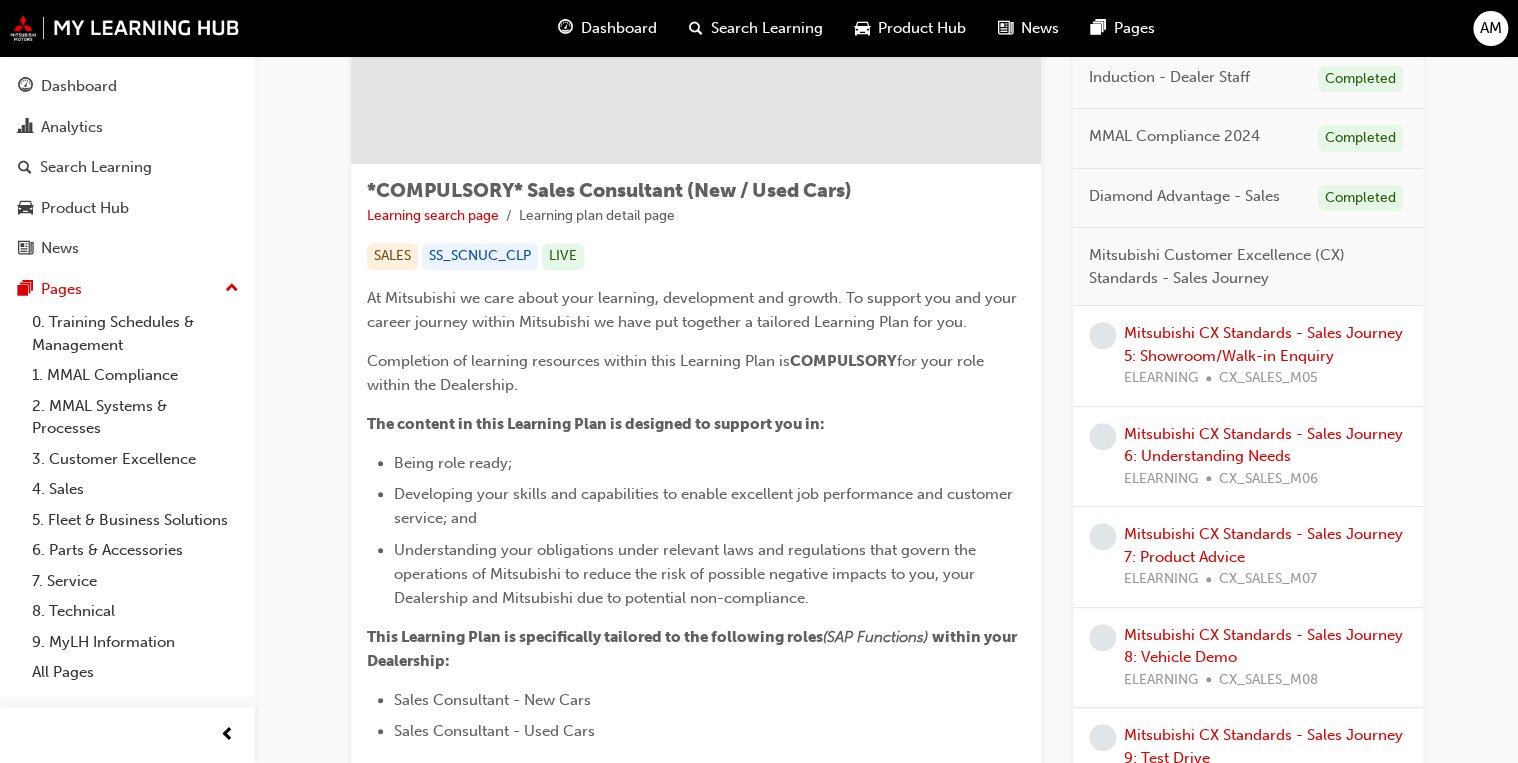 scroll, scrollTop: 320, scrollLeft: 0, axis: vertical 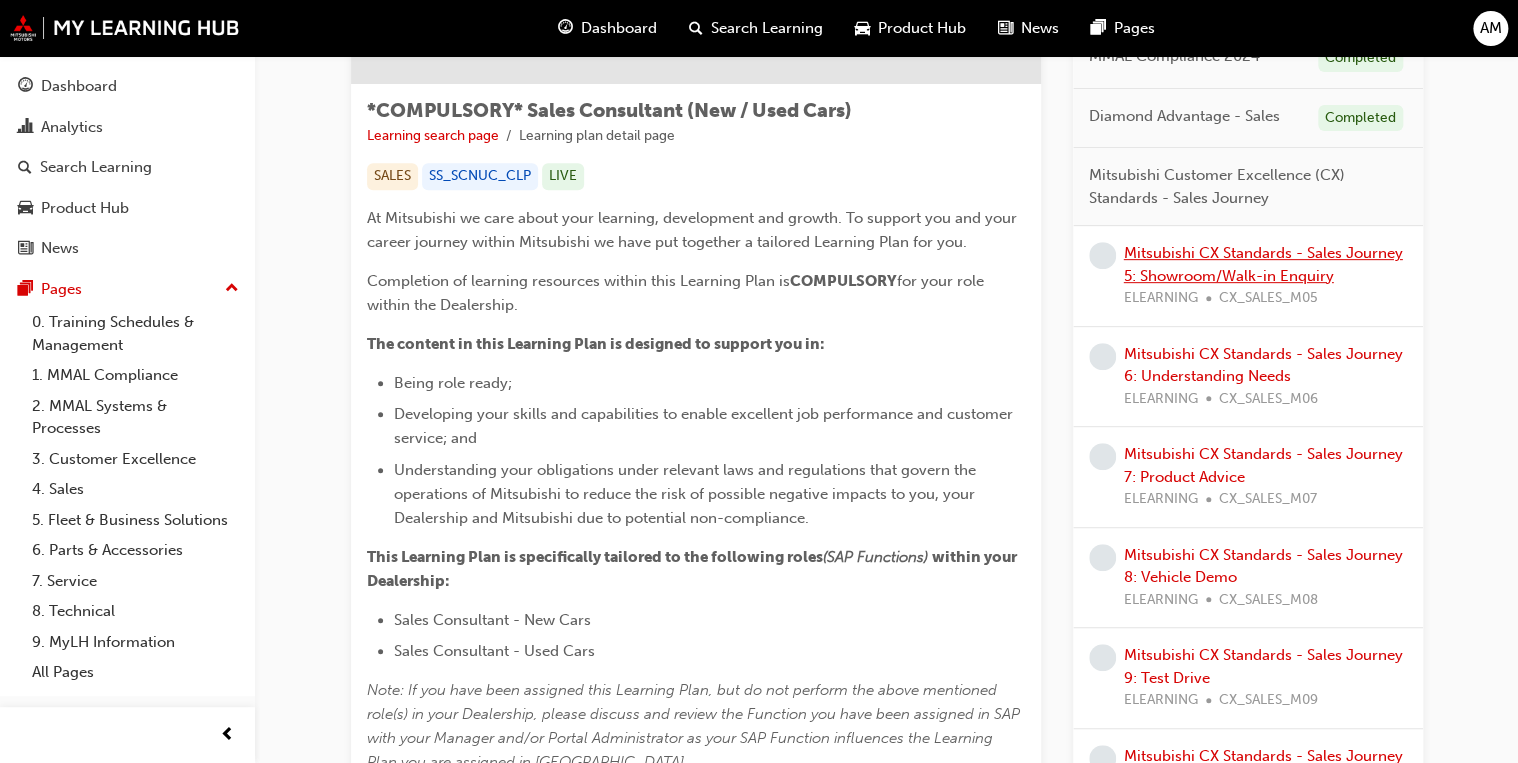 click on "Mitsubishi CX Standards - Sales Journey 5: Showroom/Walk-in Enquiry" at bounding box center [1263, 264] 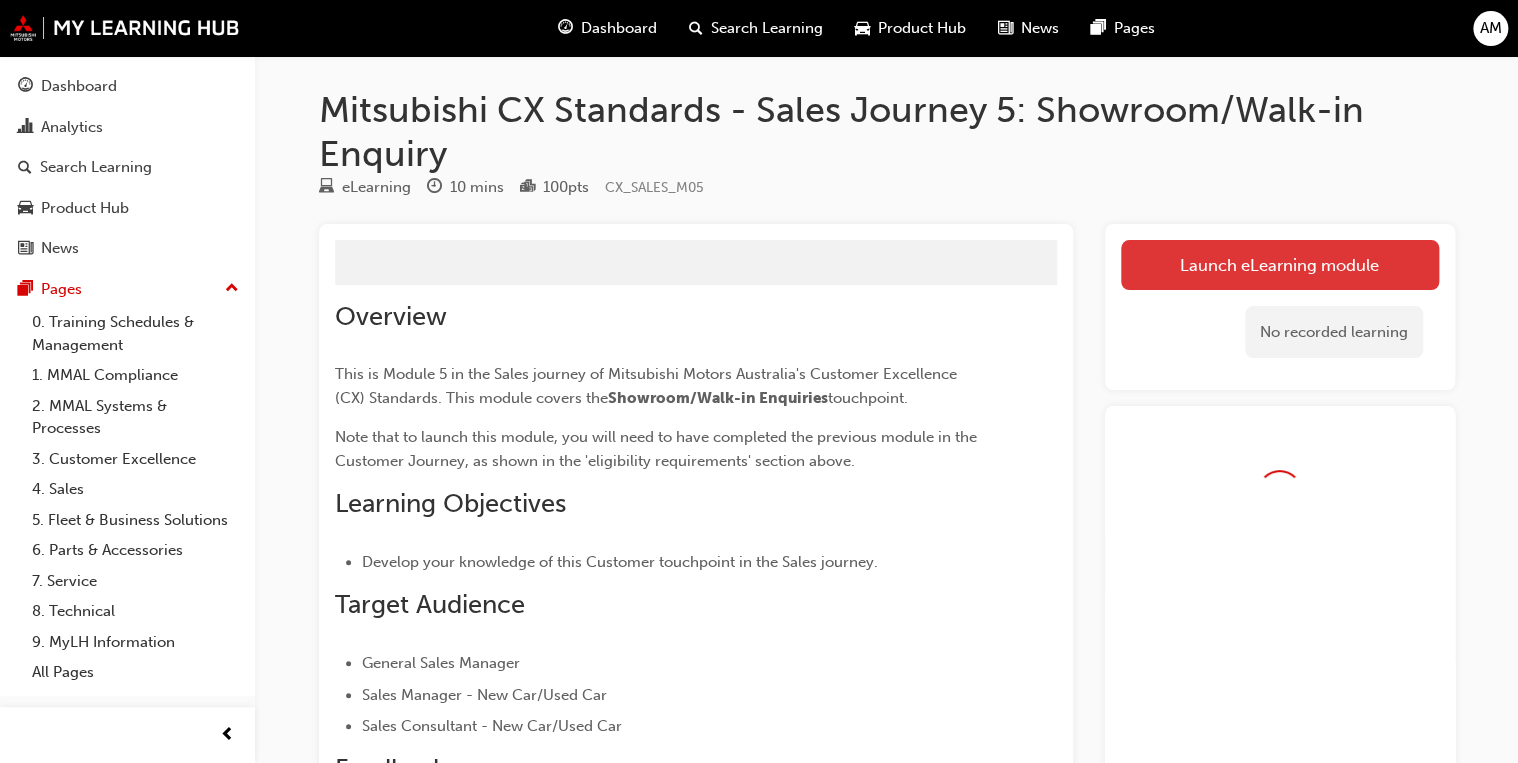 click on "Launch eLearning module" at bounding box center [1280, 265] 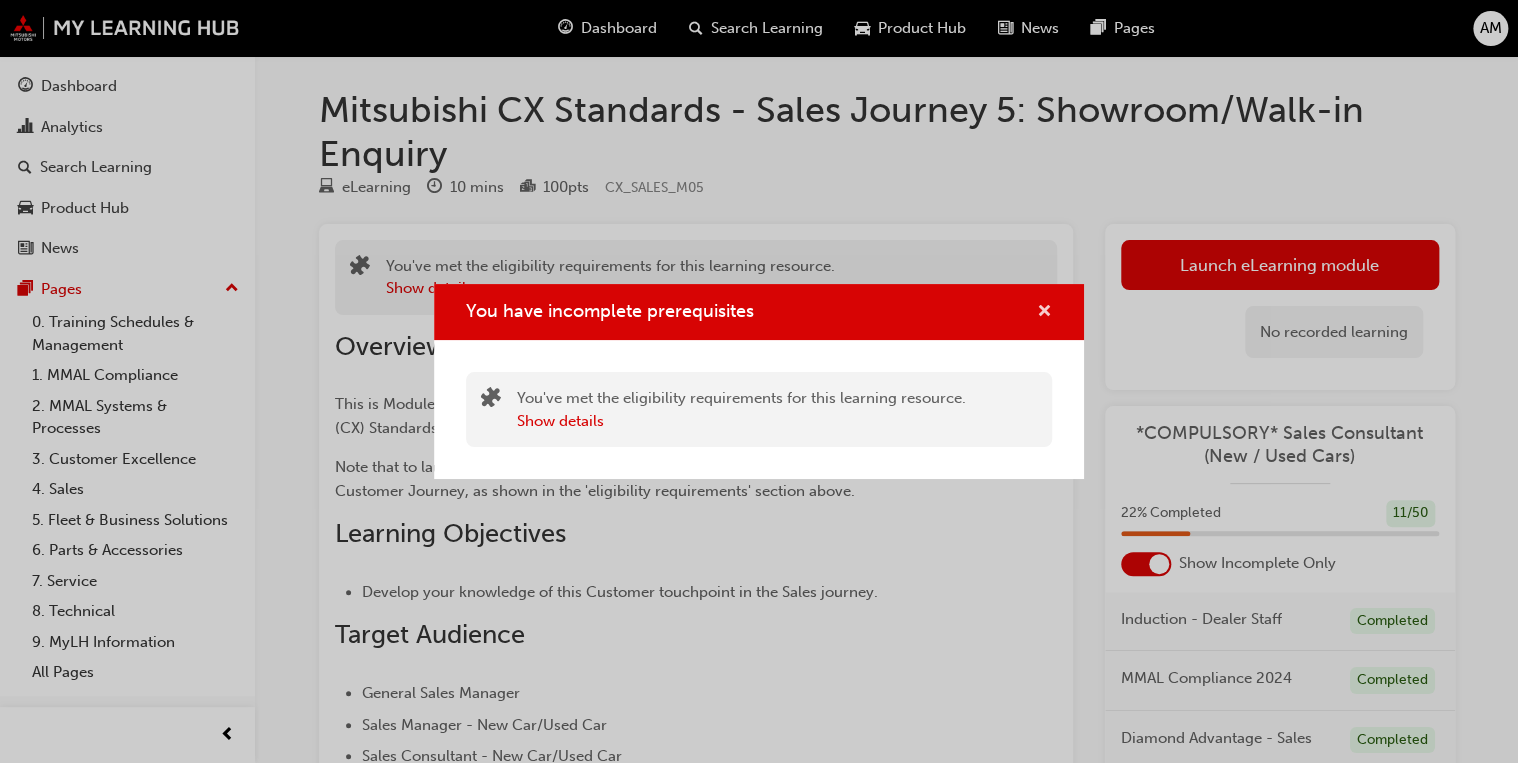 click at bounding box center (1044, 313) 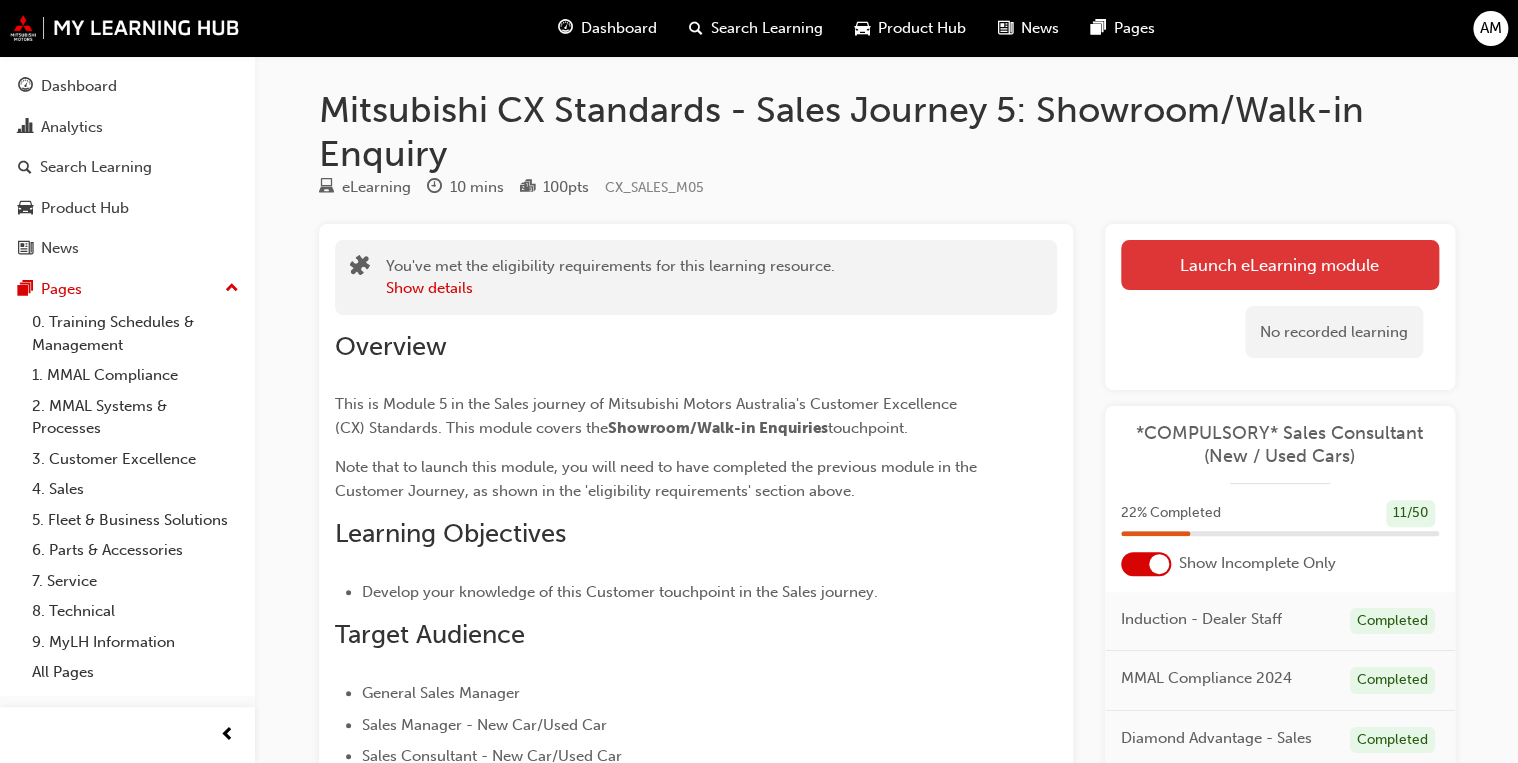 click on "Launch eLearning module" at bounding box center (1280, 265) 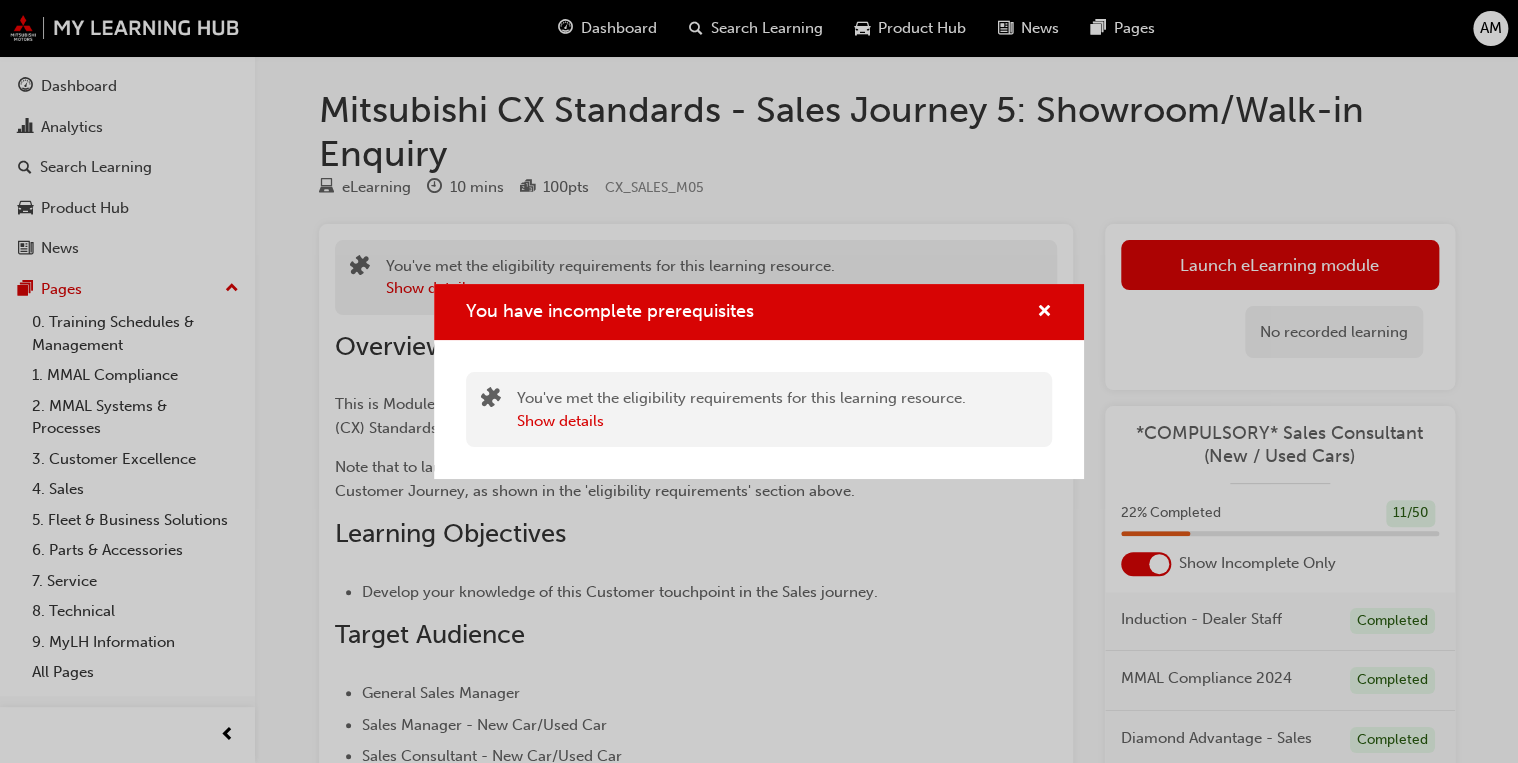 click on "You have incomplete prerequisites" at bounding box center (759, 312) 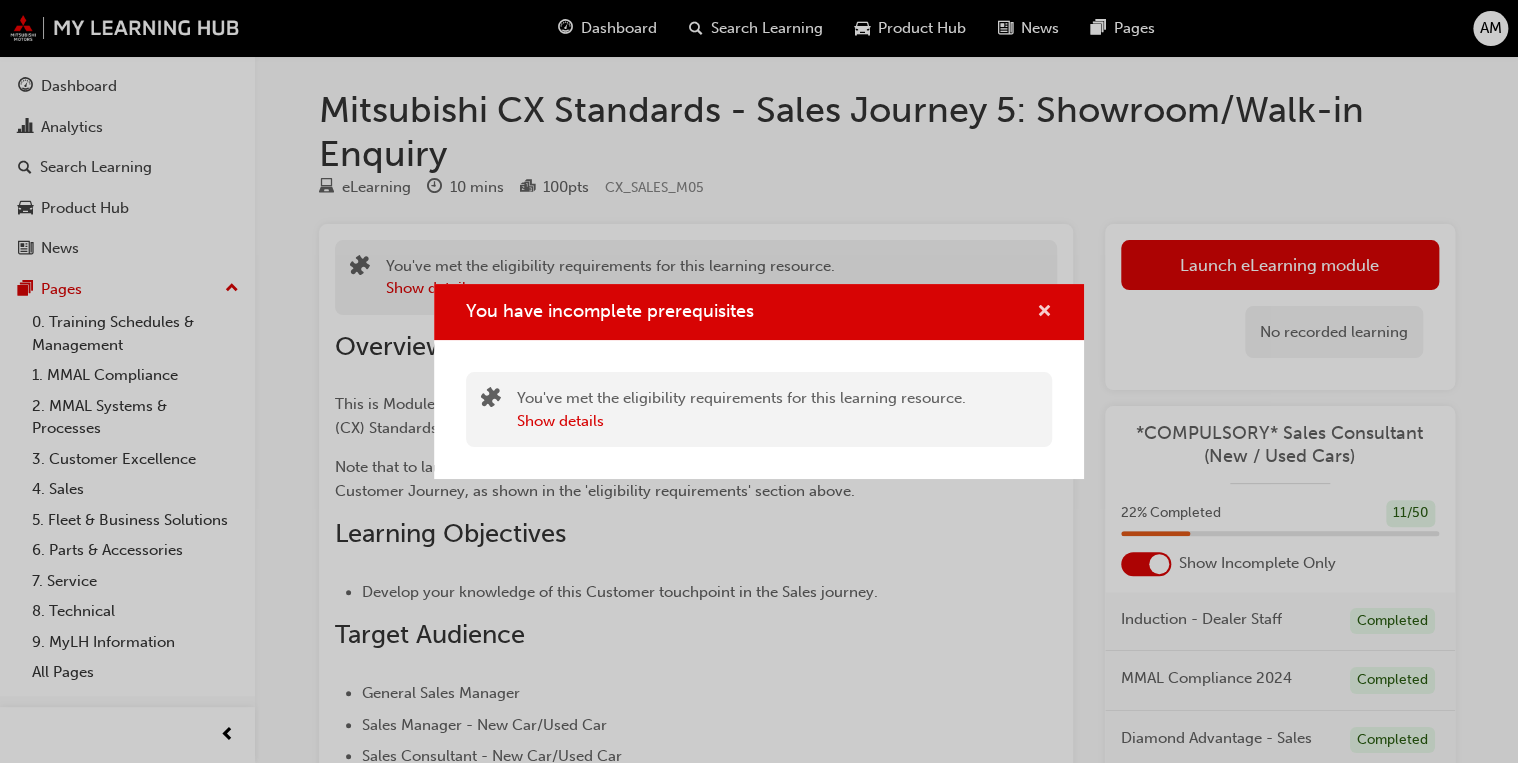click at bounding box center [1044, 313] 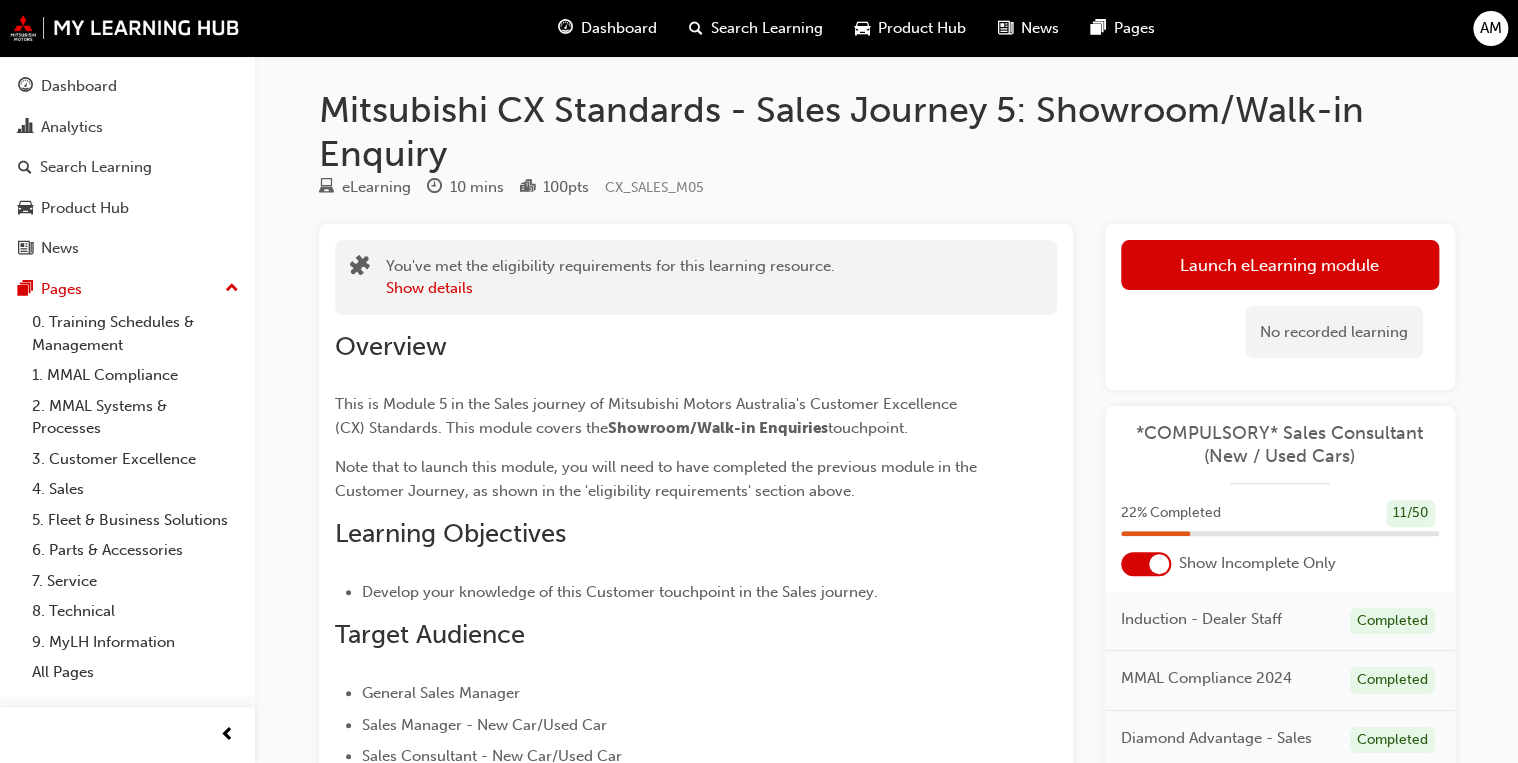 click on "You've met the eligibility requirements for this learning resource. Show details" at bounding box center (610, 277) 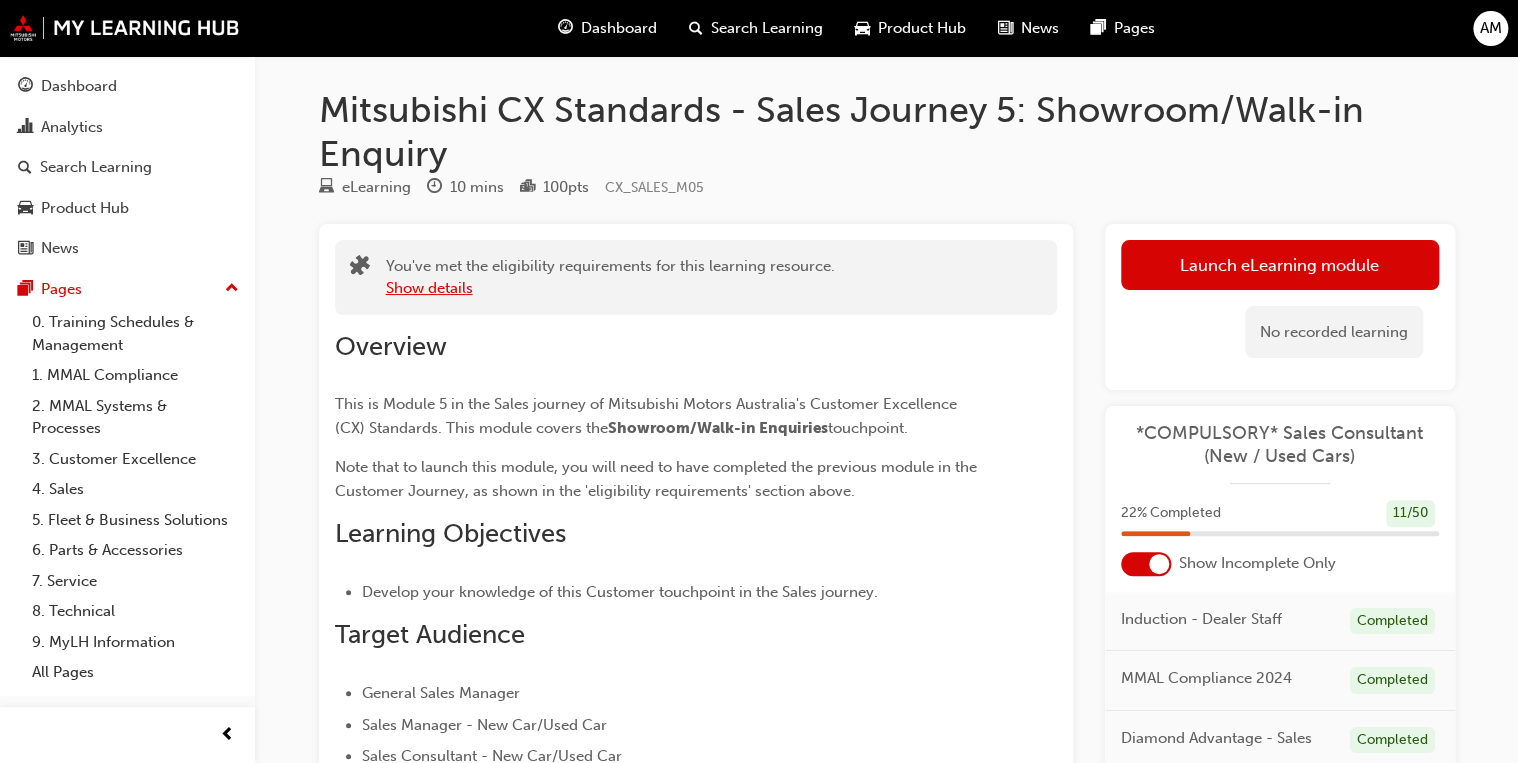 click on "Show details" at bounding box center [429, 288] 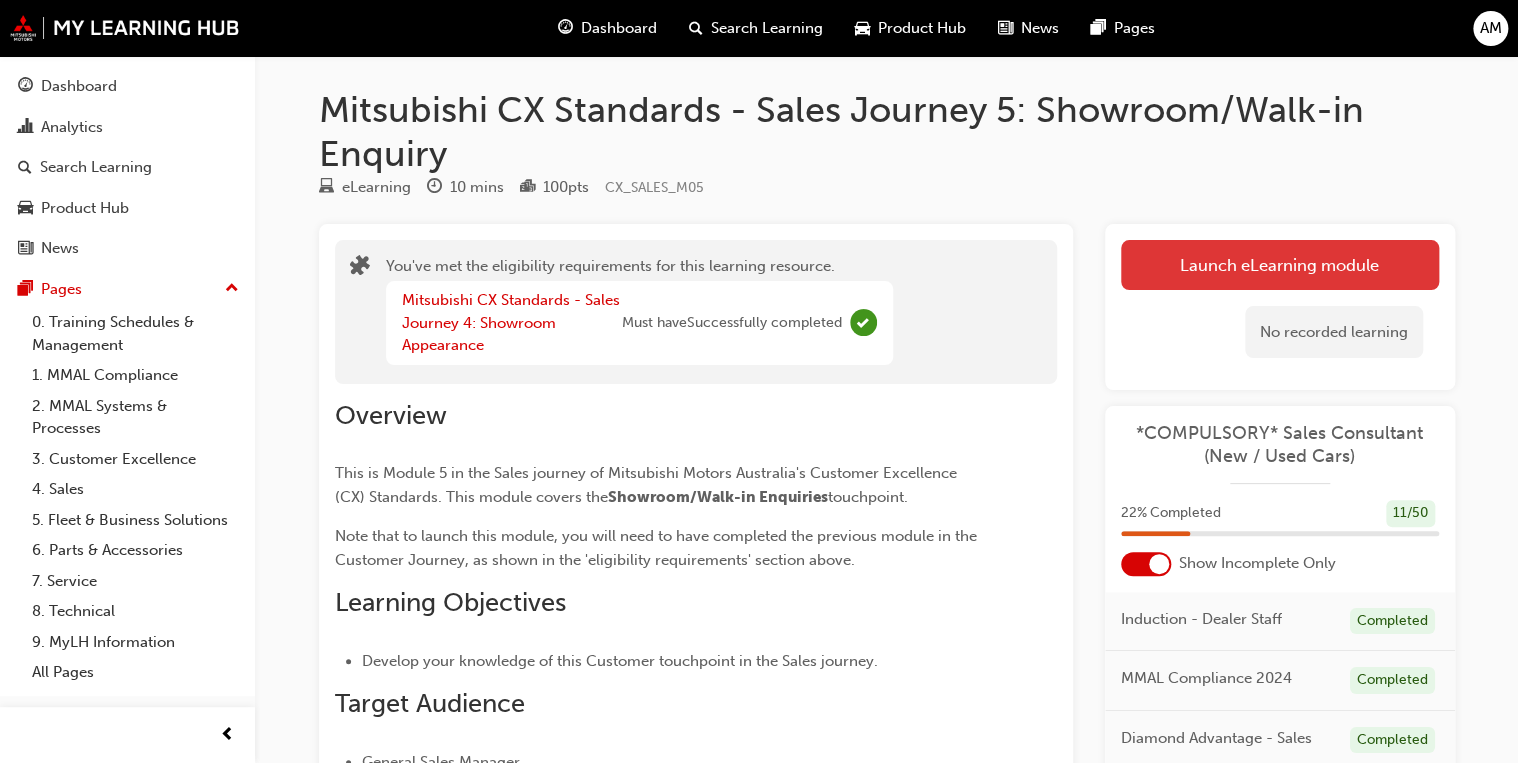 click on "Launch eLearning module" at bounding box center [1280, 265] 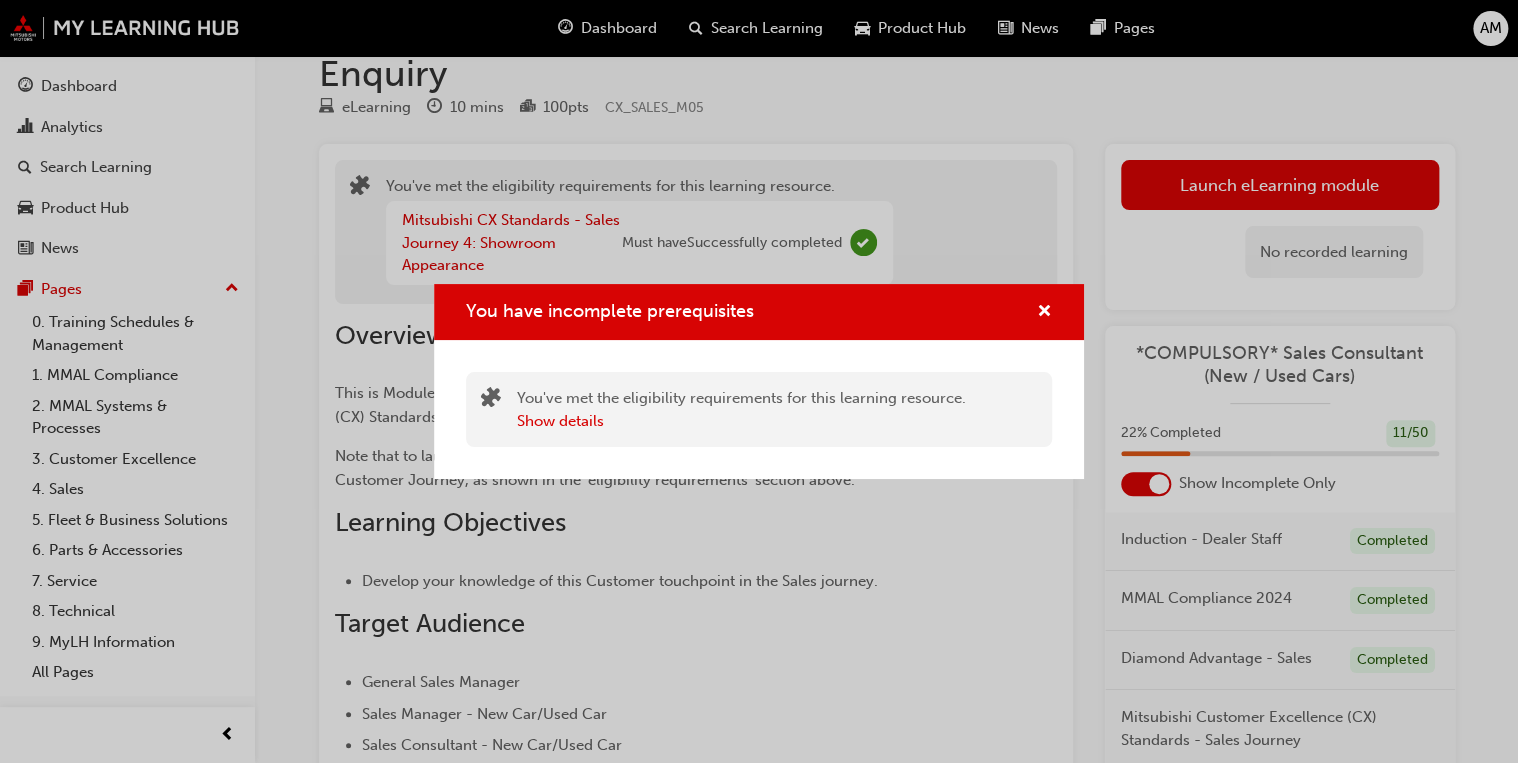 scroll, scrollTop: 160, scrollLeft: 0, axis: vertical 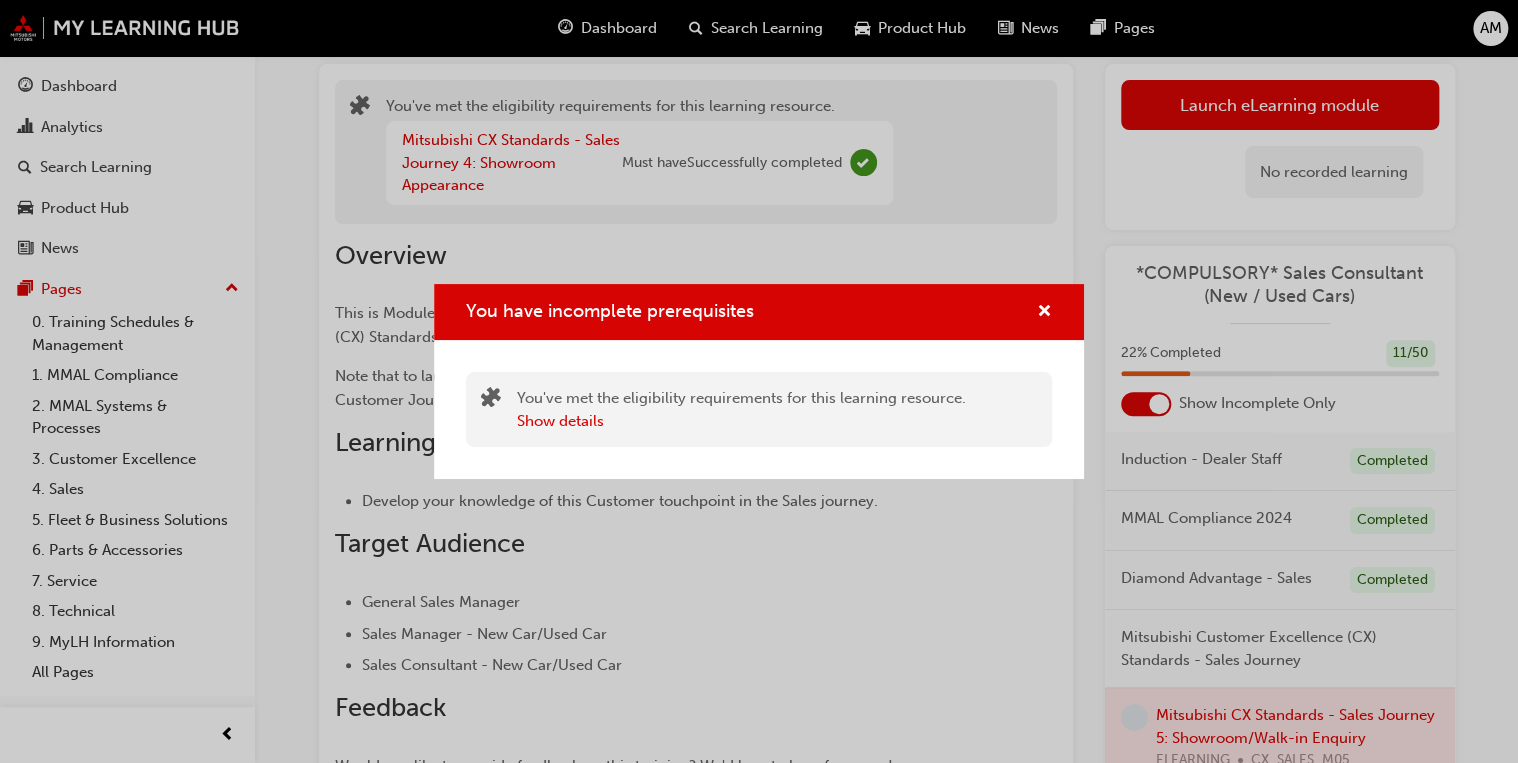 click on "You have incomplete prerequisites" at bounding box center (759, 312) 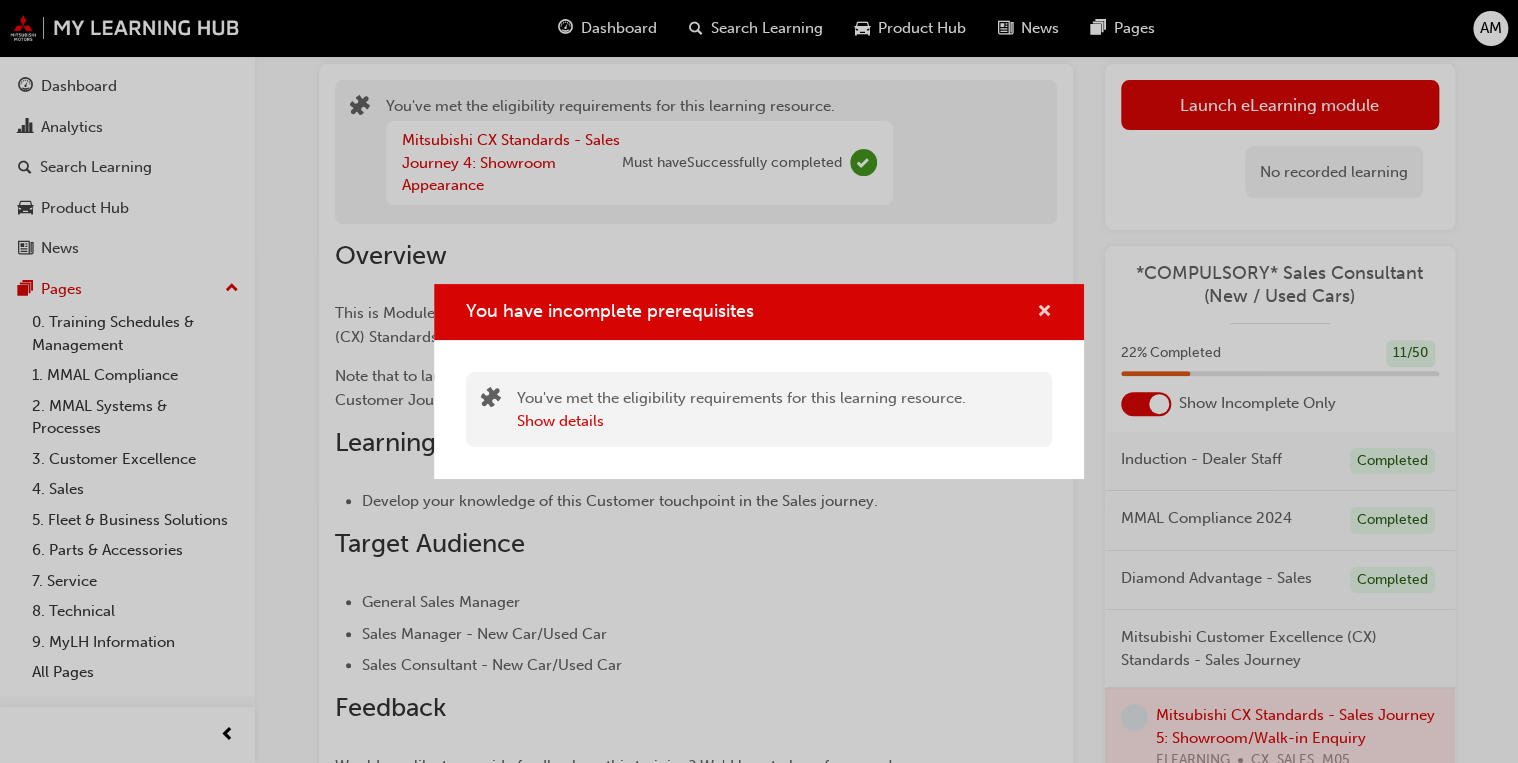click at bounding box center (1044, 313) 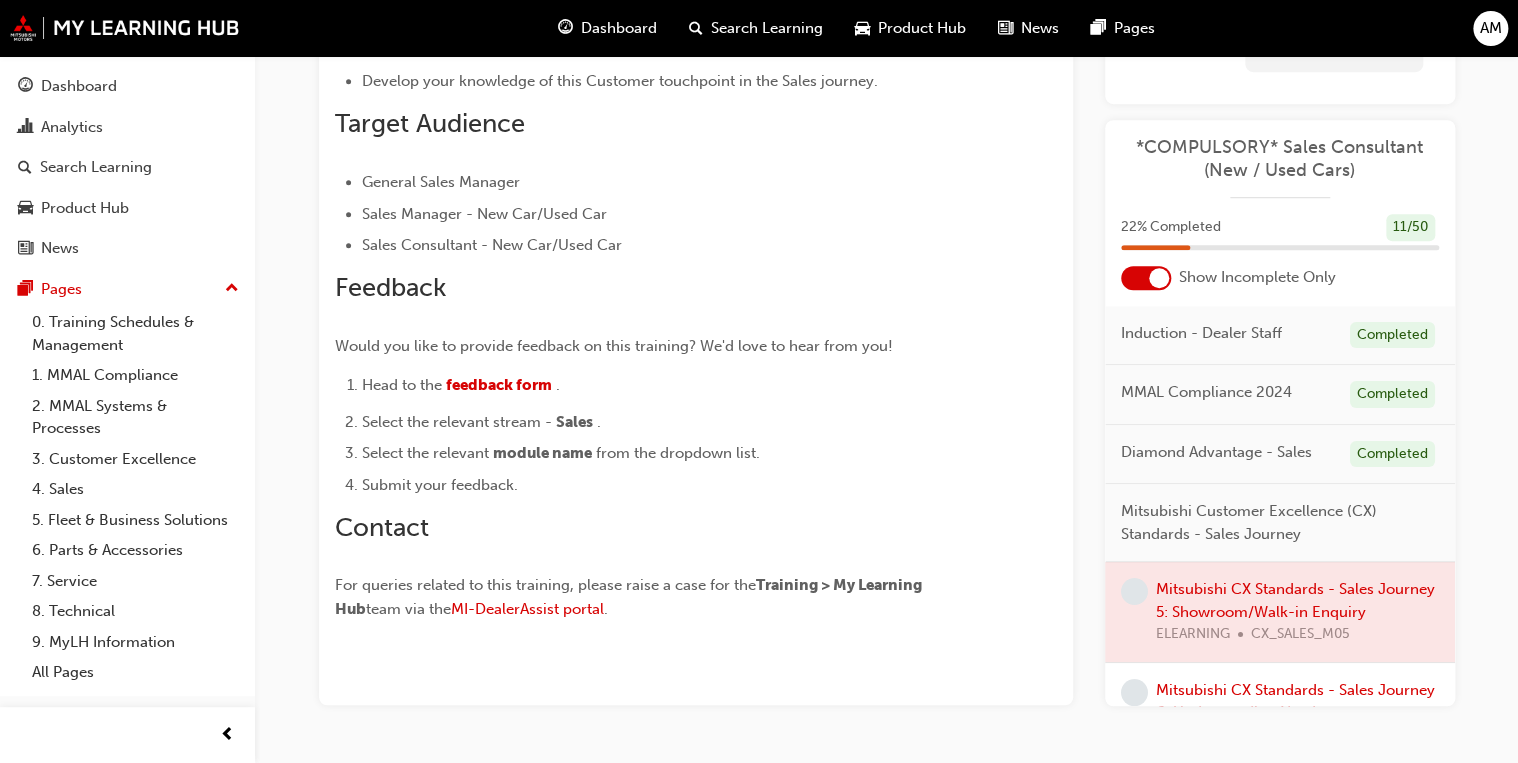 scroll, scrollTop: 636, scrollLeft: 0, axis: vertical 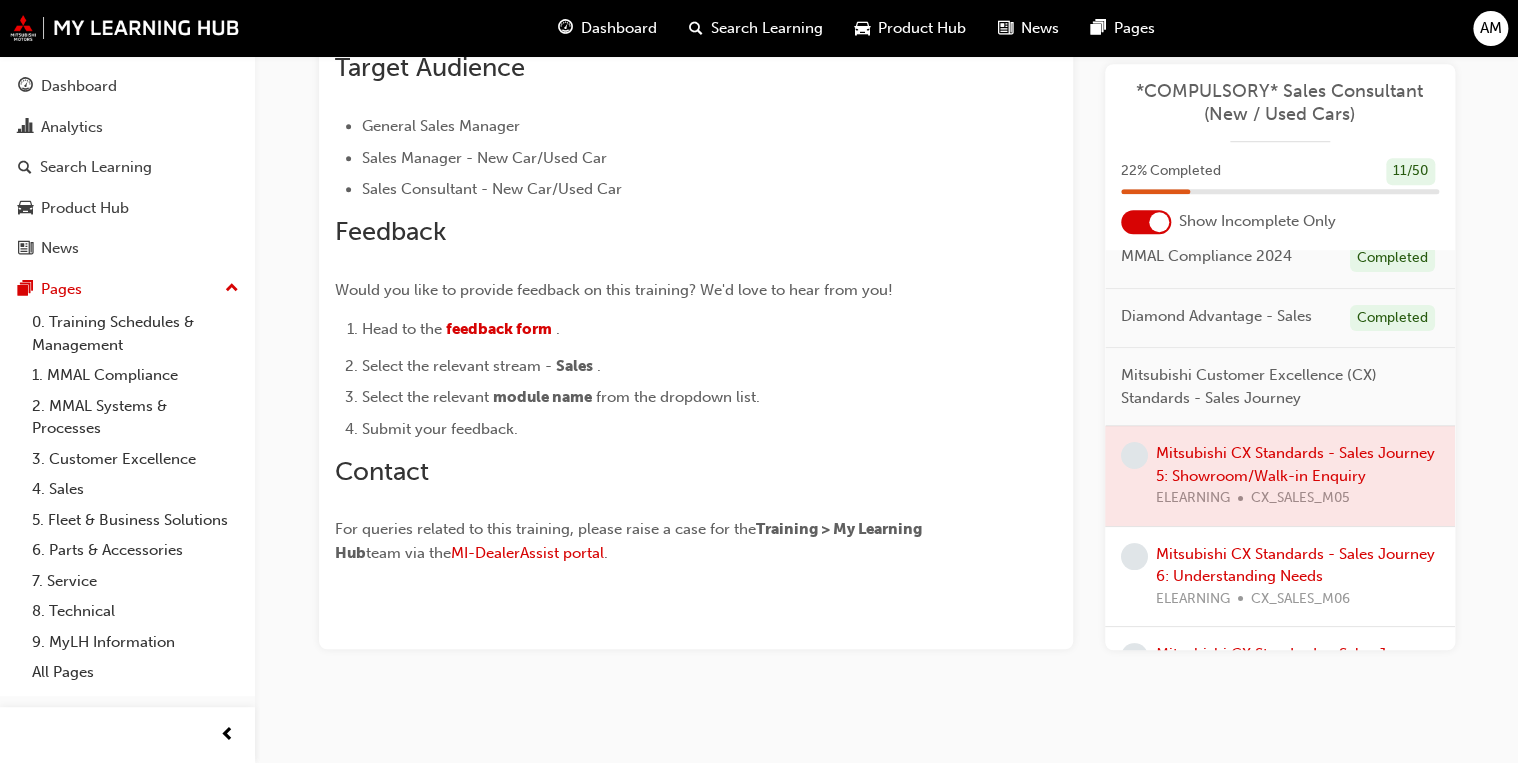 click at bounding box center [1280, 476] 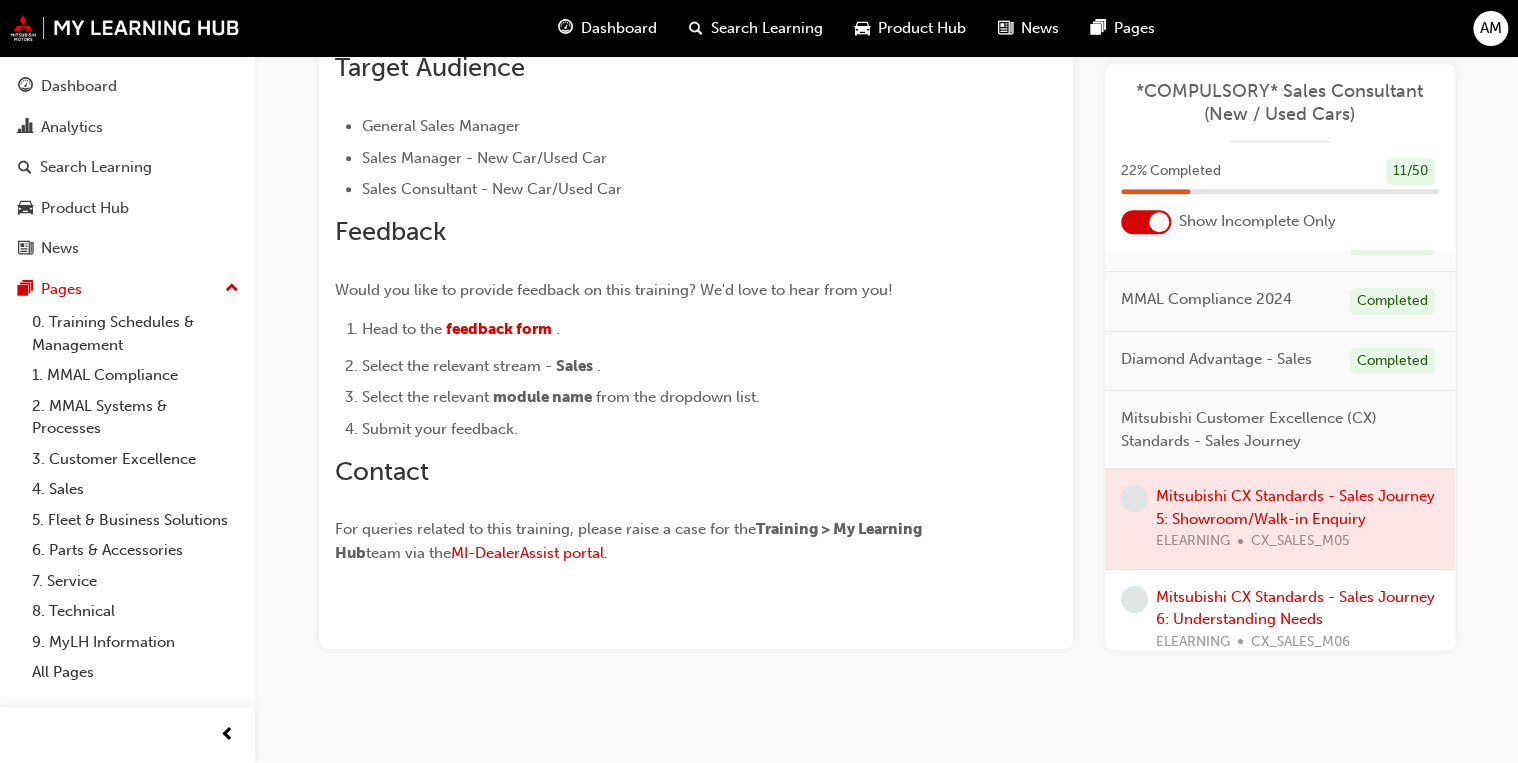 scroll, scrollTop: 0, scrollLeft: 0, axis: both 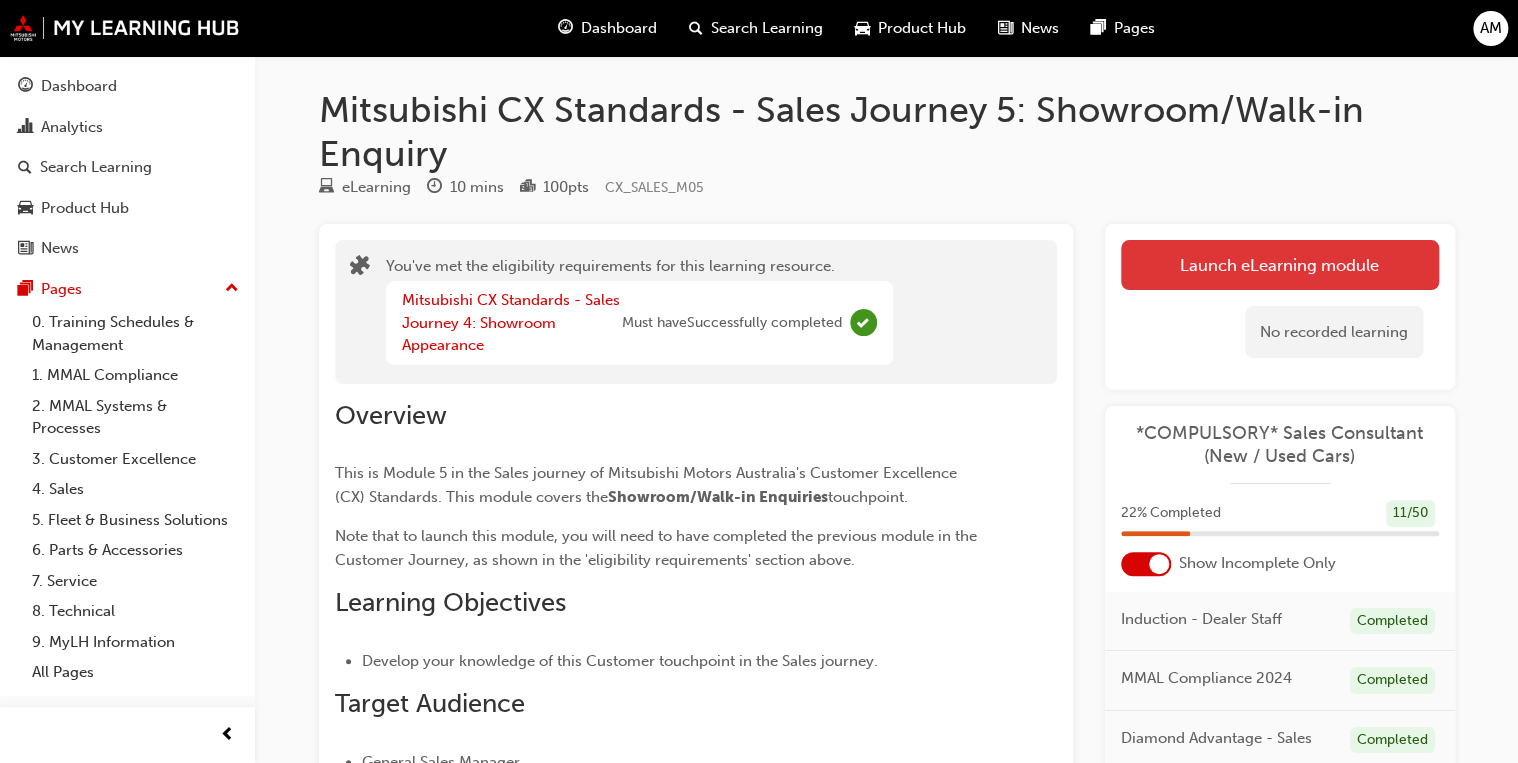 click on "Launch eLearning module" at bounding box center (1280, 265) 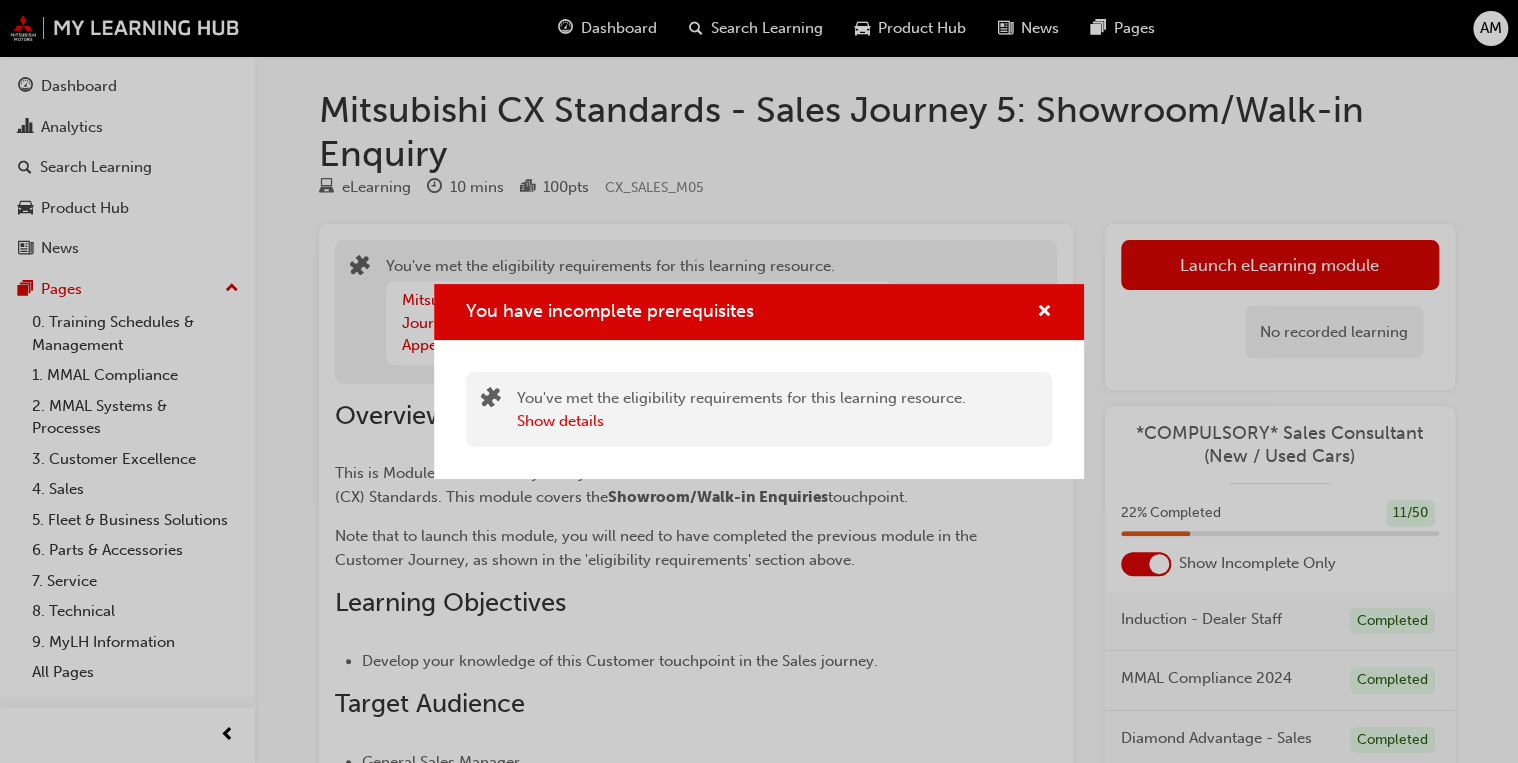 click on "You have incomplete prerequisites" at bounding box center [759, 312] 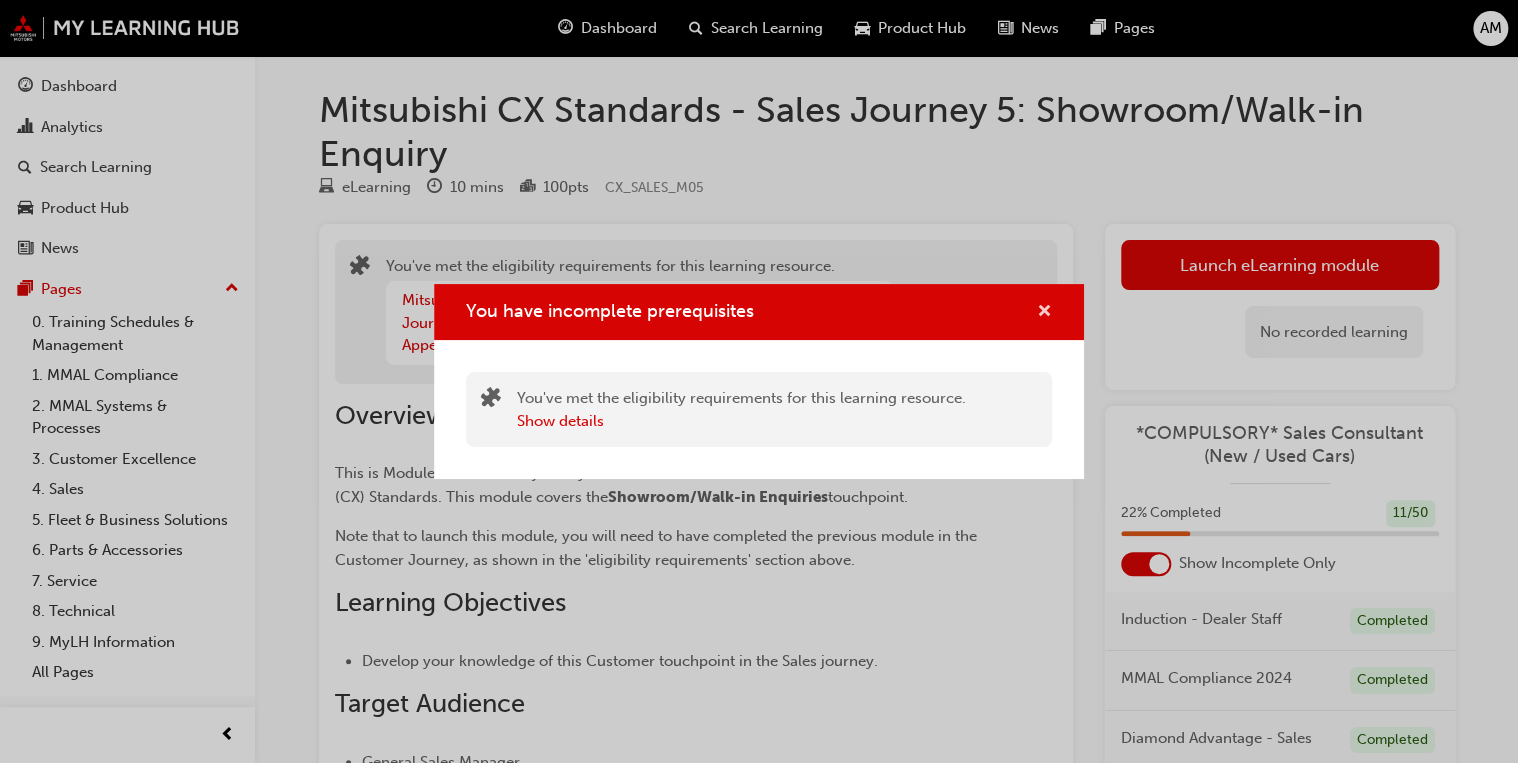 click at bounding box center [1044, 313] 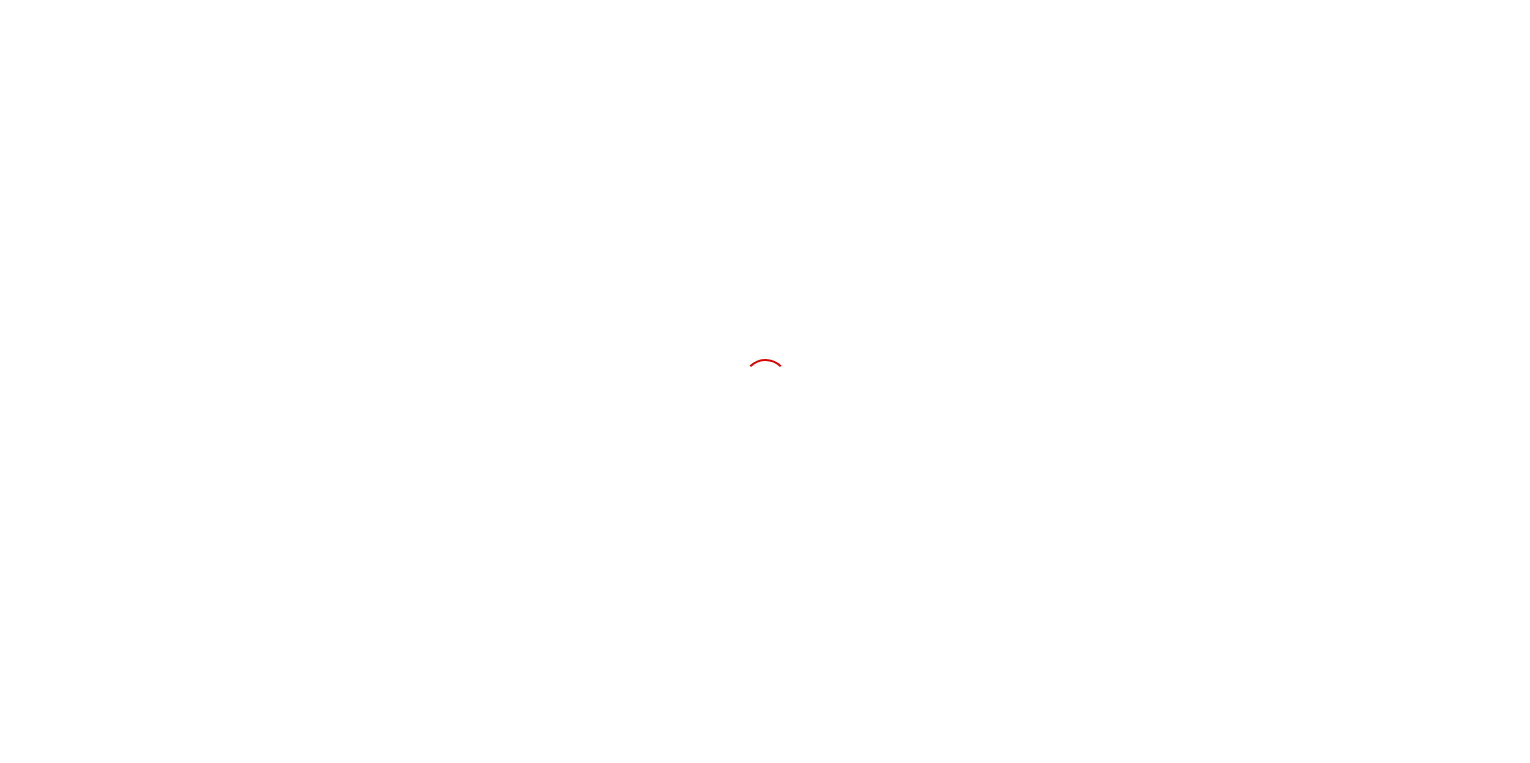 scroll, scrollTop: 0, scrollLeft: 0, axis: both 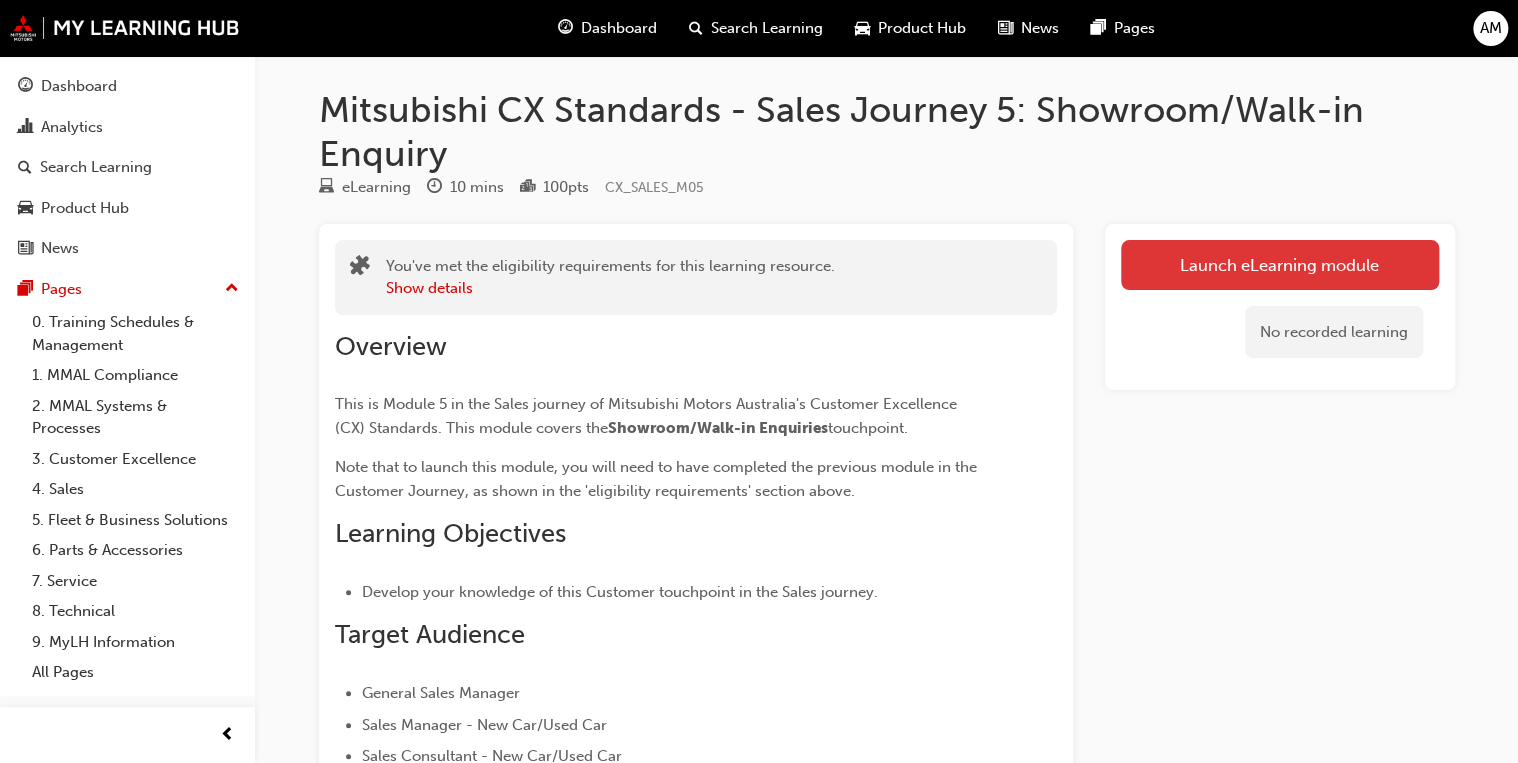 click on "Launch eLearning module" at bounding box center (1280, 265) 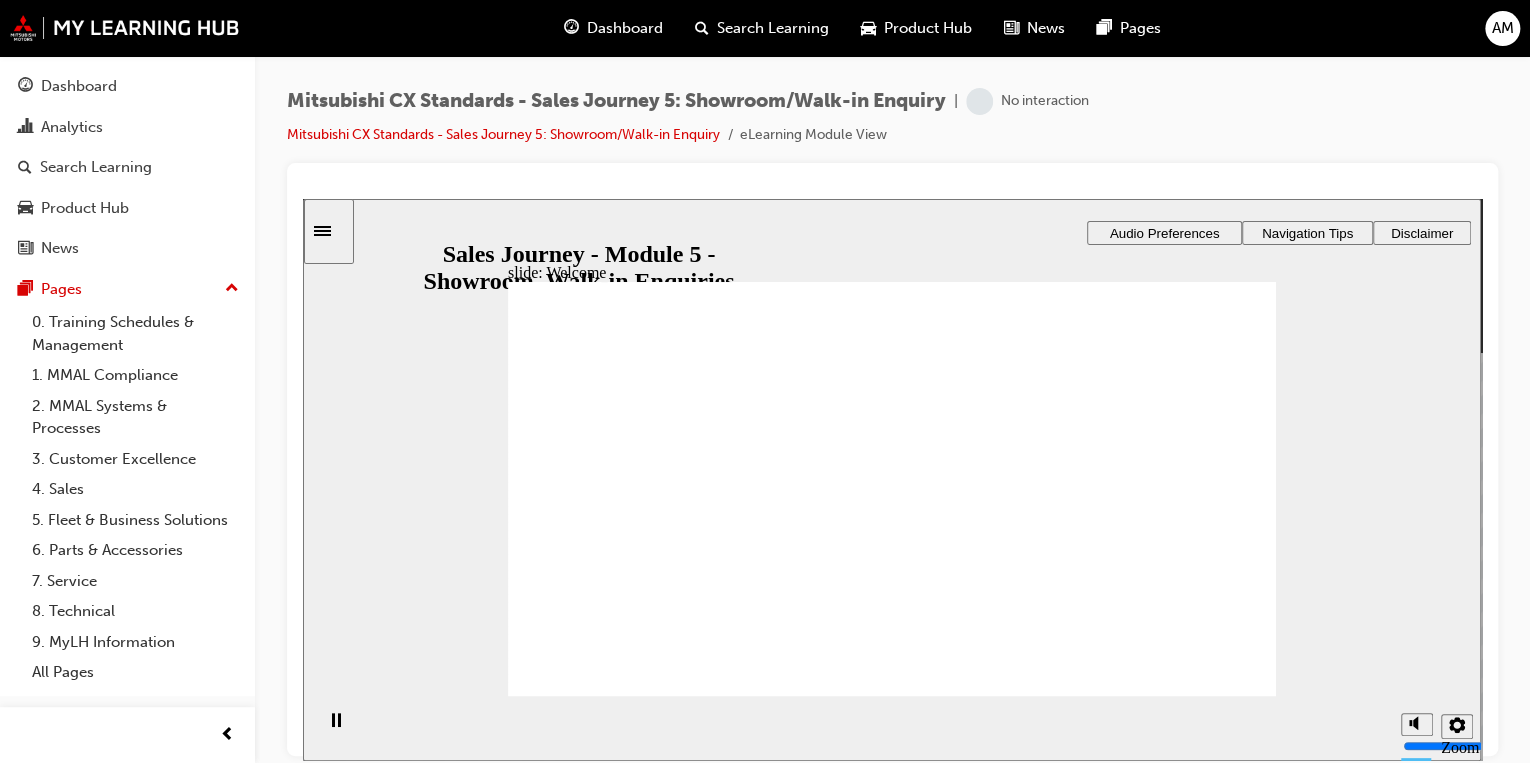 scroll, scrollTop: 0, scrollLeft: 0, axis: both 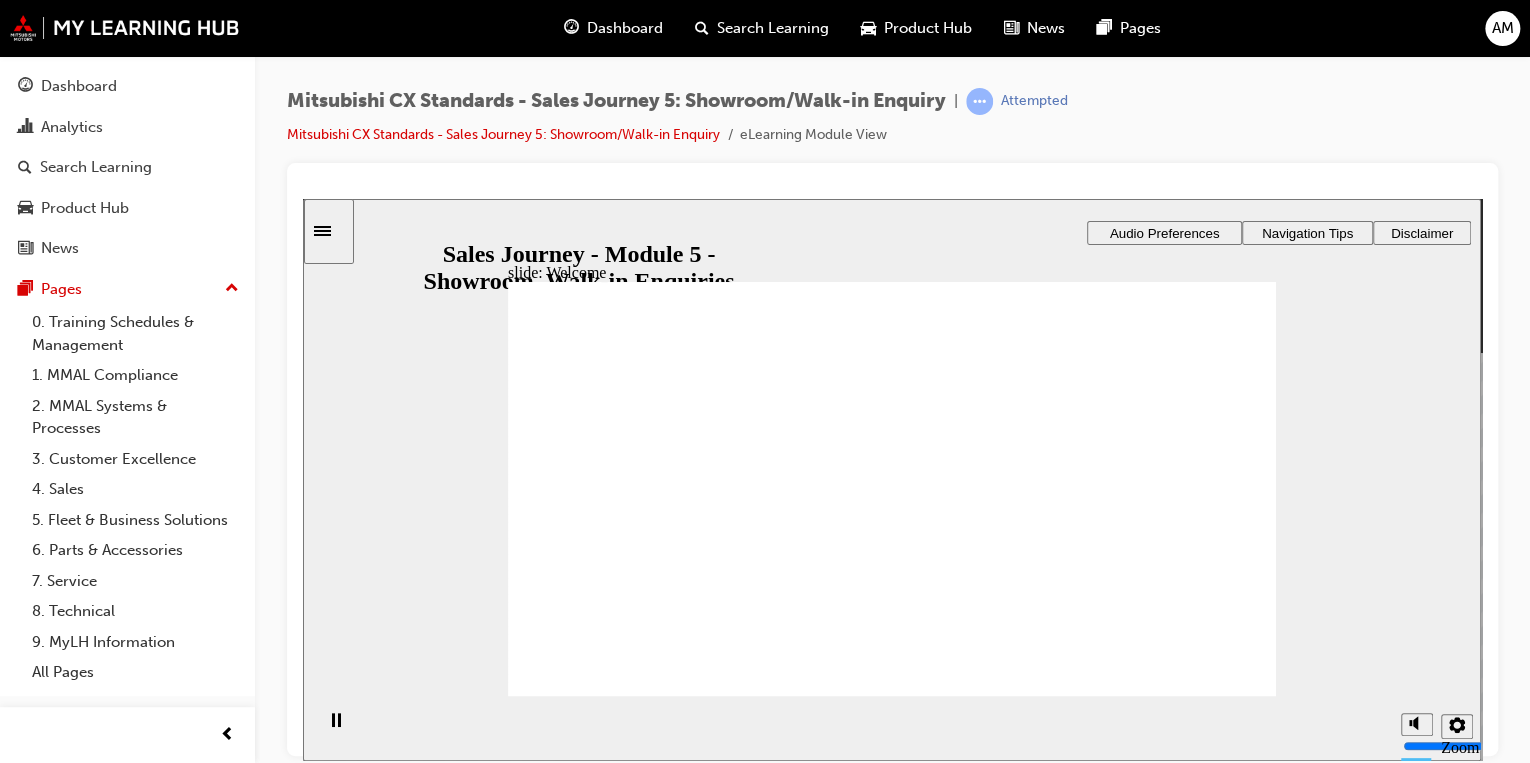click 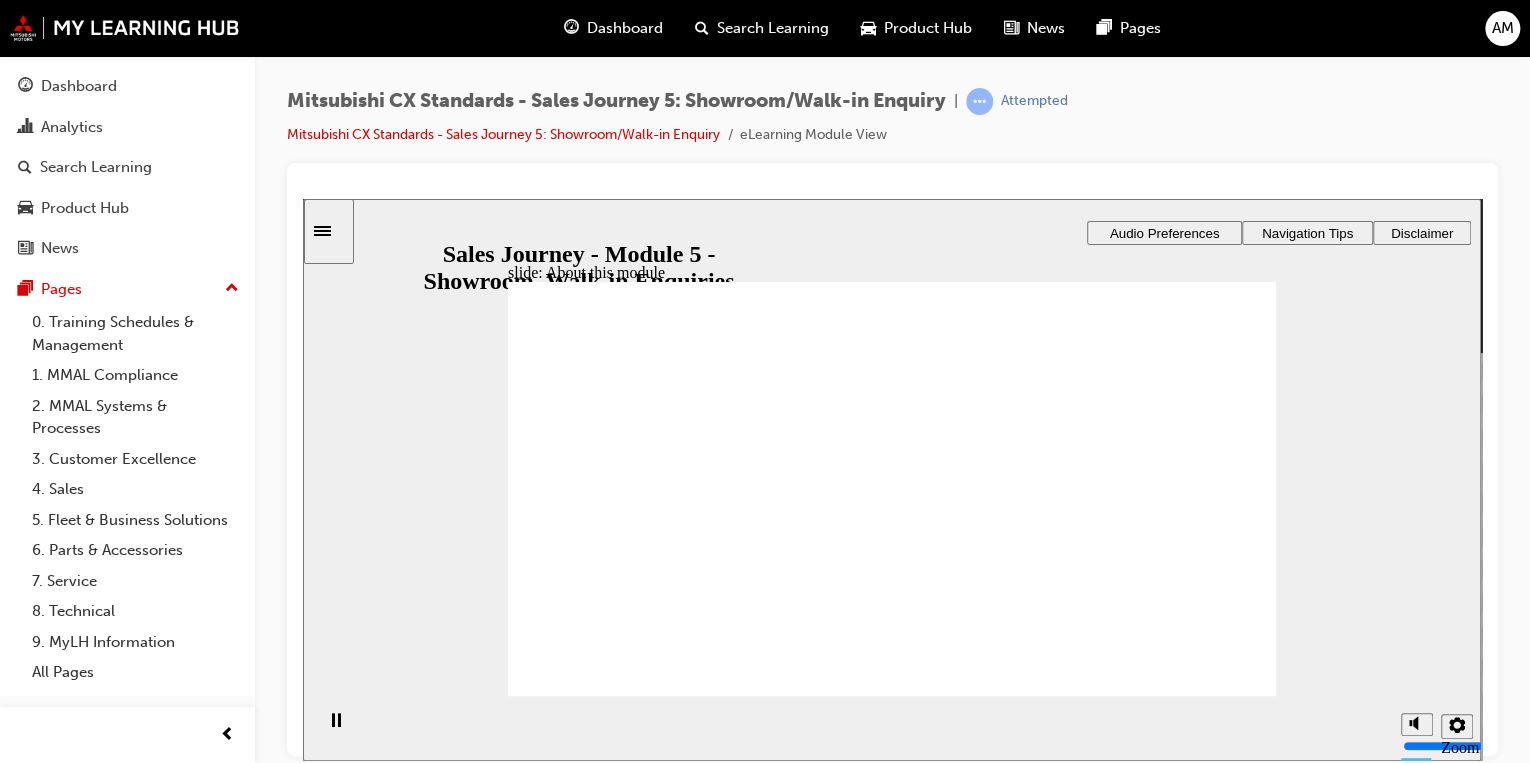 click 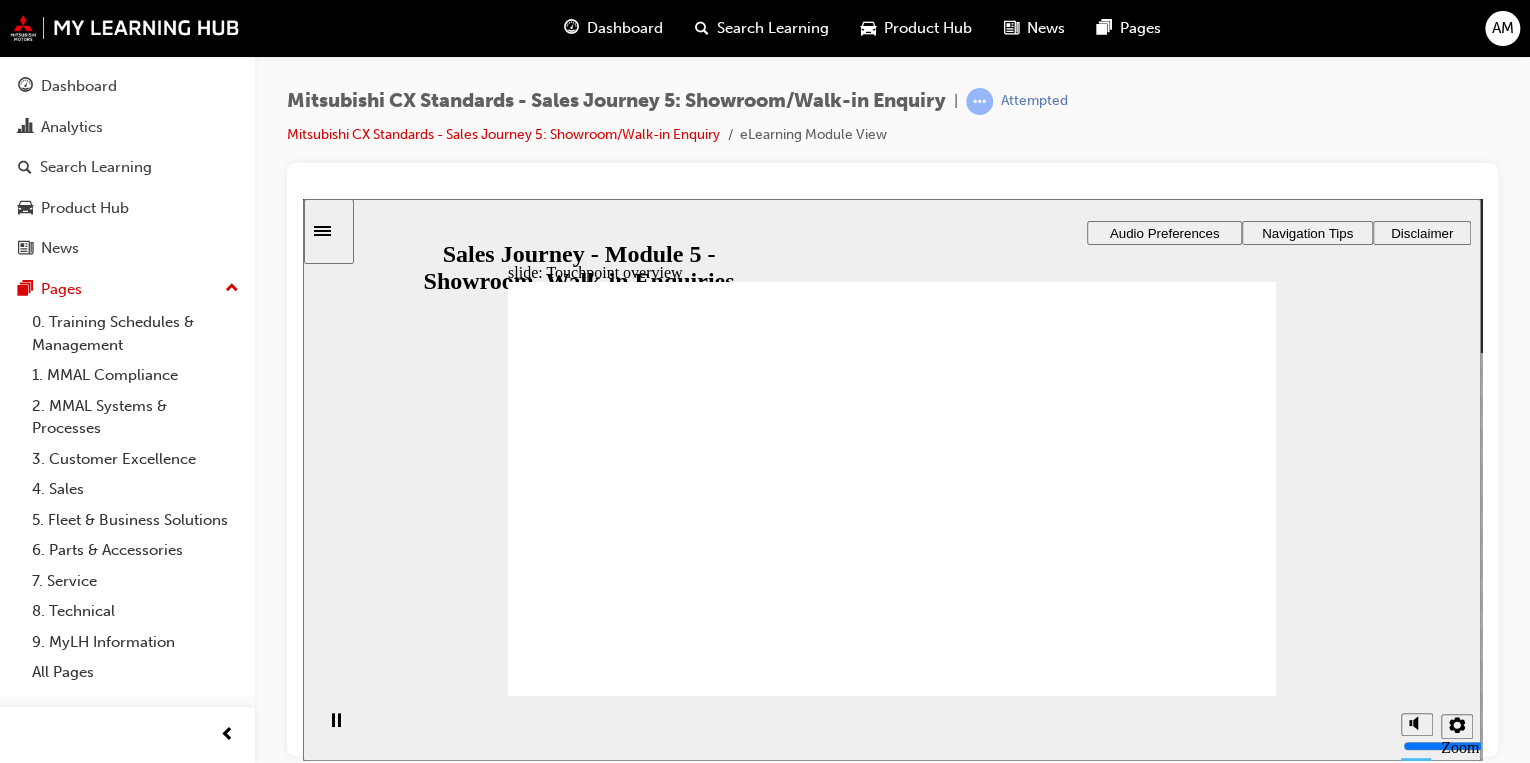 click 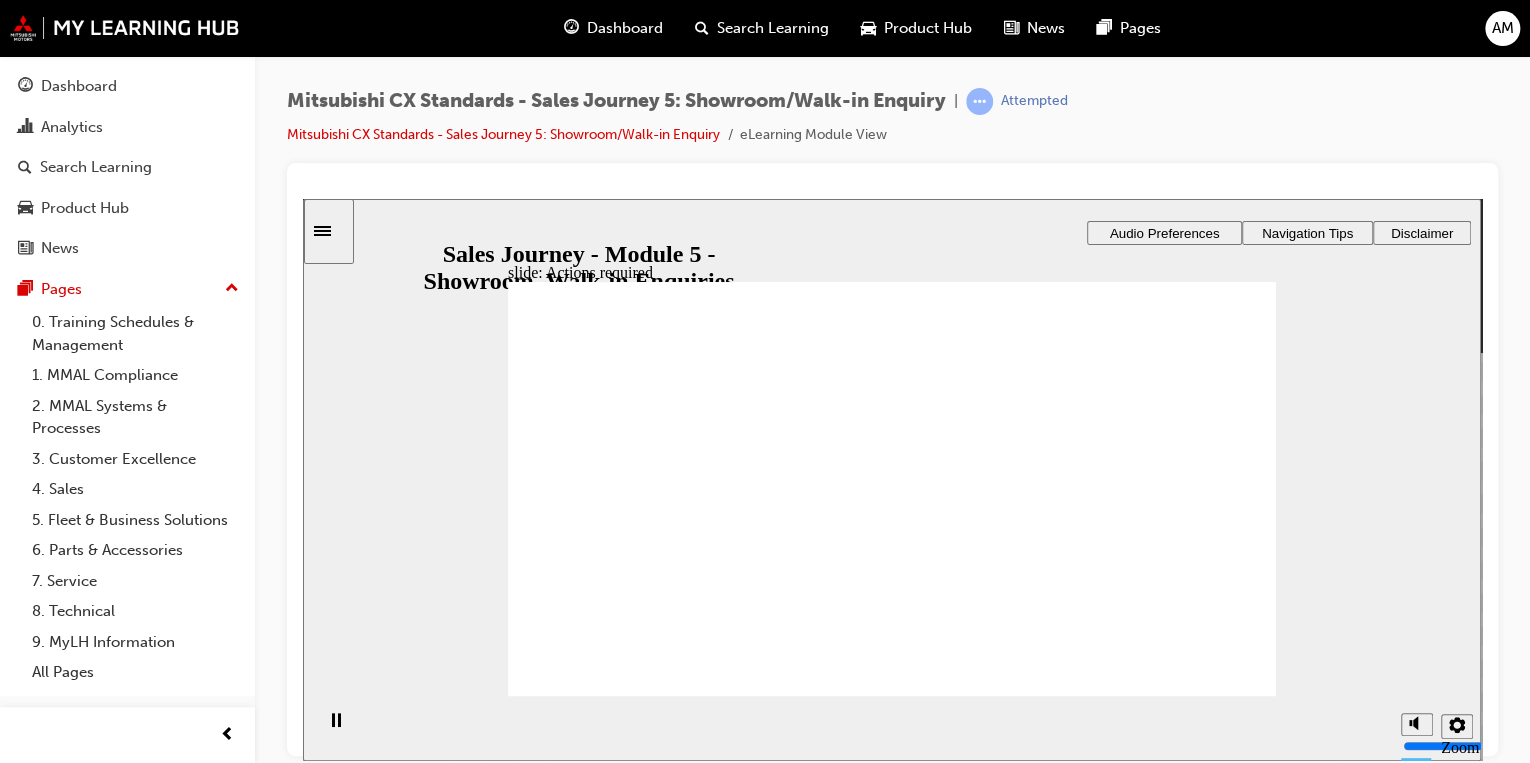 click 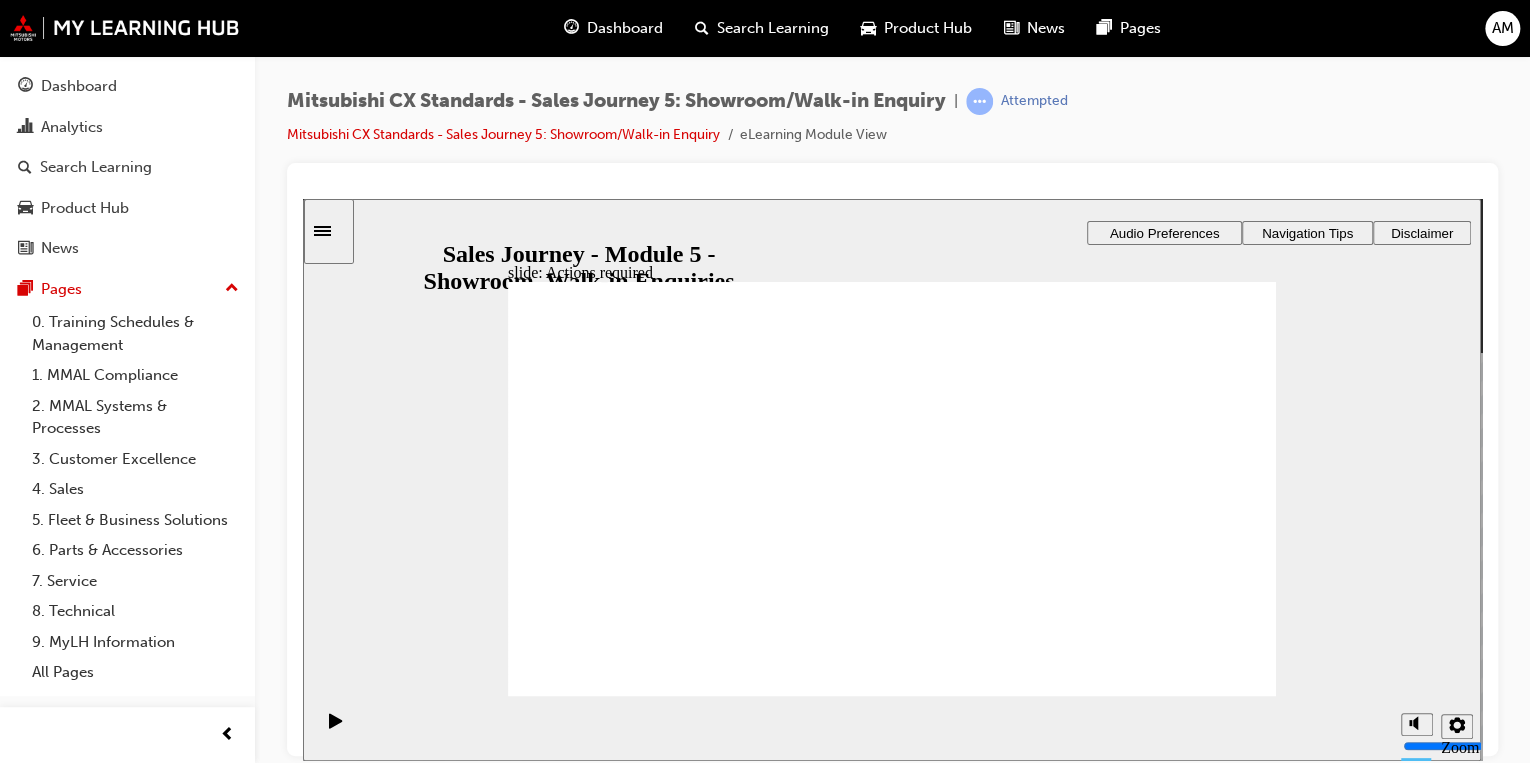 click 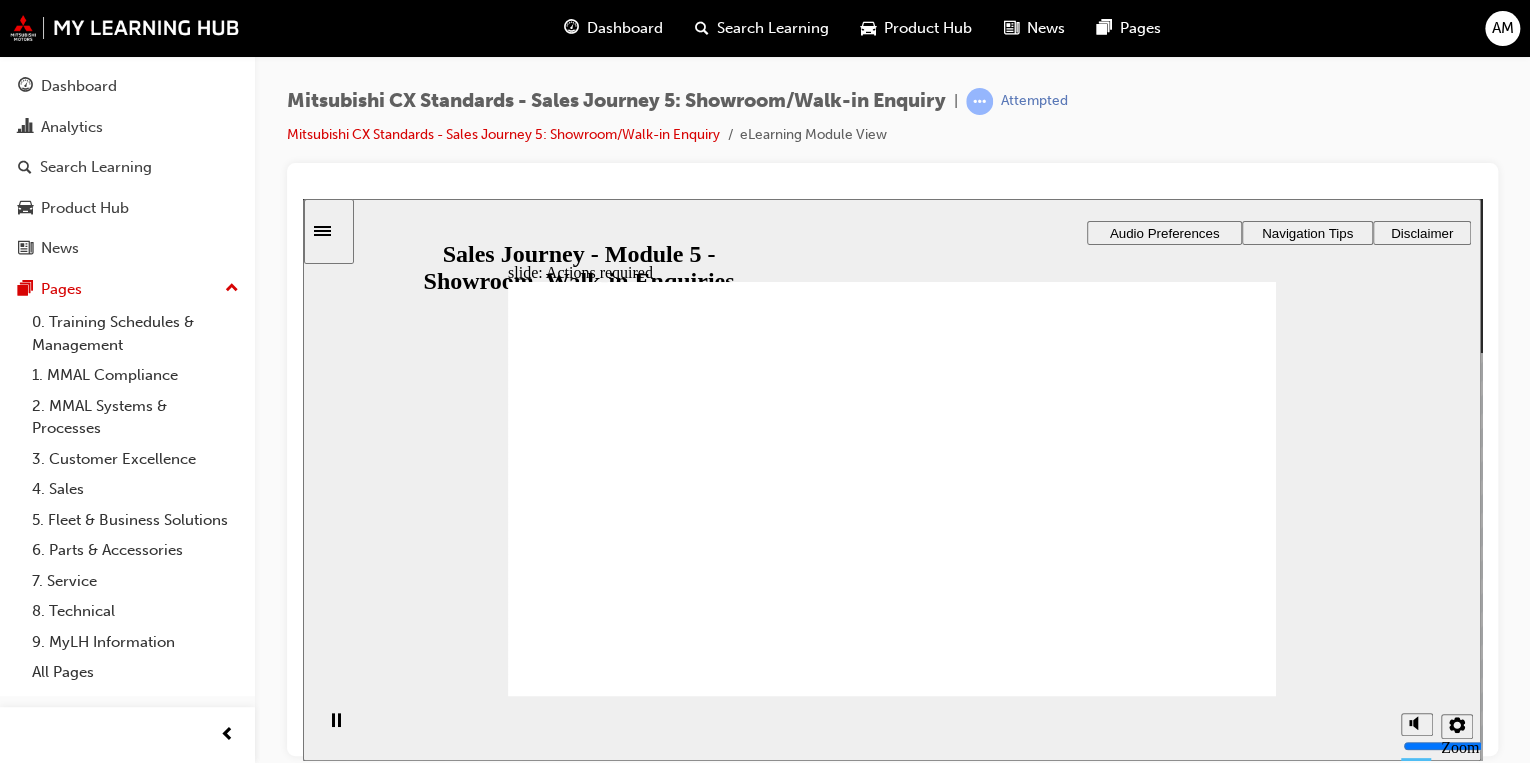 click 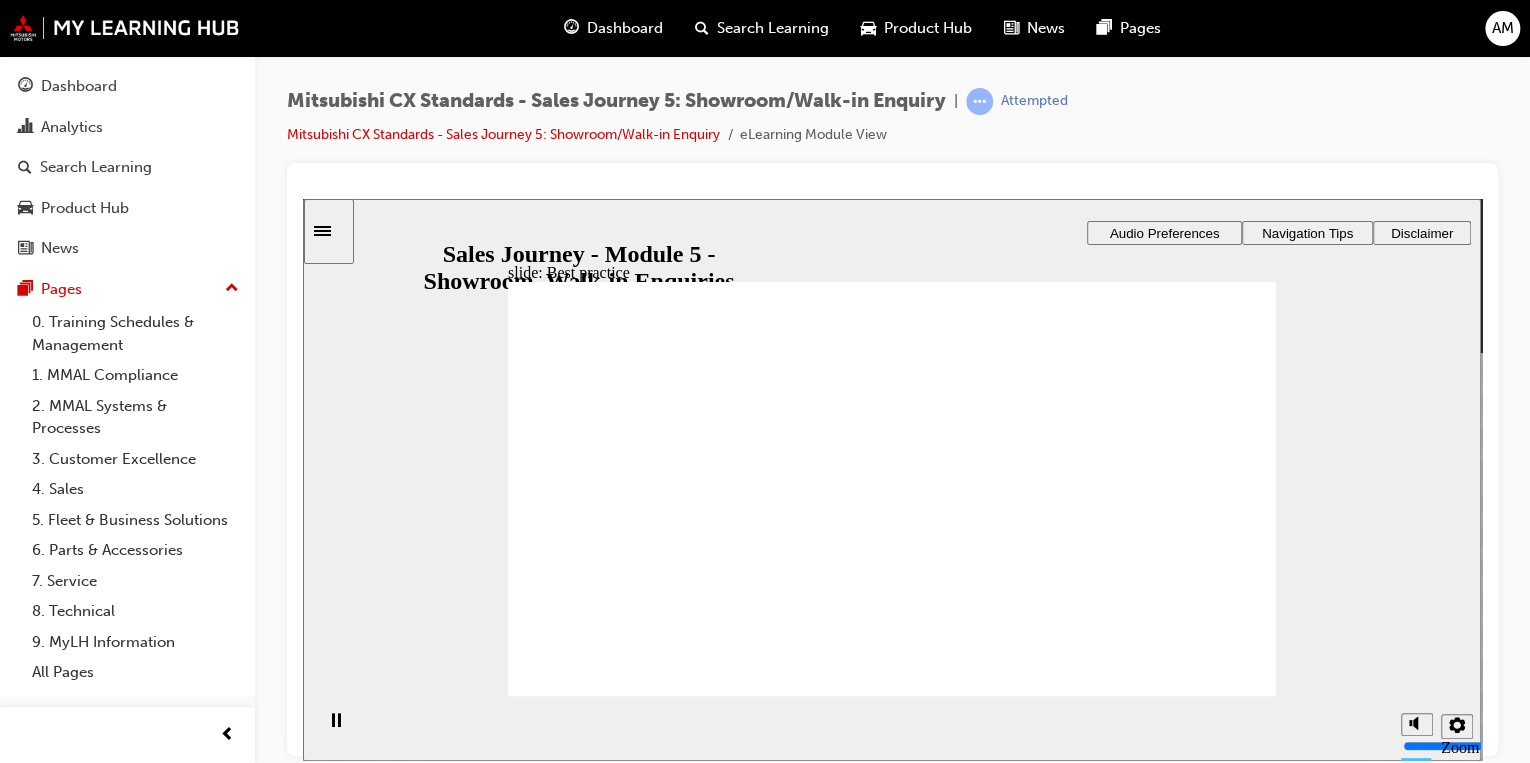 click 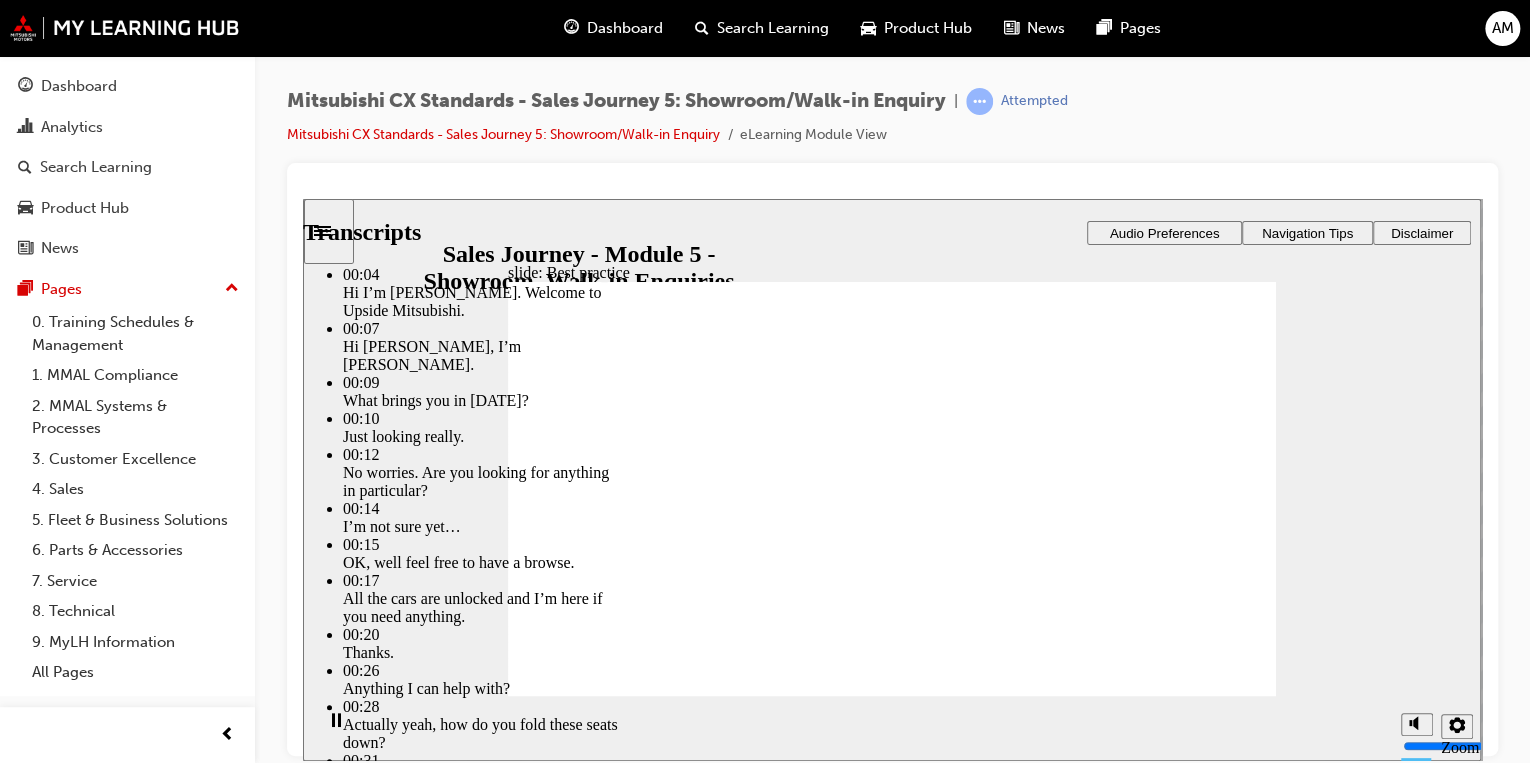 click at bounding box center [620, 6779] 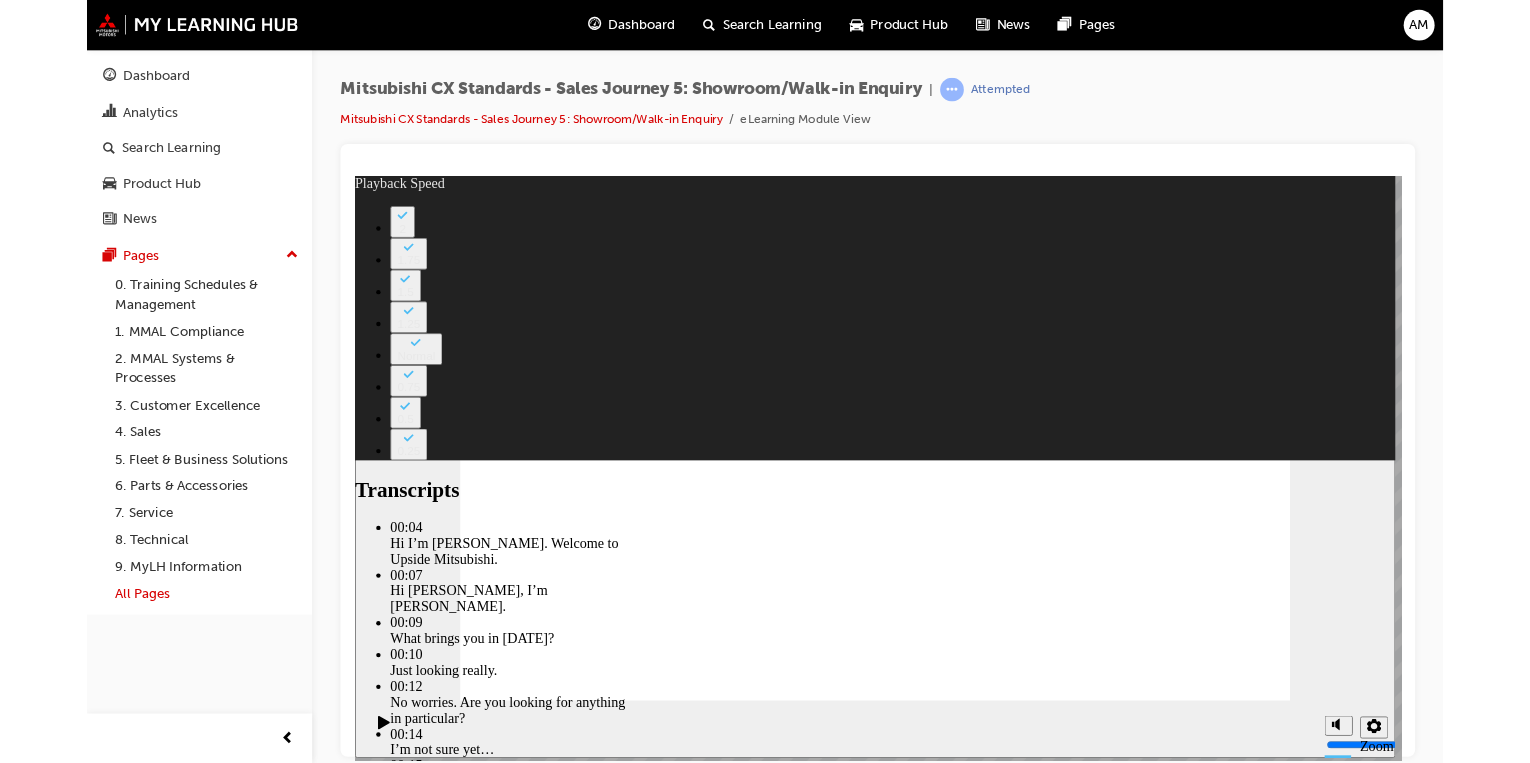 type on "84" 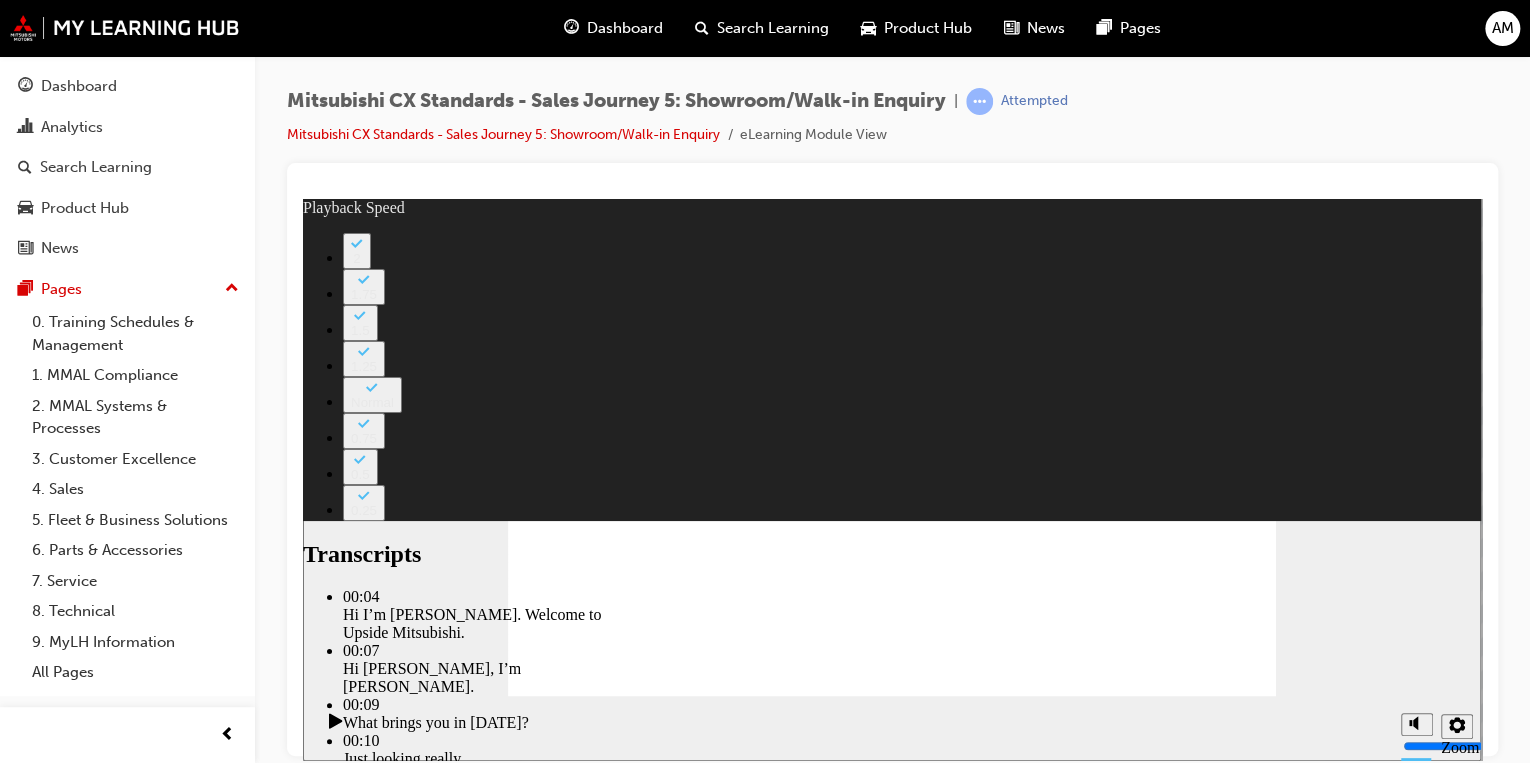 click 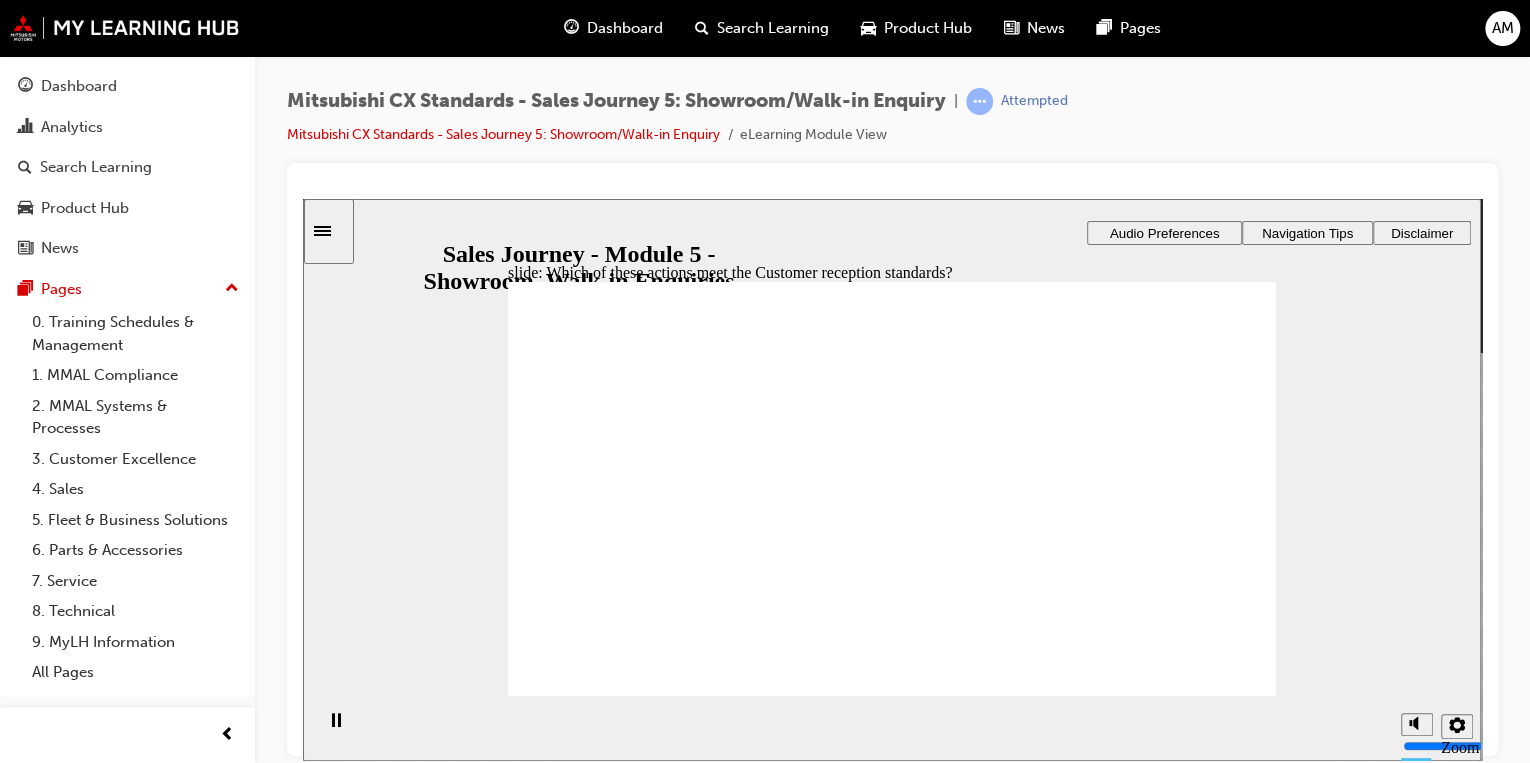 checkbox on "true" 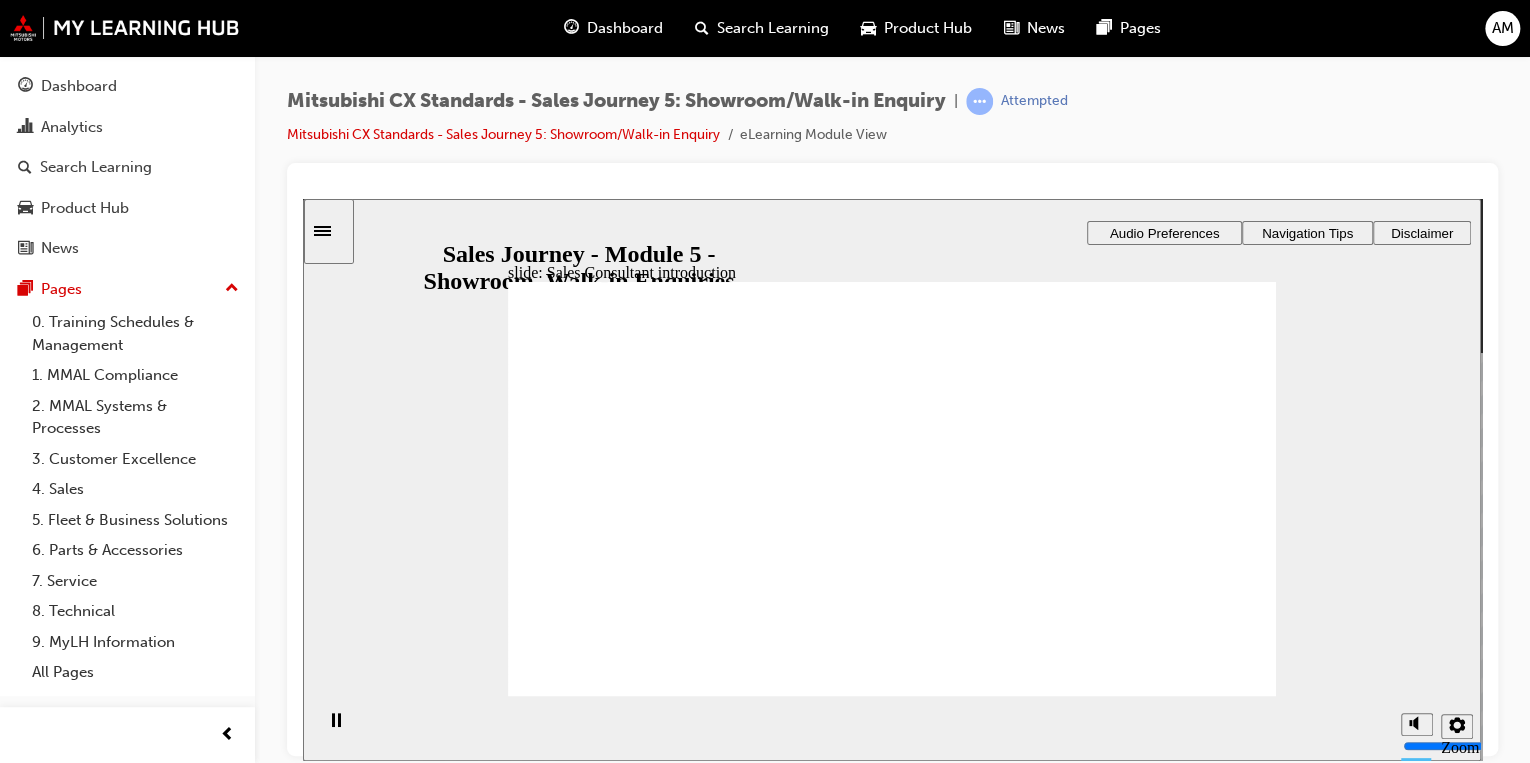 drag, startPoint x: 663, startPoint y: 550, endPoint x: 1139, endPoint y: 435, distance: 489.6948 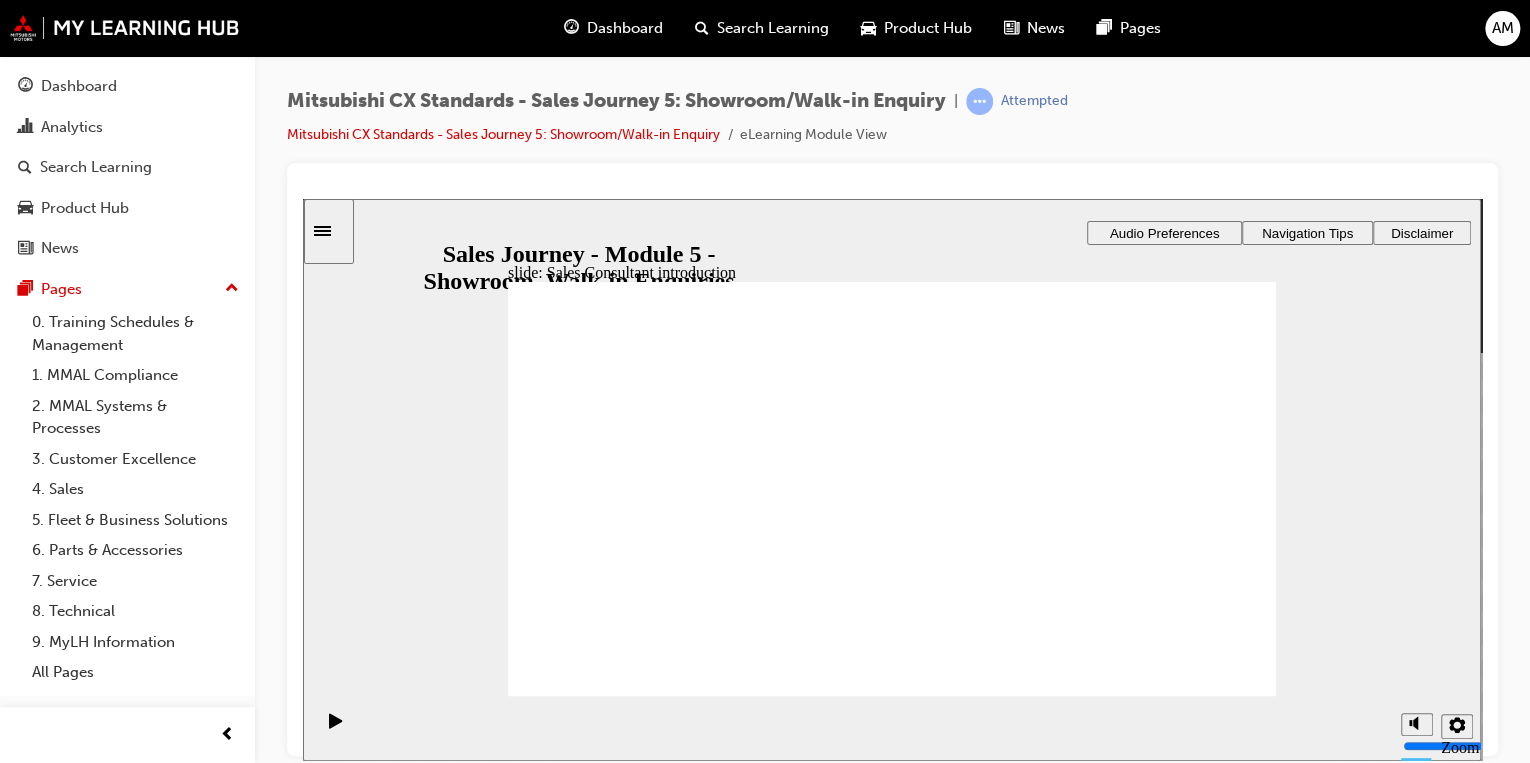 drag, startPoint x: 641, startPoint y: 546, endPoint x: 1124, endPoint y: 599, distance: 485.89917 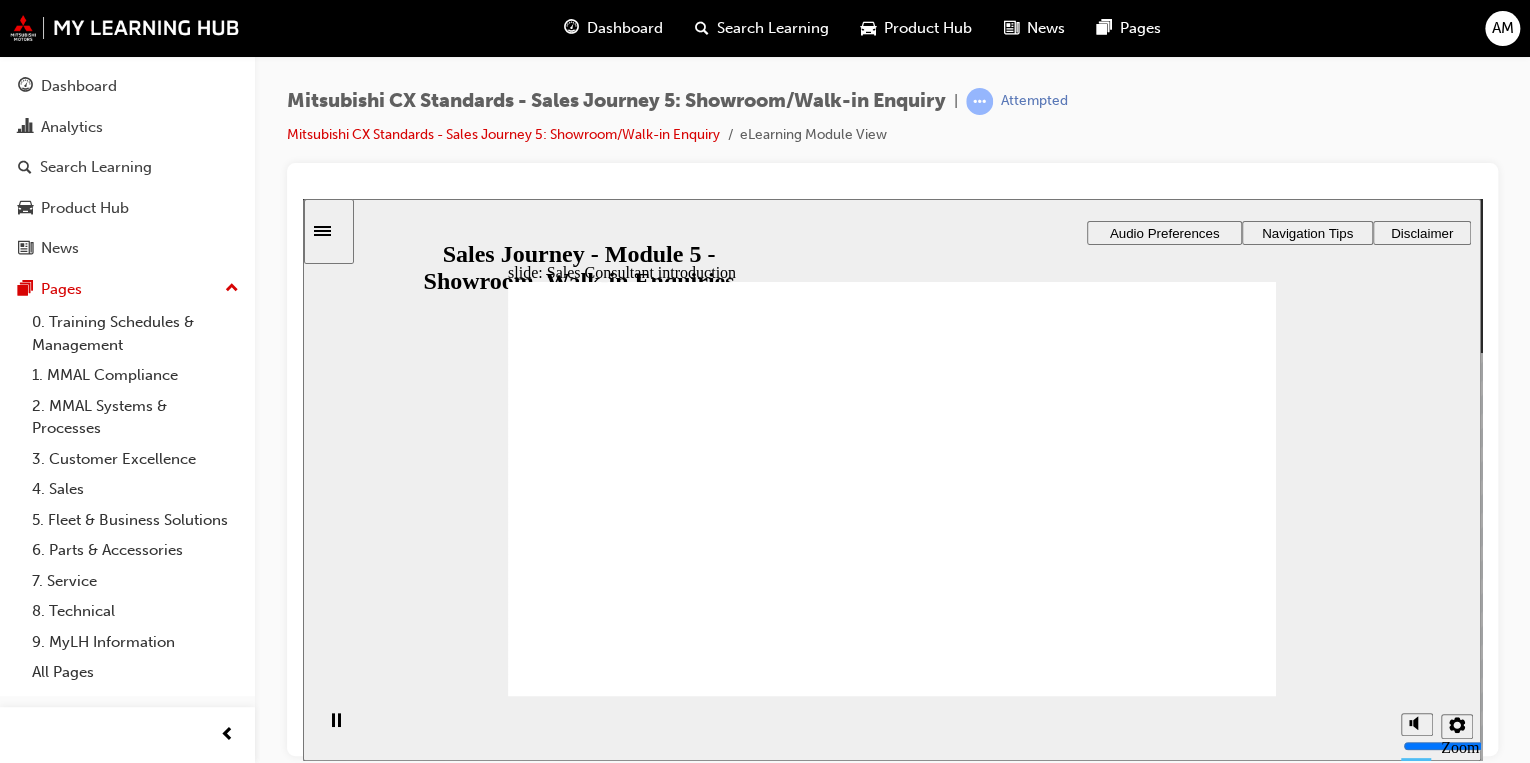 drag, startPoint x: 1120, startPoint y: 502, endPoint x: 931, endPoint y: 474, distance: 191.06282 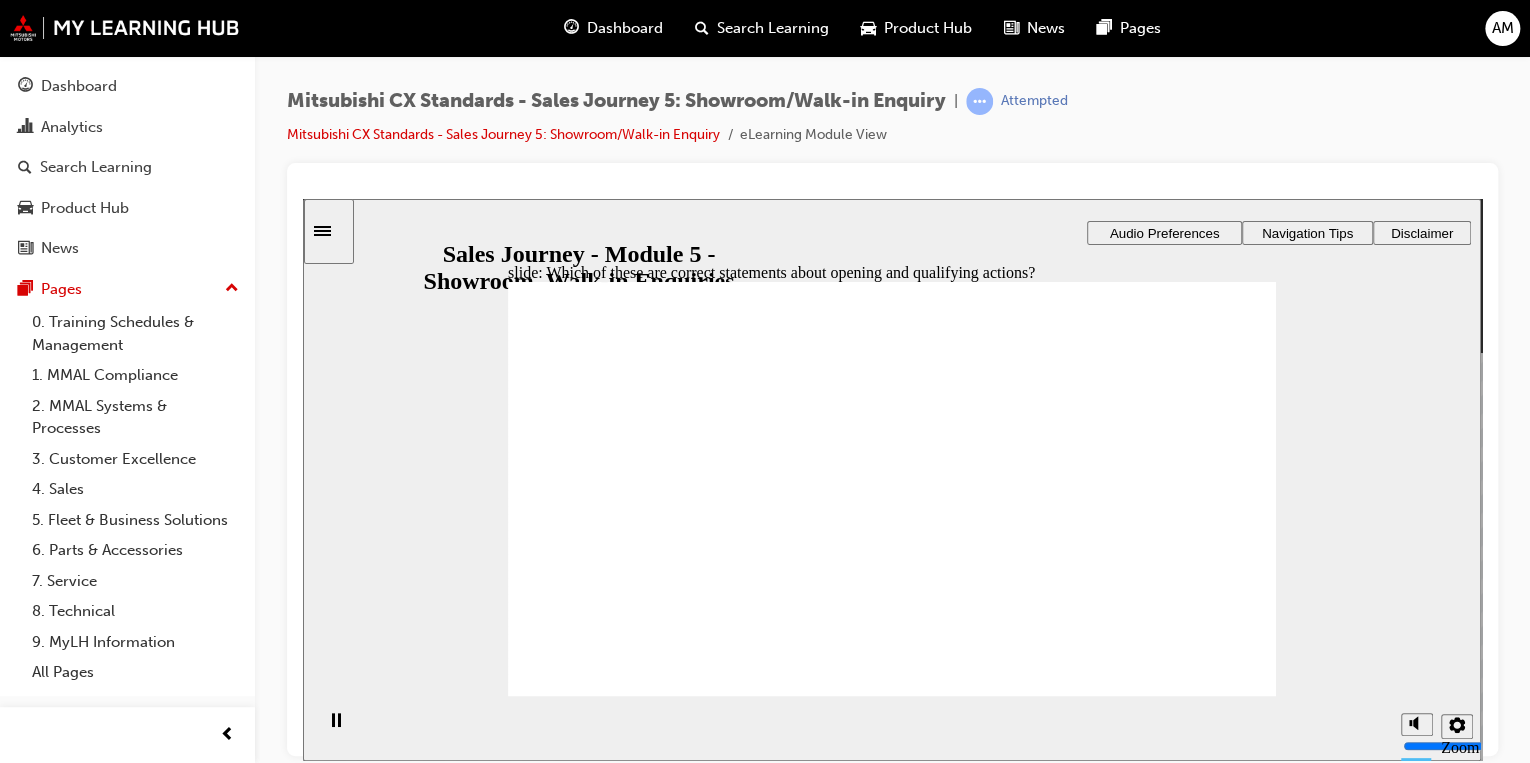 checkbox on "true" 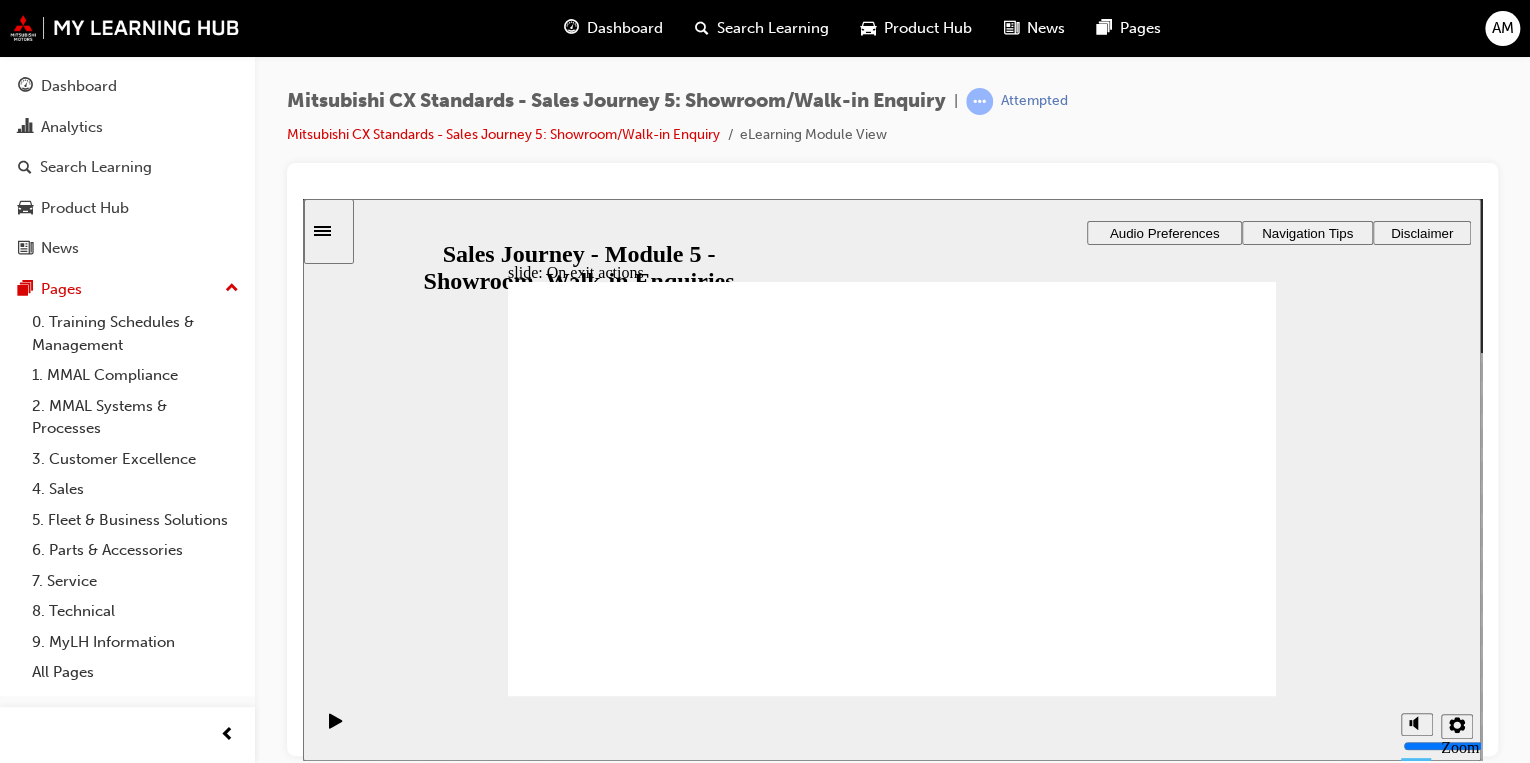 drag, startPoint x: 620, startPoint y: 542, endPoint x: 1097, endPoint y: 452, distance: 485.41632 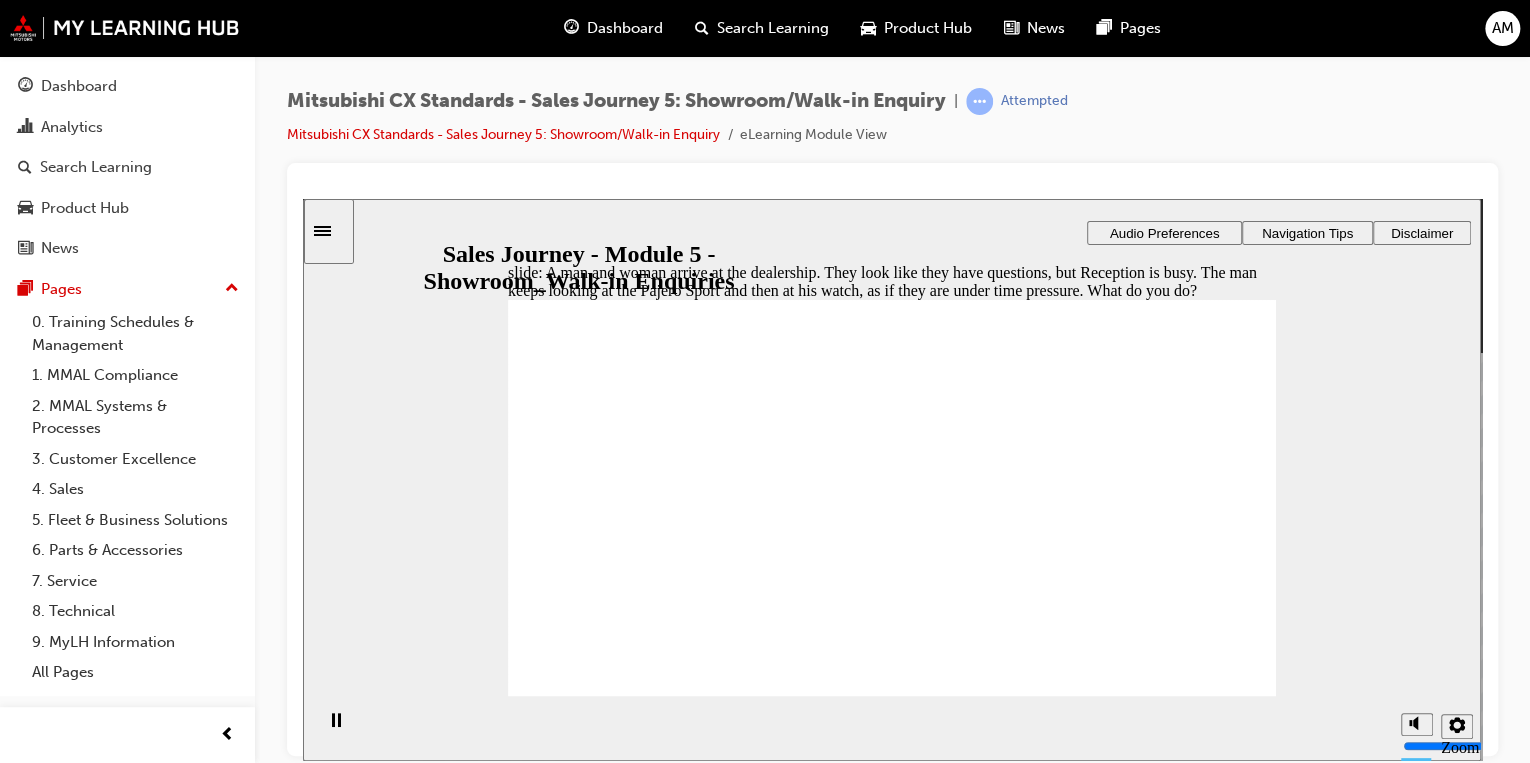 checkbox on "true" 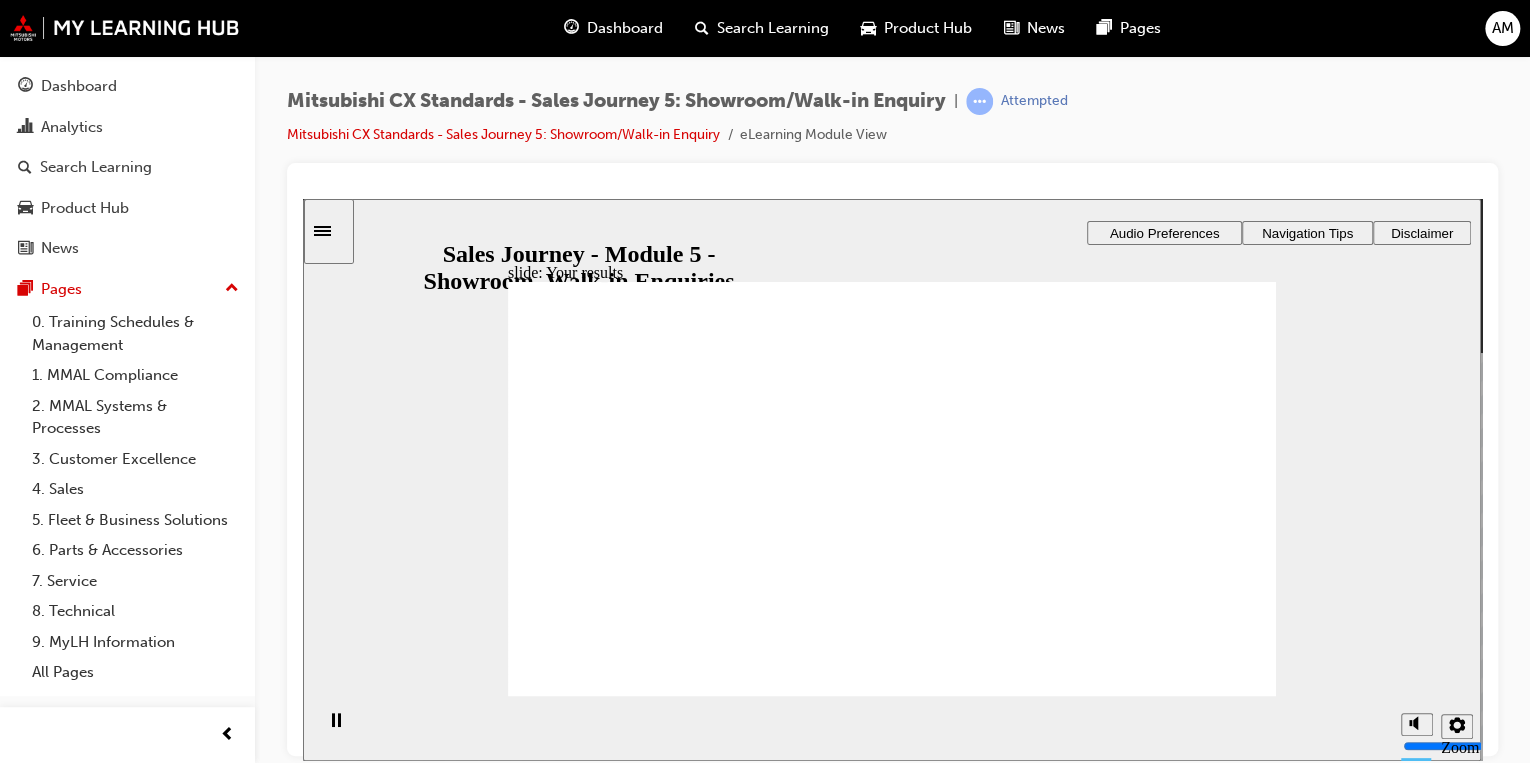 click 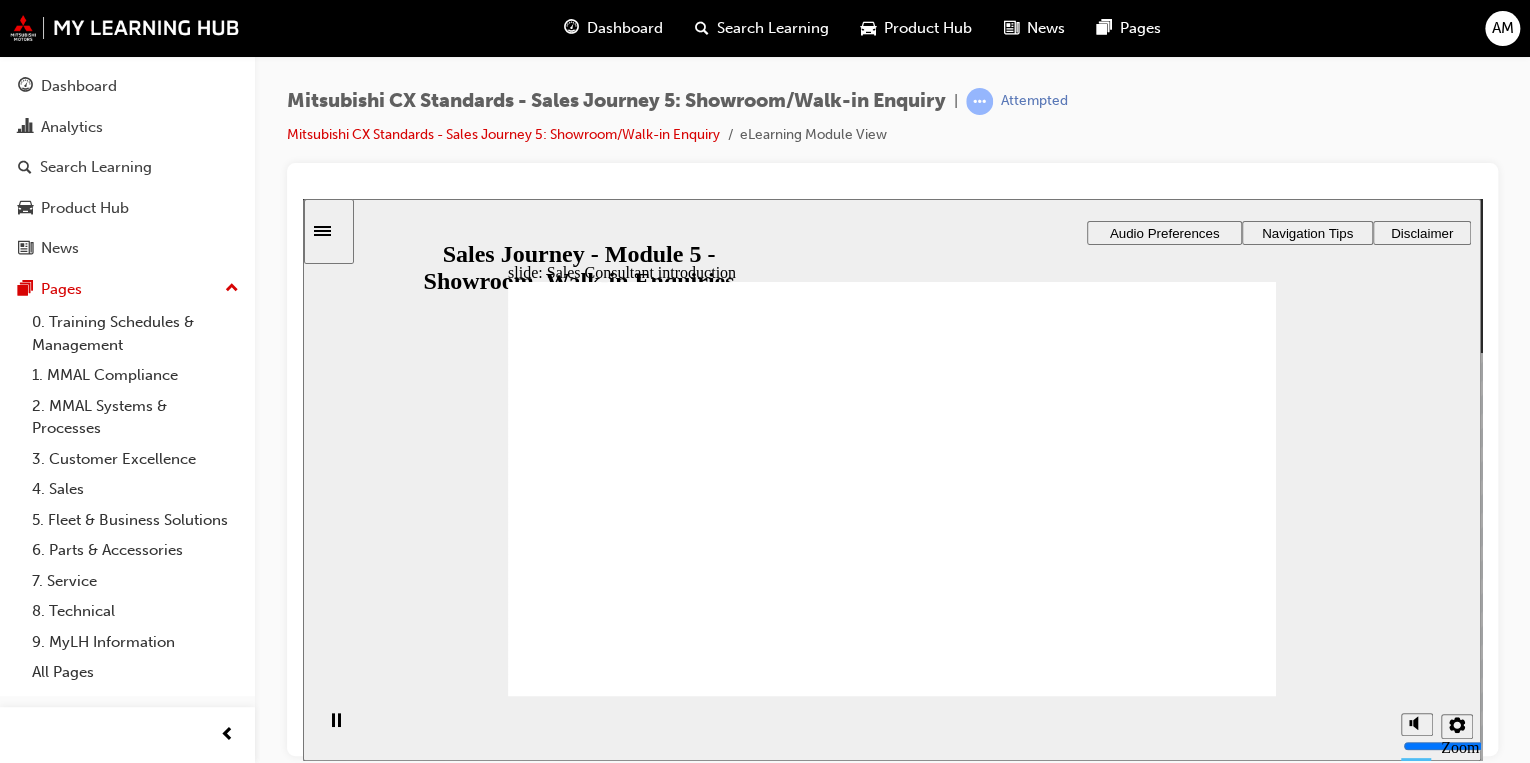 drag, startPoint x: 678, startPoint y: 539, endPoint x: 1162, endPoint y: 377, distance: 510.392 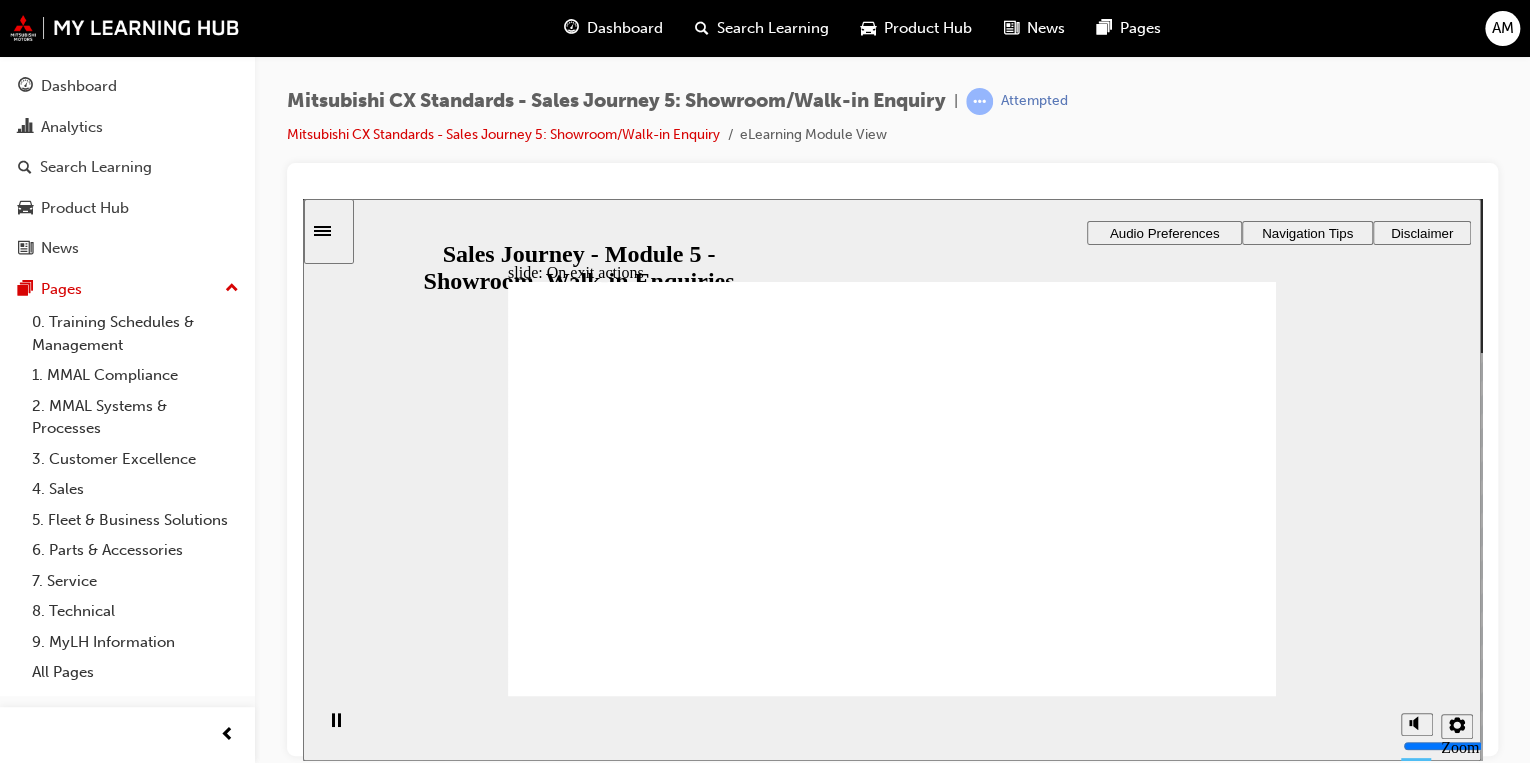 drag, startPoint x: 625, startPoint y: 542, endPoint x: 928, endPoint y: 454, distance: 315.5202 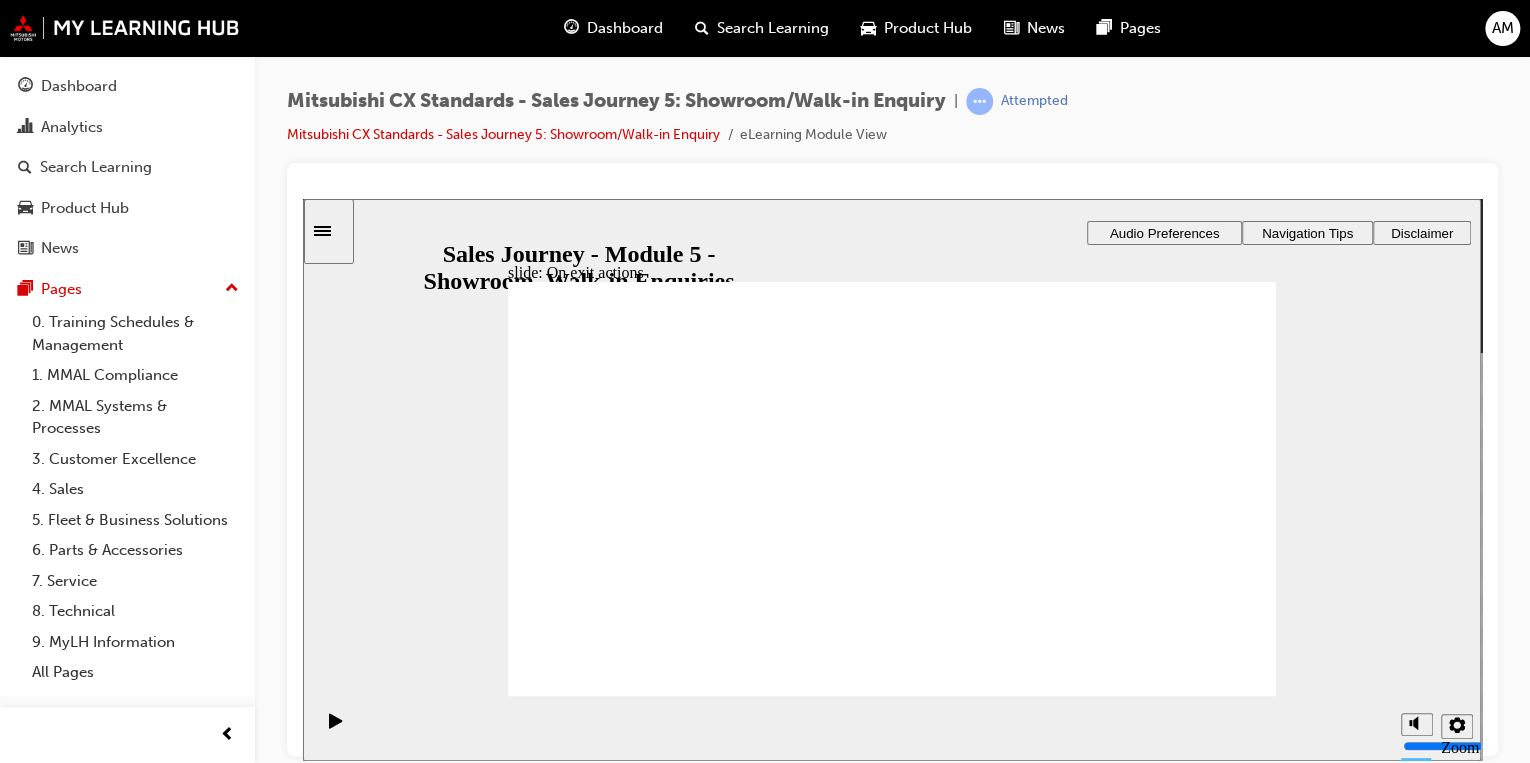 drag, startPoint x: 876, startPoint y: 573, endPoint x: 951, endPoint y: 570, distance: 75.059975 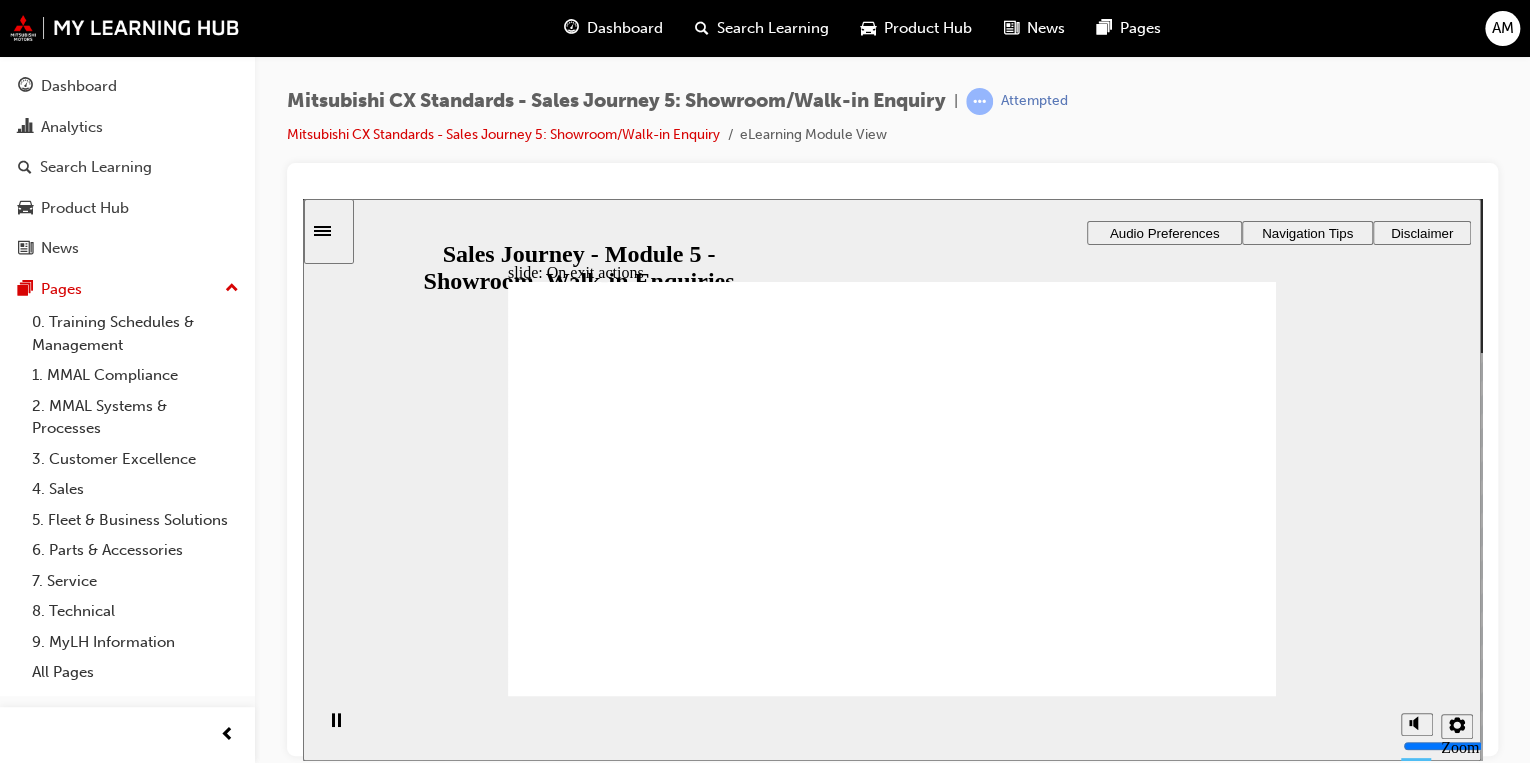 drag, startPoint x: 925, startPoint y: 570, endPoint x: 1053, endPoint y: 550, distance: 129.55309 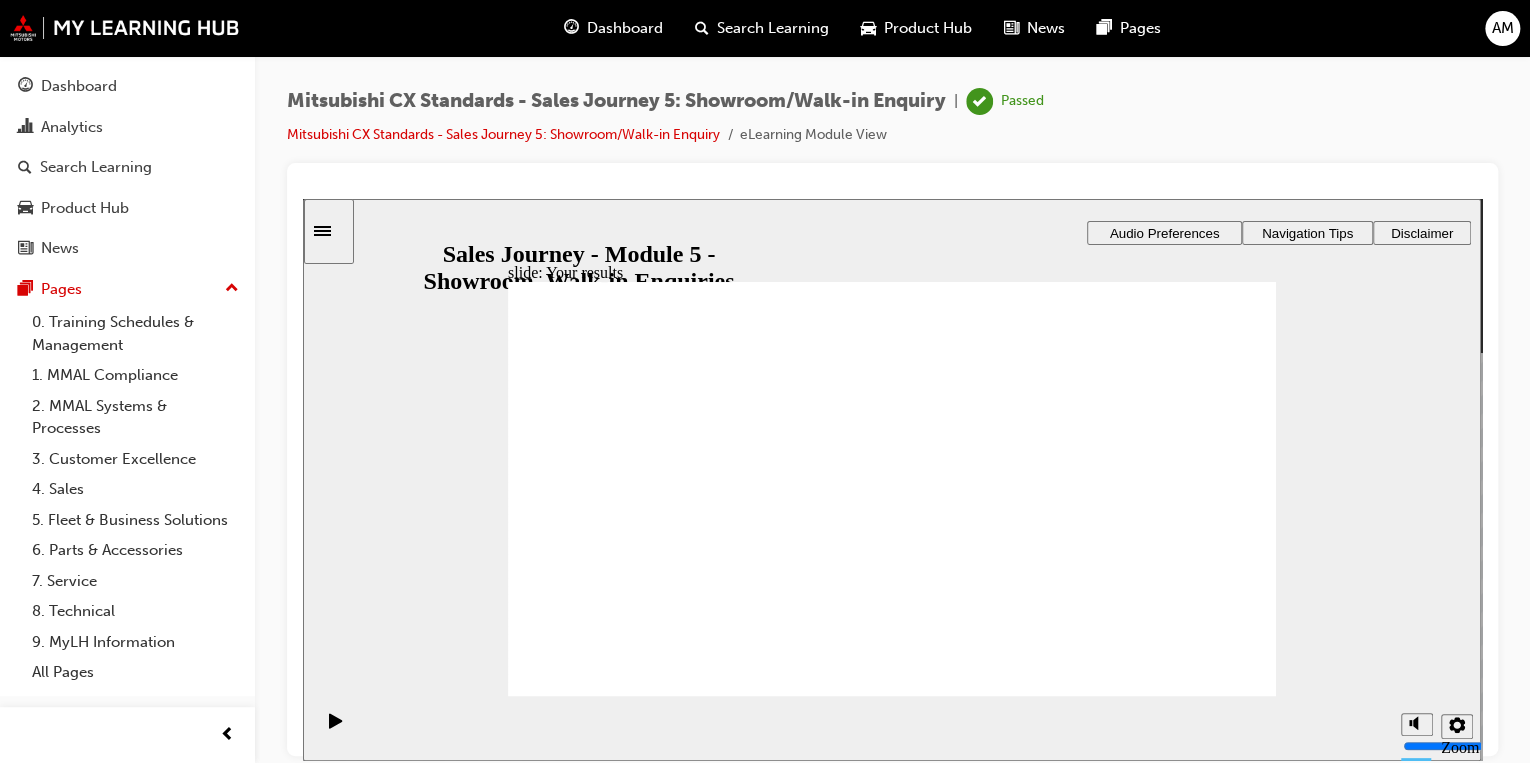 click 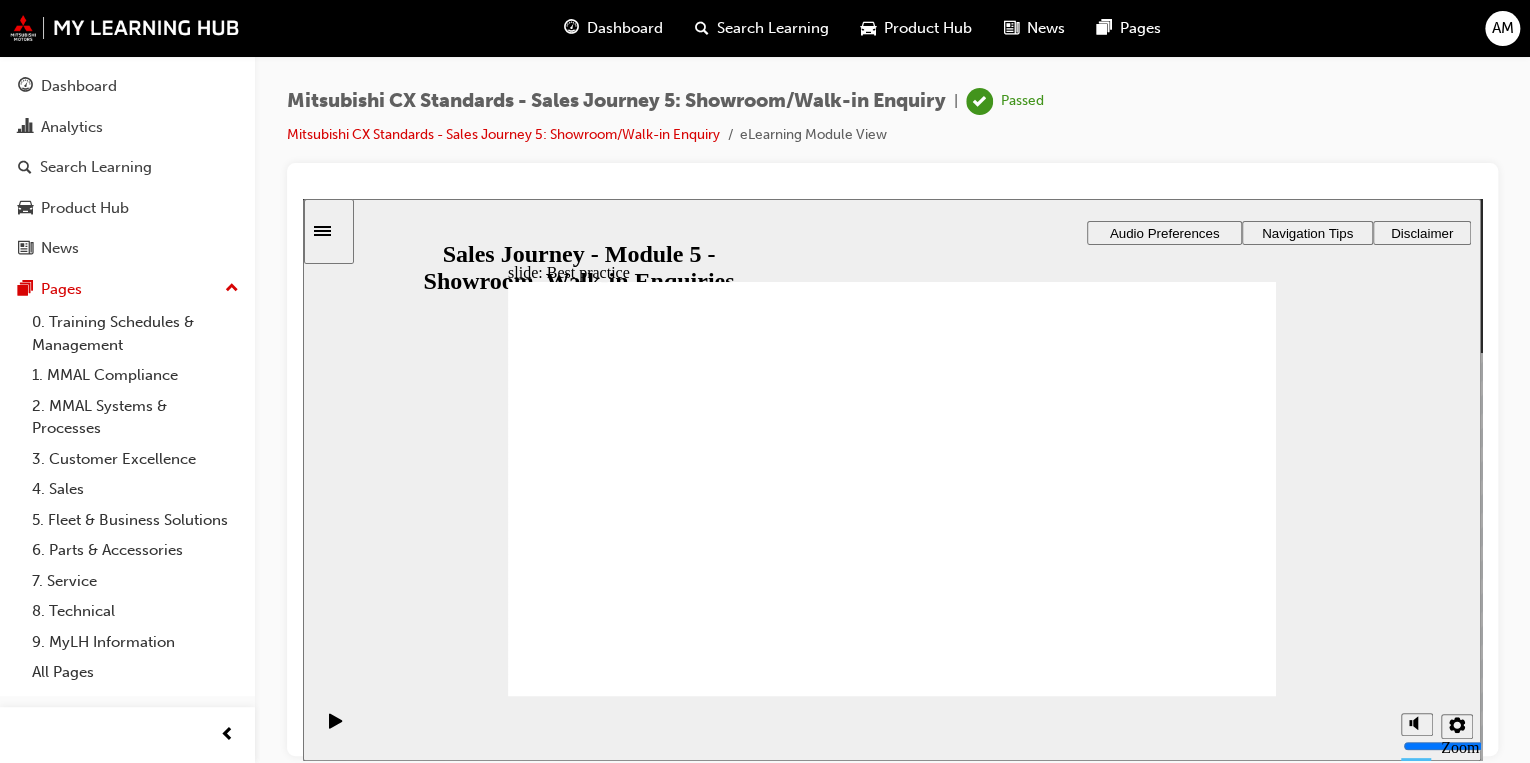 click 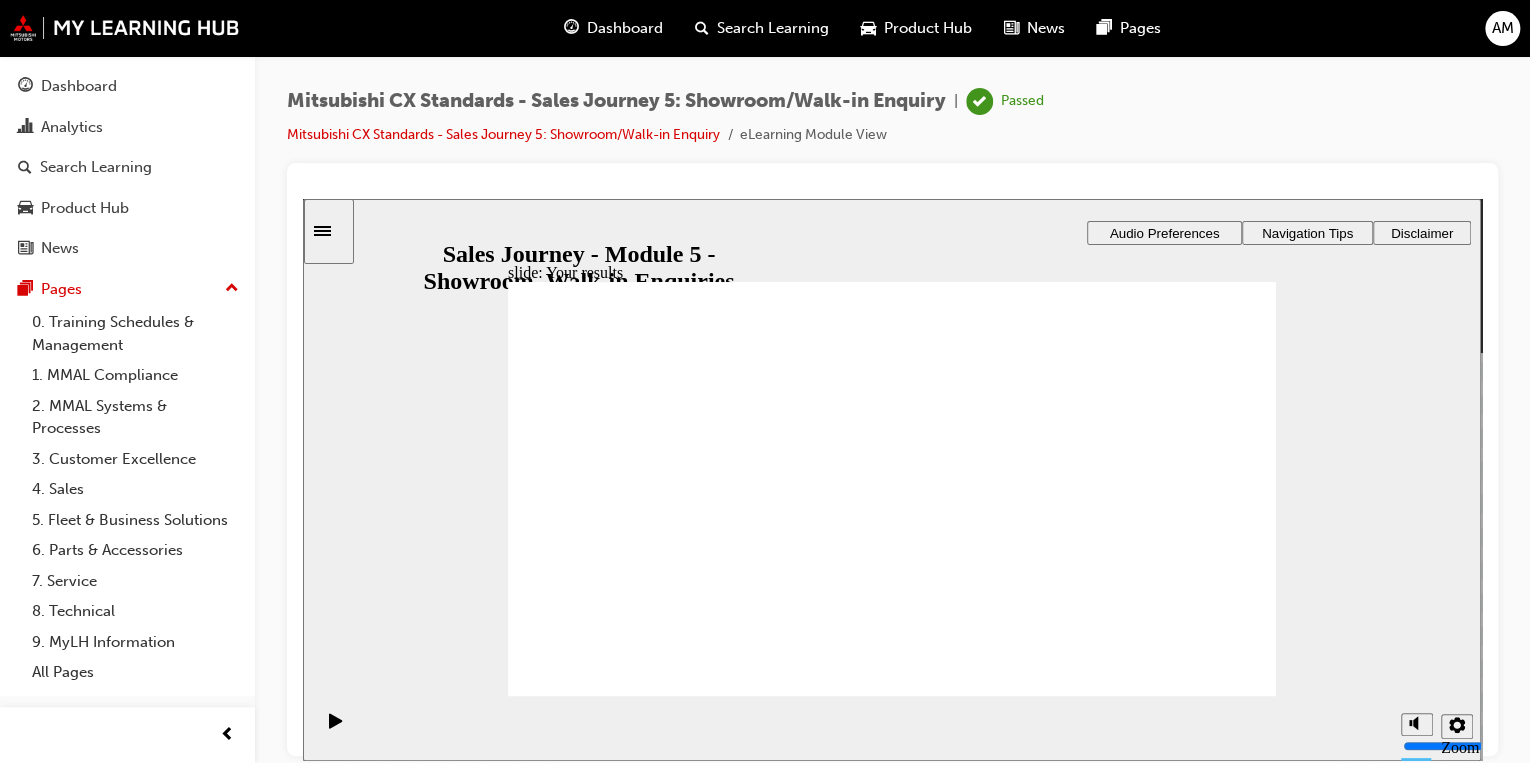 click 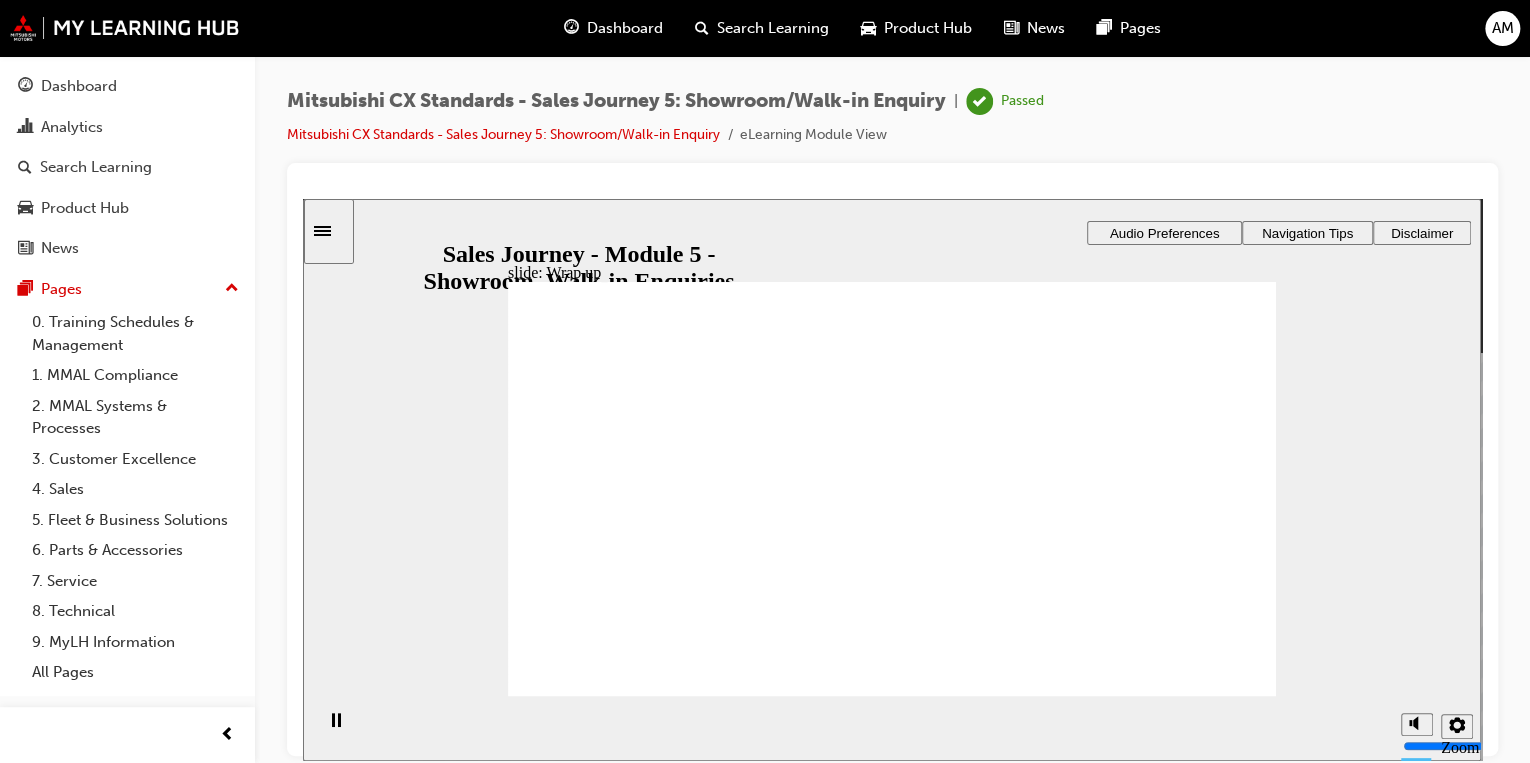 click 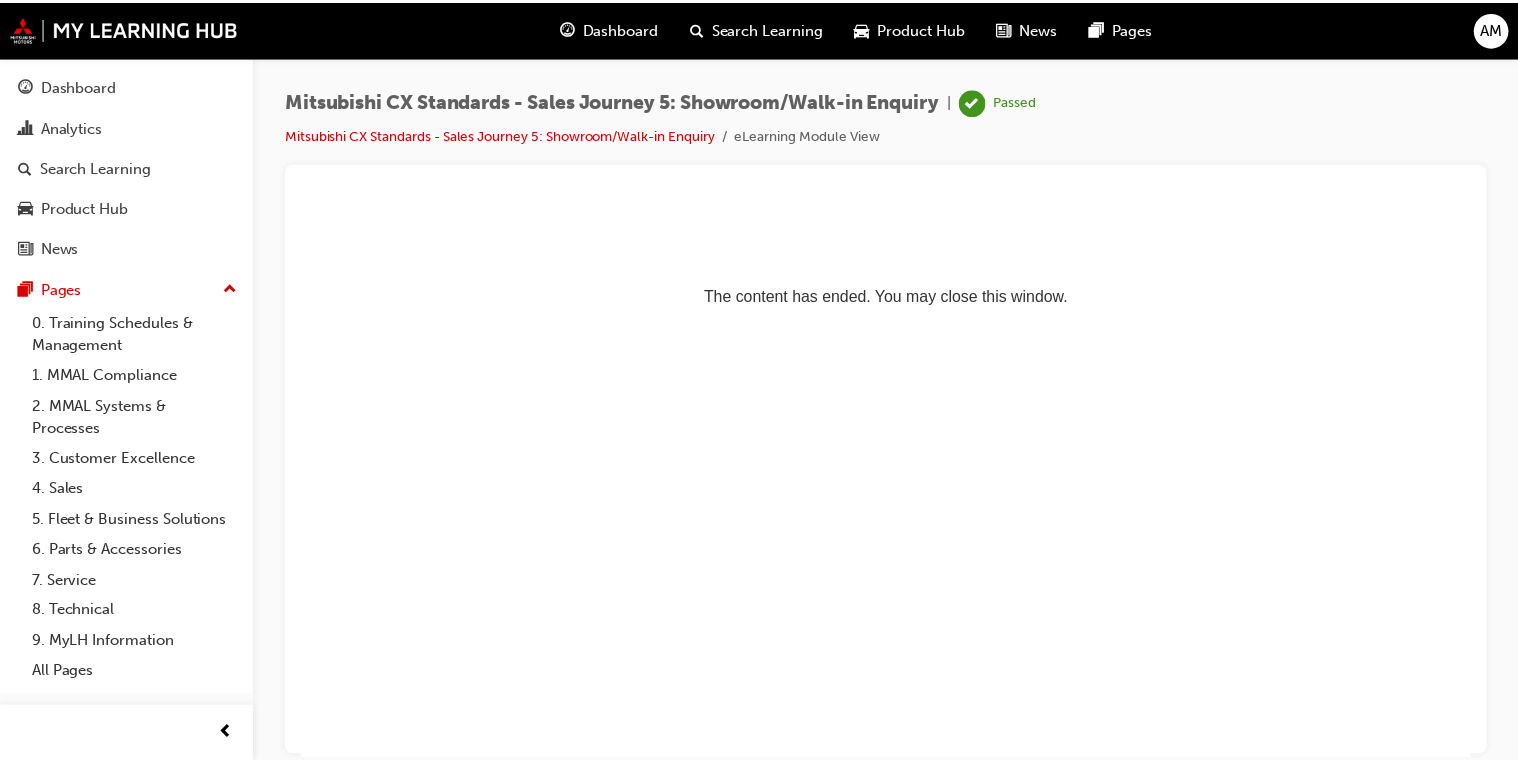 scroll, scrollTop: 0, scrollLeft: 0, axis: both 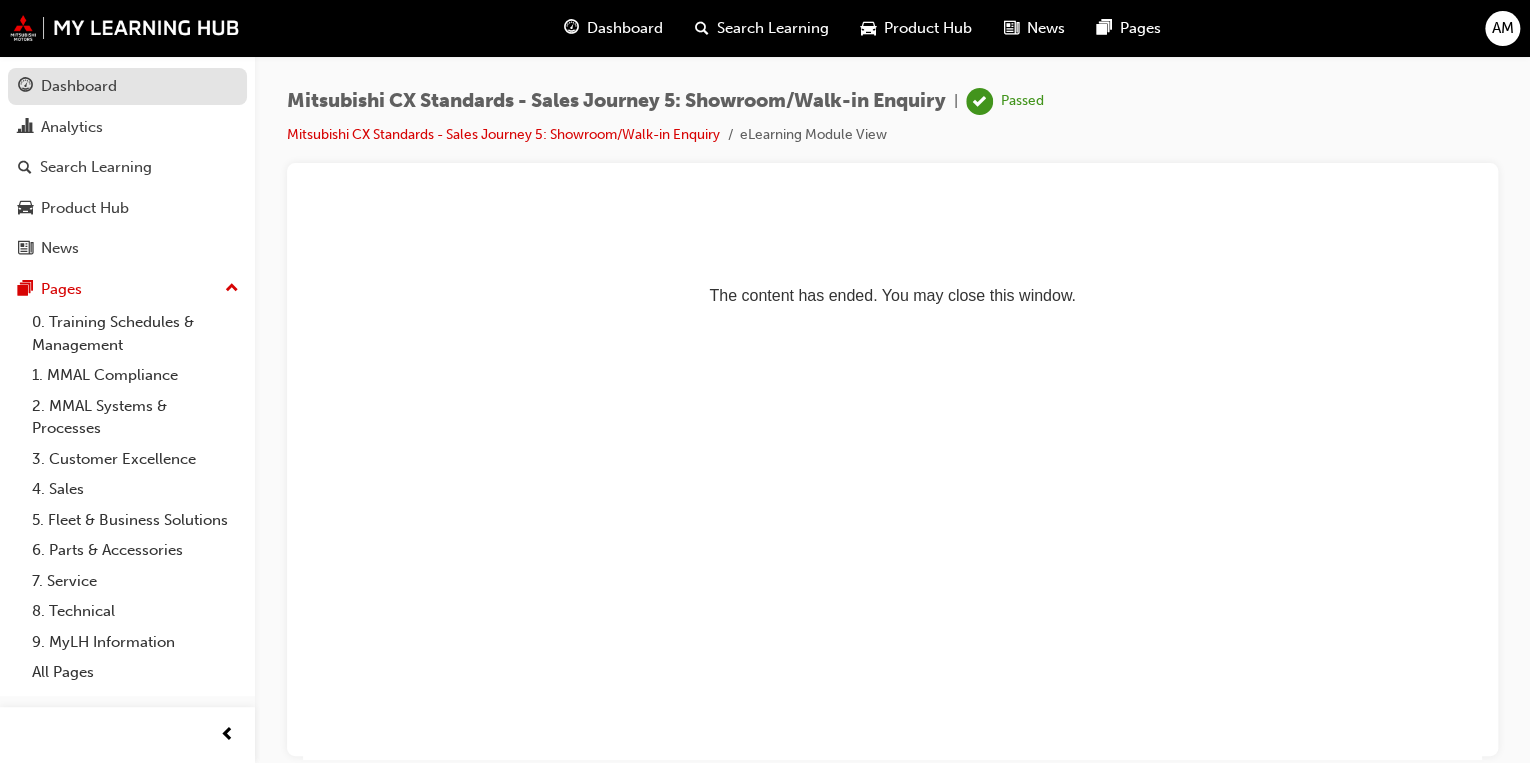 click on "Dashboard" at bounding box center (79, 86) 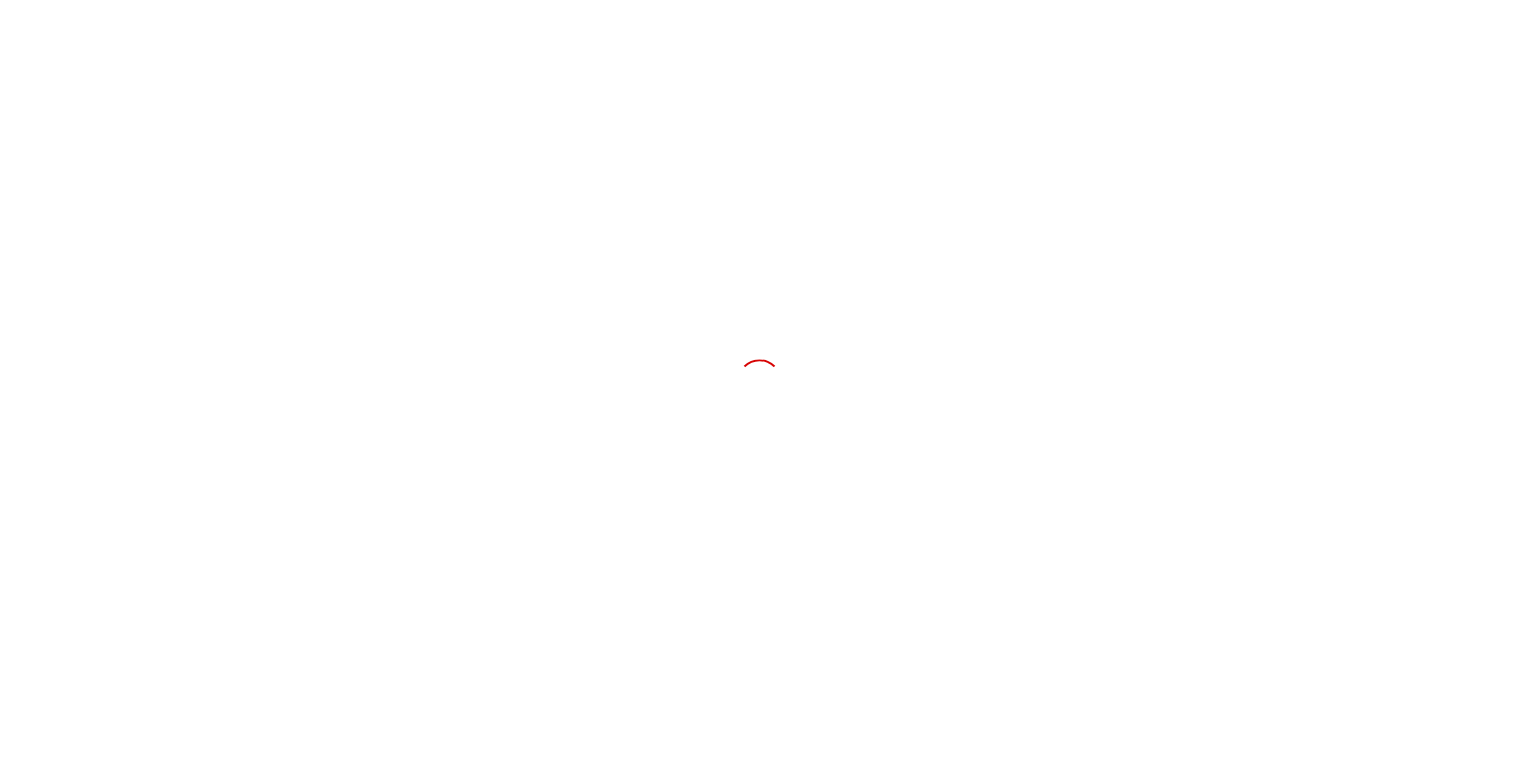 scroll, scrollTop: 0, scrollLeft: 0, axis: both 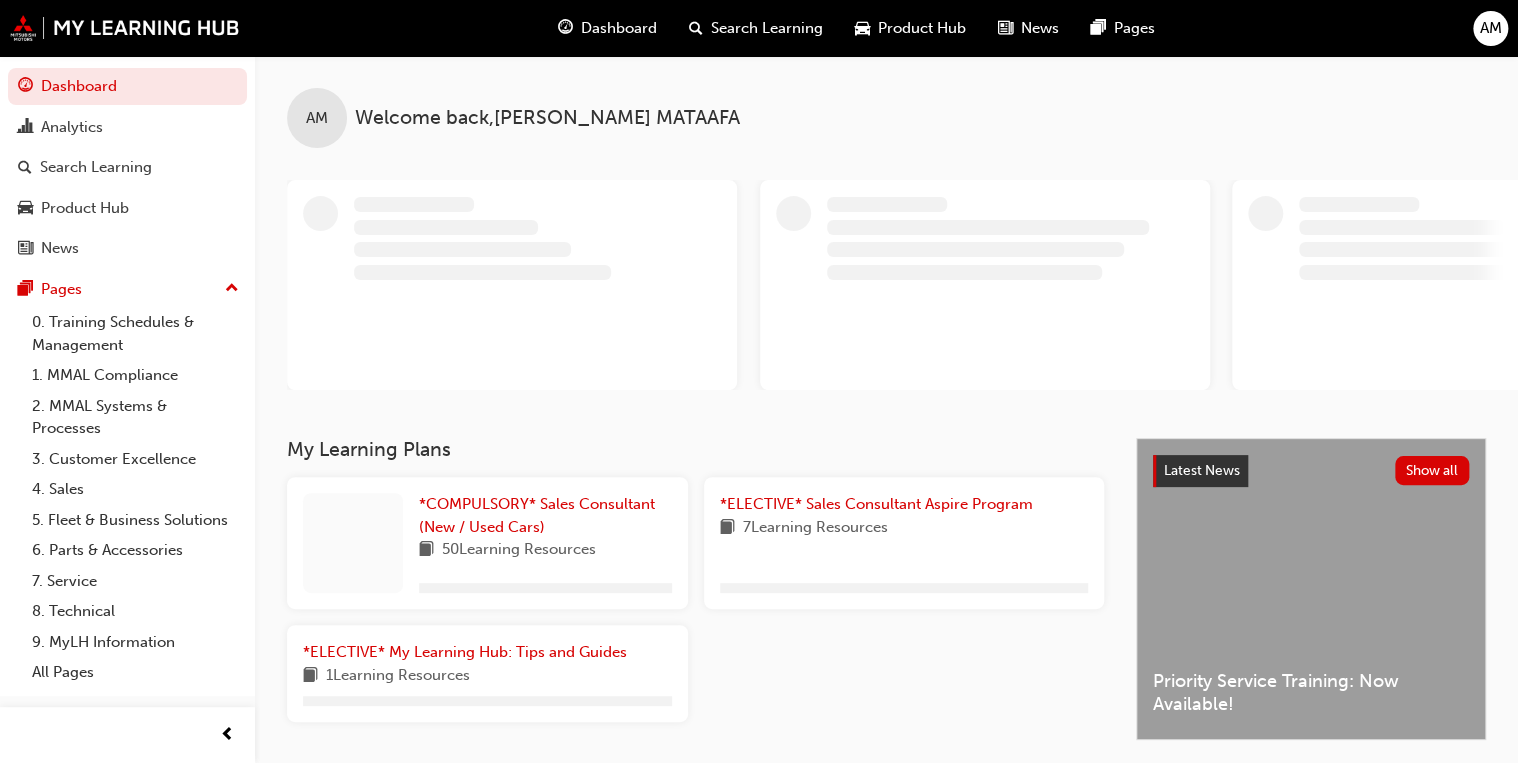 click at bounding box center [537, 275] 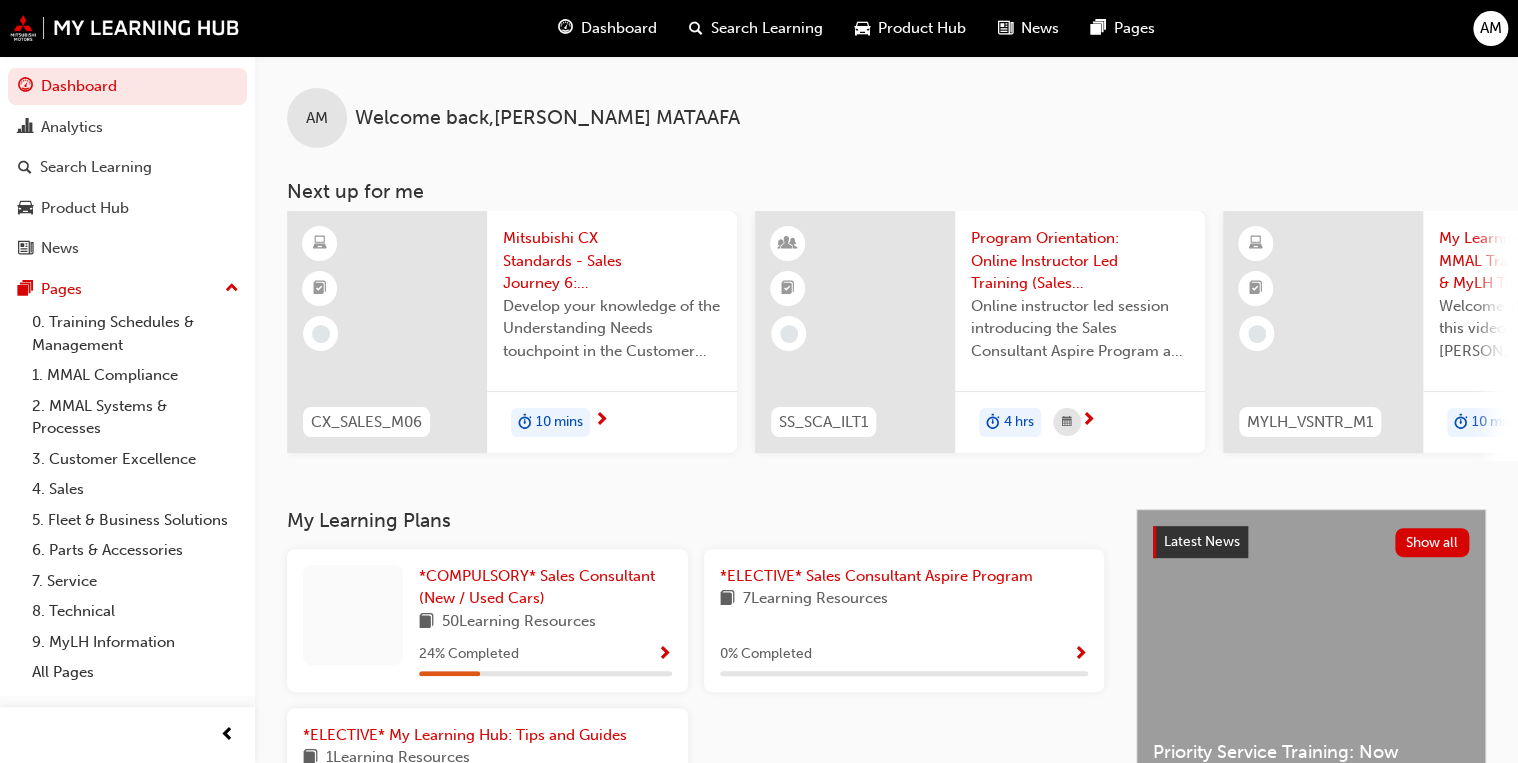 click on "My Learning Plans  *COMPULSORY* Sales Consultant (New / Used Cars) 50  Learning Resources 24 % Completed *ELECTIVE* Sales Consultant Aspire Program 7  Learning Resources 0 % Completed *ELECTIVE* My Learning Hub: Tips and Guides 1  Learning Resources 0 % Completed" at bounding box center [711, 676] 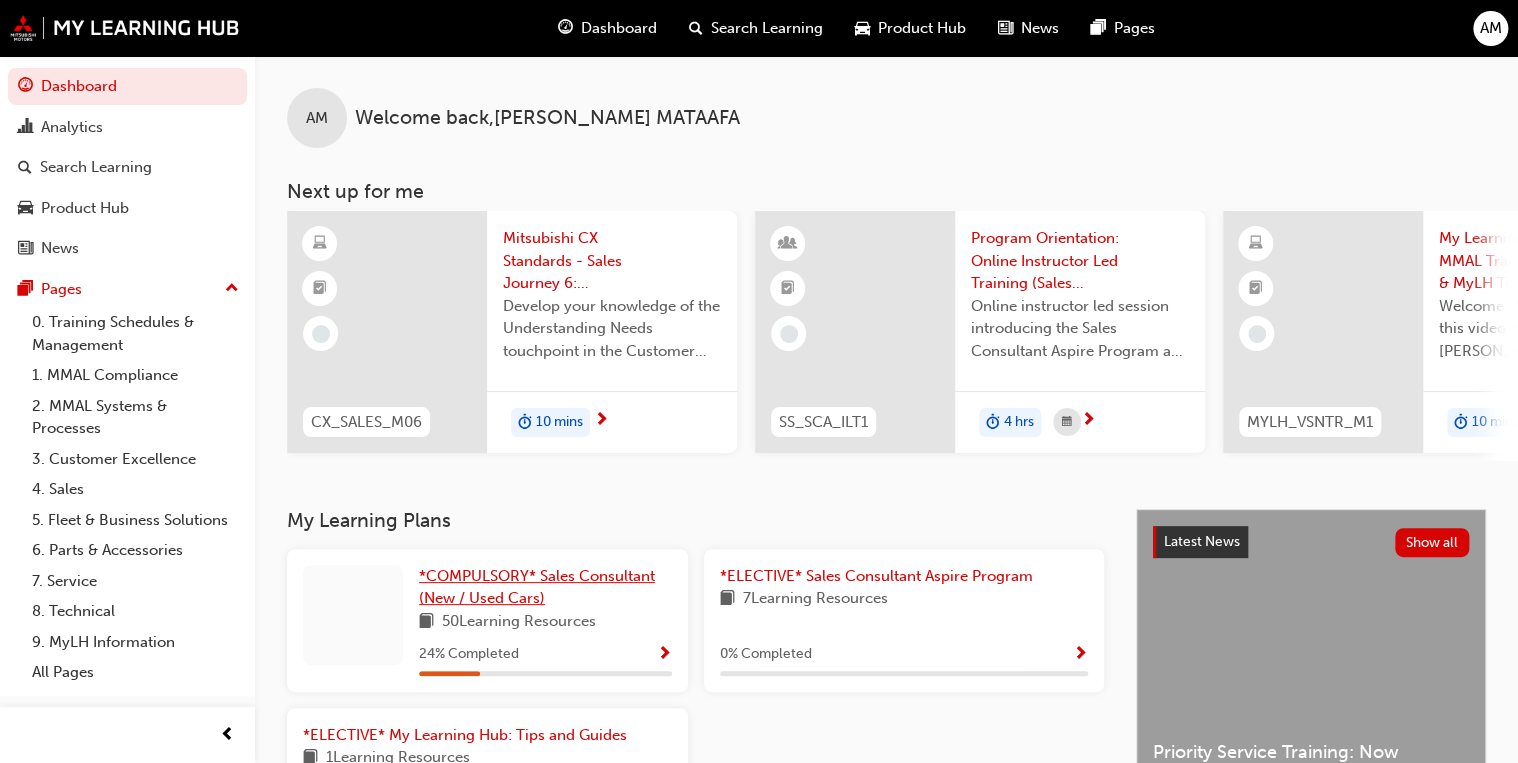 click on "*COMPULSORY* Sales Consultant (New / Used Cars)" at bounding box center [537, 587] 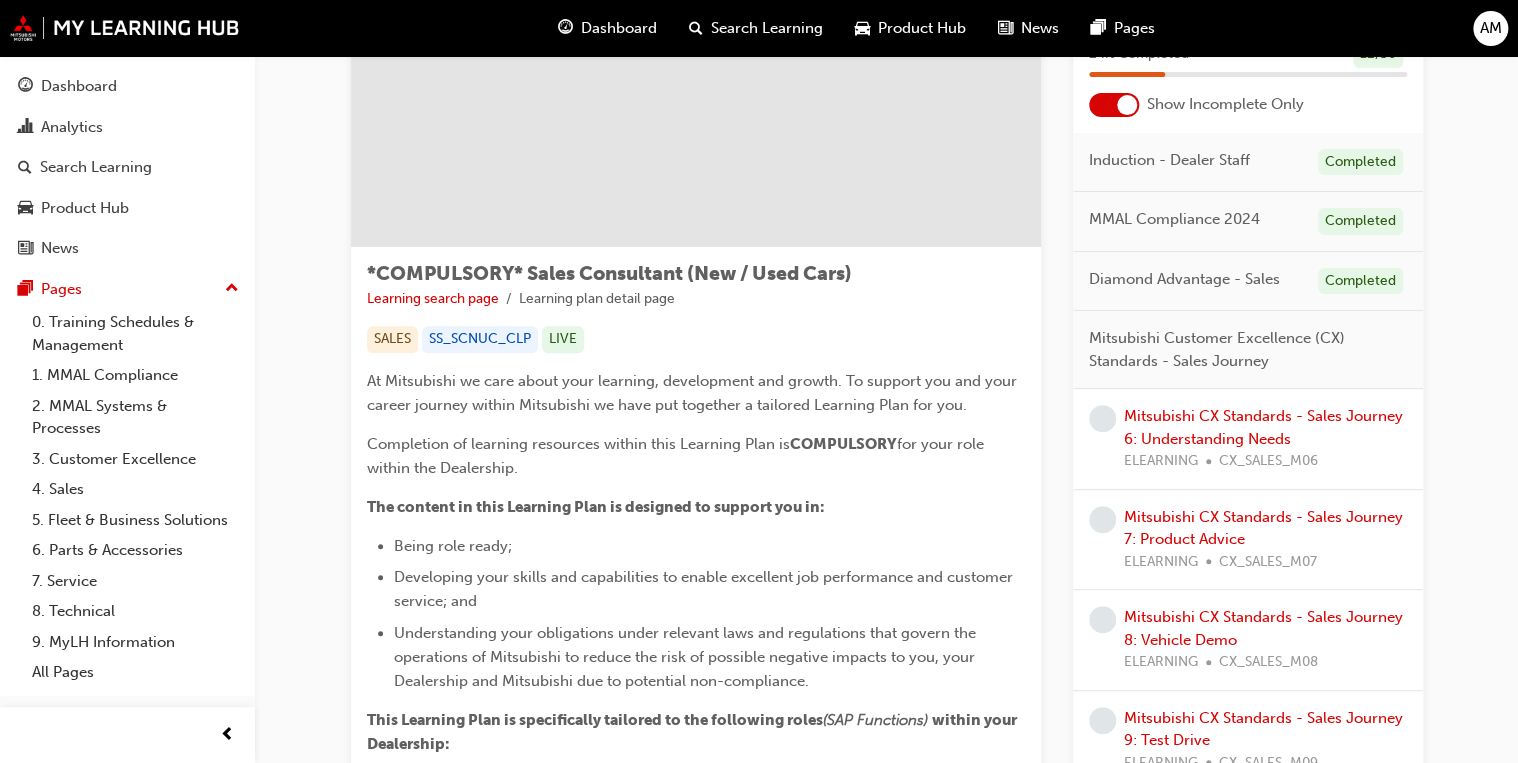 scroll, scrollTop: 160, scrollLeft: 0, axis: vertical 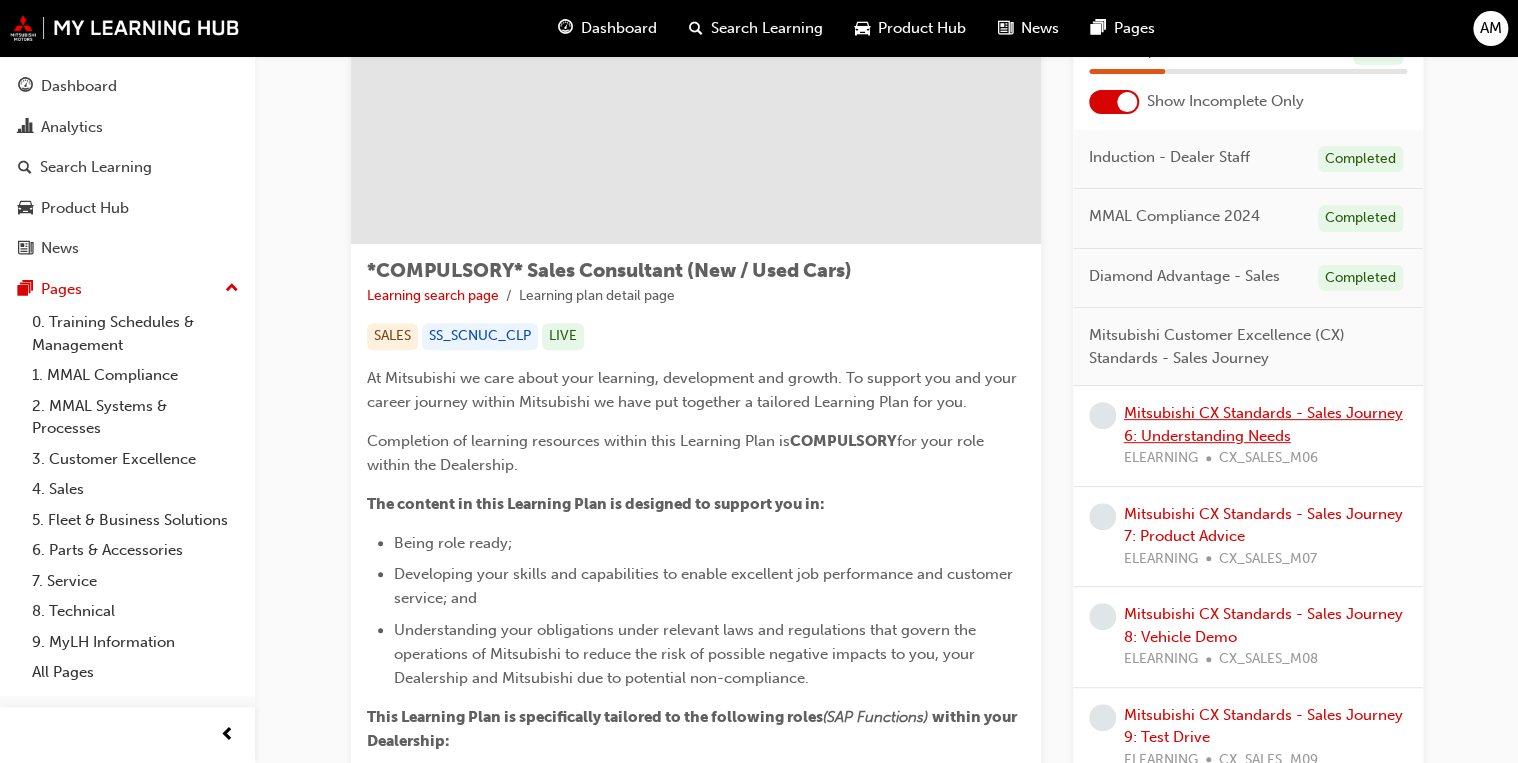 click on "Mitsubishi CX Standards - Sales Journey 6: Understanding Needs" at bounding box center (1263, 424) 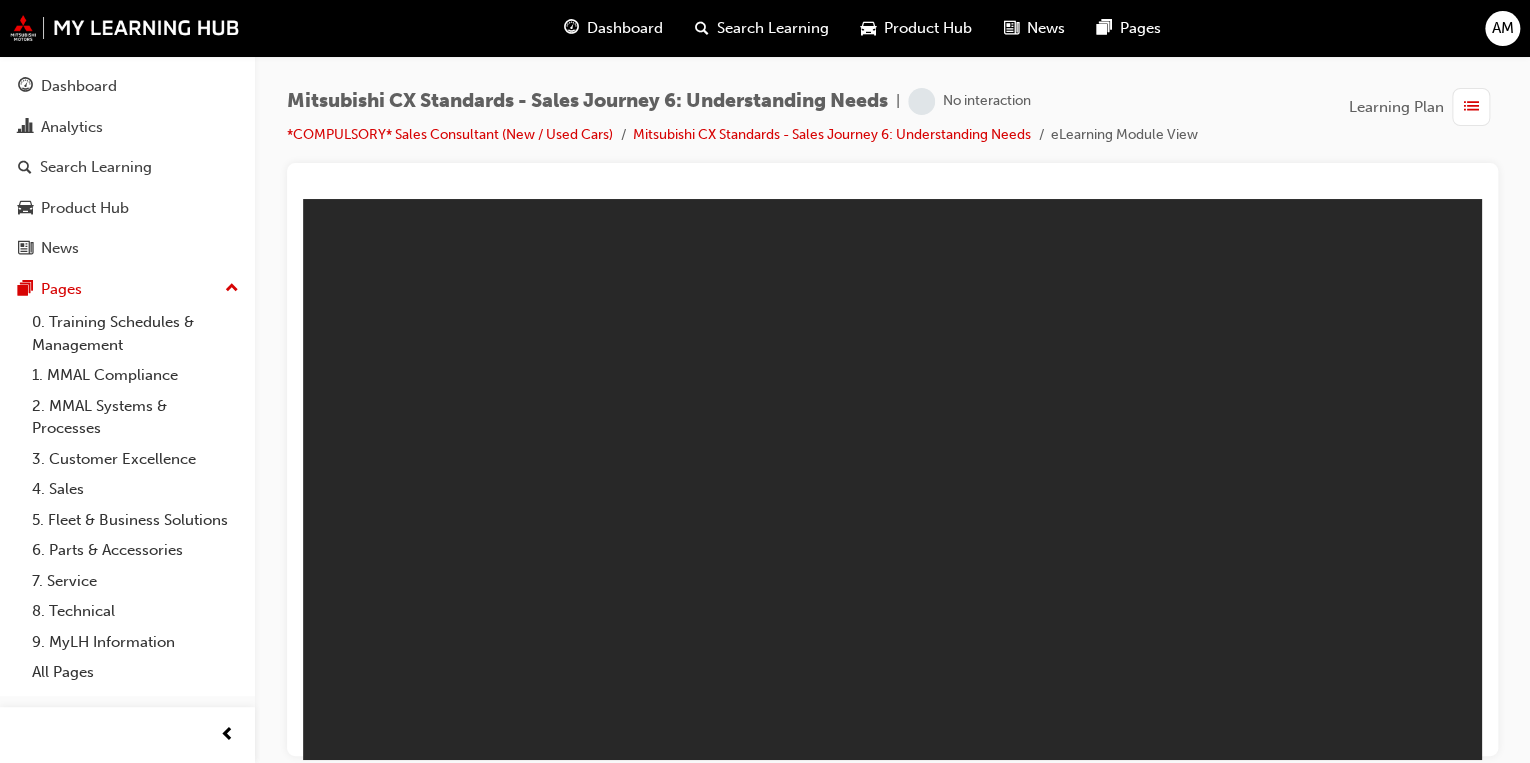 scroll, scrollTop: 0, scrollLeft: 0, axis: both 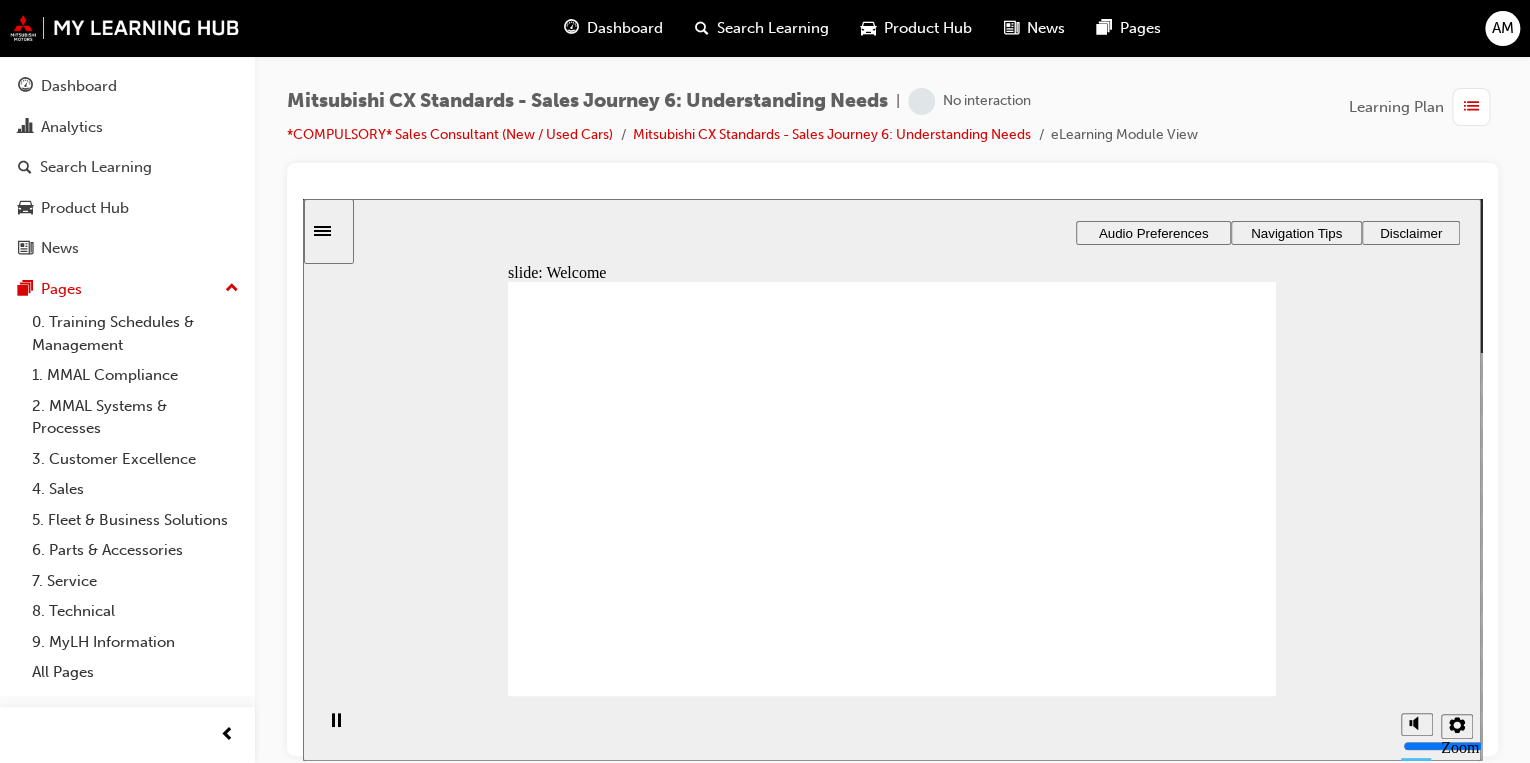 click 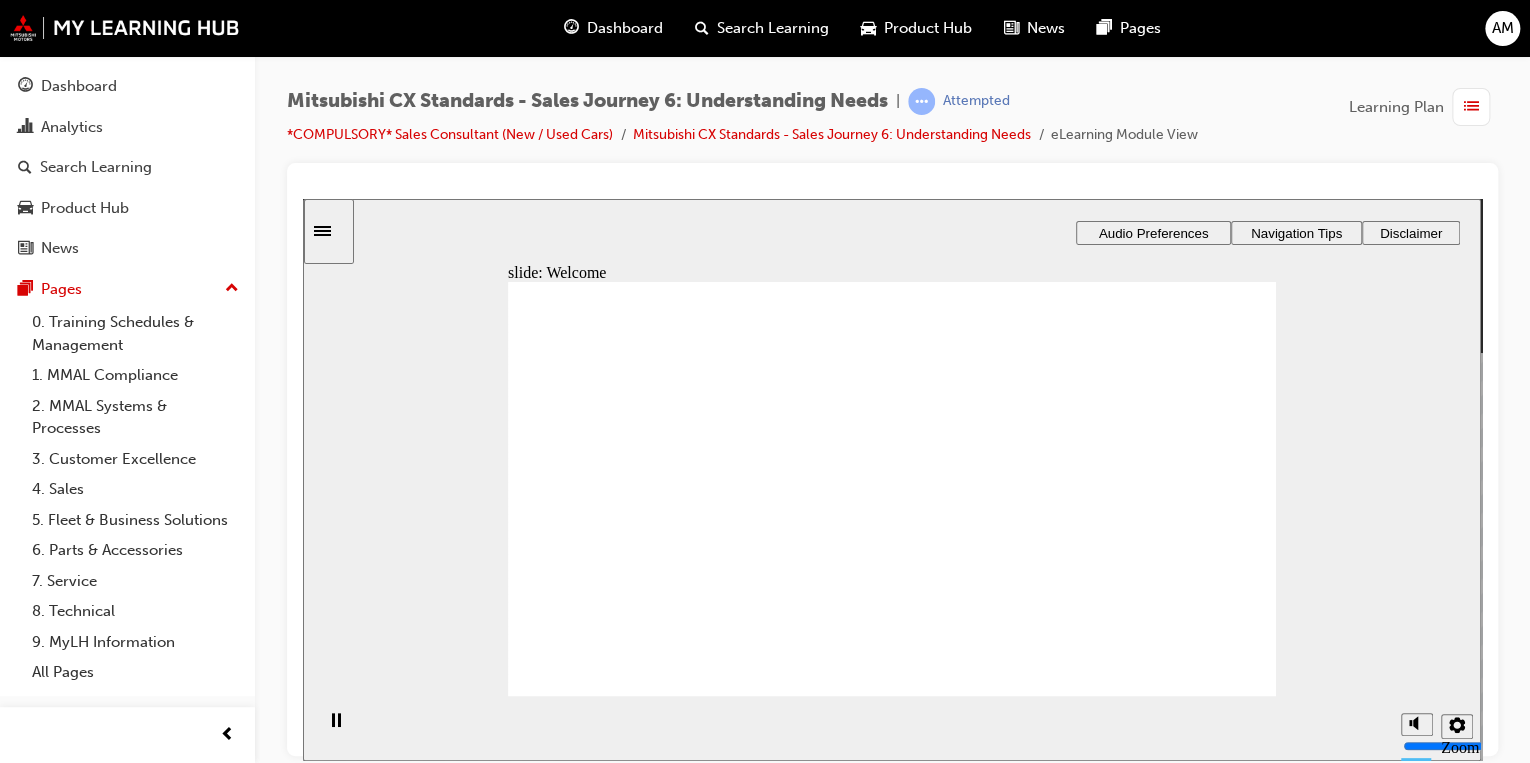click 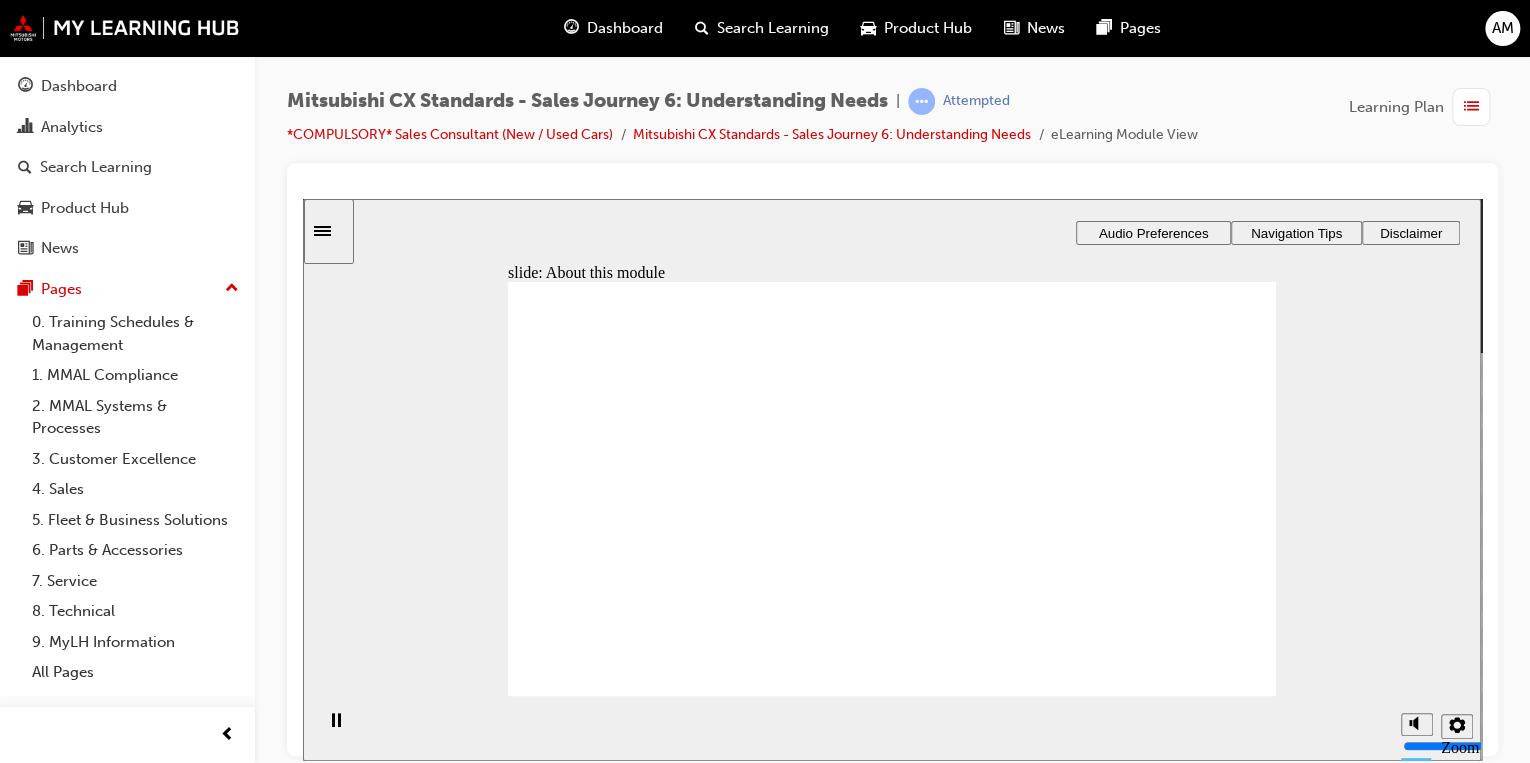 click 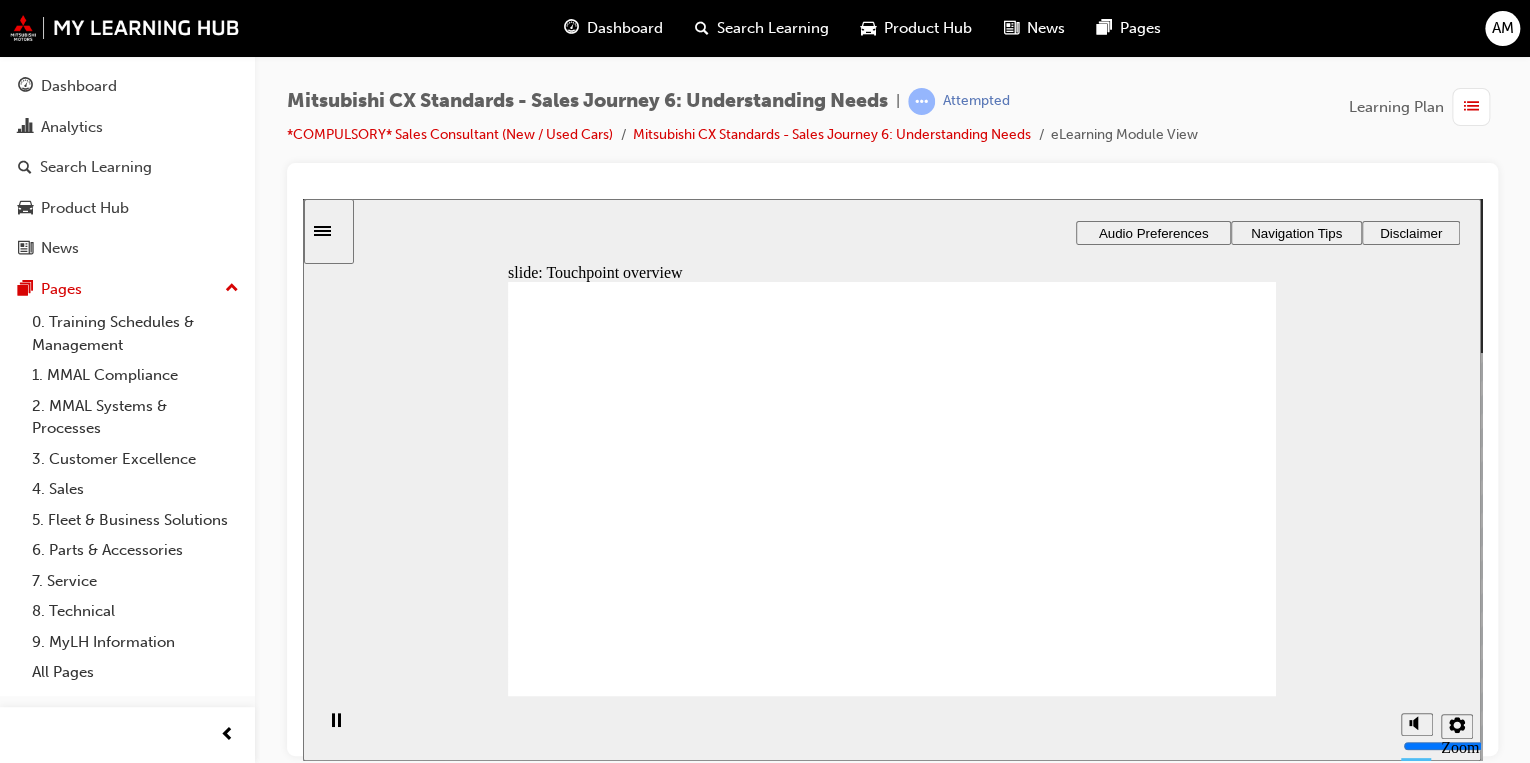 click 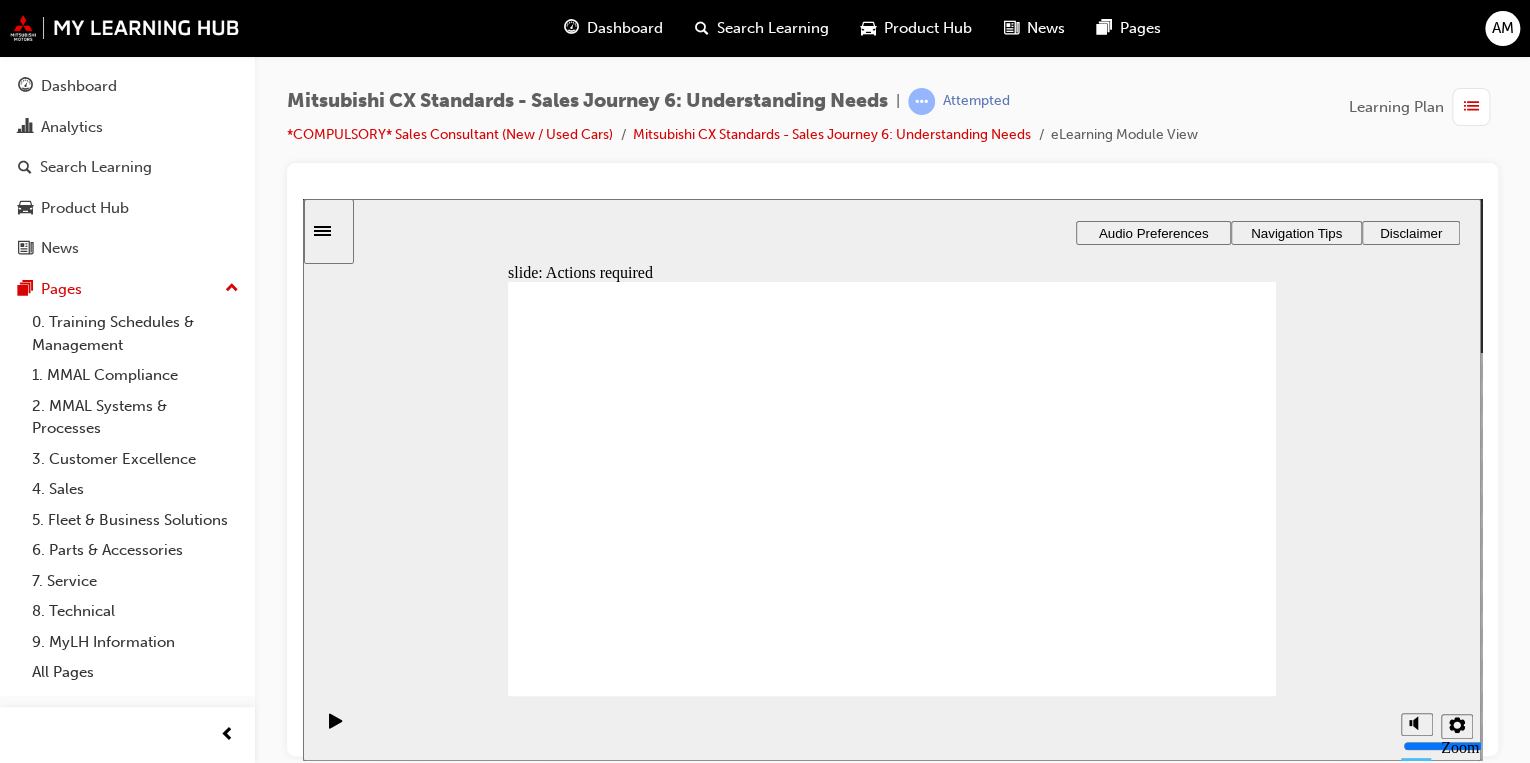 click 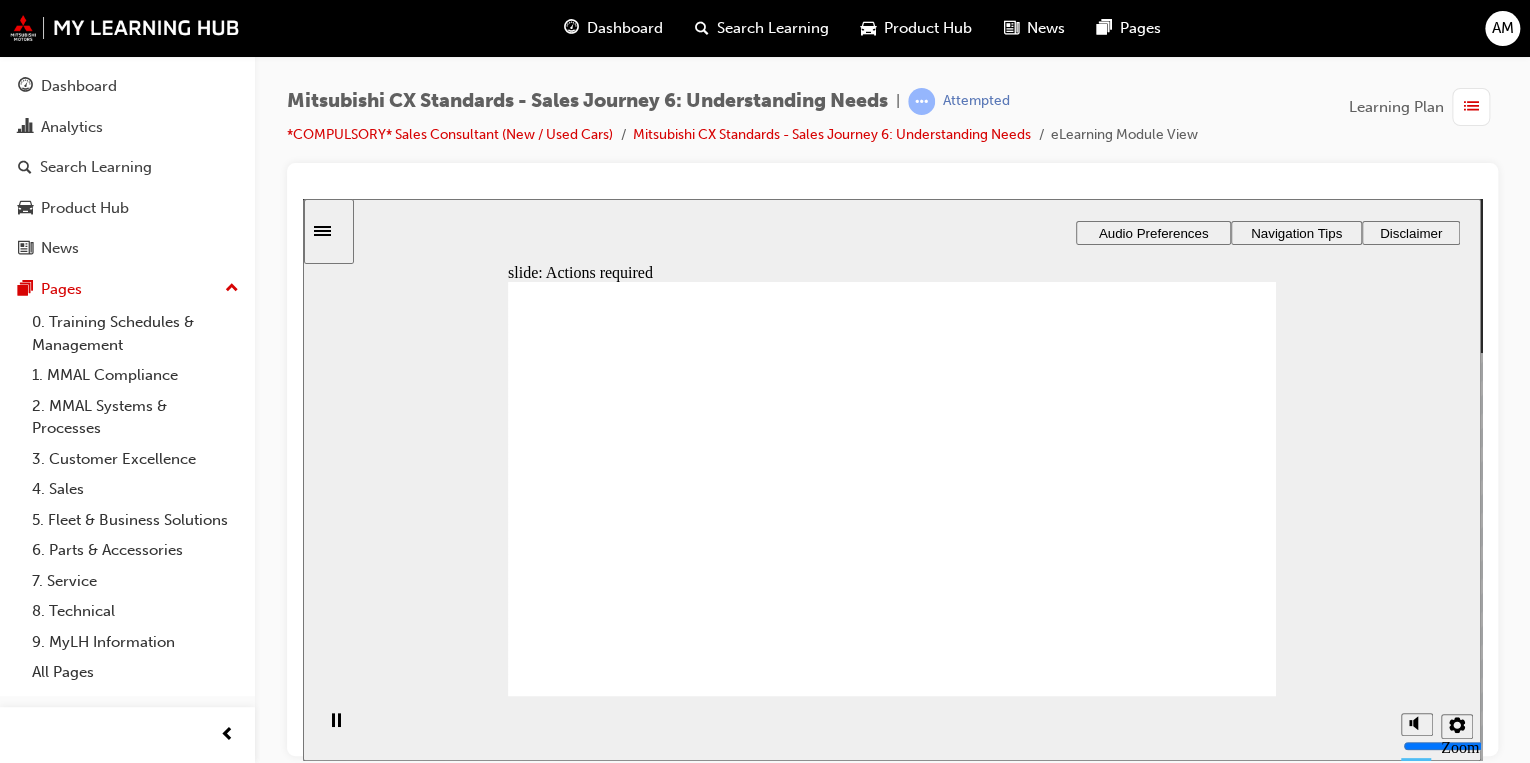 click 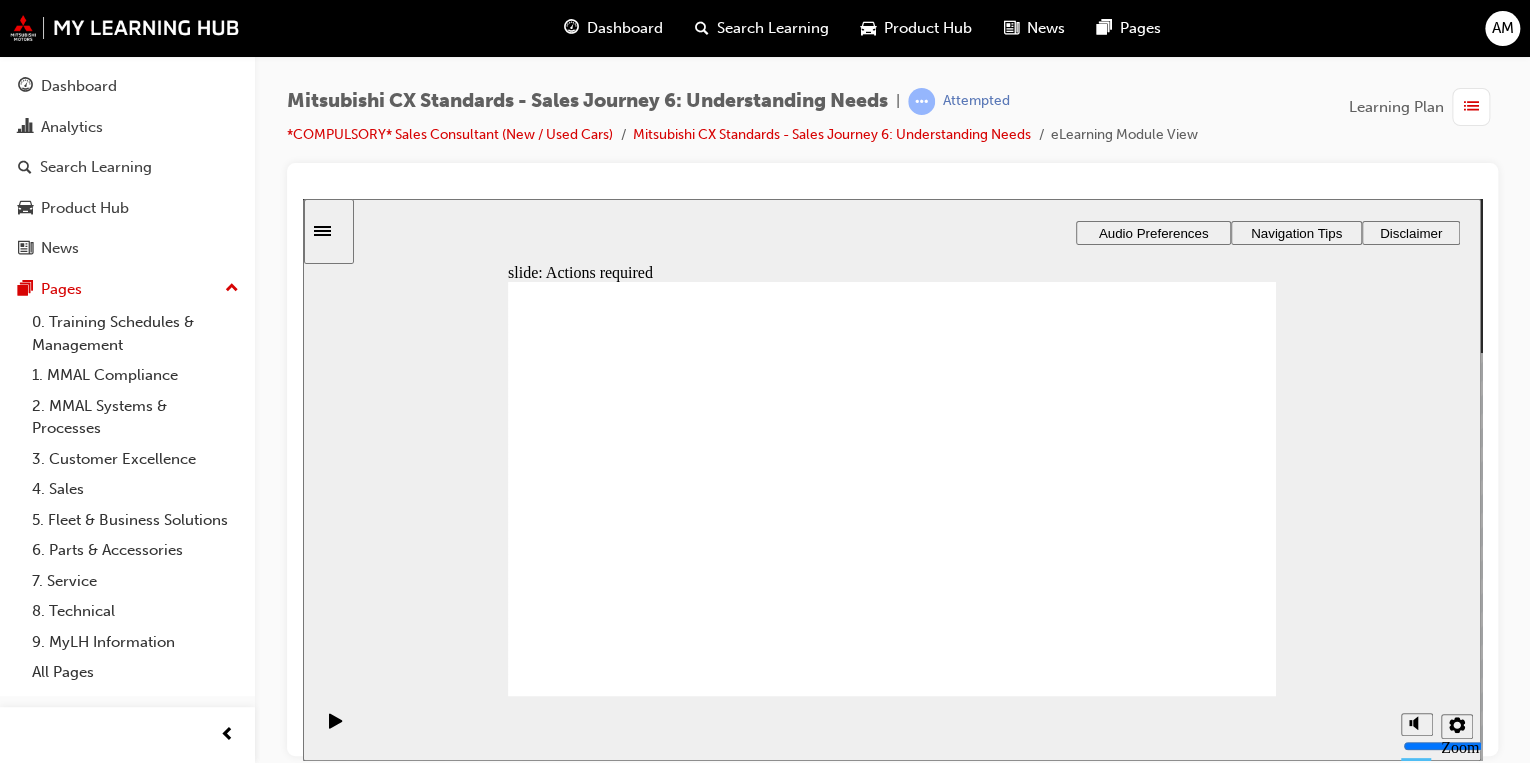 click 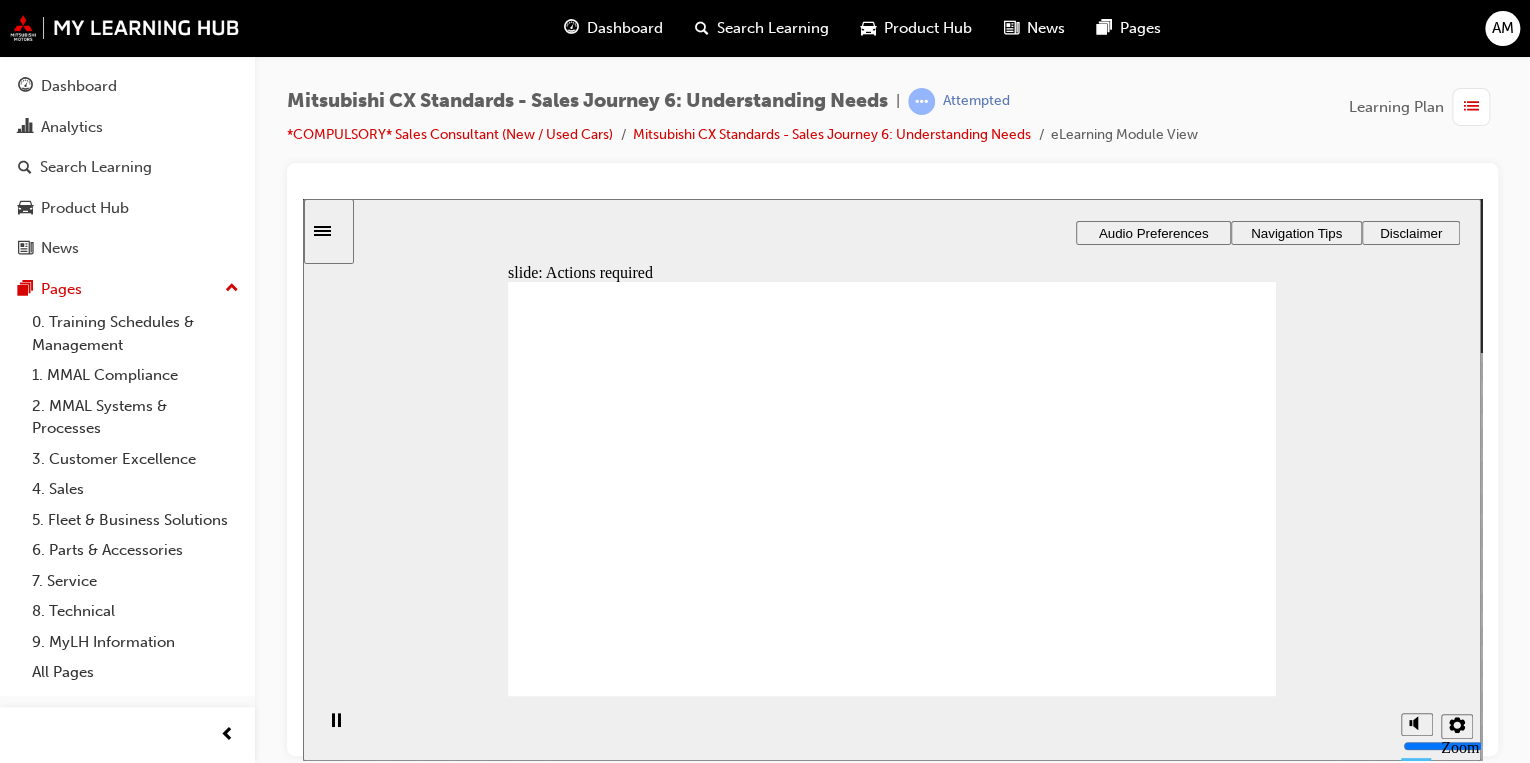 click 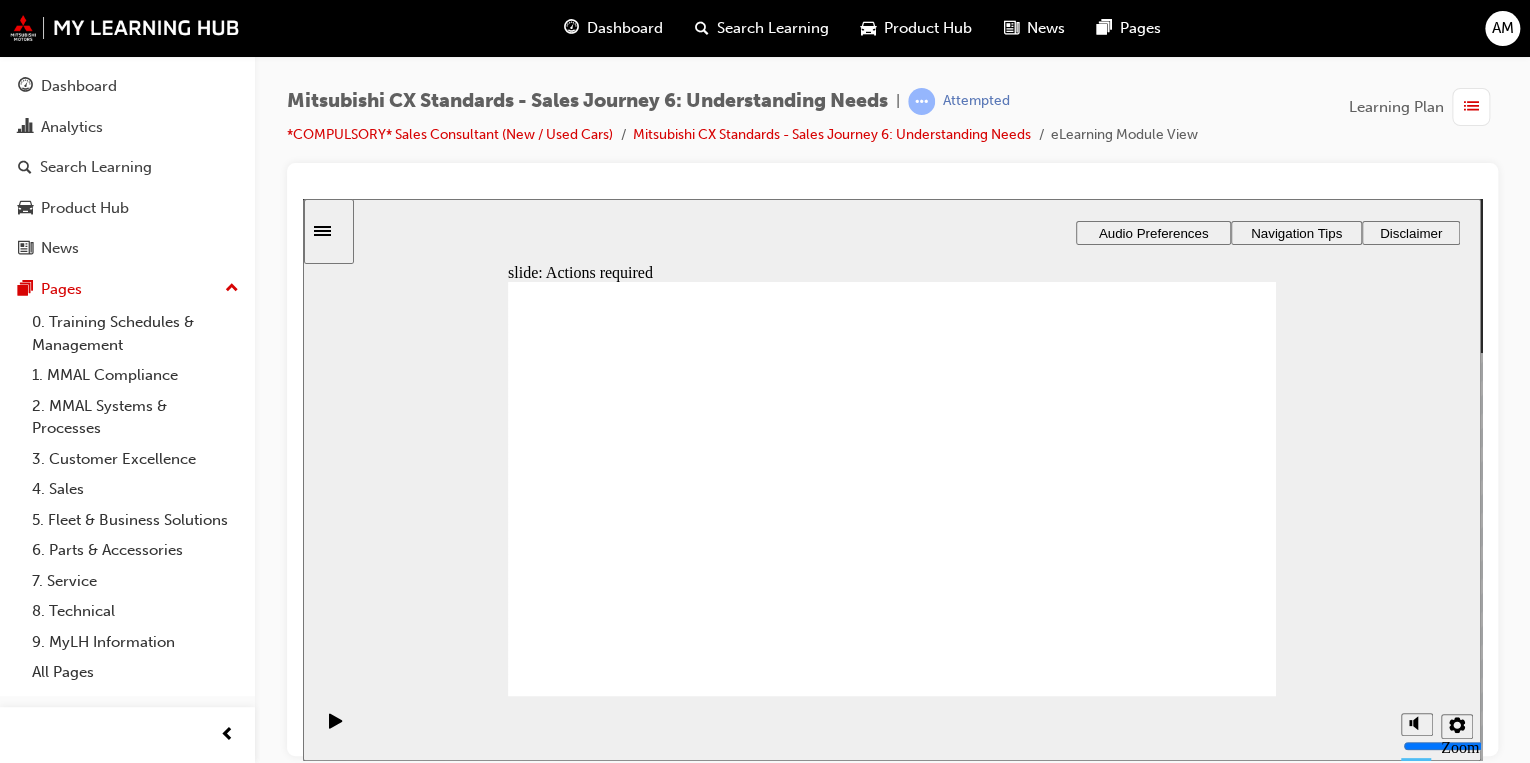 click 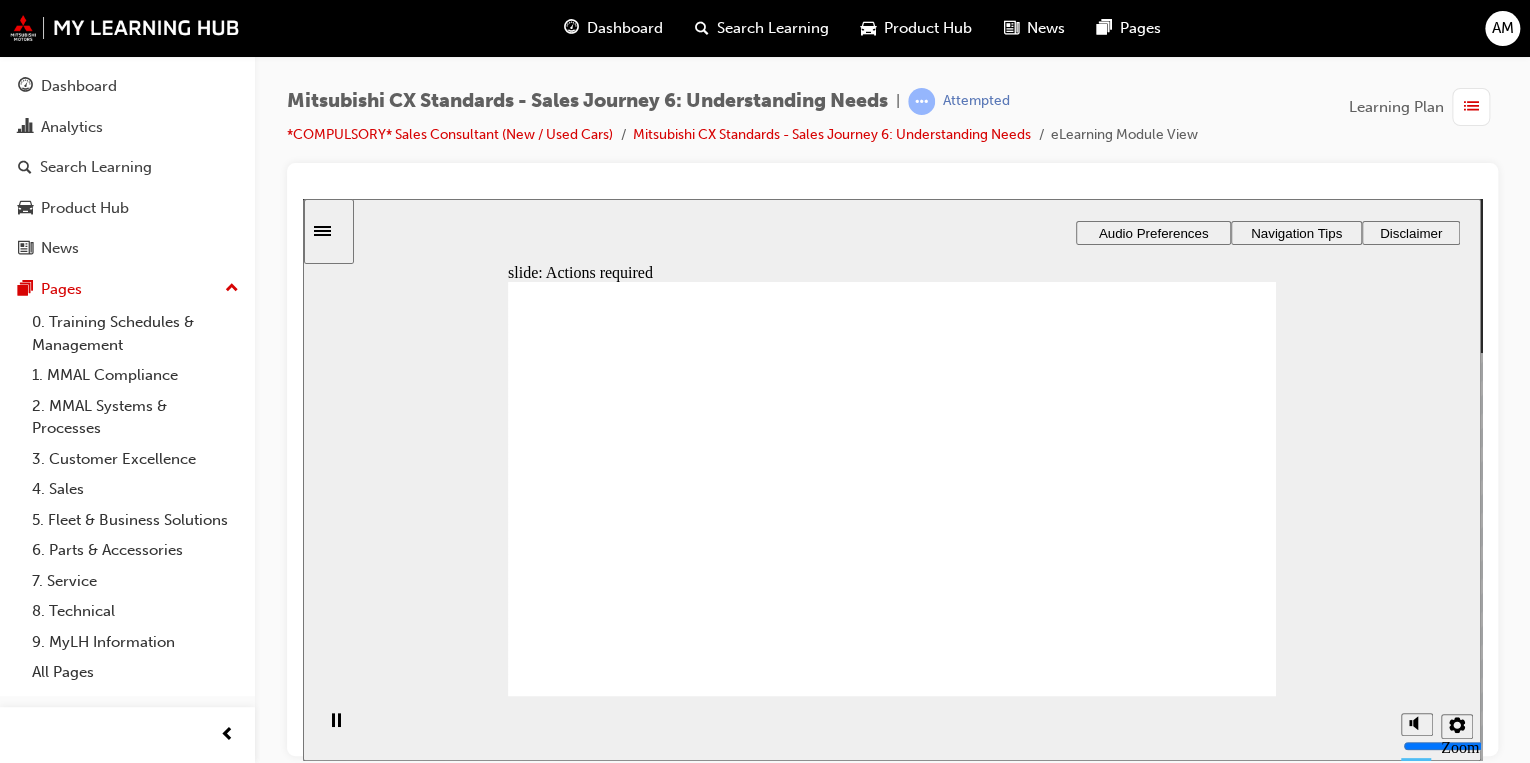 click 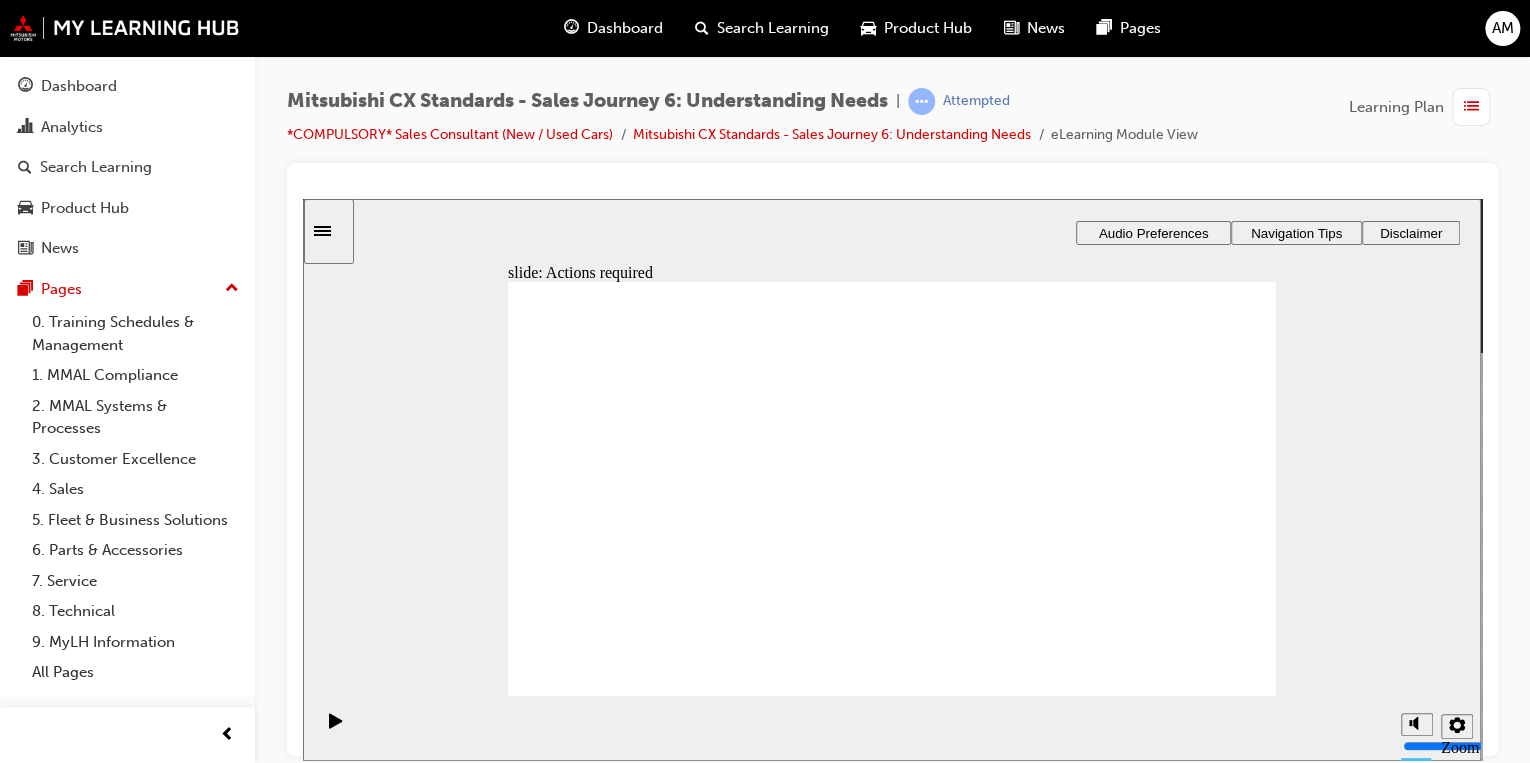 click 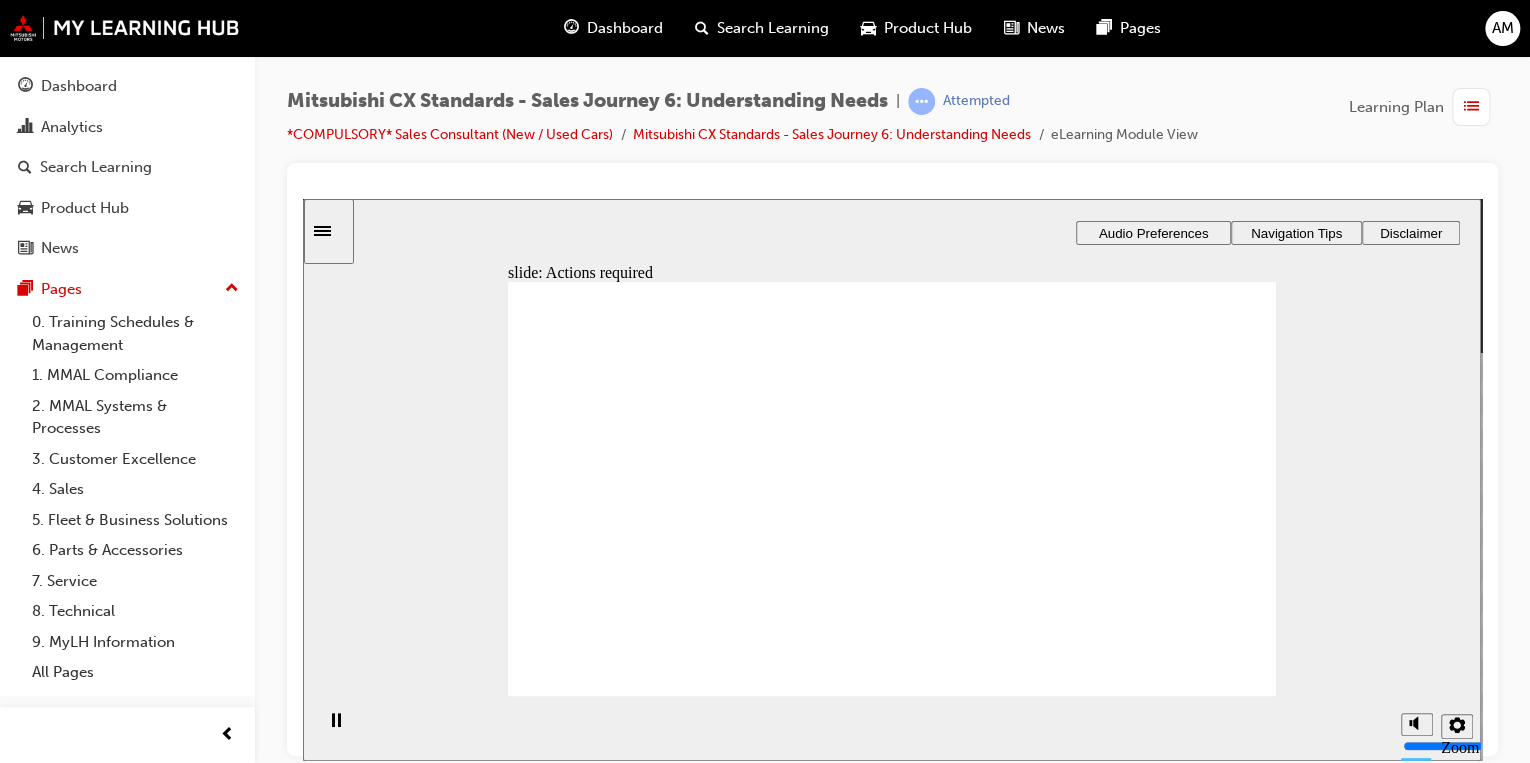 click 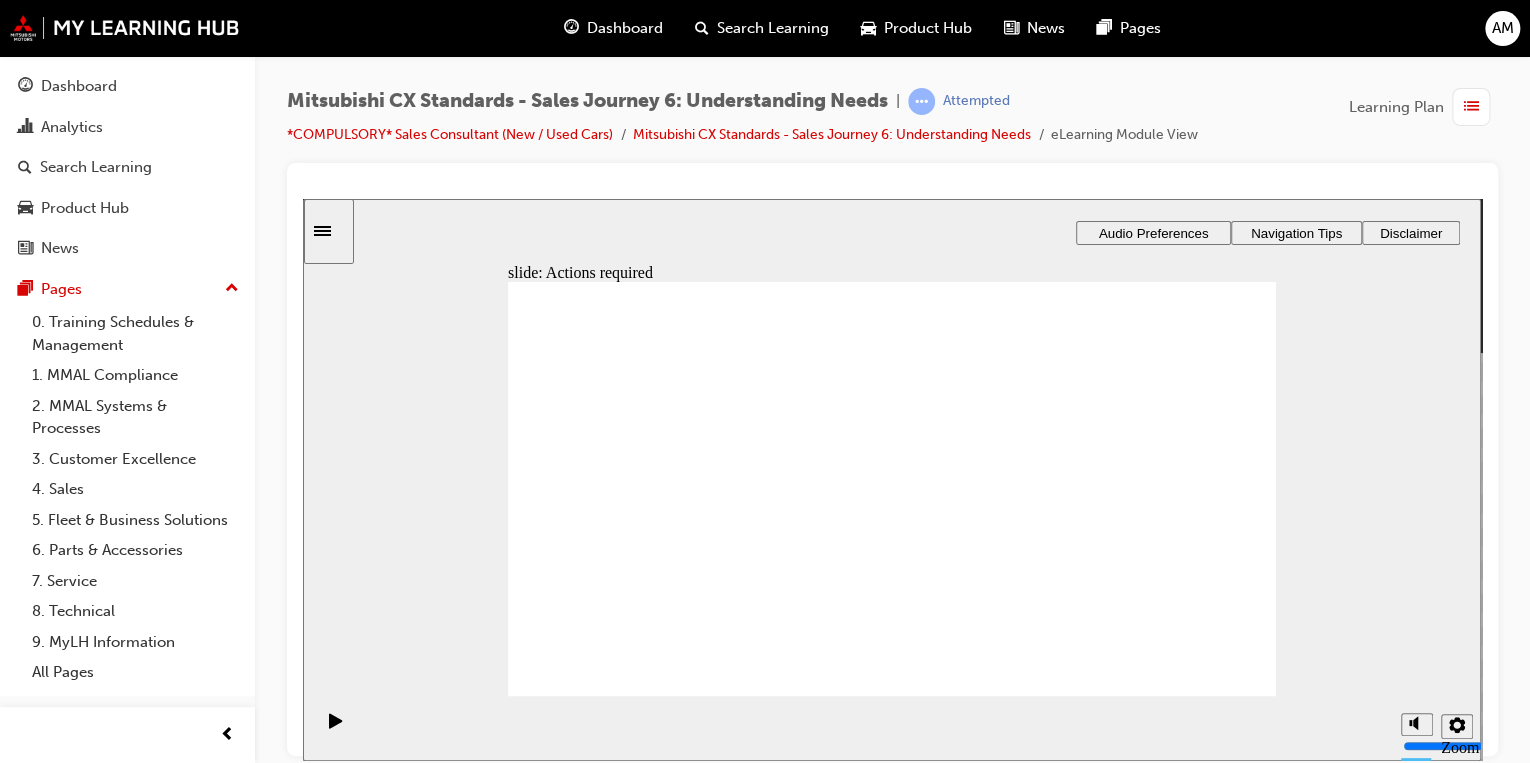 click 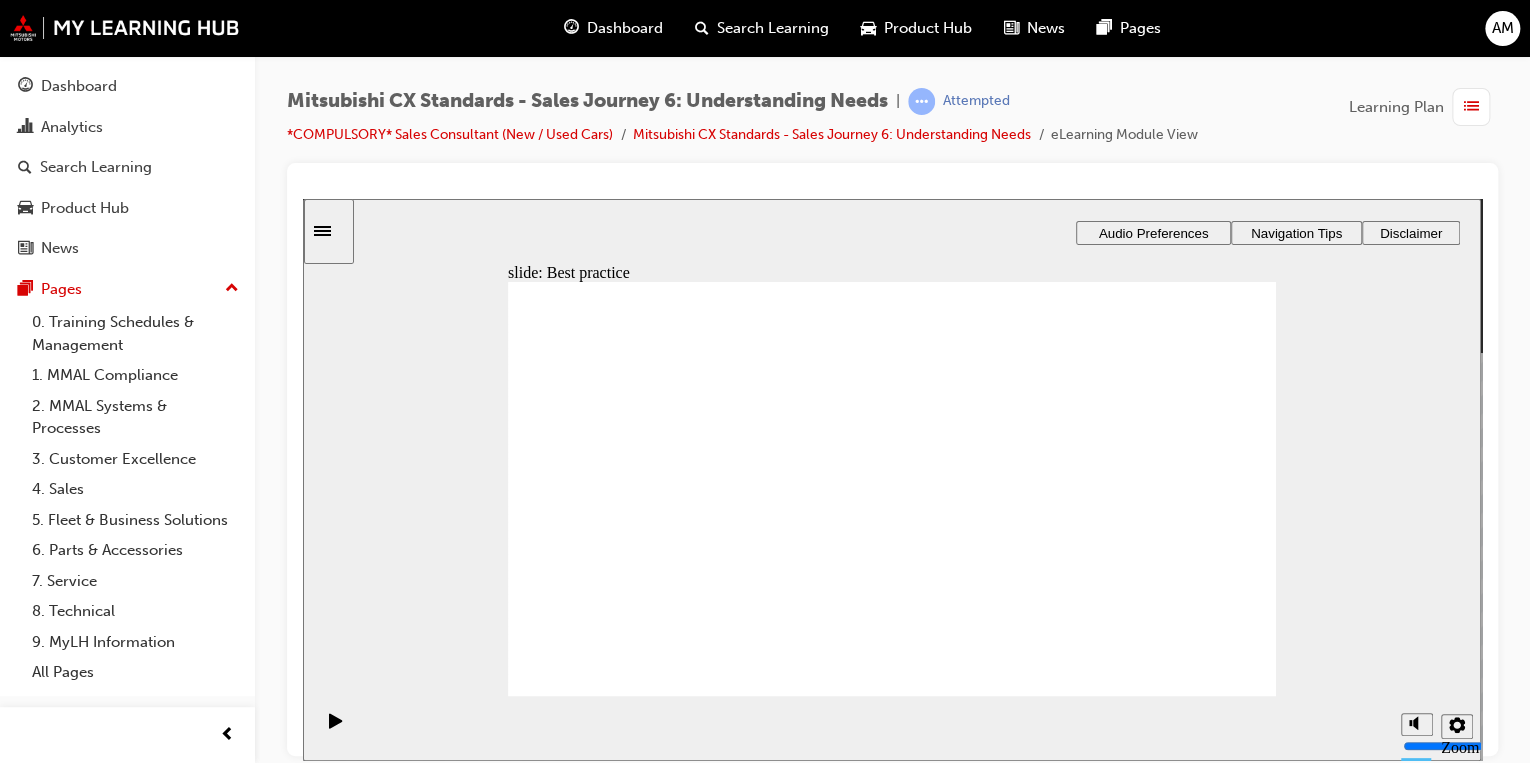 click 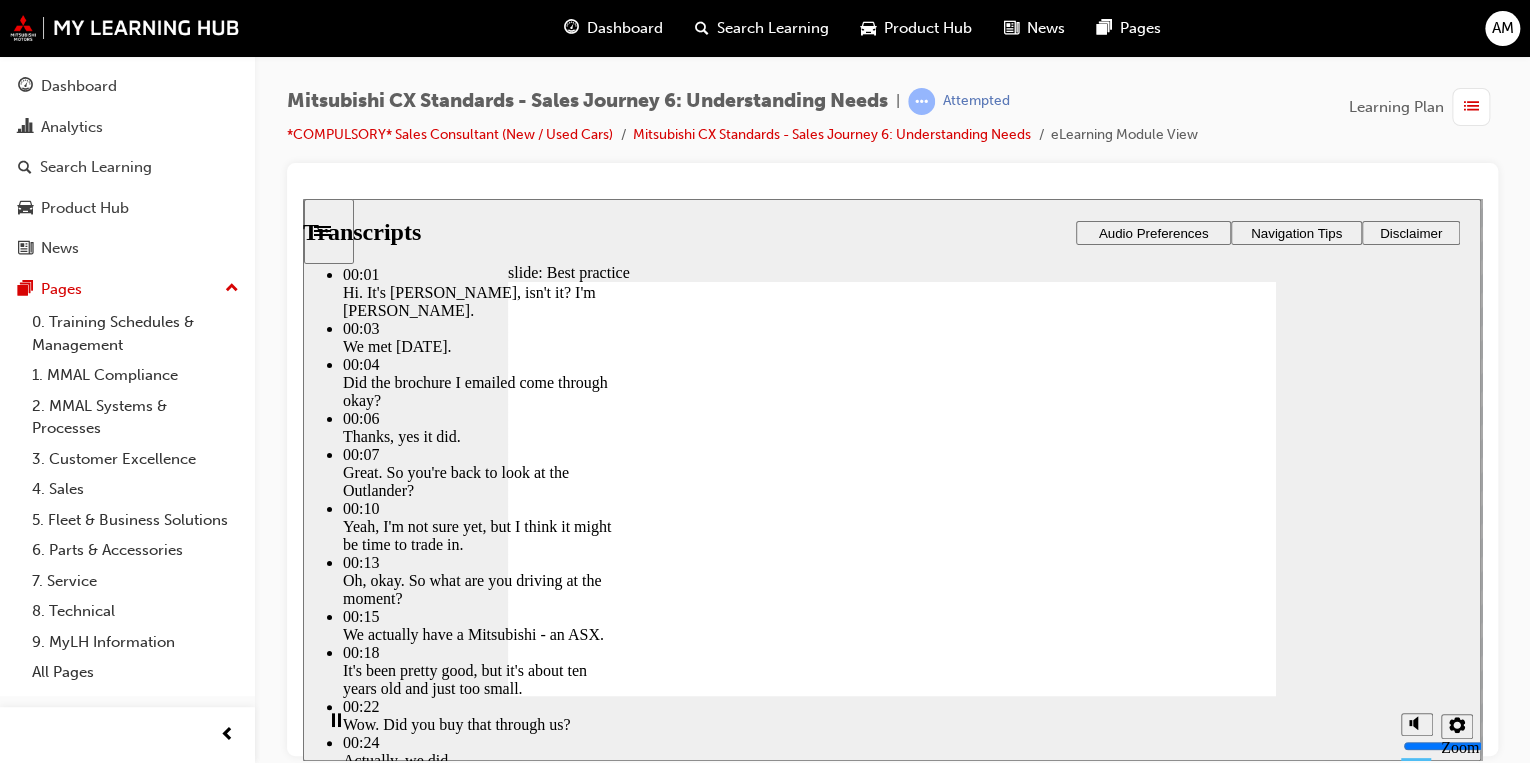 click at bounding box center [620, 6800] 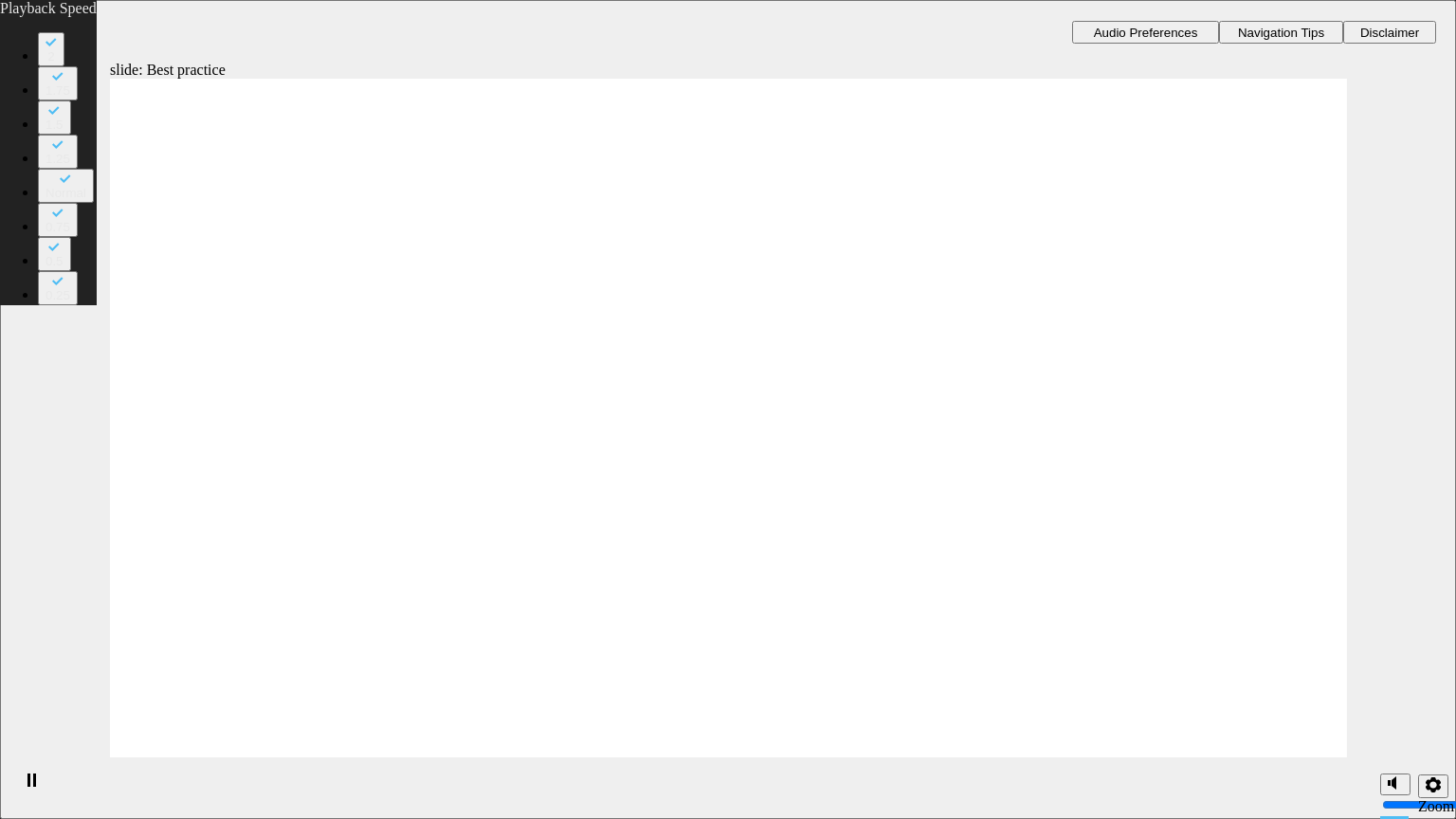 type on "96" 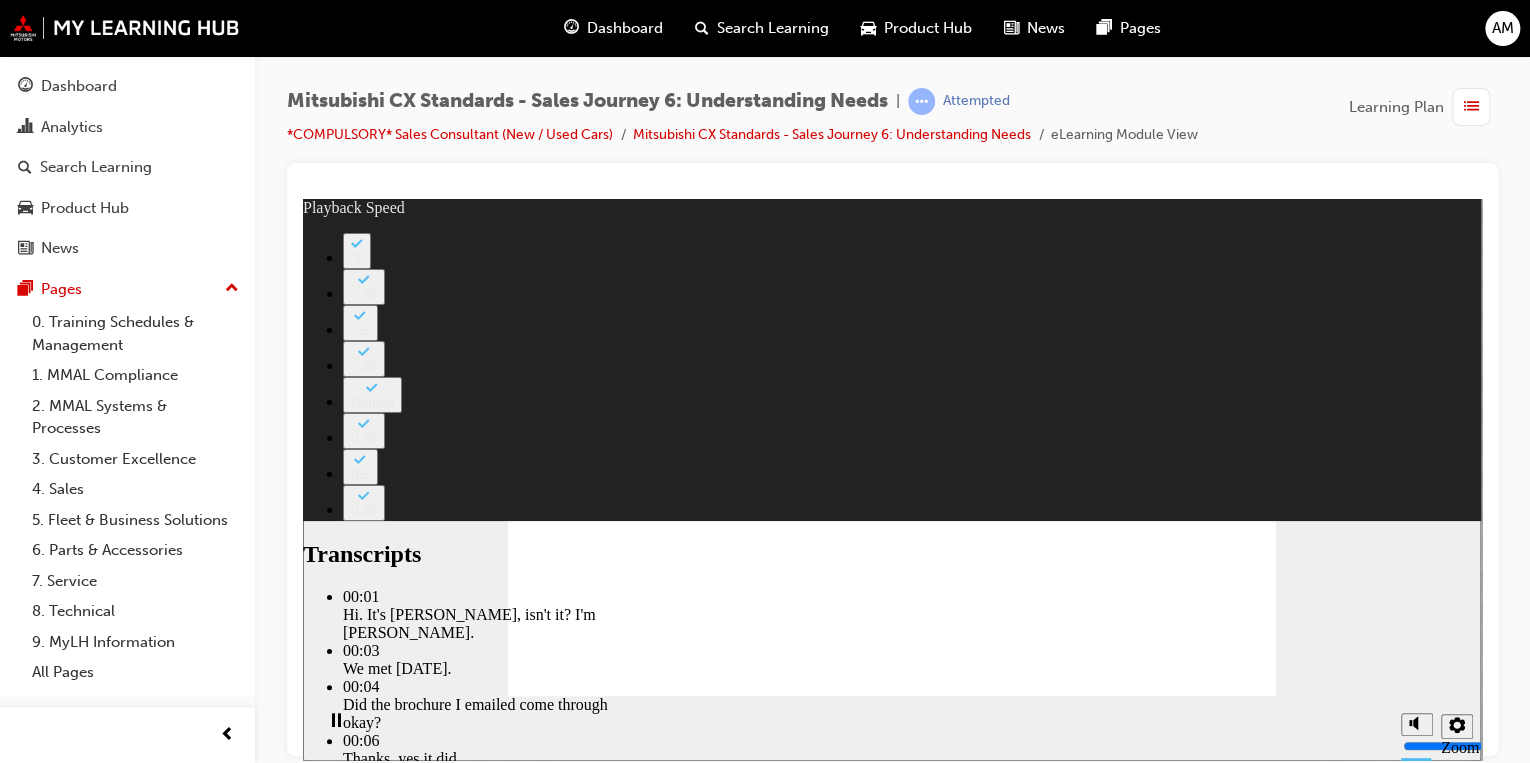 type on "97" 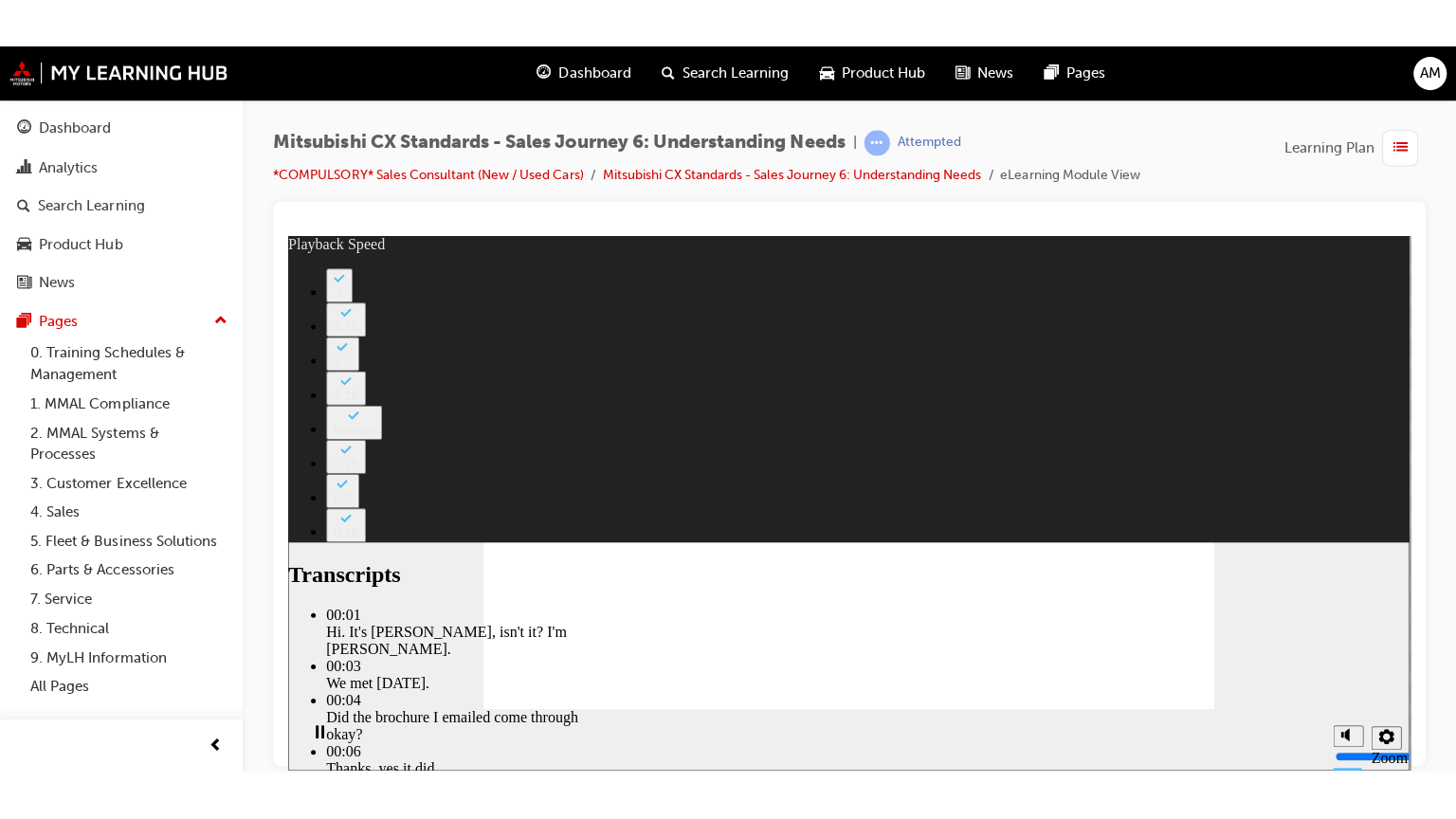 click at bounding box center (522, 1018) 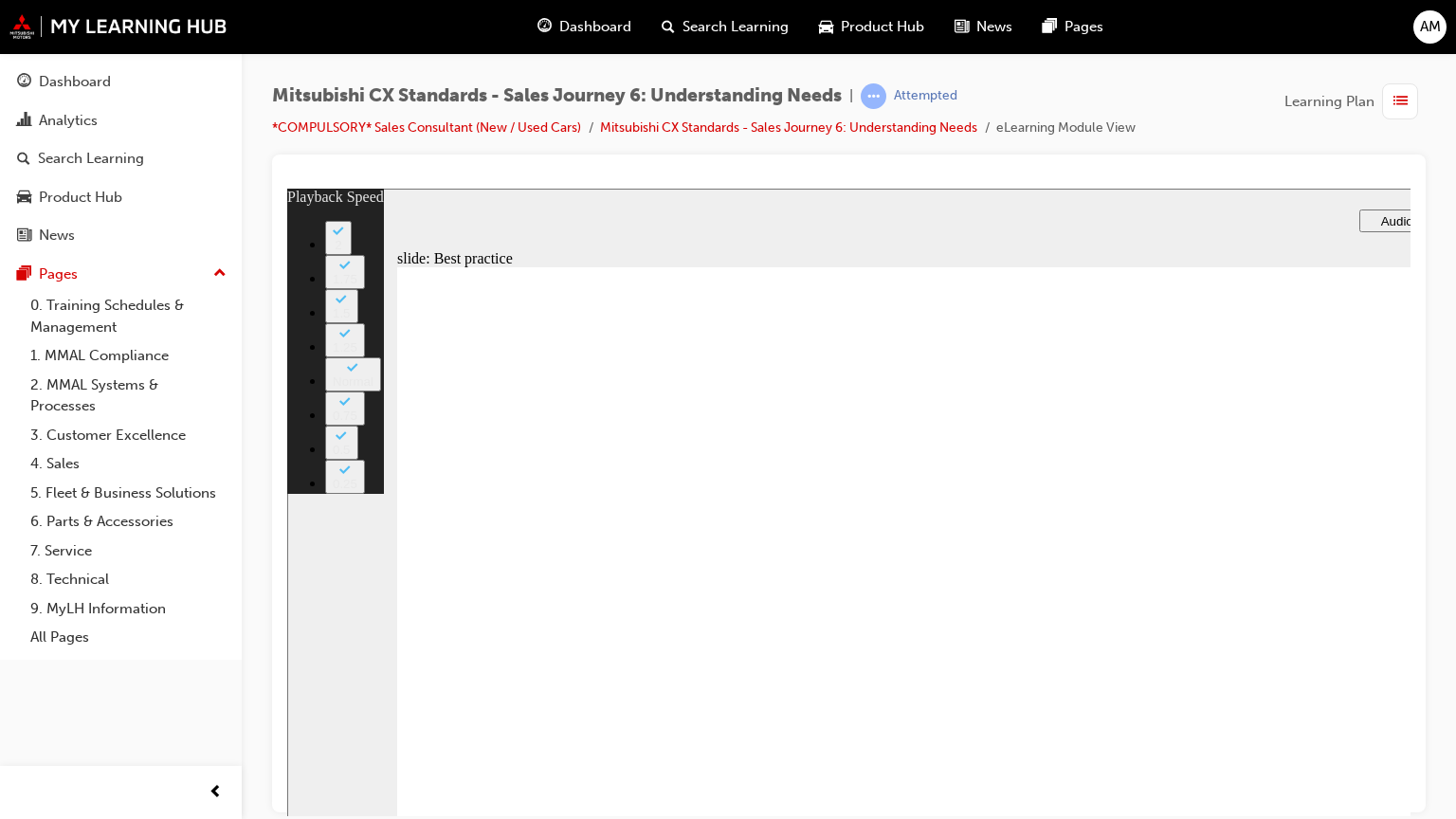 click at bounding box center [529, 11391] 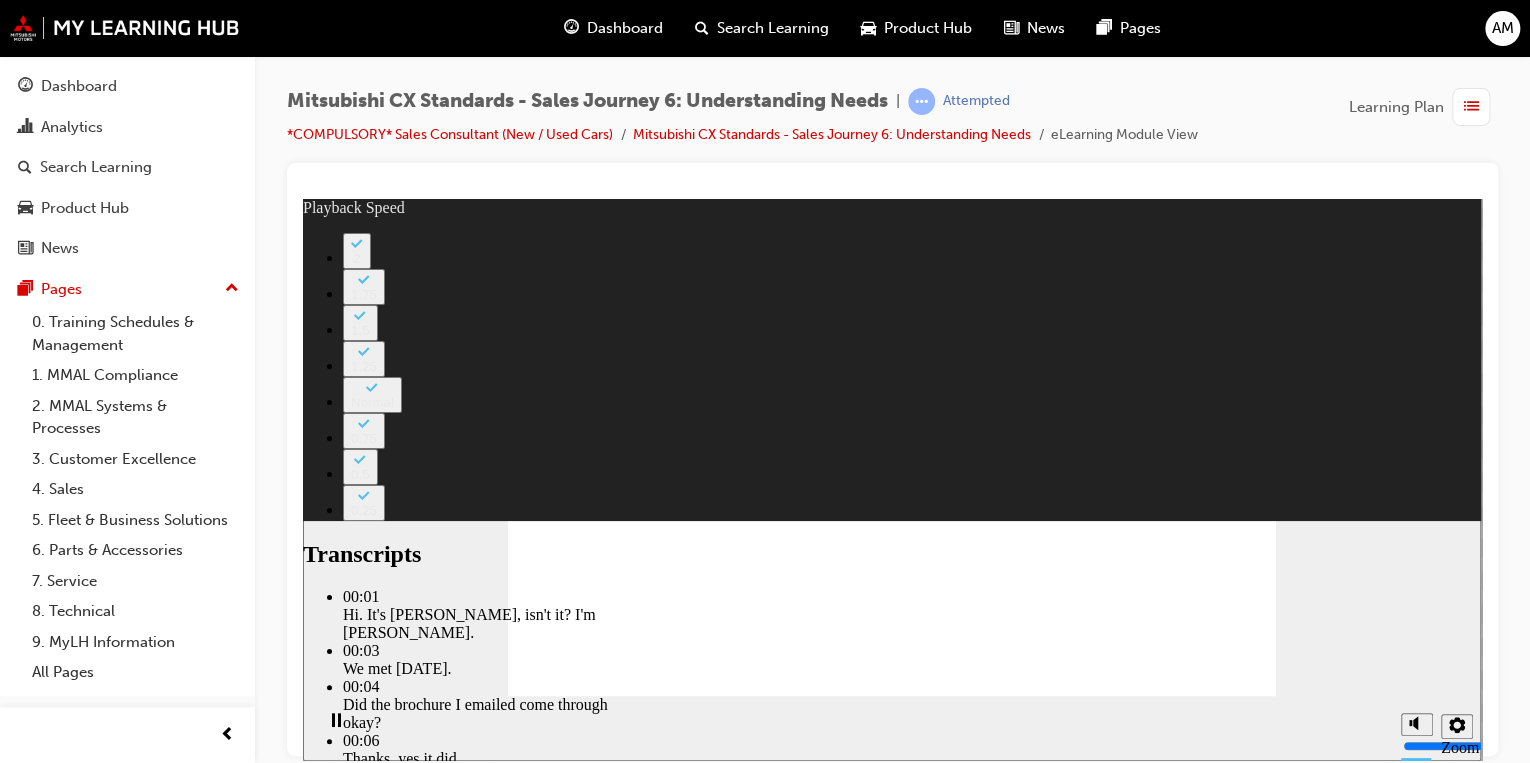 click at bounding box center (565, 4582) 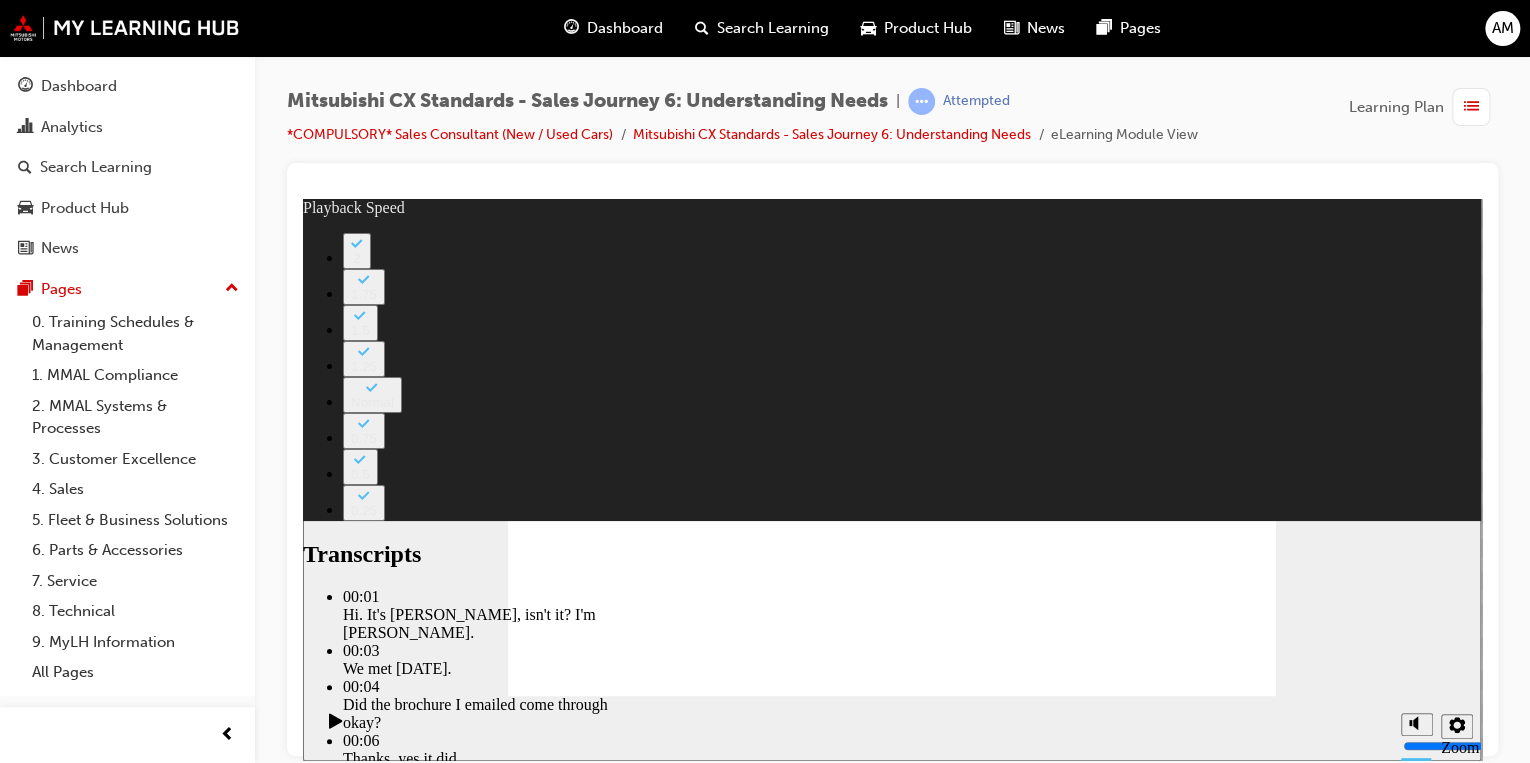 click 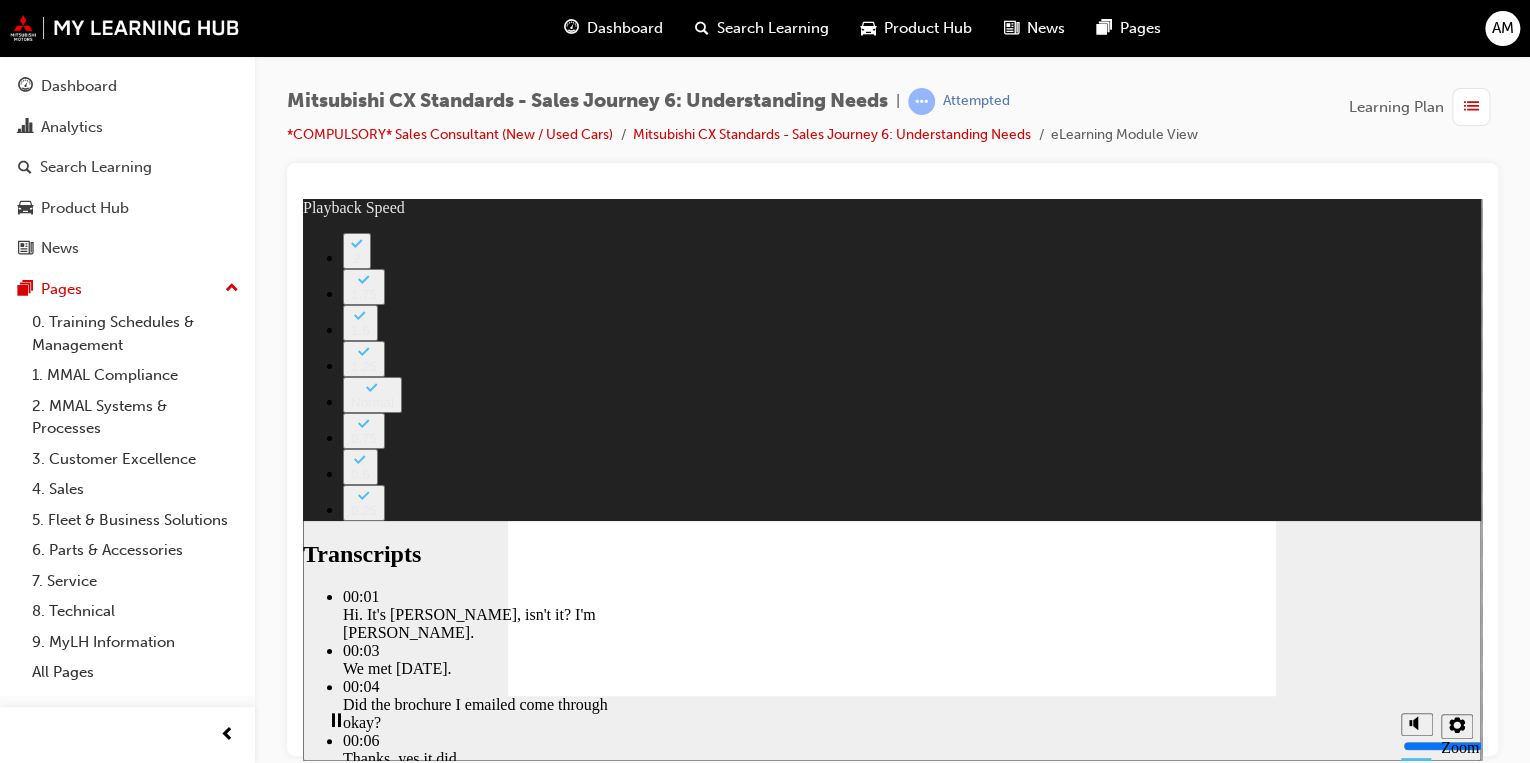 click at bounding box center (565, 4129) 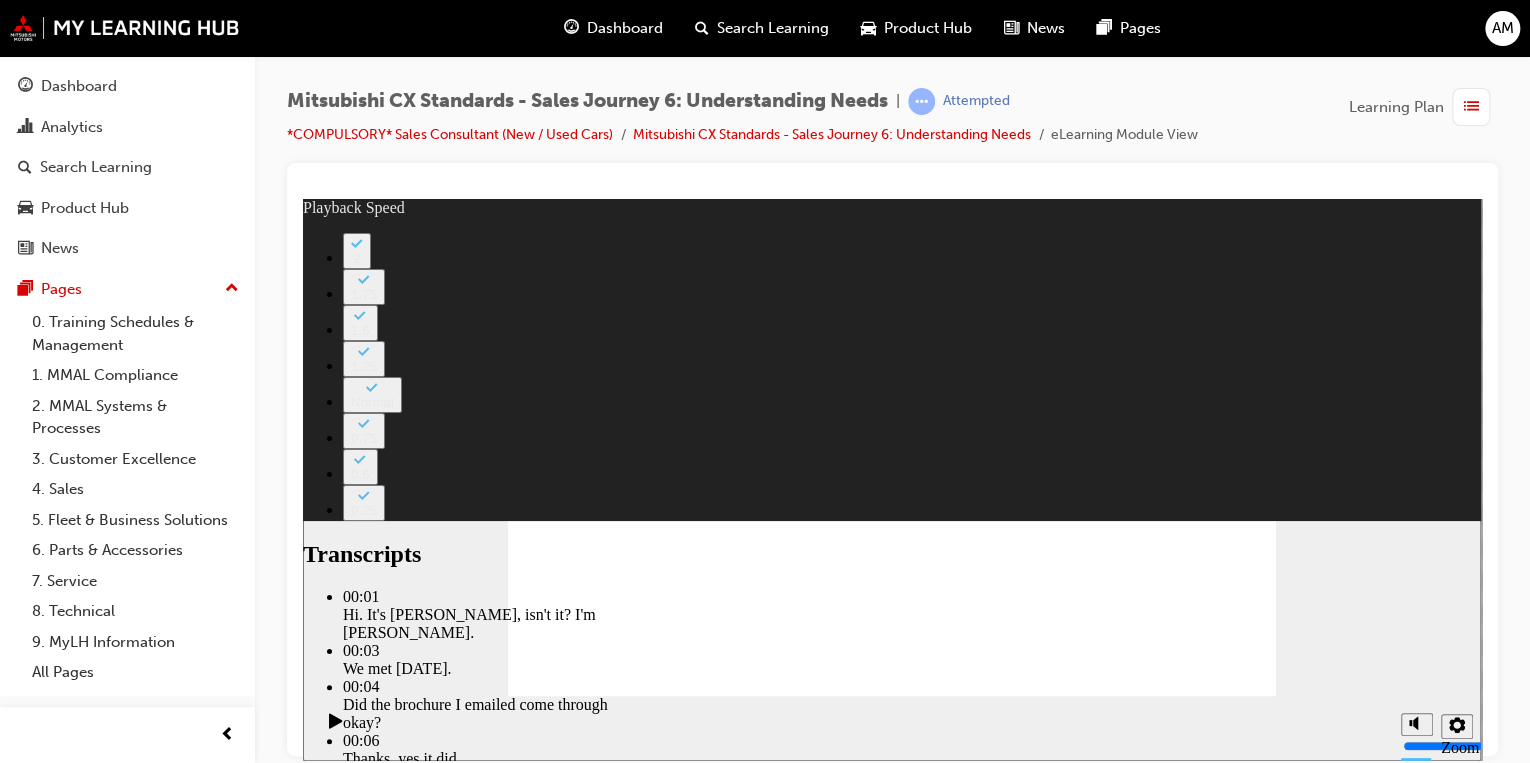 click 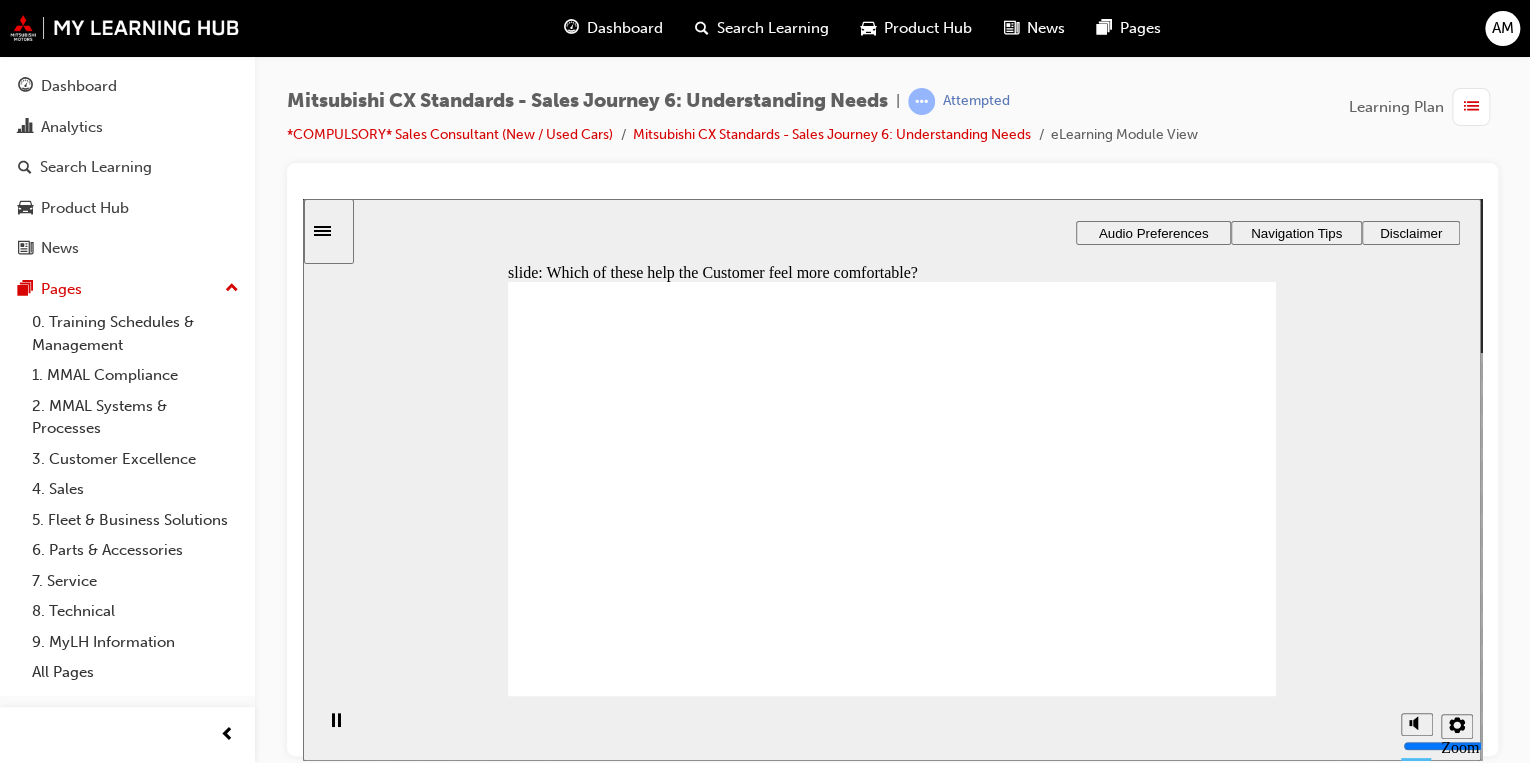 checkbox on "true" 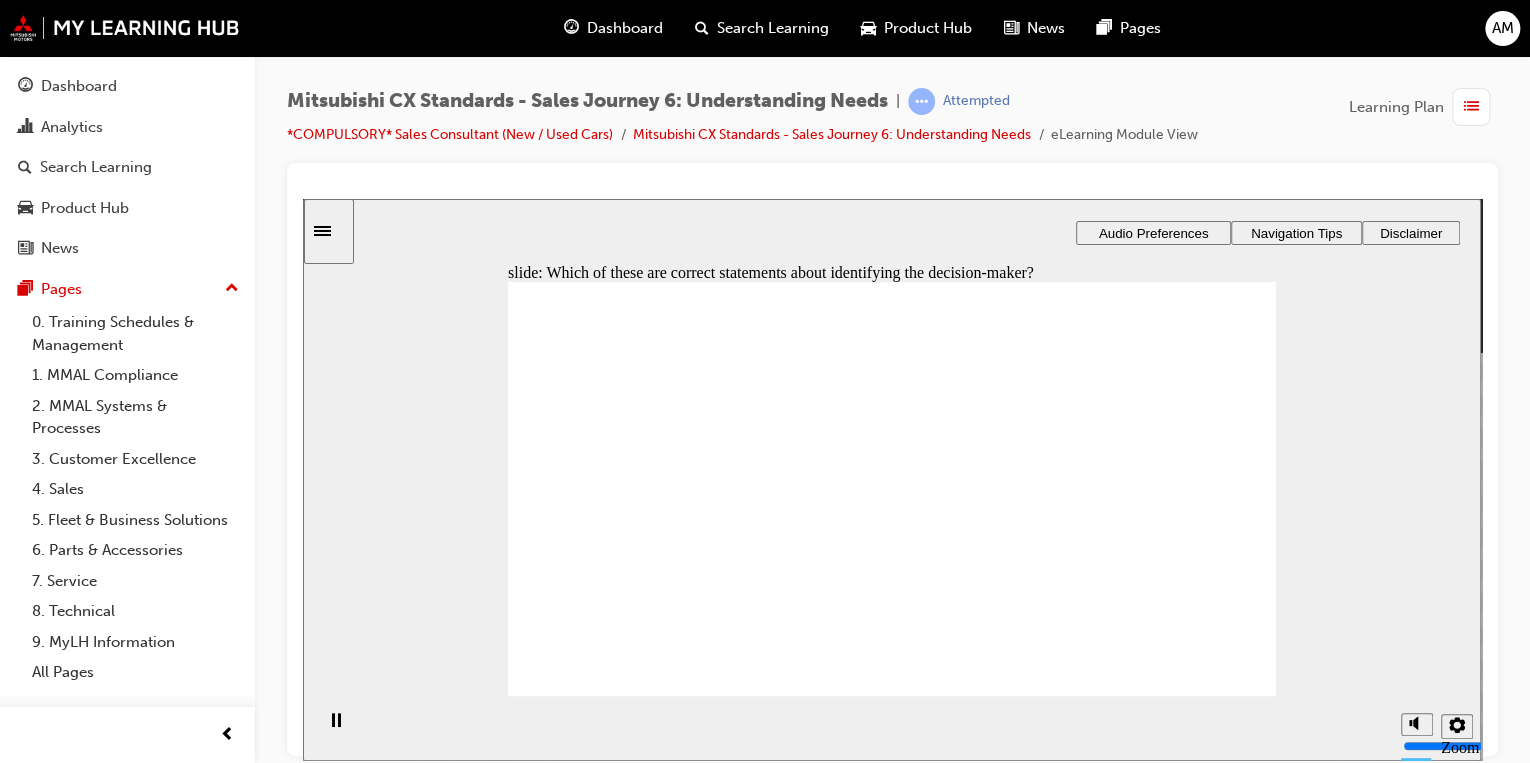 checkbox on "true" 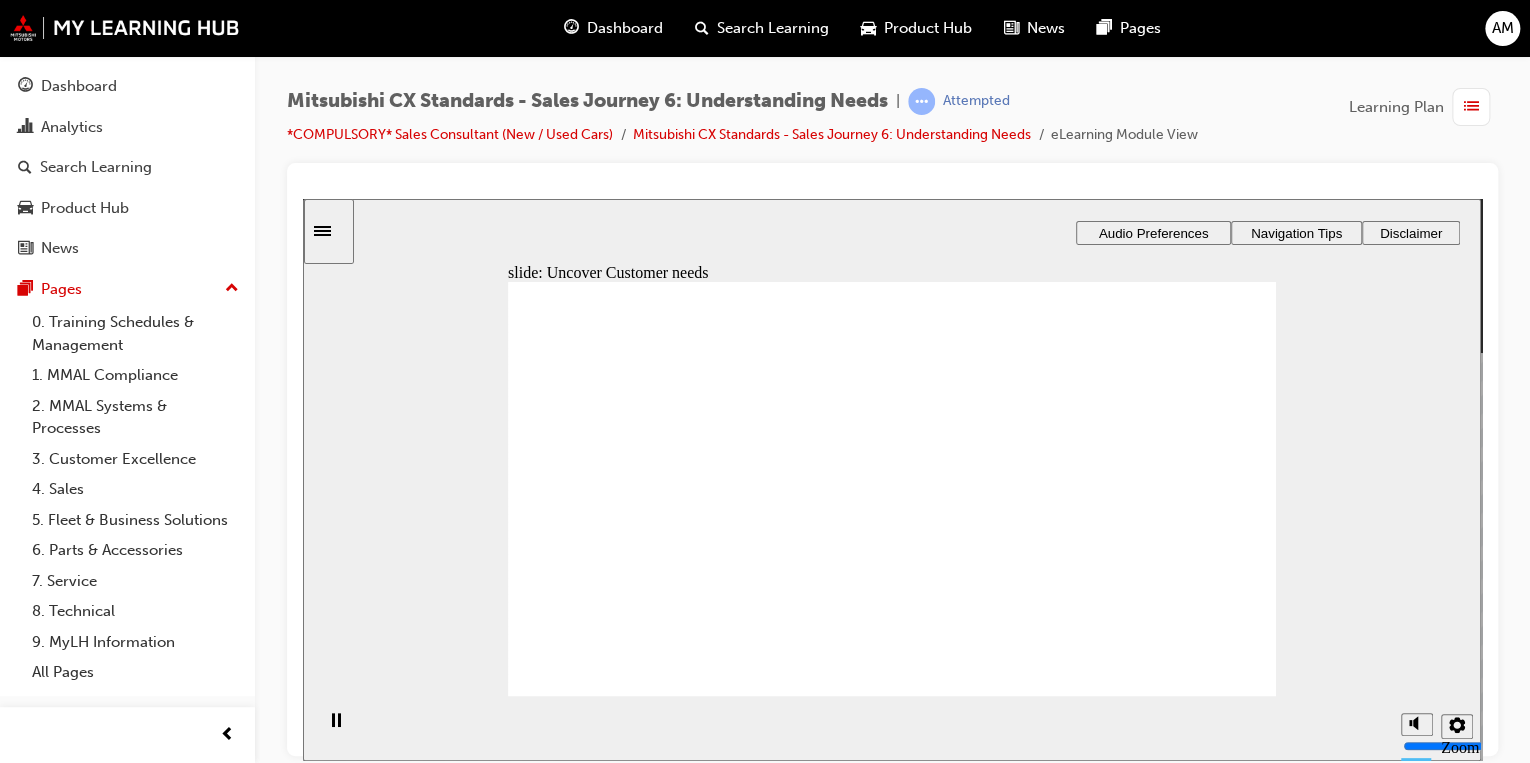 drag, startPoint x: 645, startPoint y: 526, endPoint x: 860, endPoint y: 408, distance: 245.25293 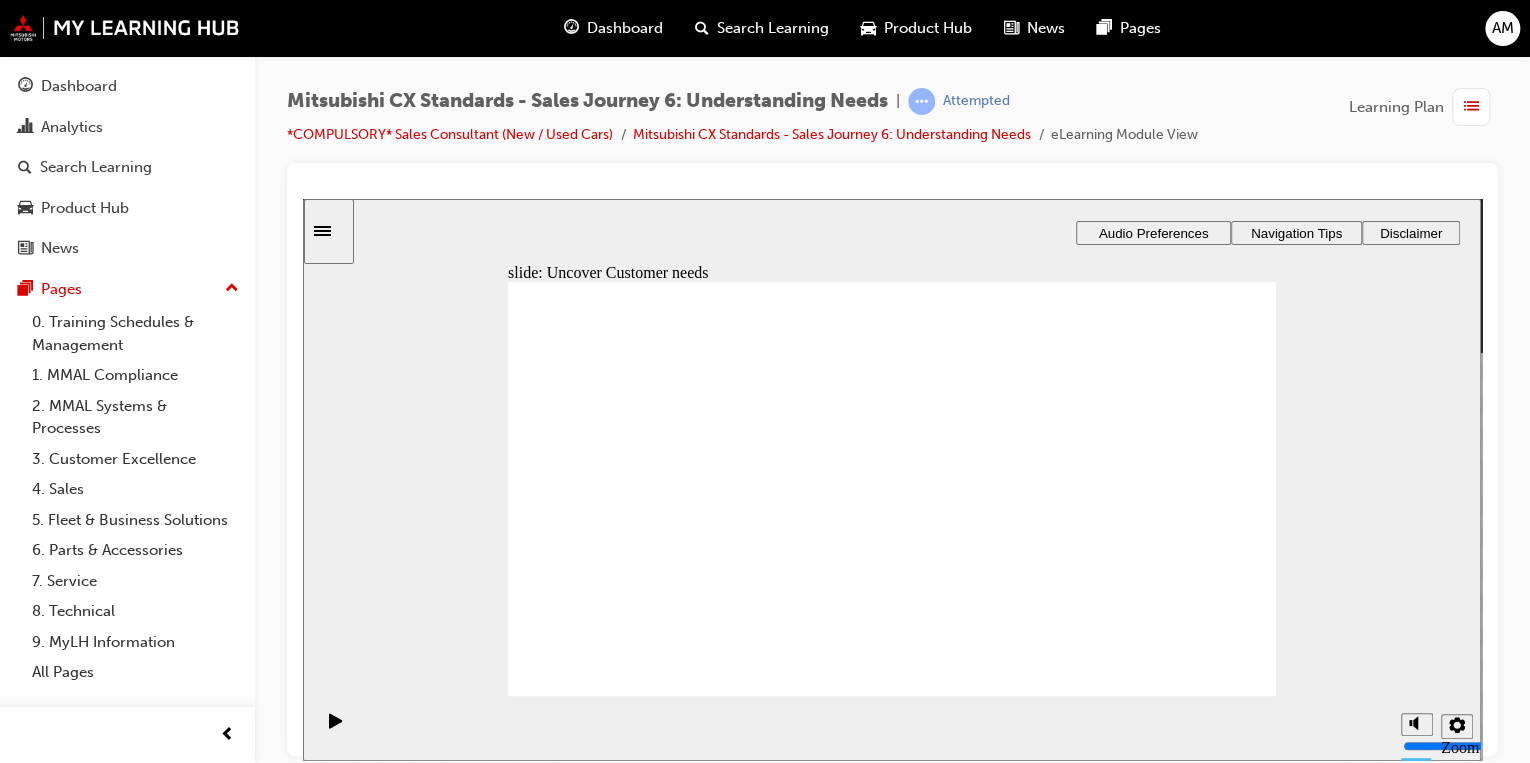 drag, startPoint x: 644, startPoint y: 523, endPoint x: 916, endPoint y: 448, distance: 282.15067 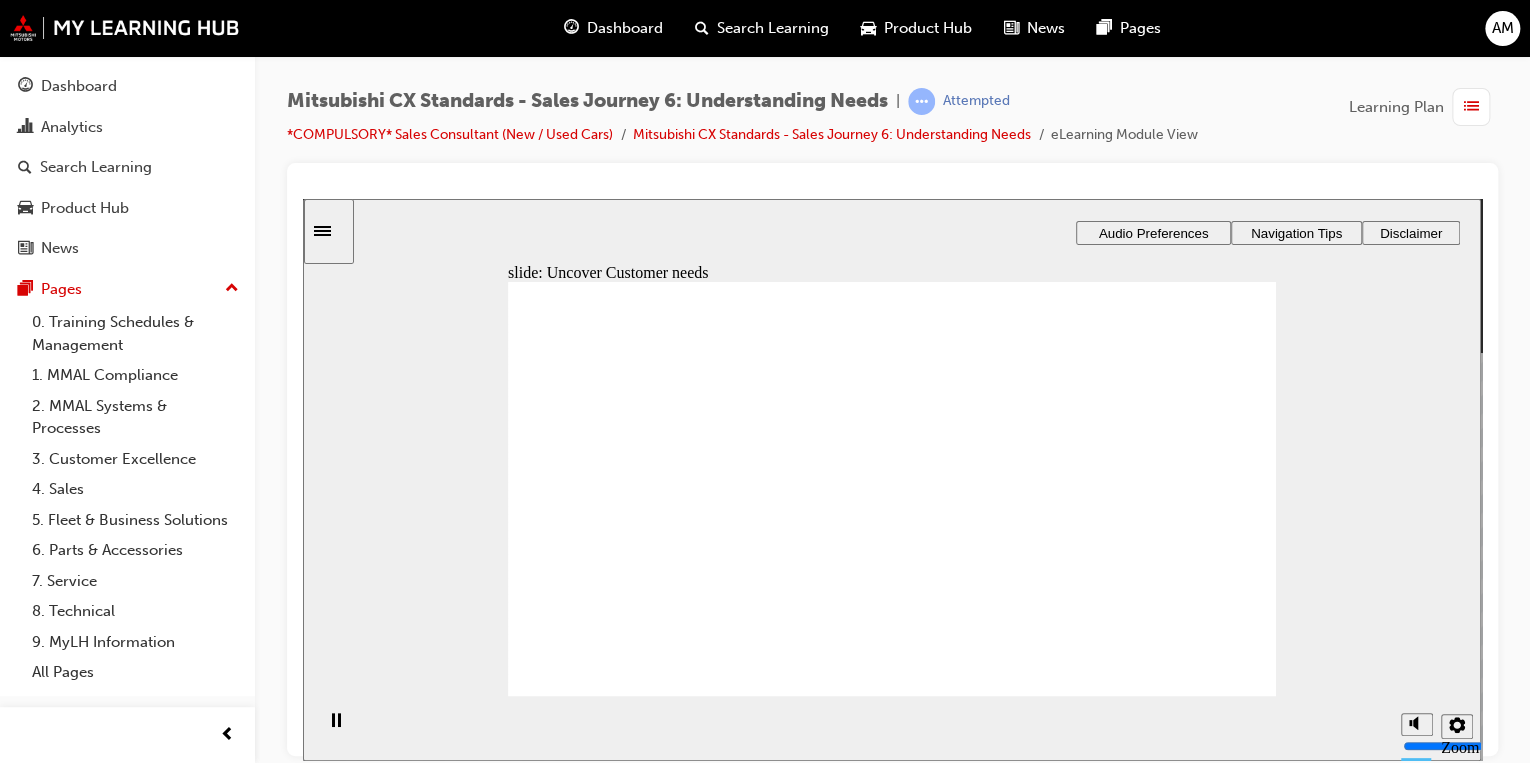 drag, startPoint x: 815, startPoint y: 624, endPoint x: 935, endPoint y: 611, distance: 120.70211 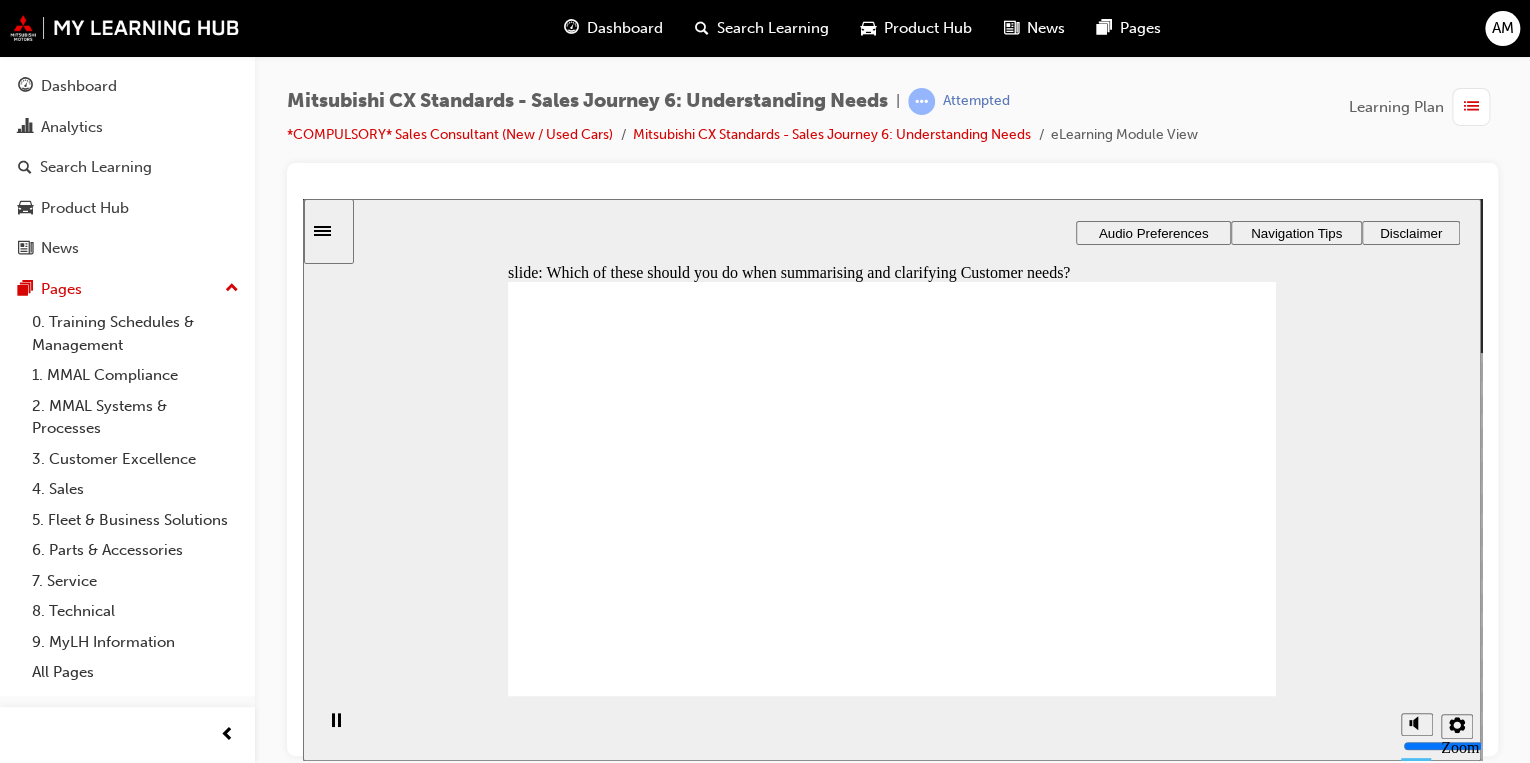 checkbox on "true" 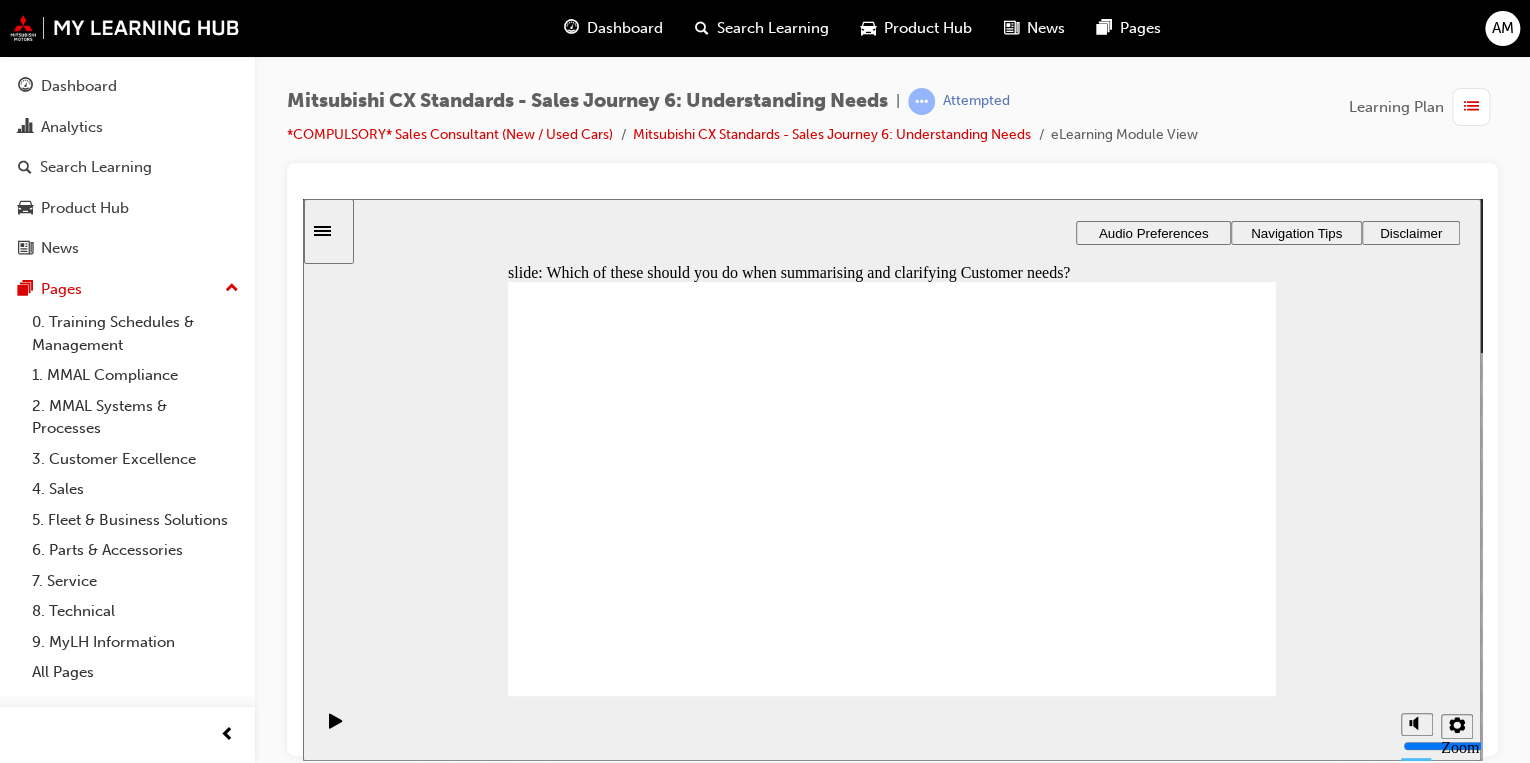 checkbox on "true" 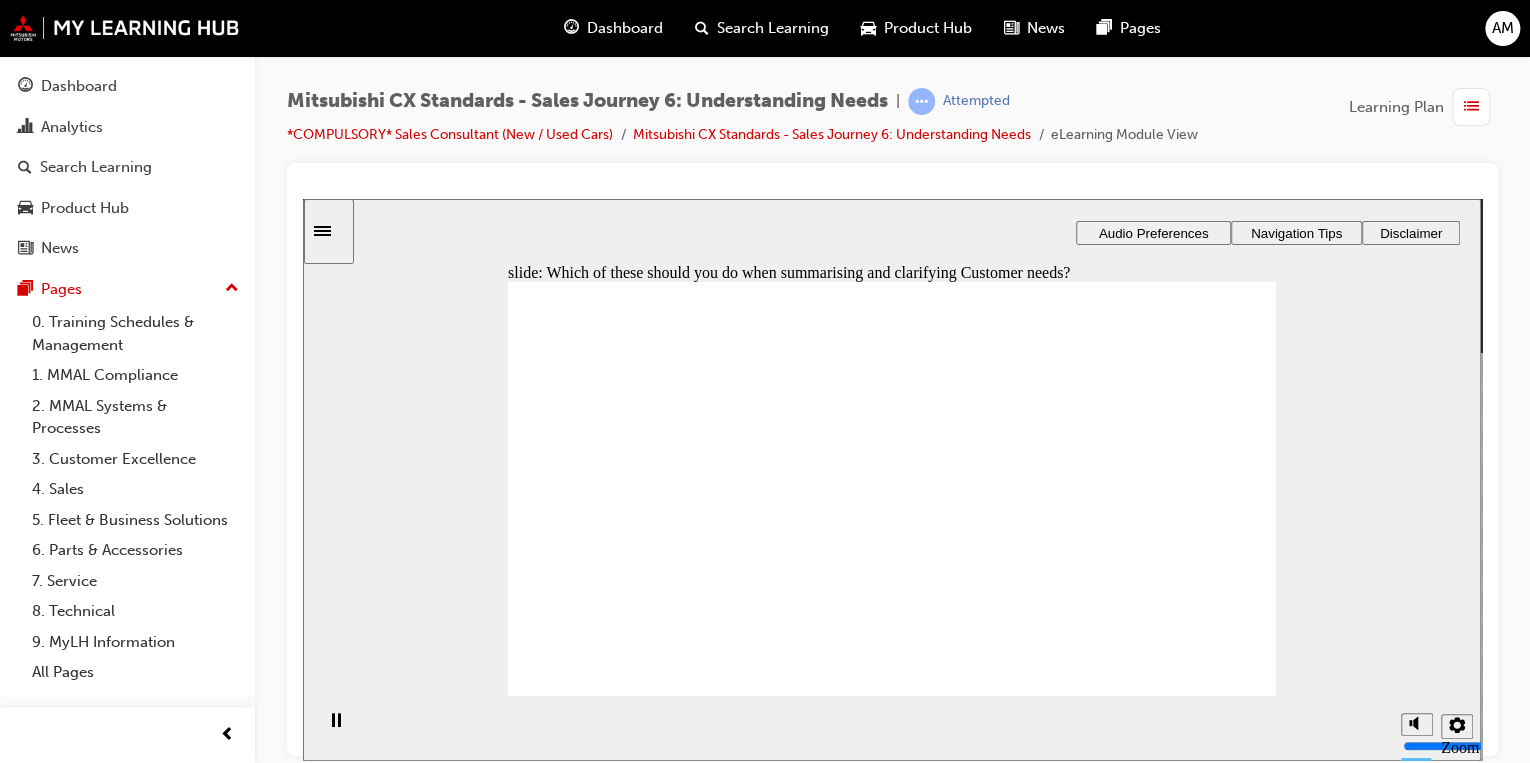 click 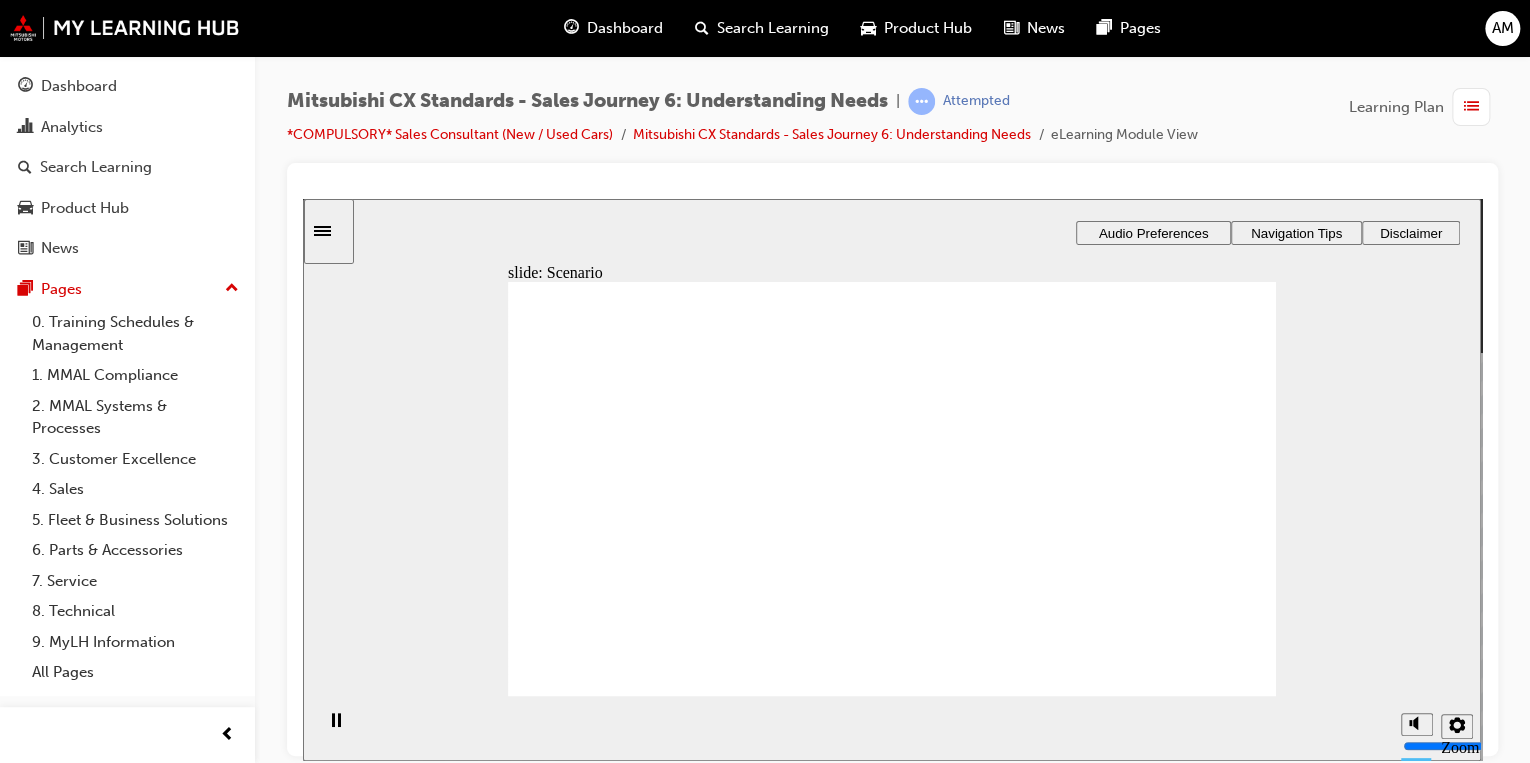 checkbox on "true" 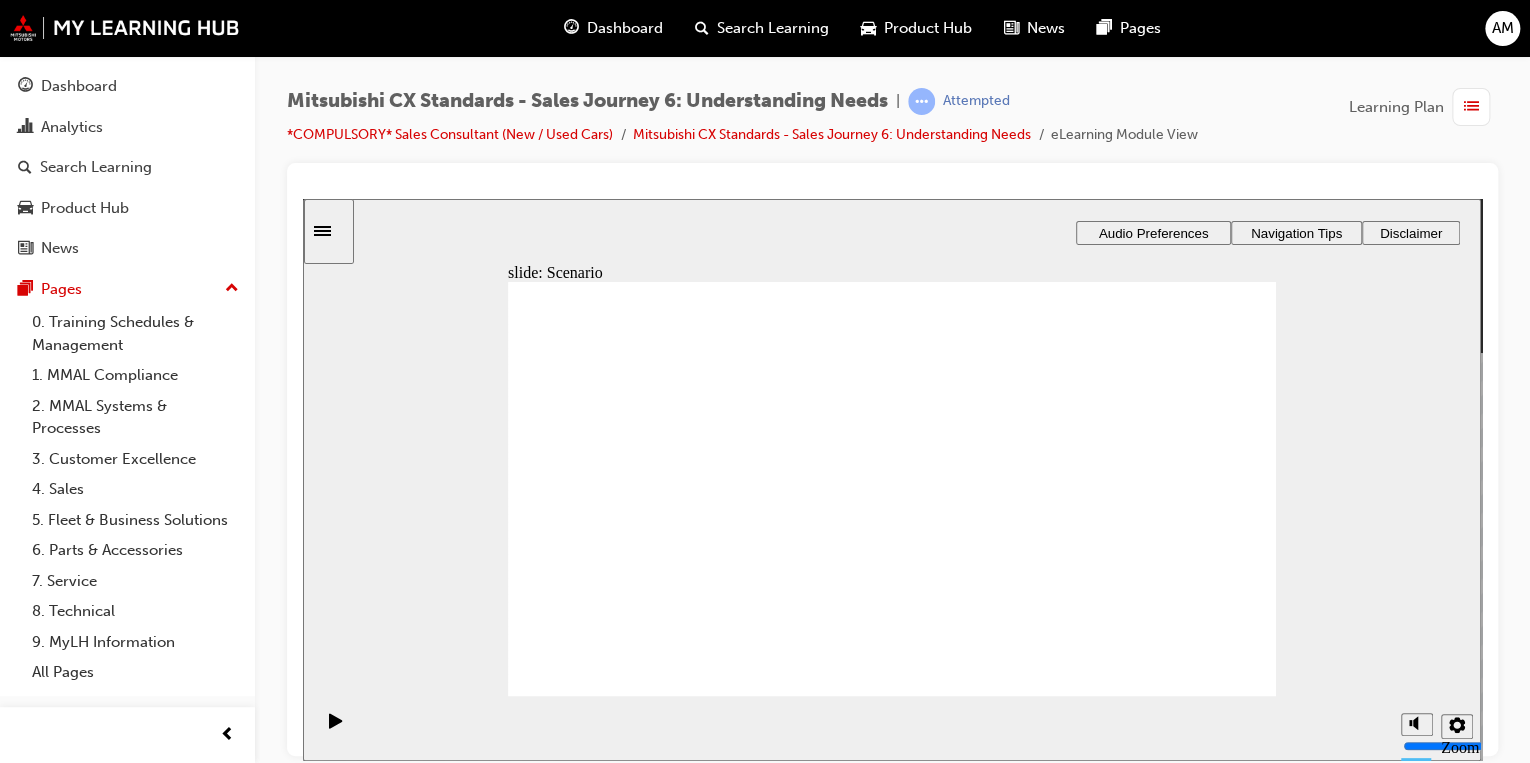click 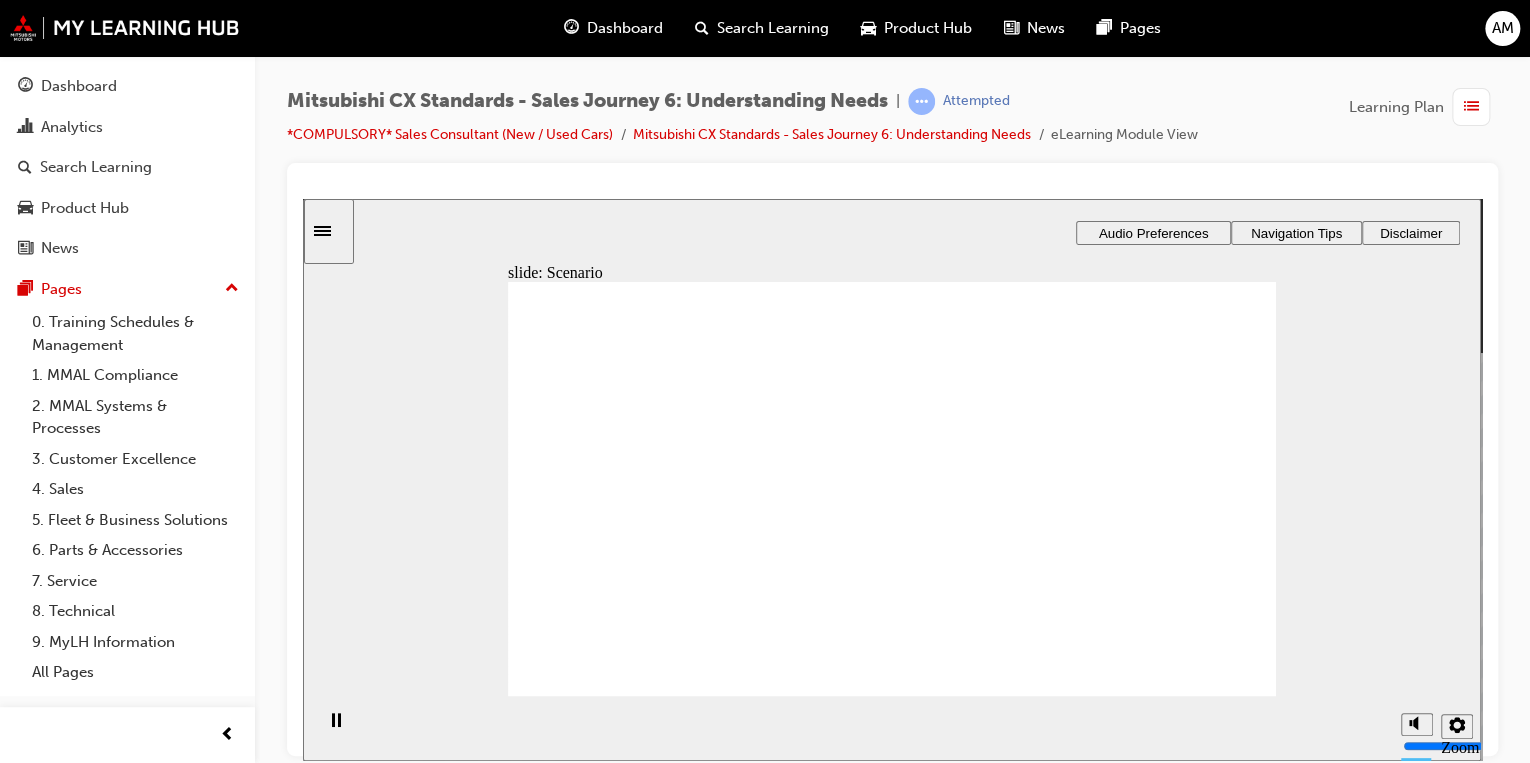 click 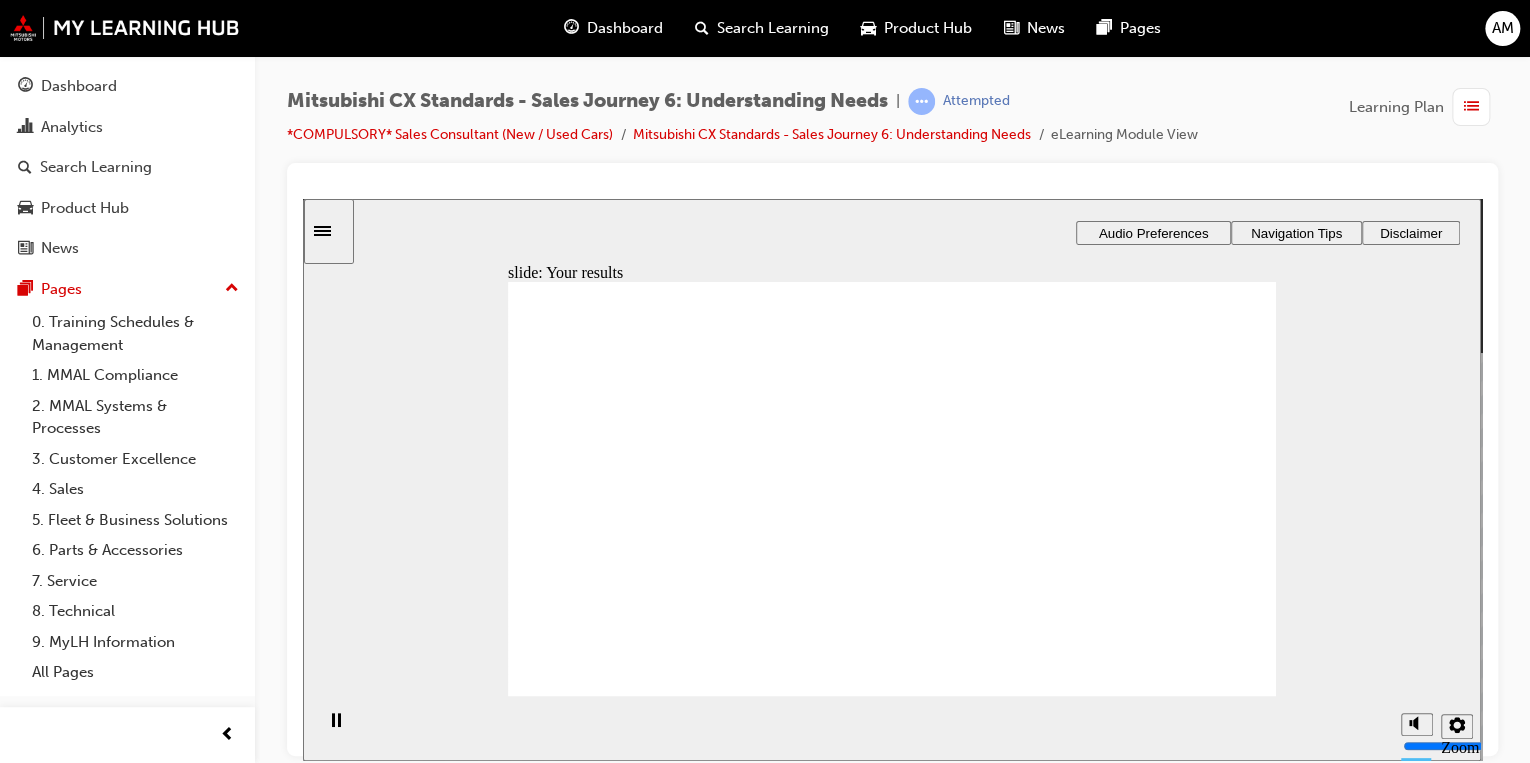 click 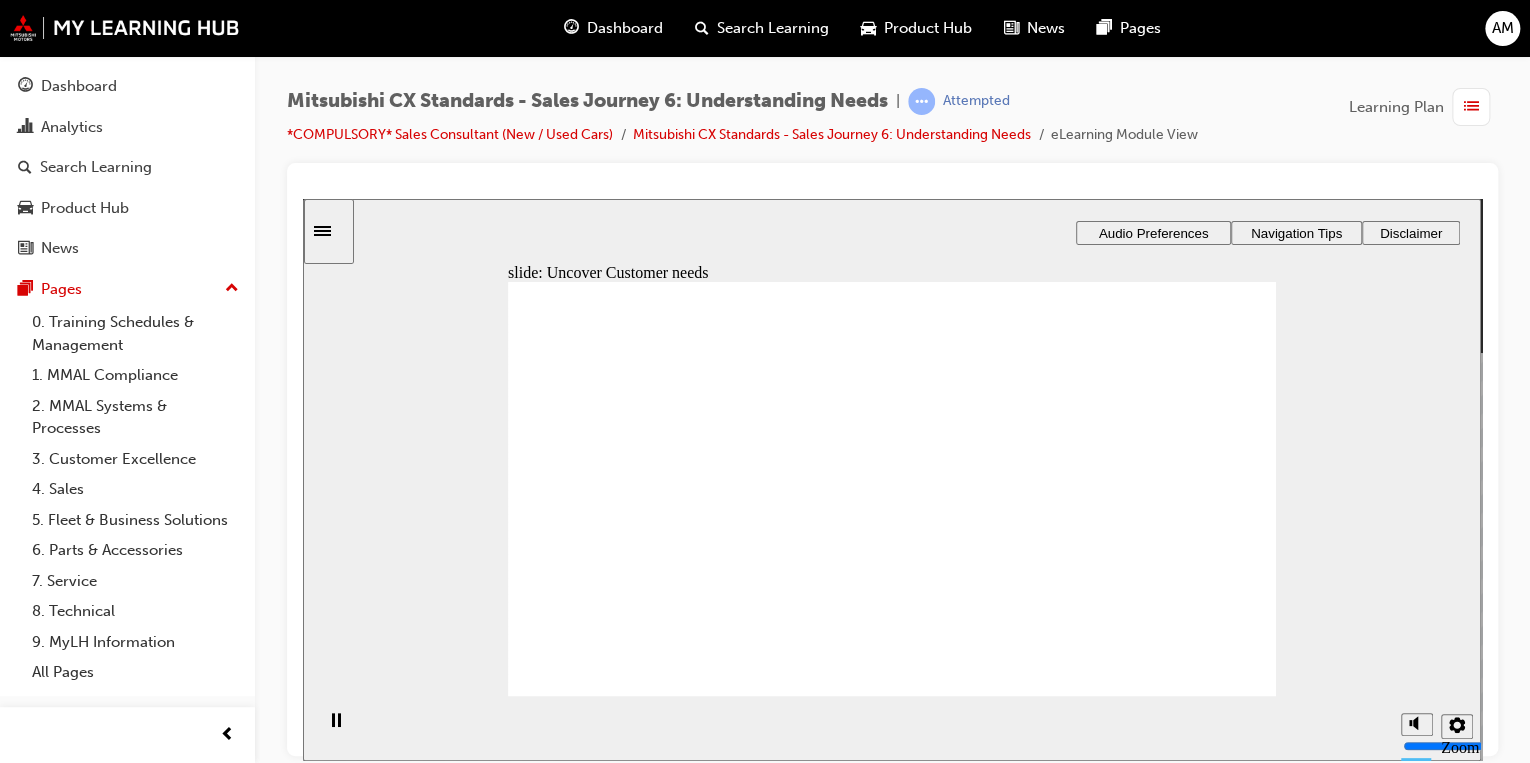 drag, startPoint x: 643, startPoint y: 516, endPoint x: 883, endPoint y: 421, distance: 258.1182 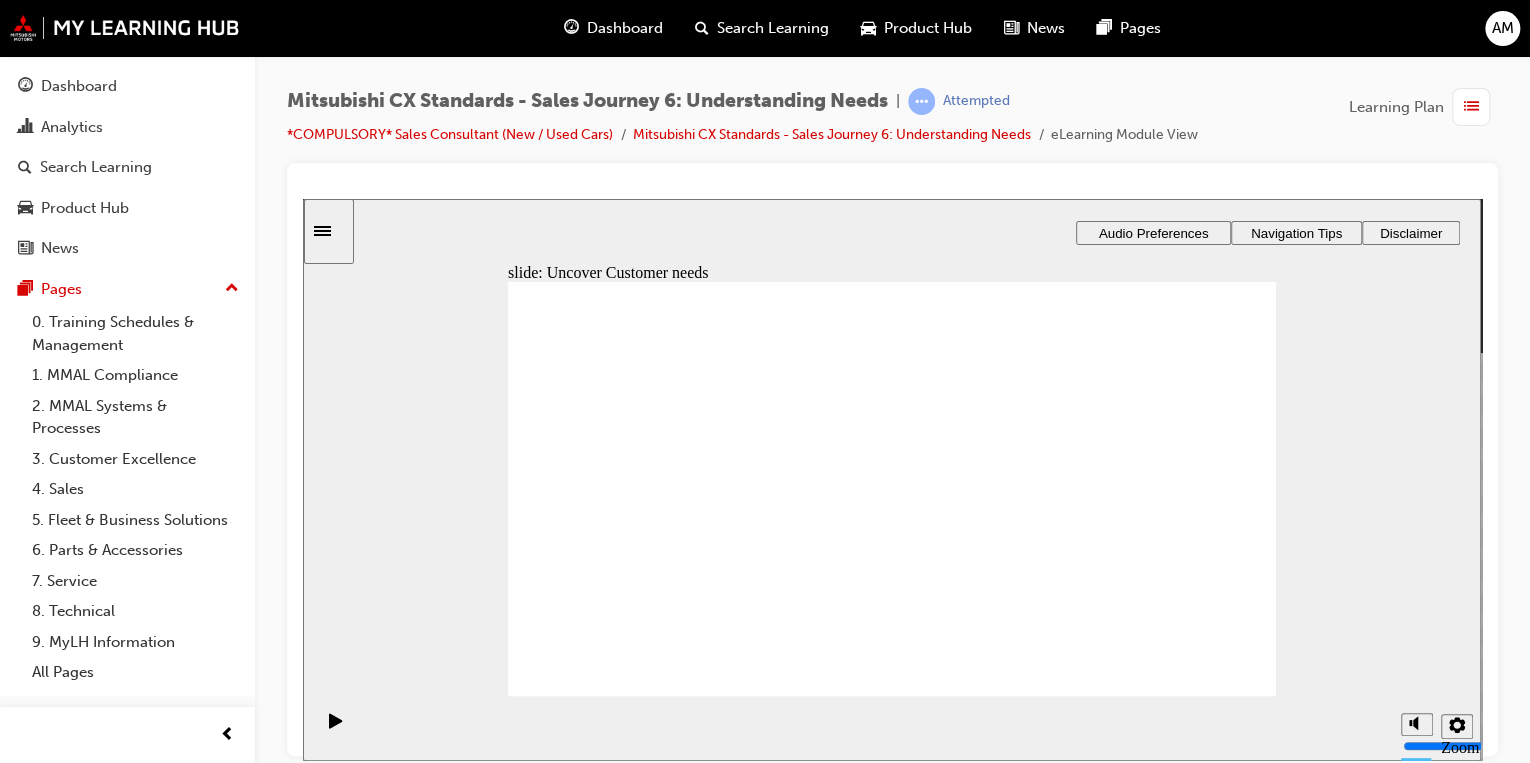 drag, startPoint x: 680, startPoint y: 511, endPoint x: 1169, endPoint y: 491, distance: 489.4088 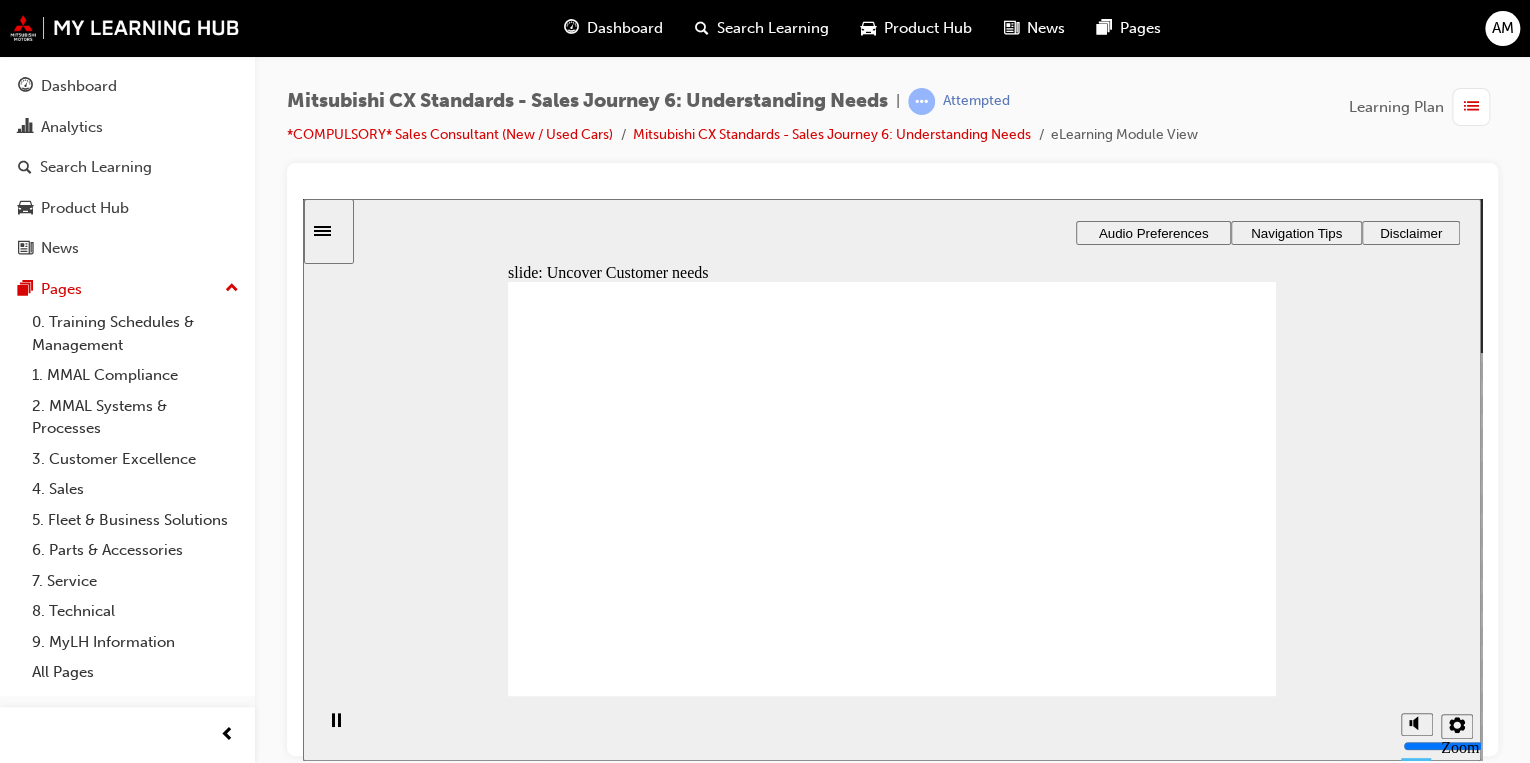 click 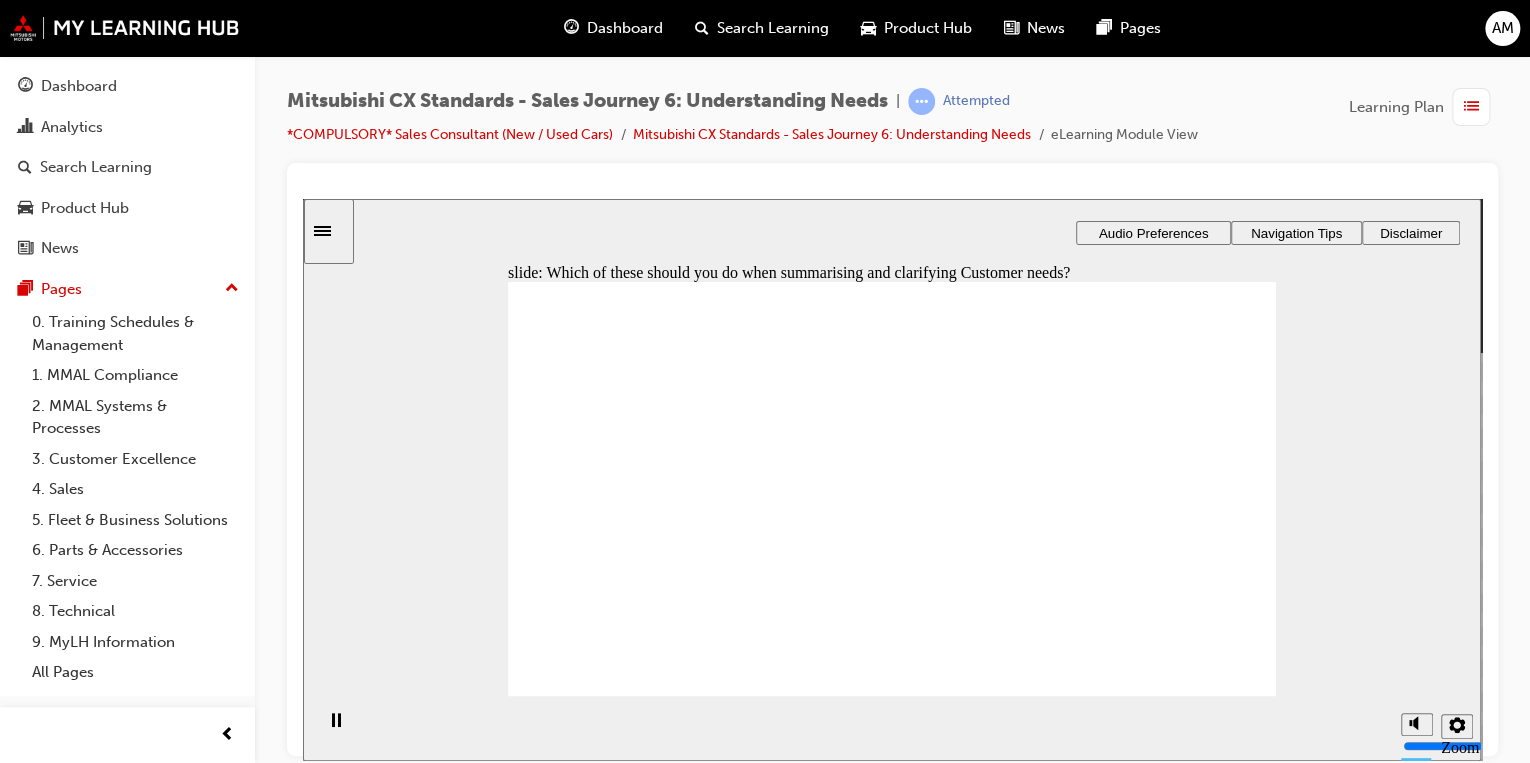 checkbox on "true" 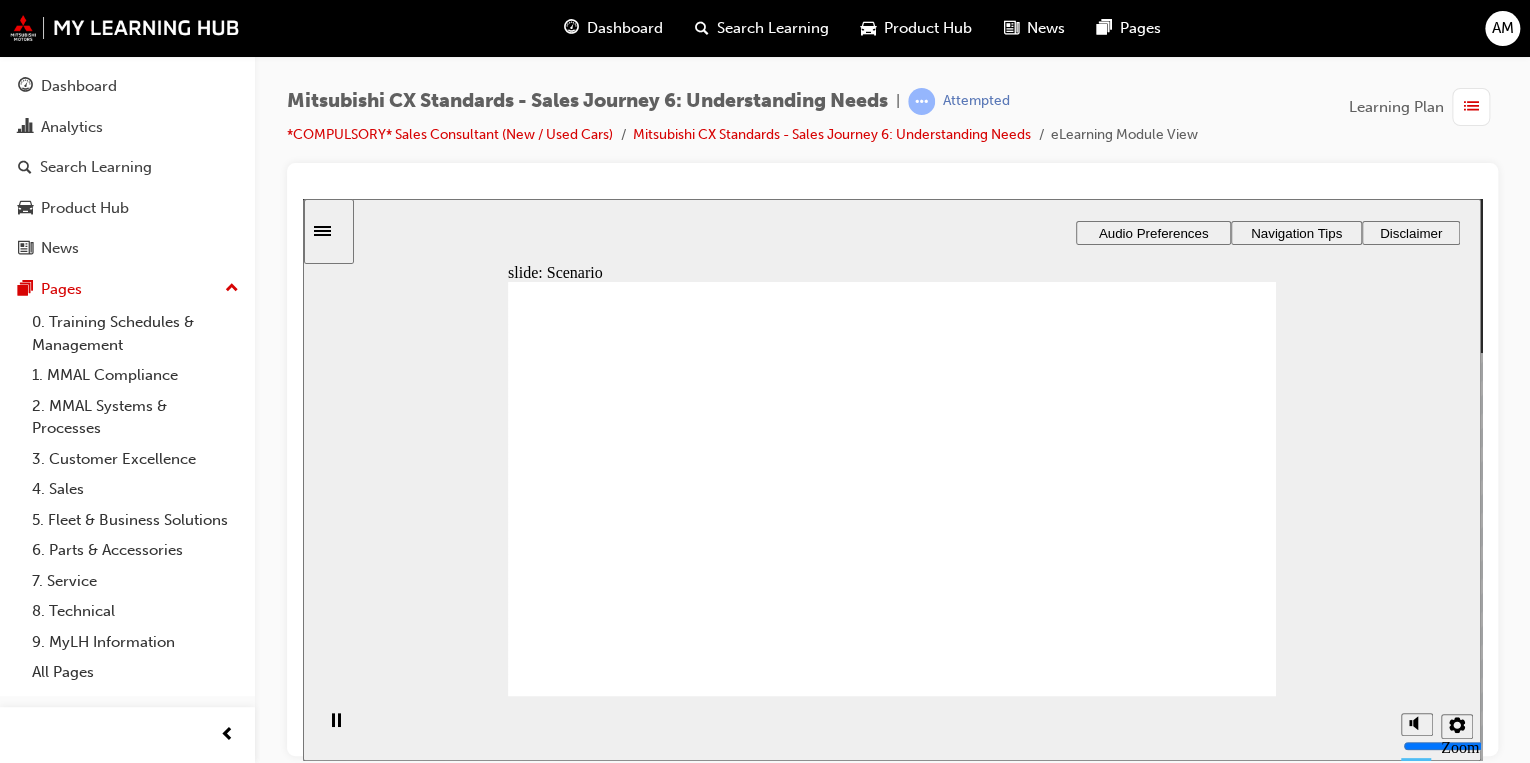 checkbox on "true" 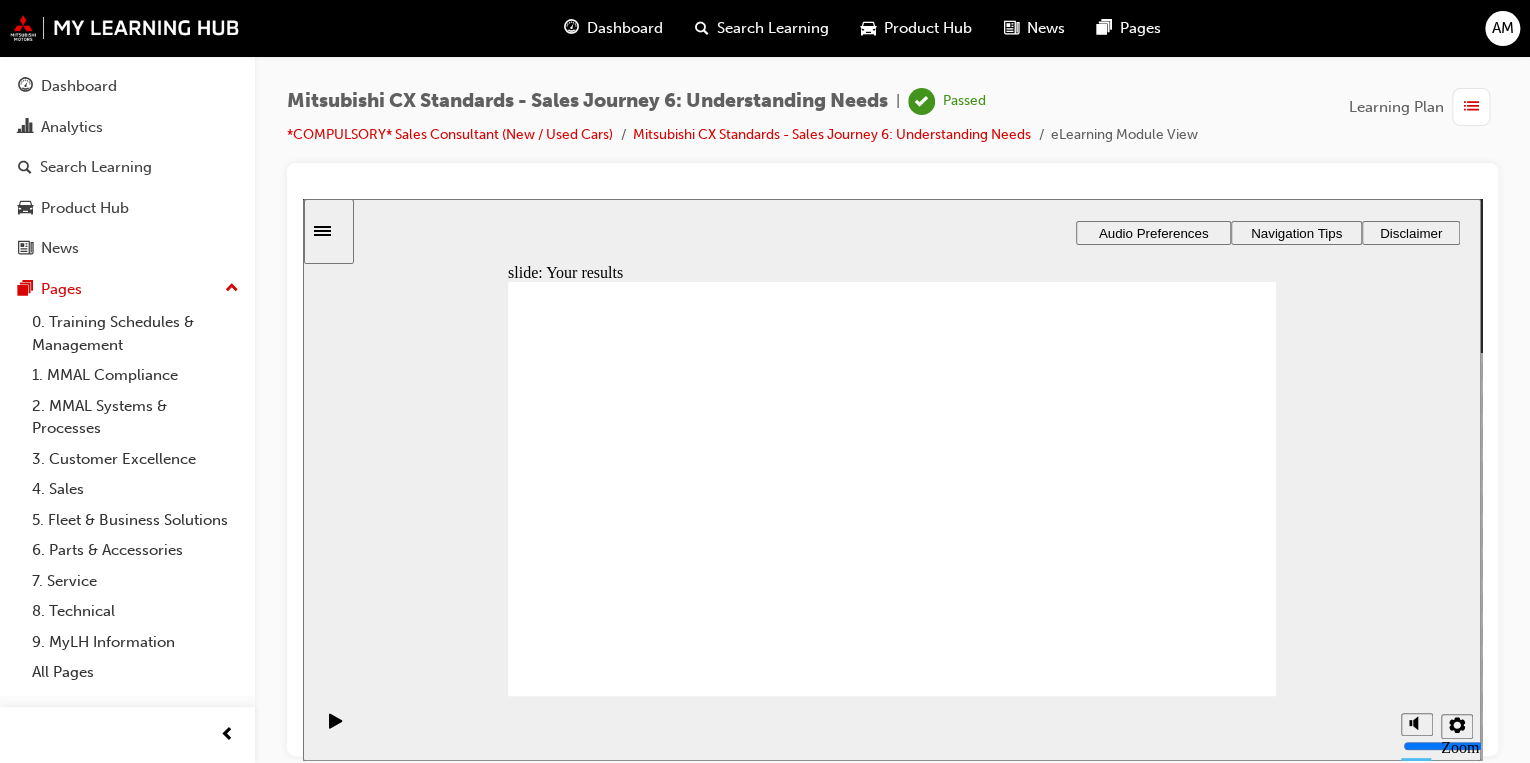 click 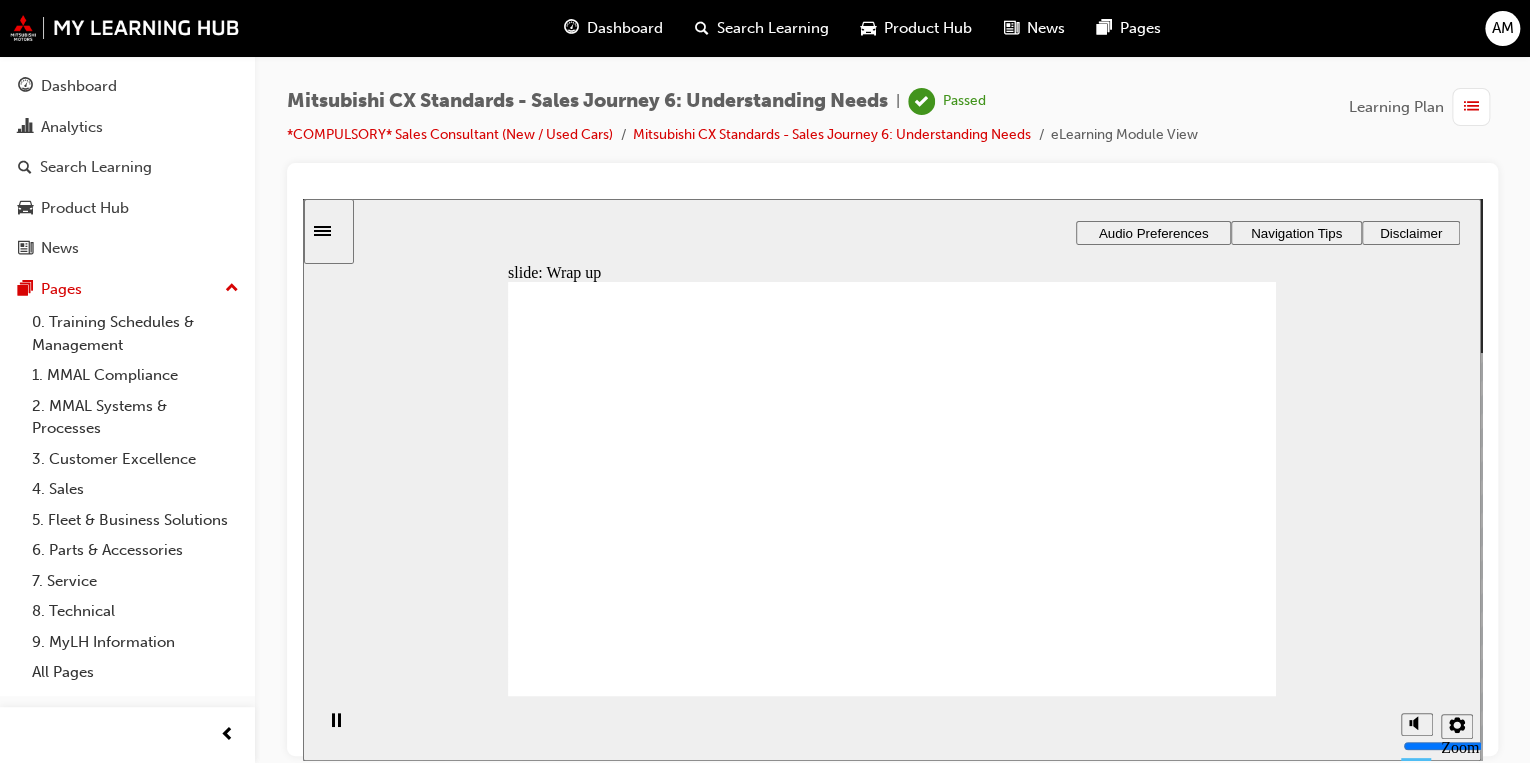 click 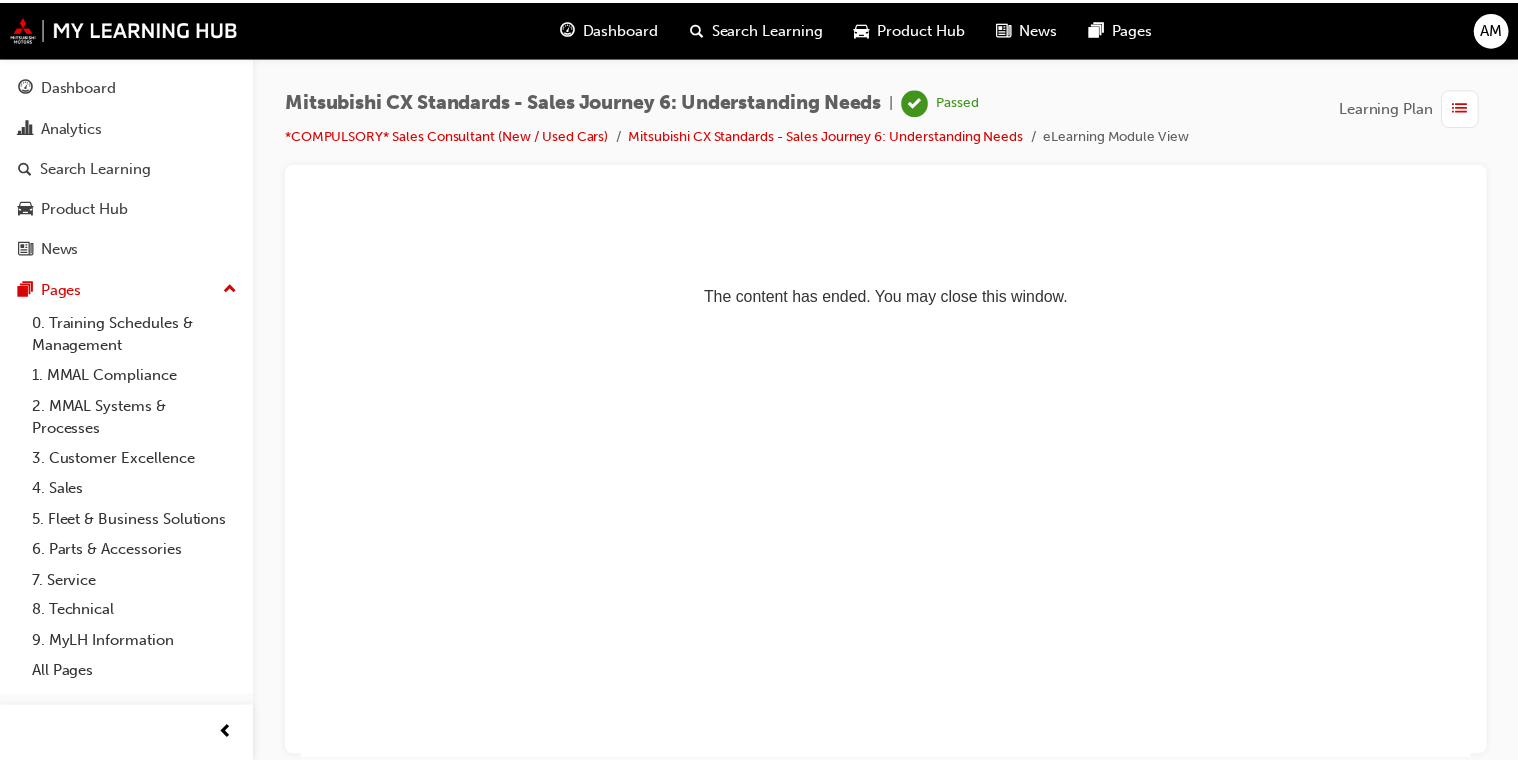 scroll, scrollTop: 0, scrollLeft: 0, axis: both 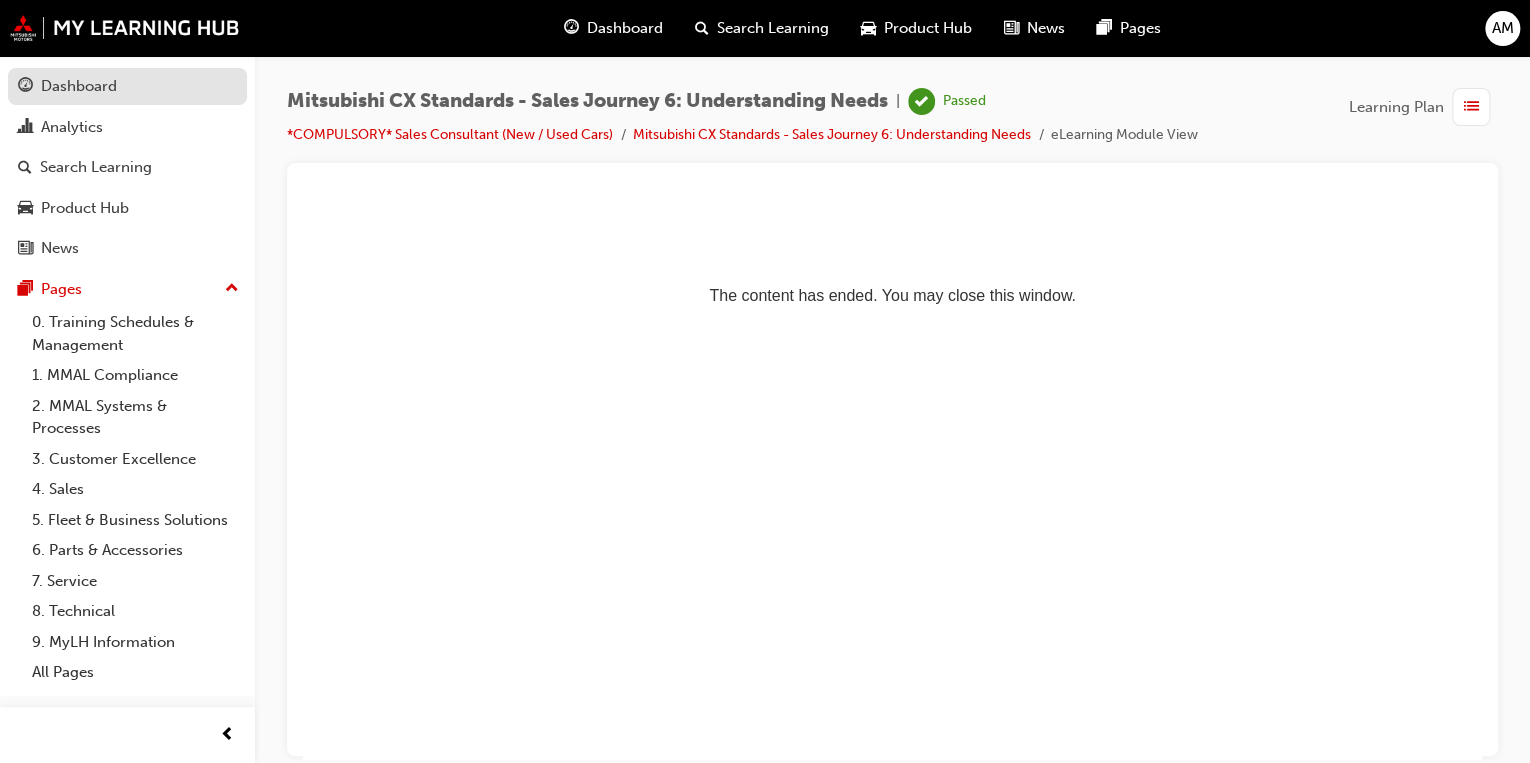 click on "Dashboard" at bounding box center (79, 86) 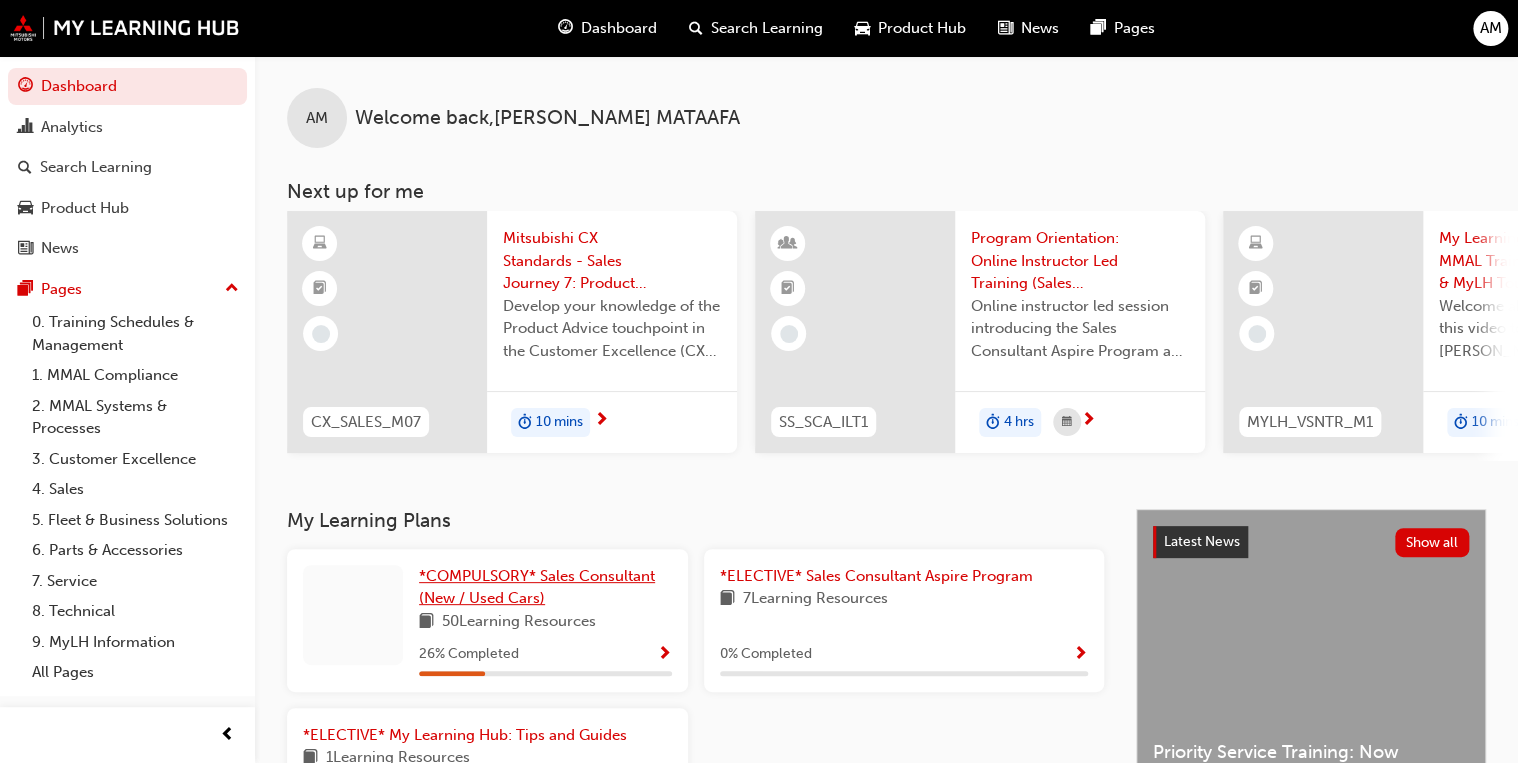 click on "*COMPULSORY* Sales Consultant (New / Used Cars)" at bounding box center [545, 587] 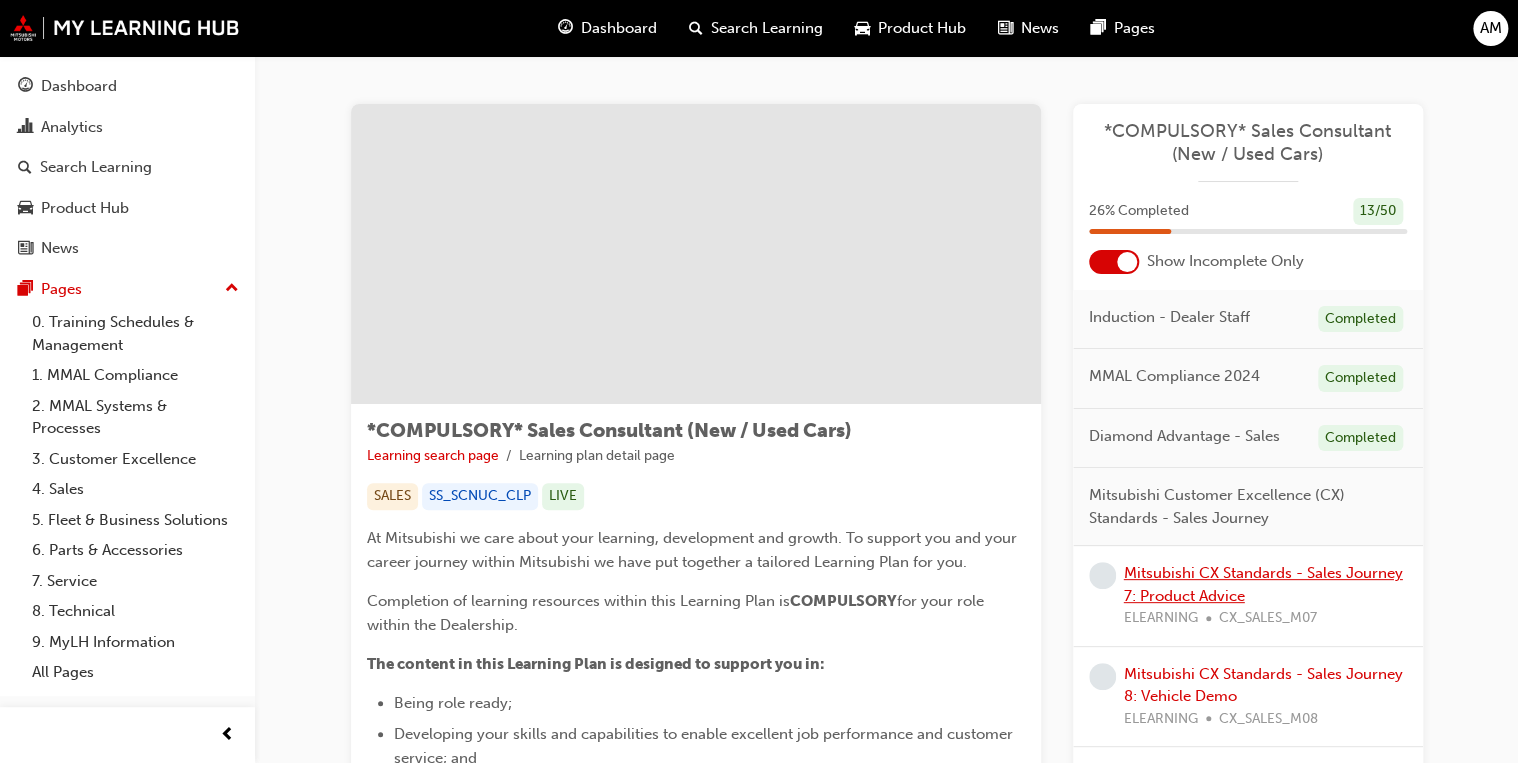 click on "Mitsubishi CX Standards - Sales Journey 7: Product Advice" at bounding box center [1263, 584] 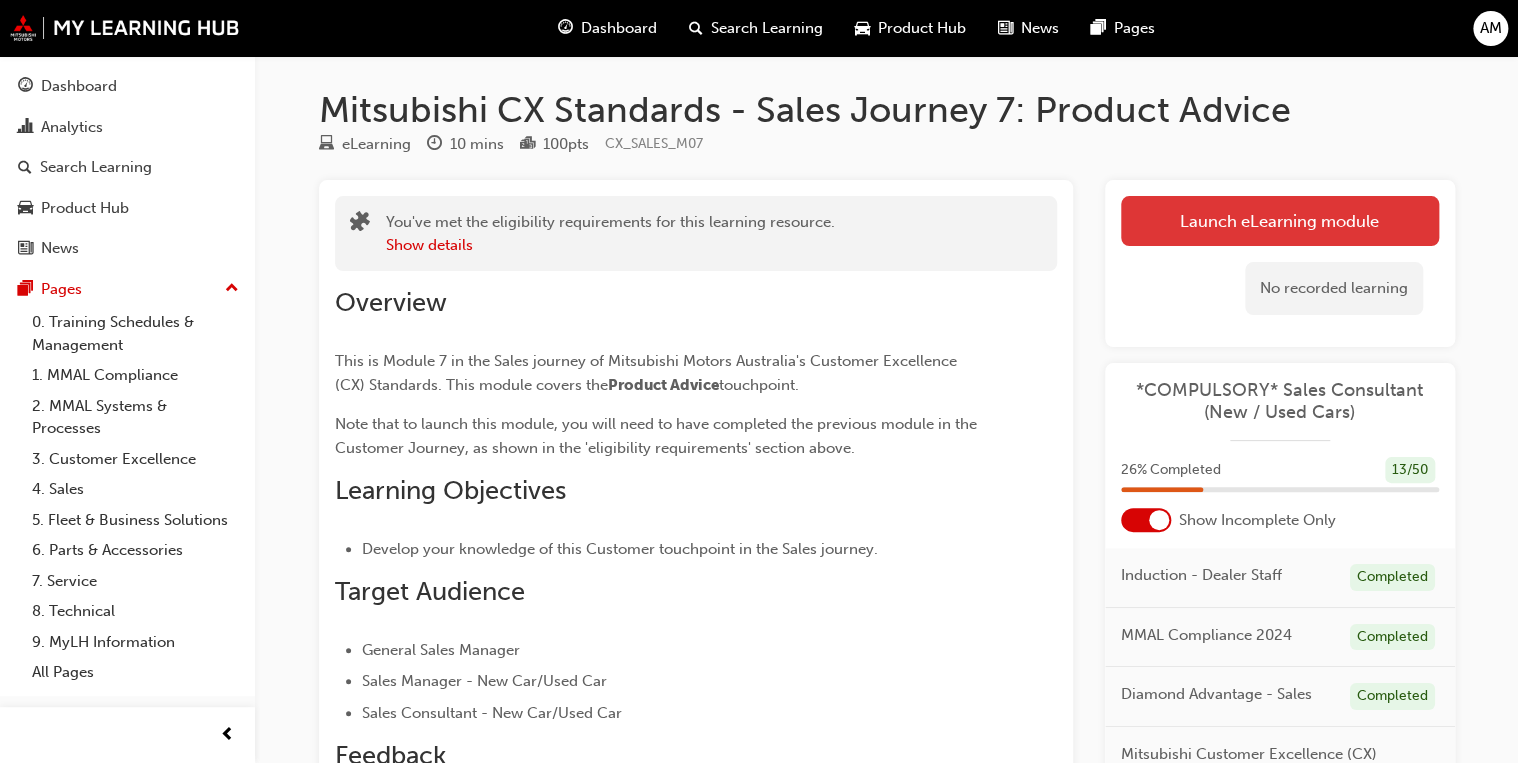 click on "Launch eLearning module" at bounding box center (1280, 221) 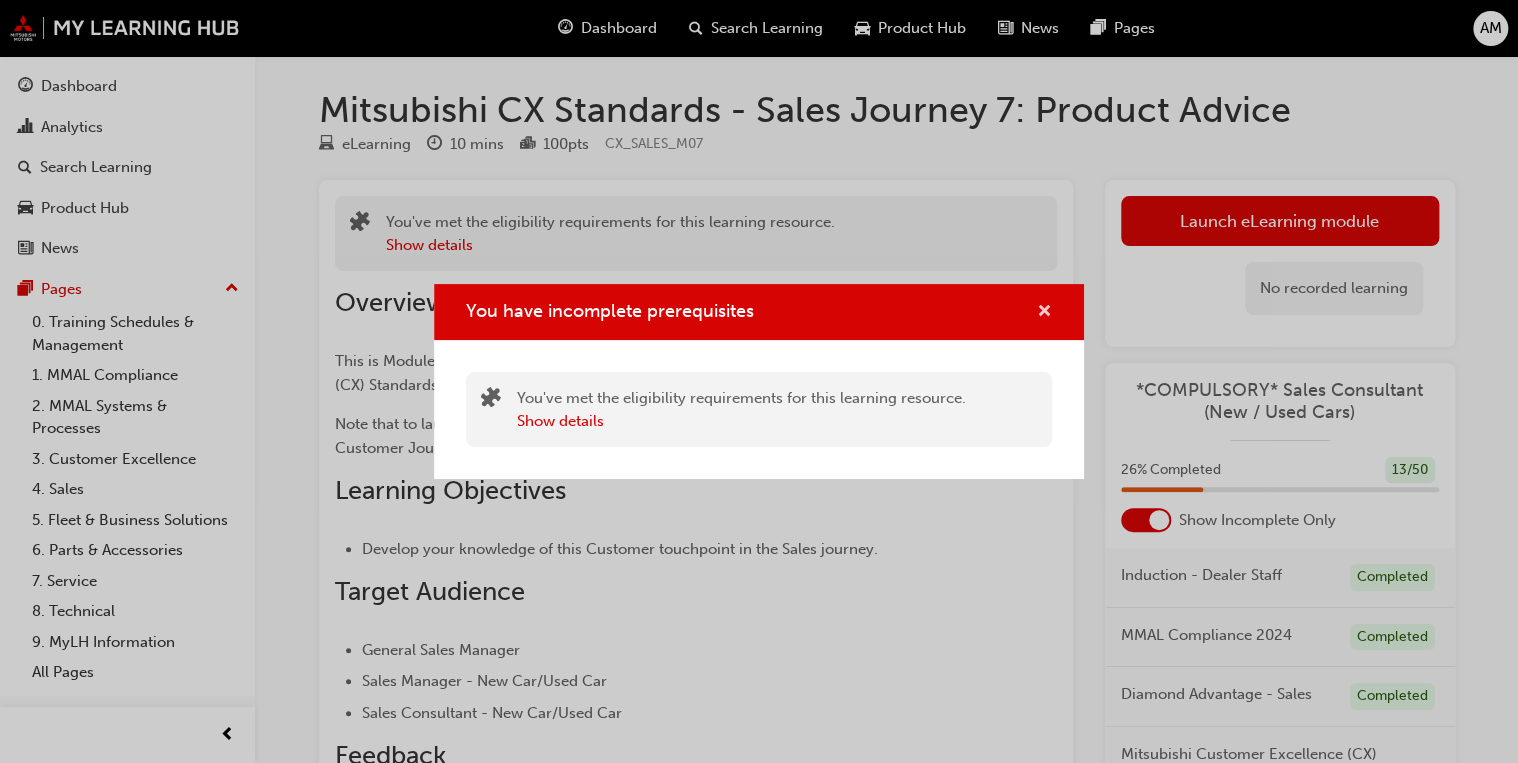 click at bounding box center (1044, 313) 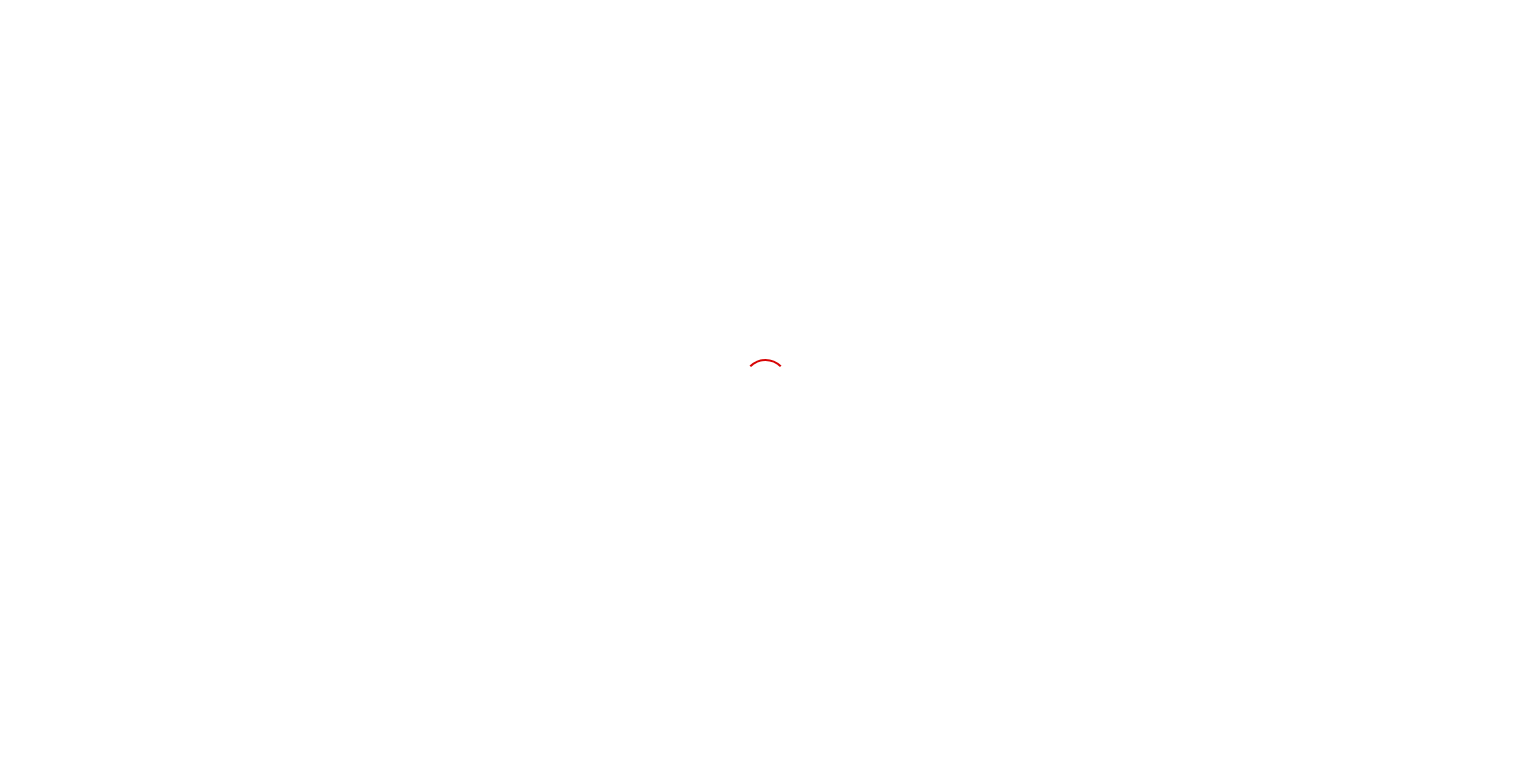 scroll, scrollTop: 0, scrollLeft: 0, axis: both 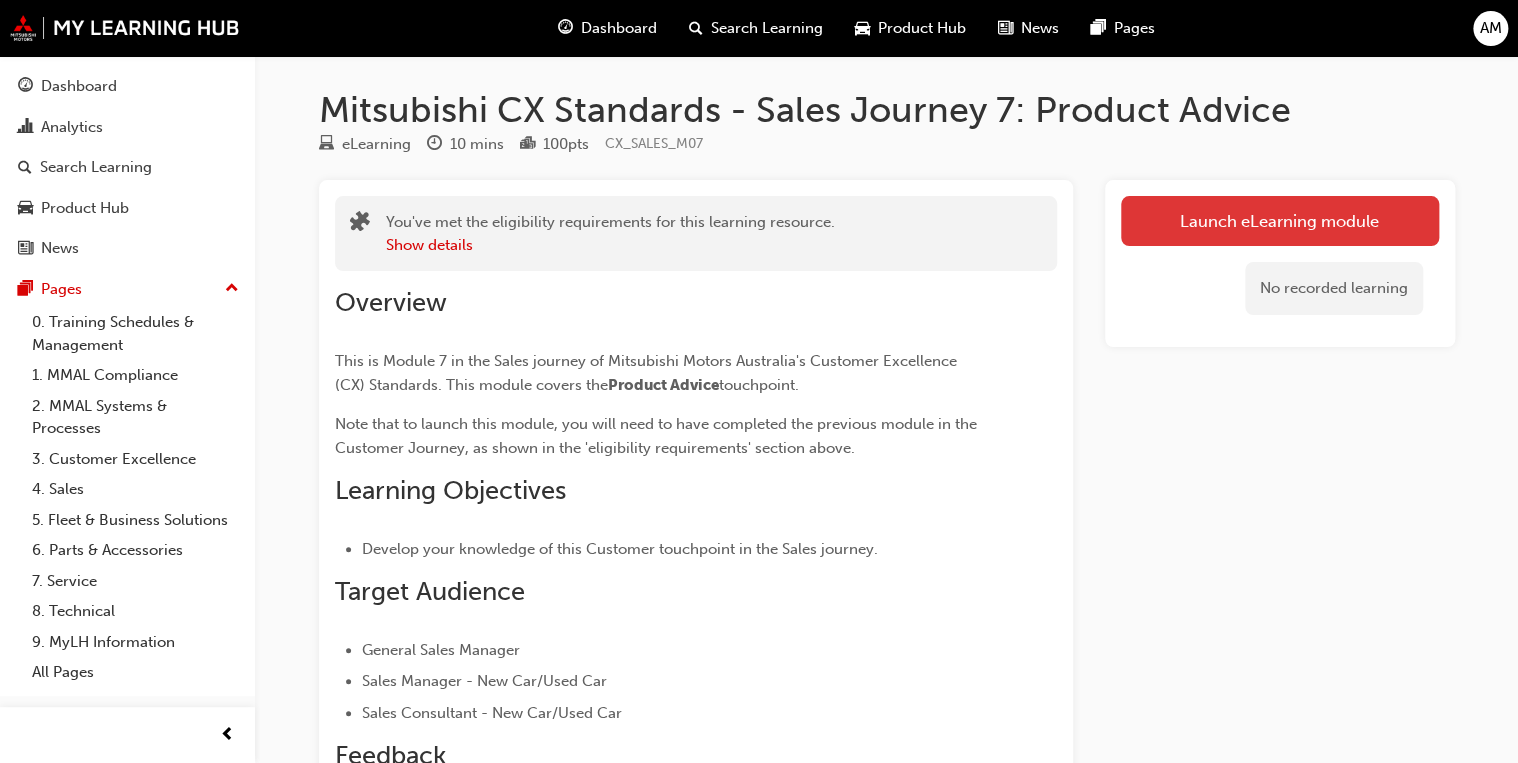 click on "Launch eLearning module" at bounding box center (1280, 221) 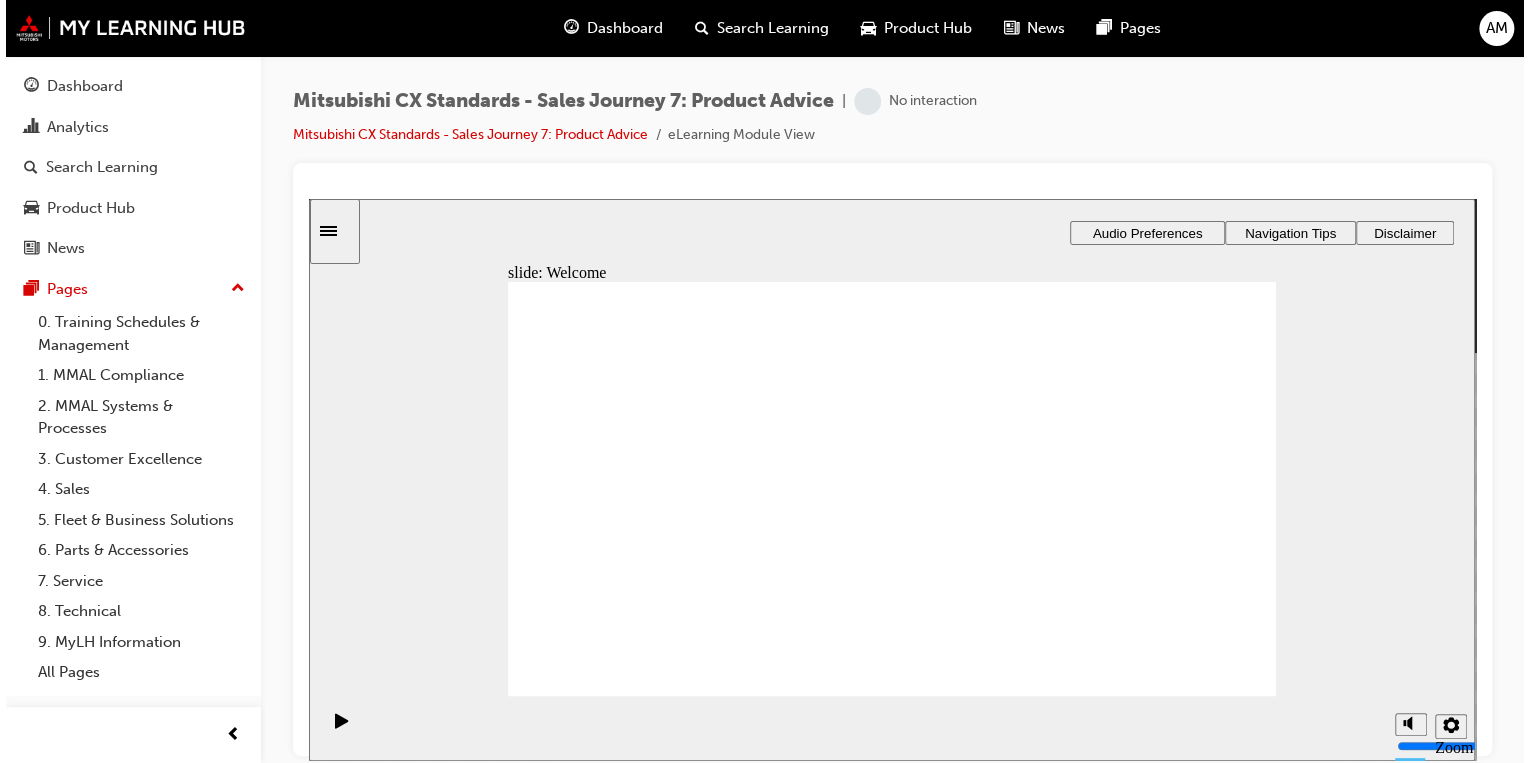 scroll, scrollTop: 0, scrollLeft: 0, axis: both 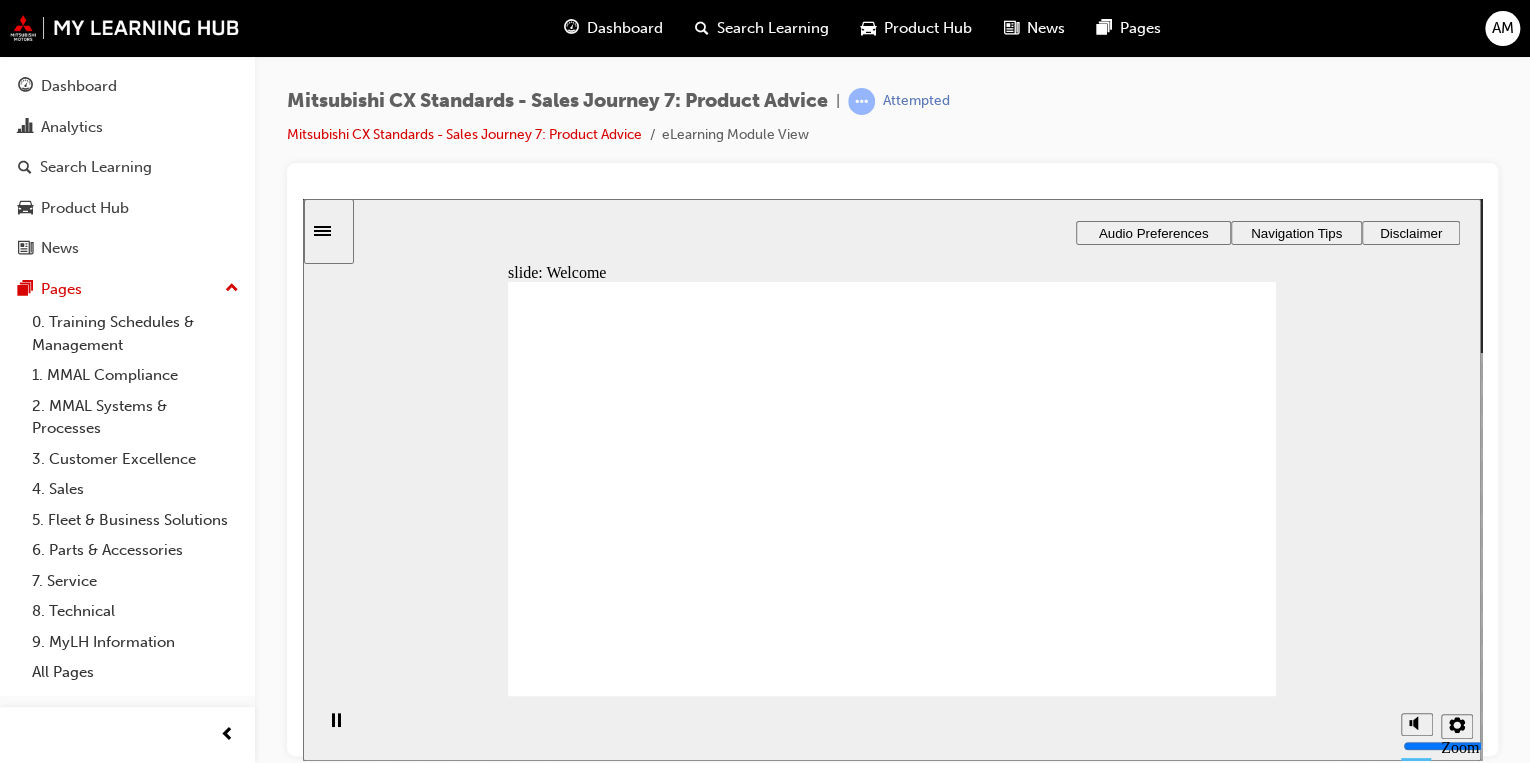 click 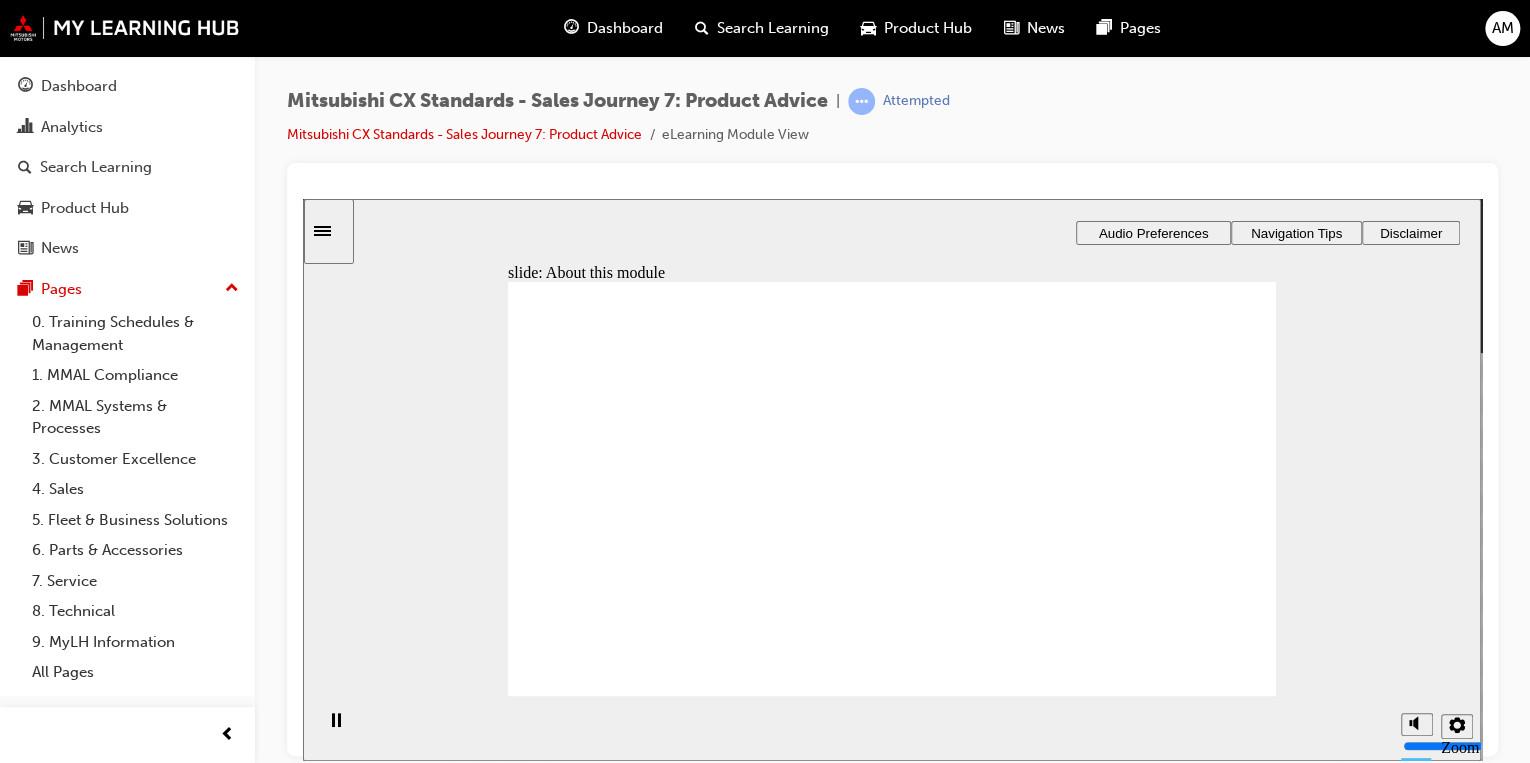 click 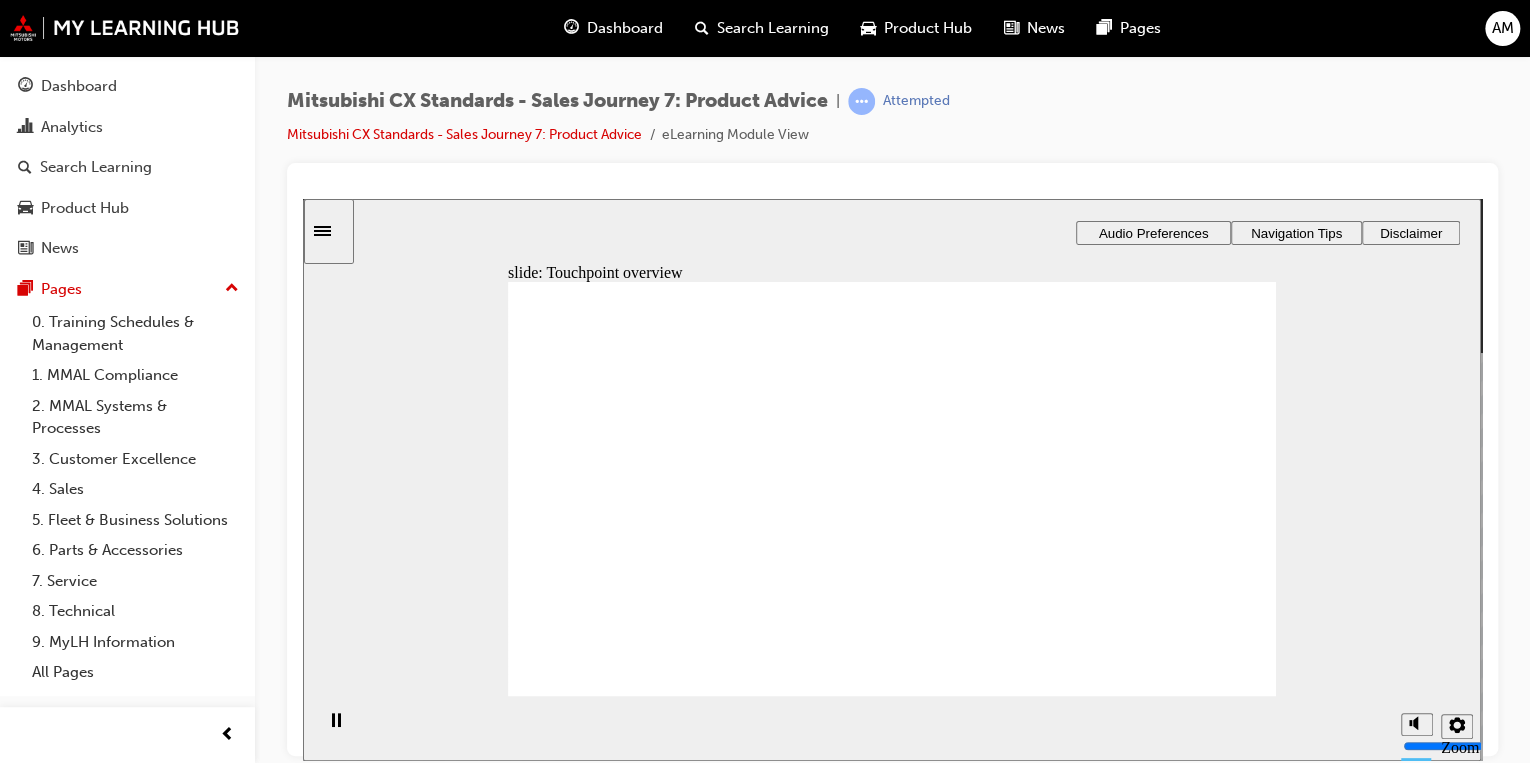 click 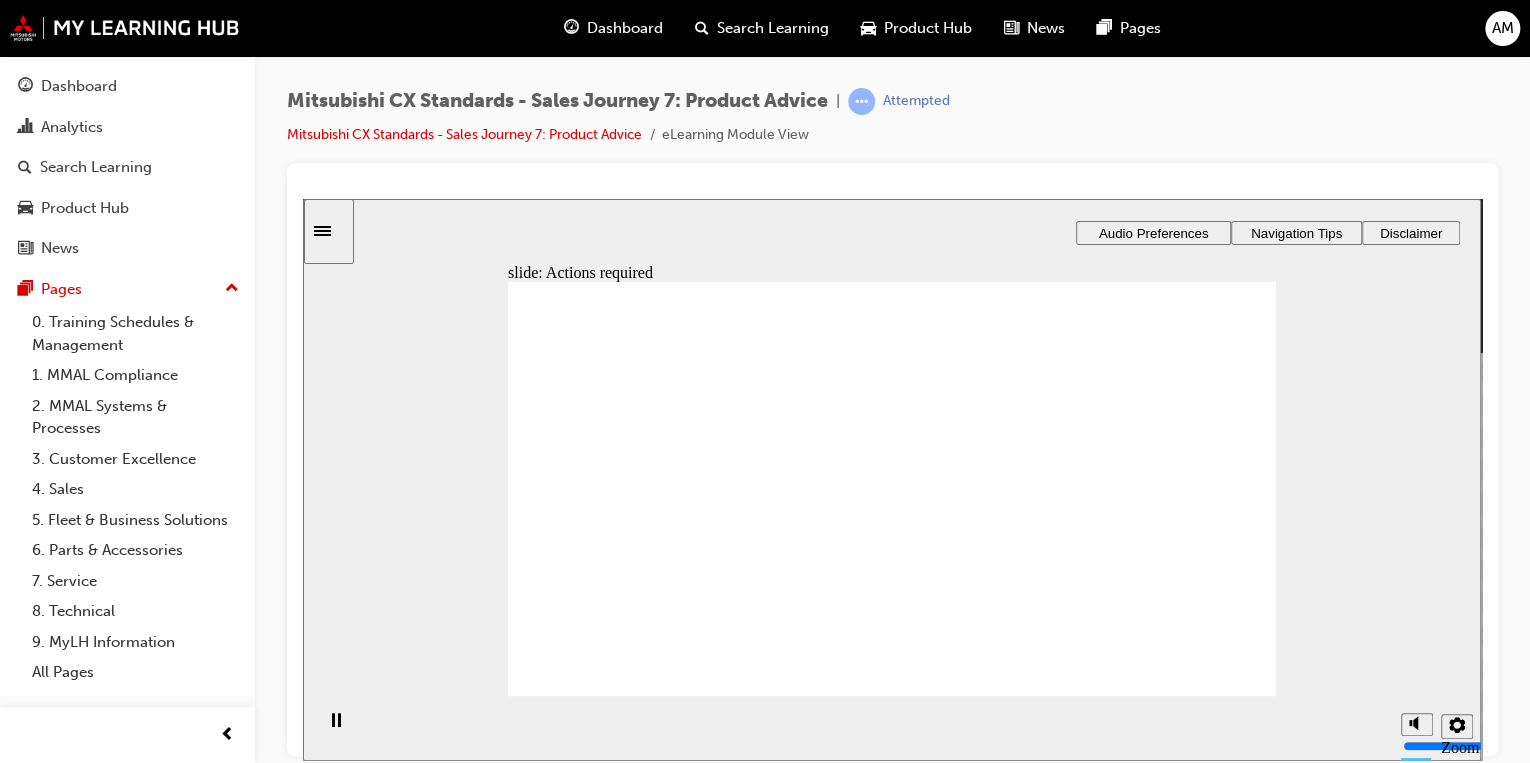 click 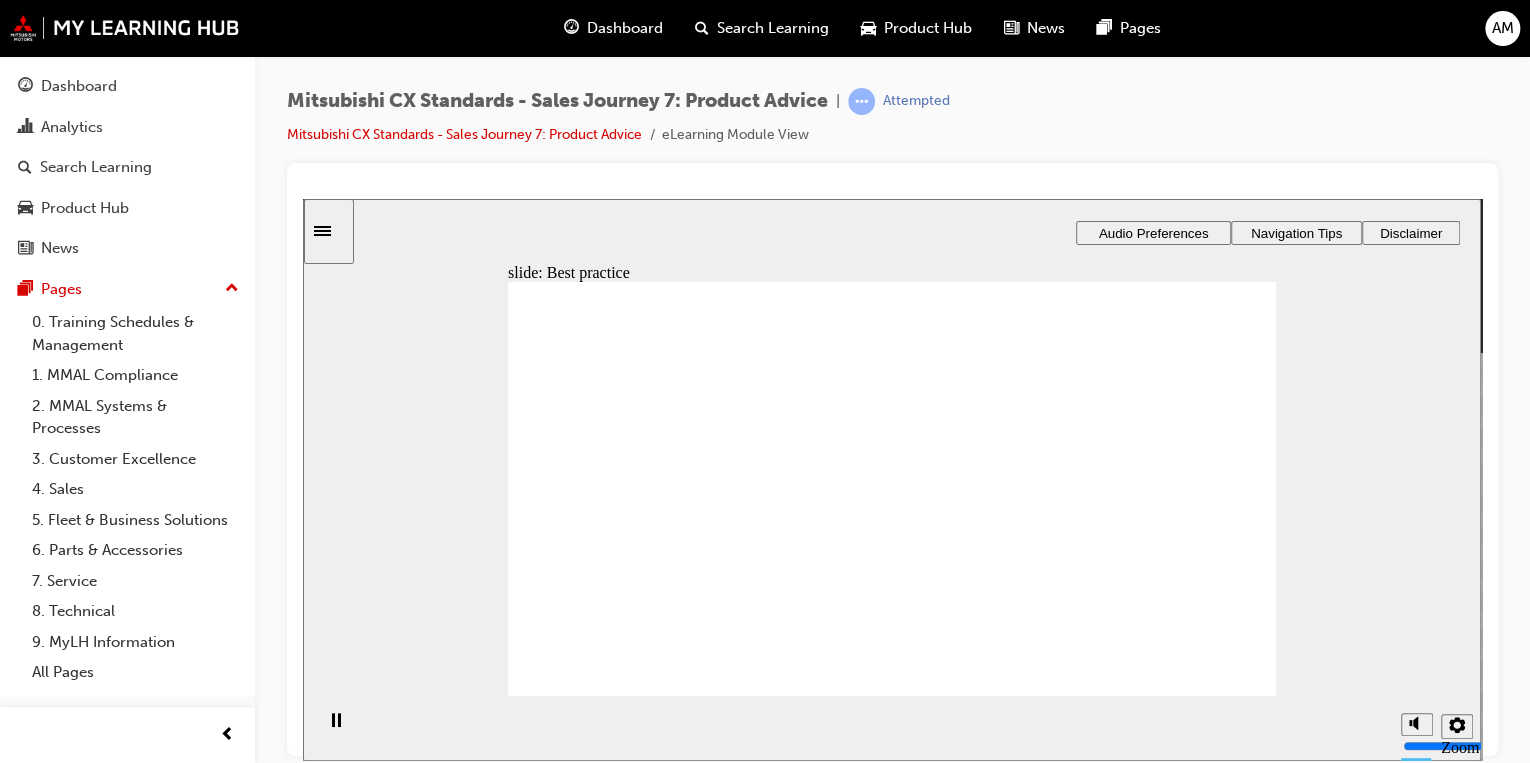 click 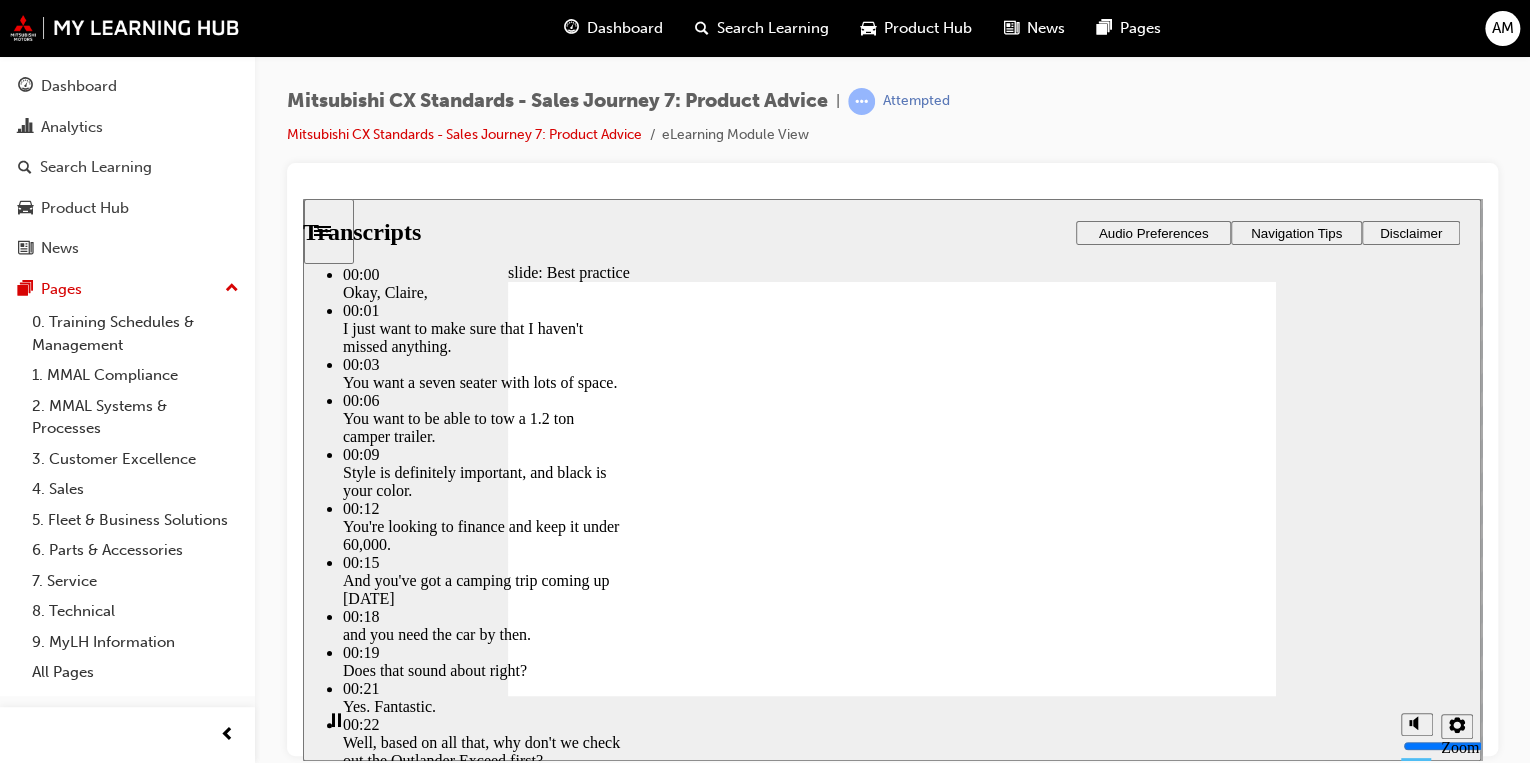 click at bounding box center (620, 6783) 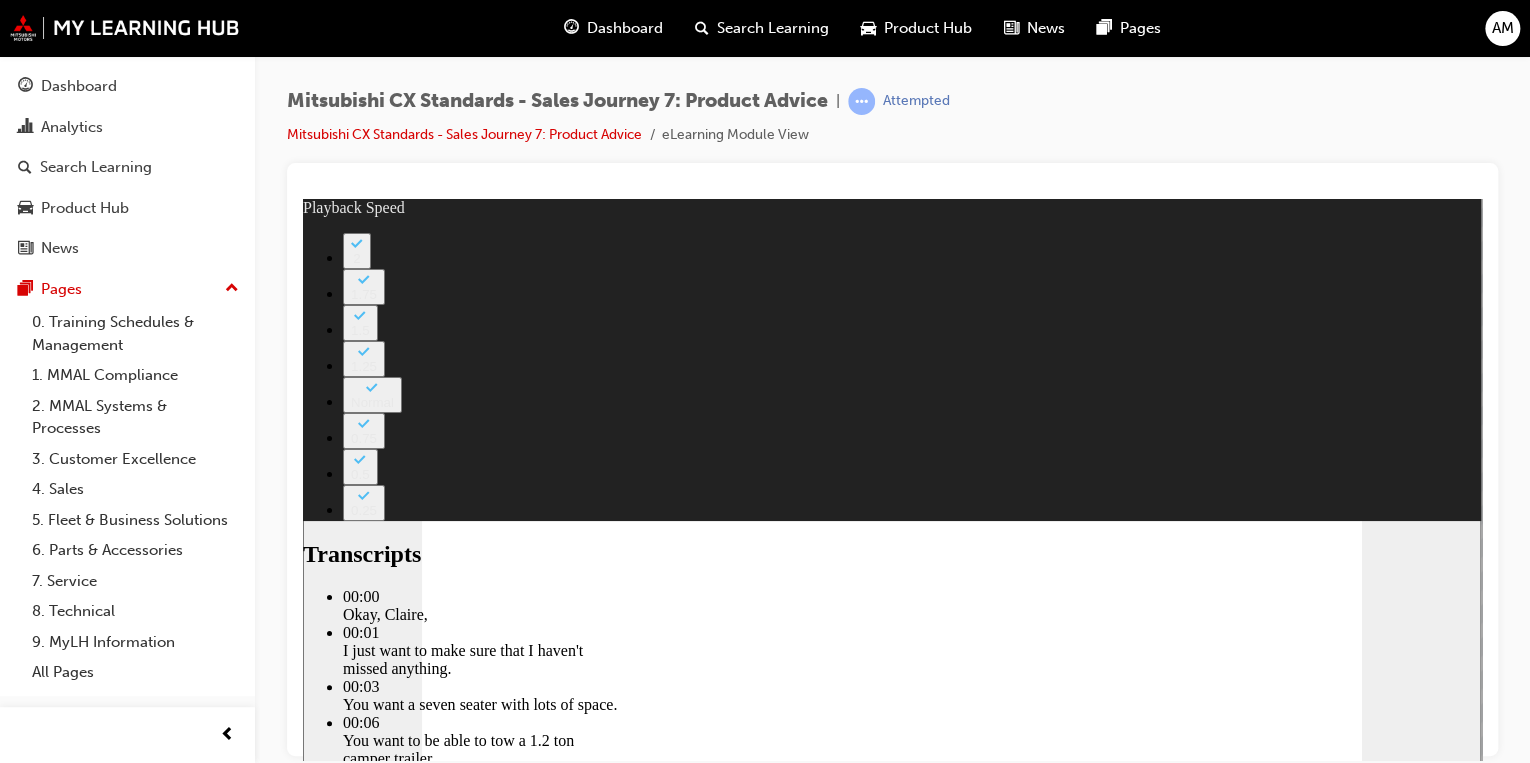 type on "89" 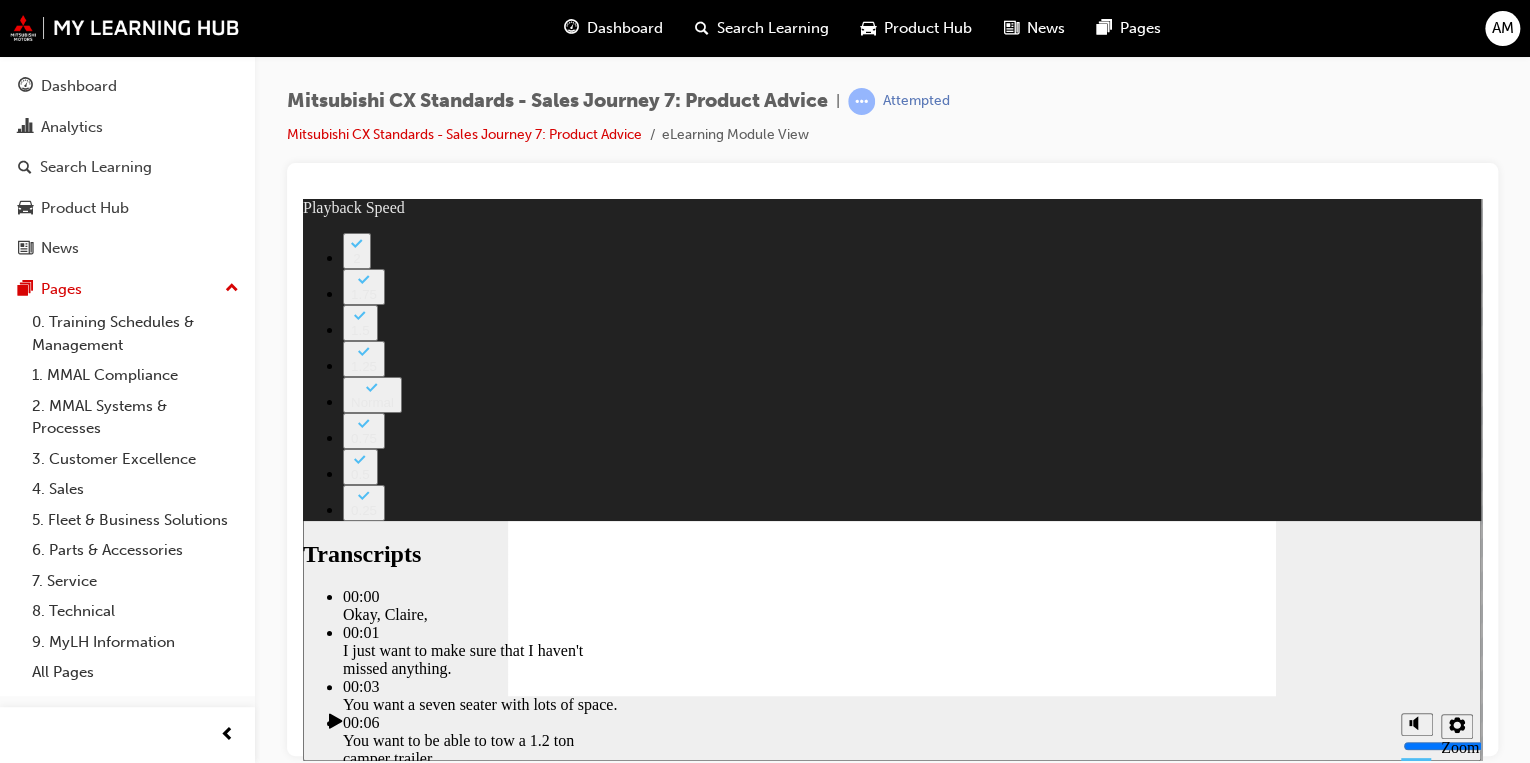 click 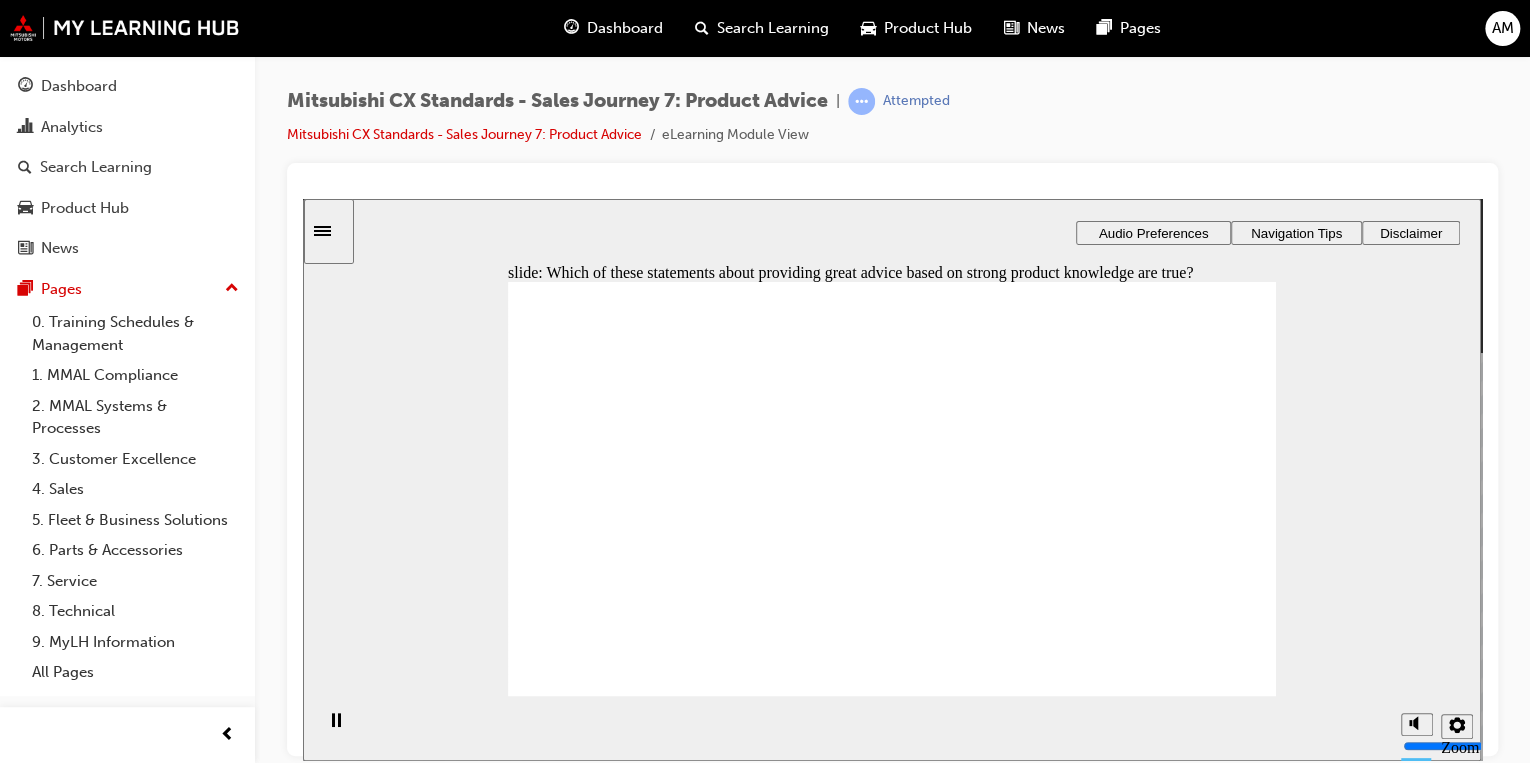 checkbox on "true" 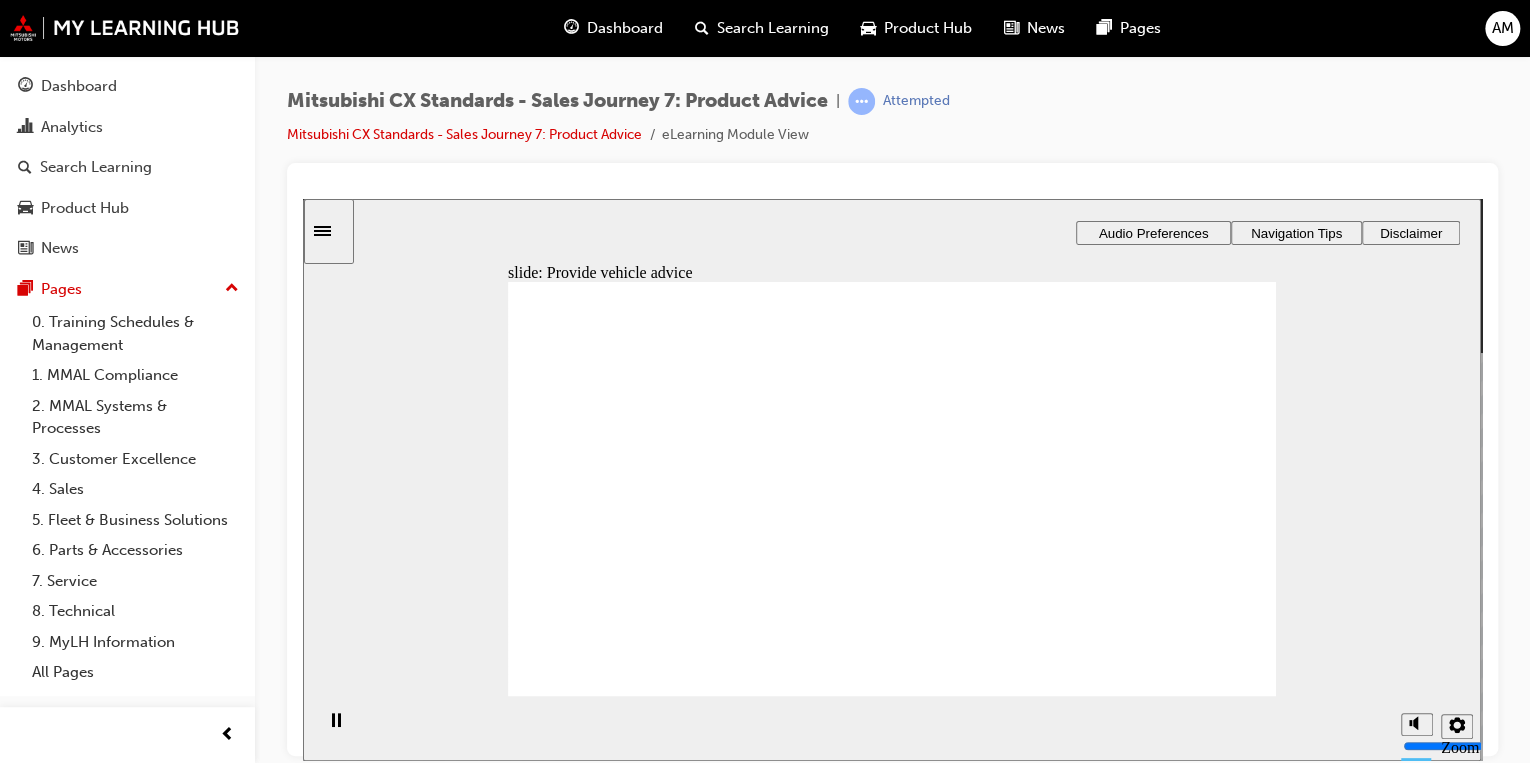 drag, startPoint x: 707, startPoint y: 550, endPoint x: 945, endPoint y: 415, distance: 273.622 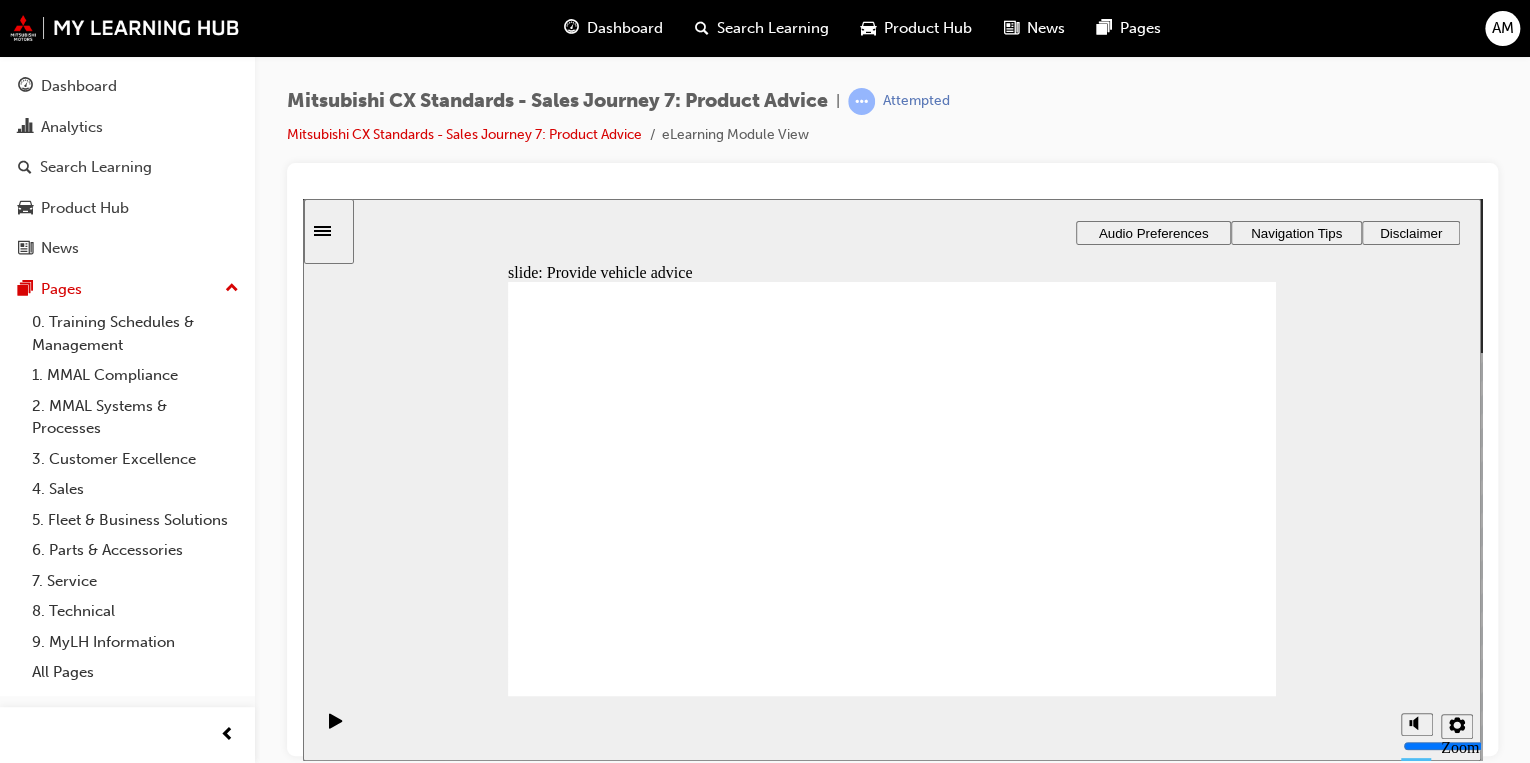 drag, startPoint x: 644, startPoint y: 545, endPoint x: 888, endPoint y: 519, distance: 245.38133 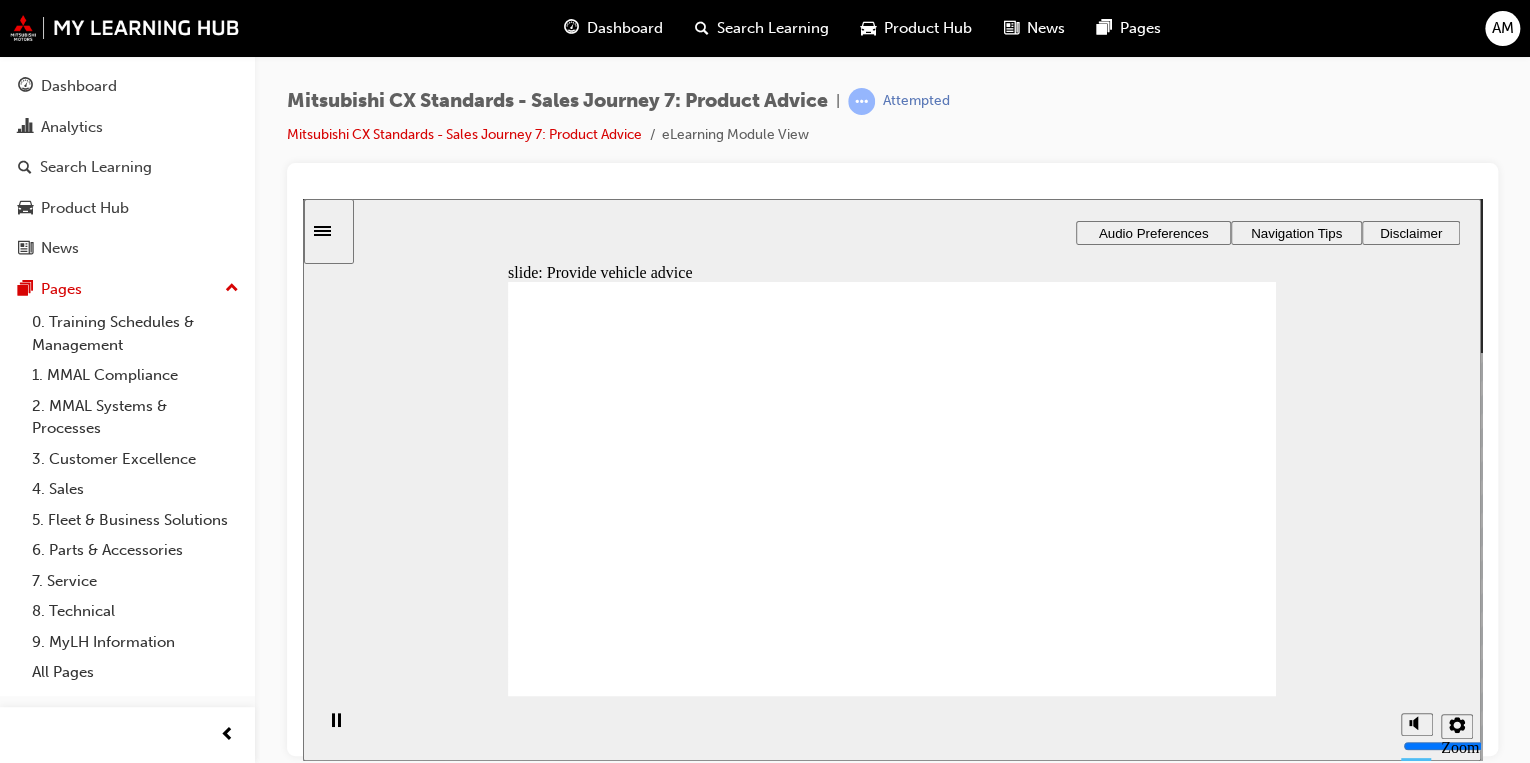 click 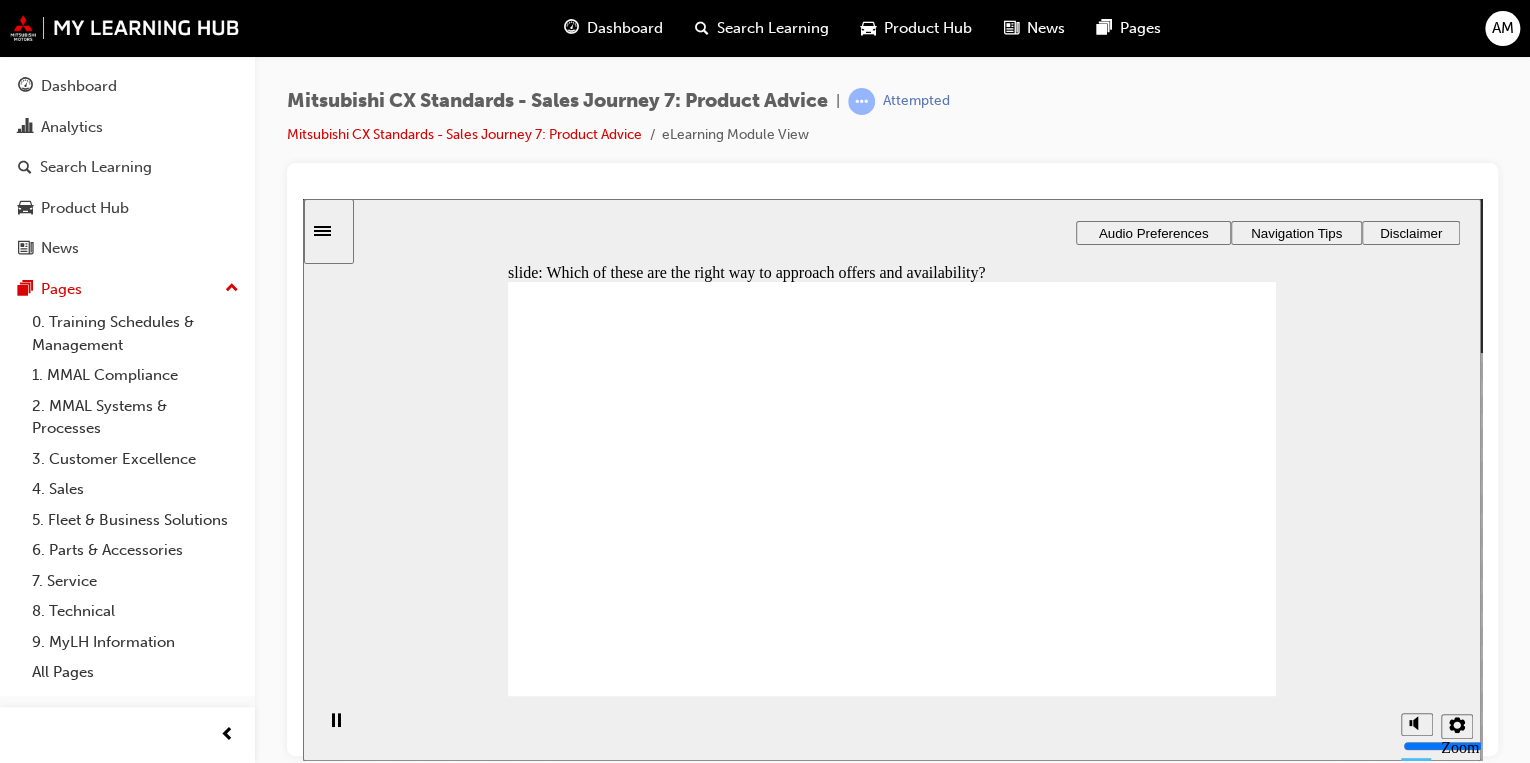 checkbox on "true" 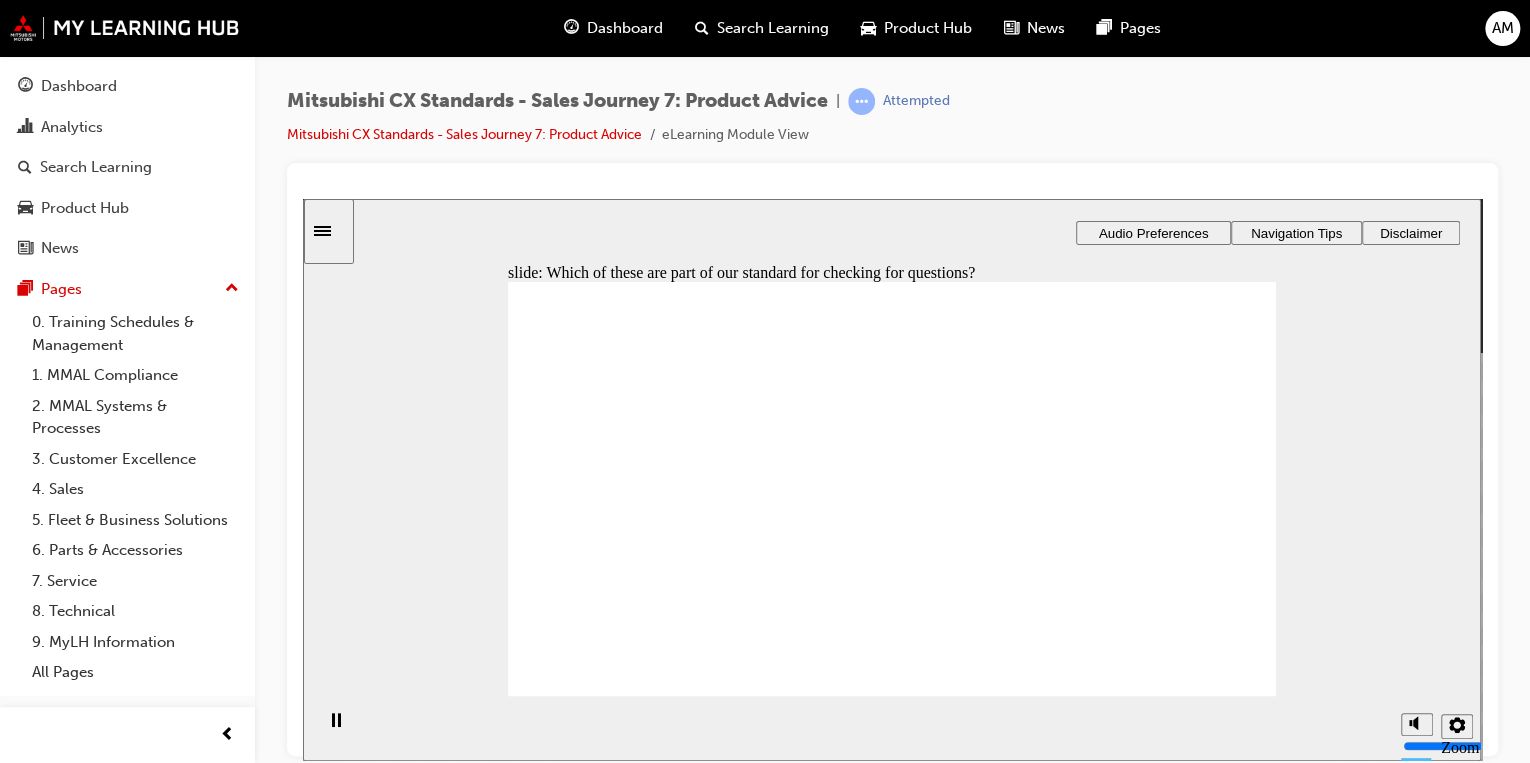 checkbox on "true" 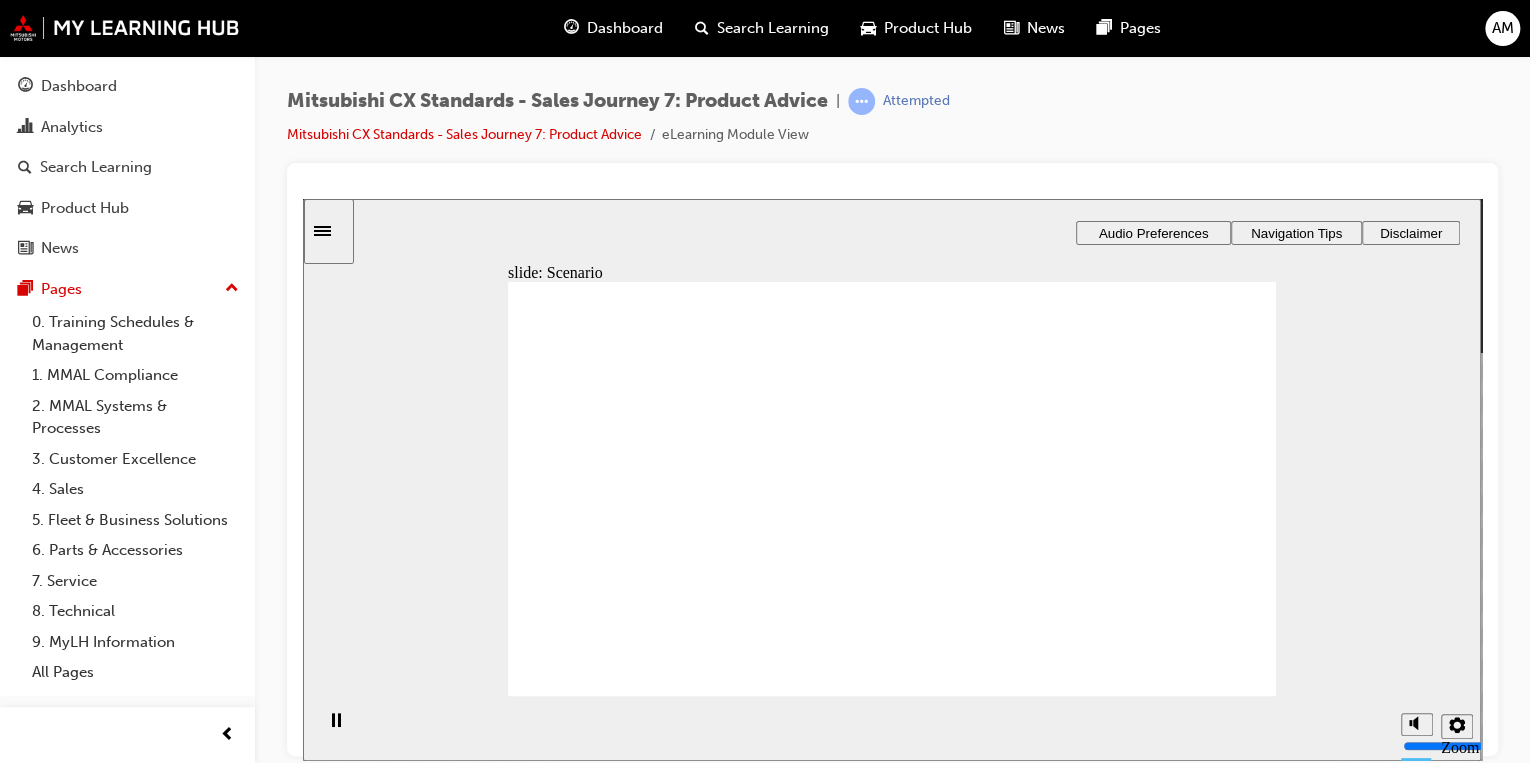 checkbox on "true" 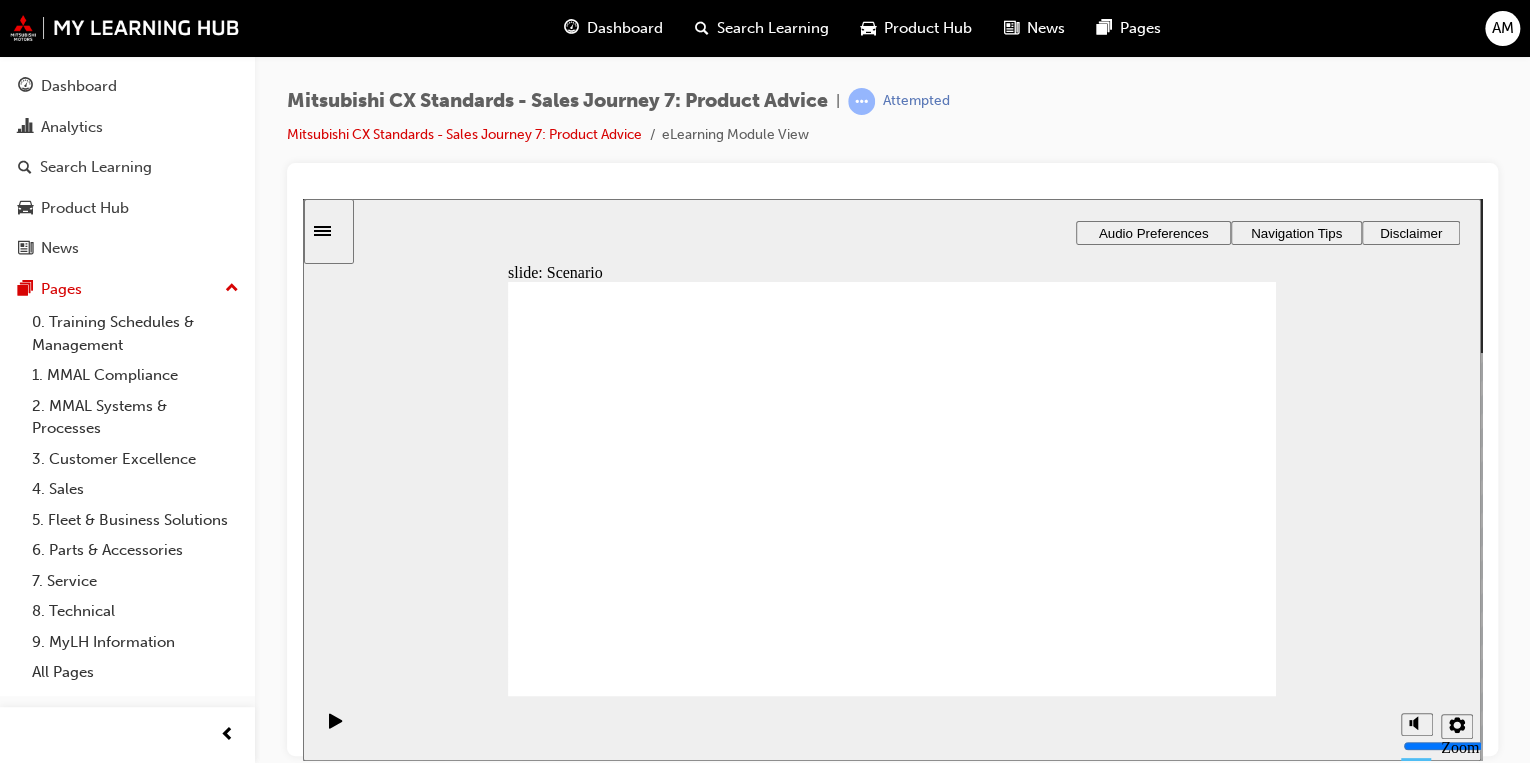 click 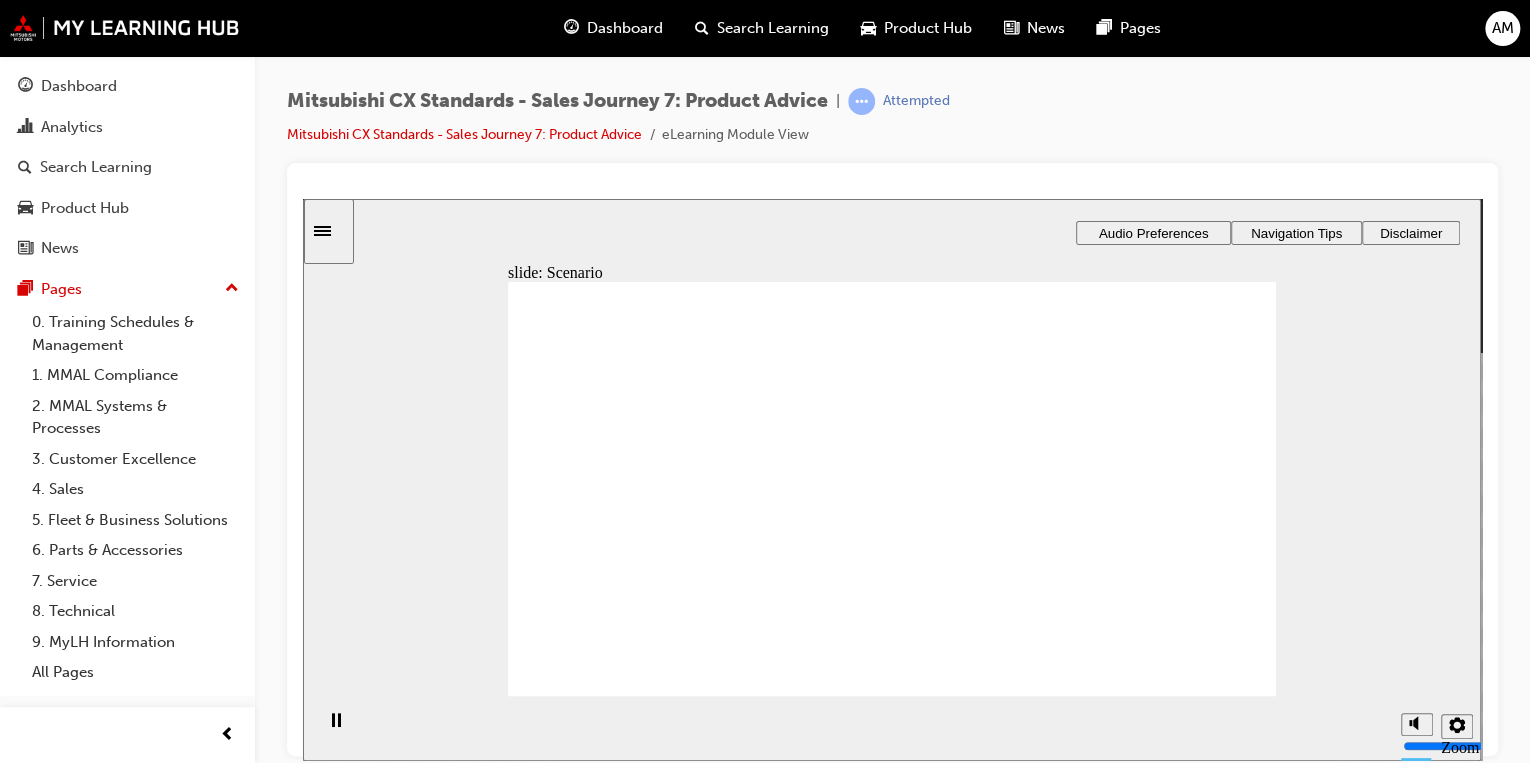 click 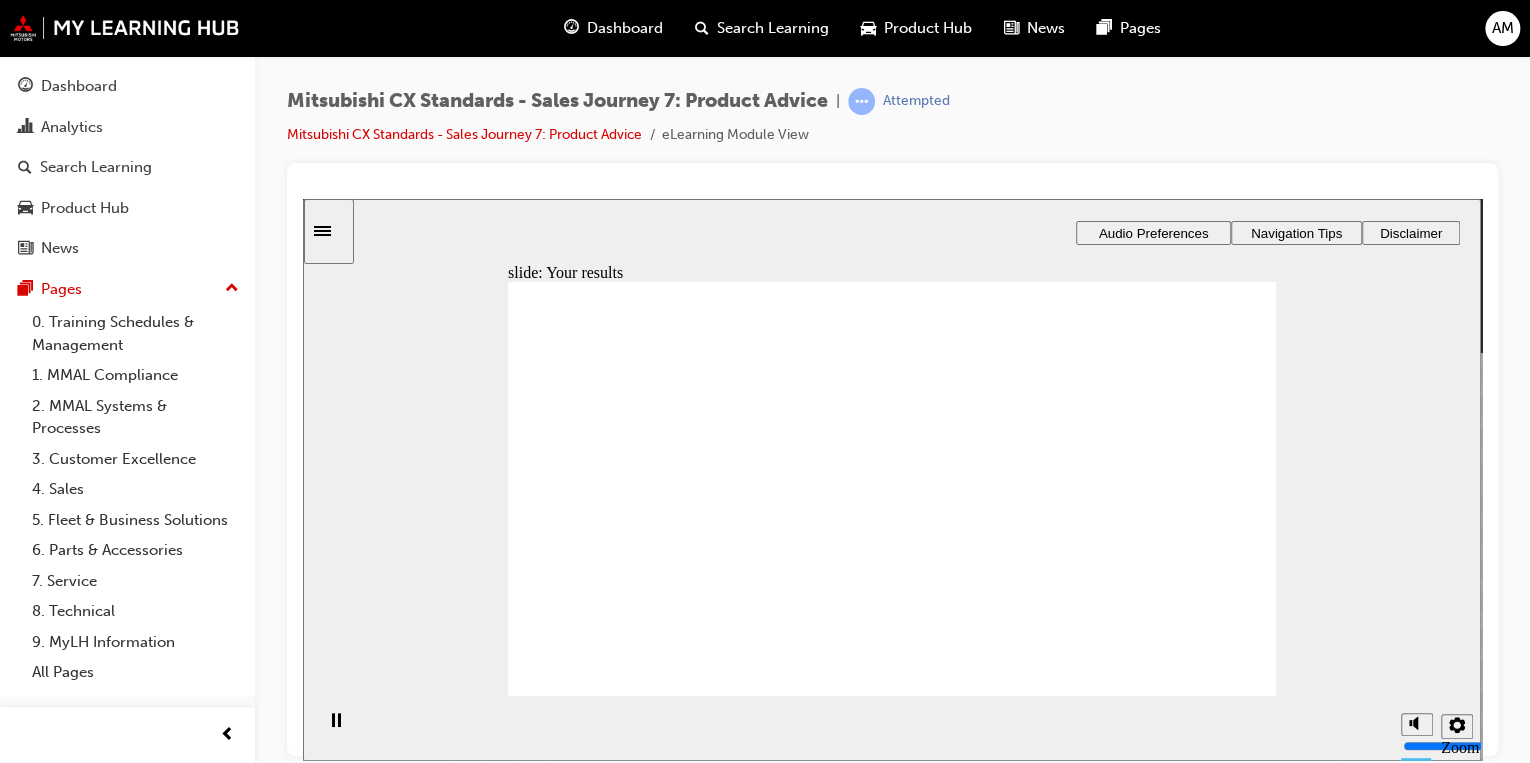 click 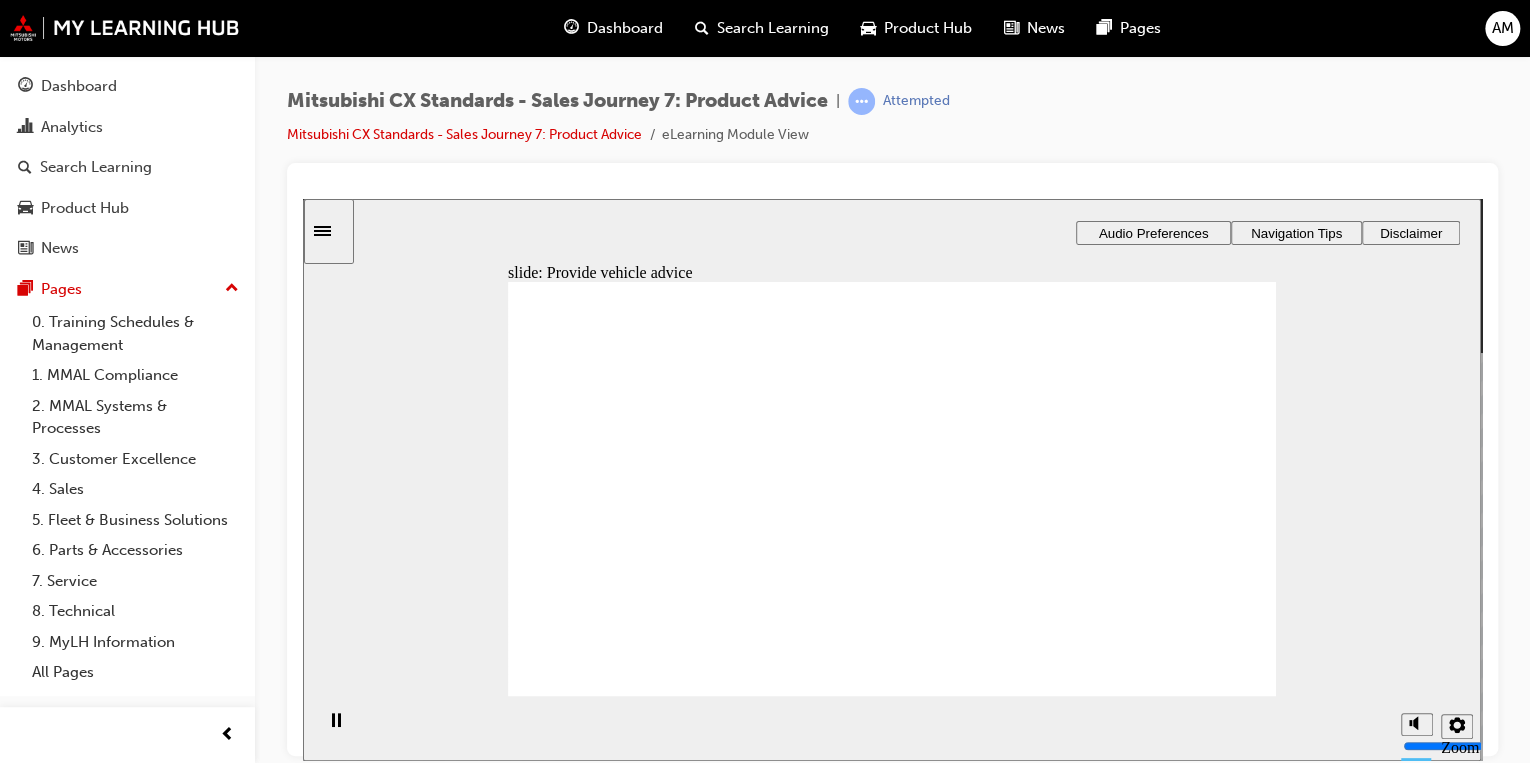 drag, startPoint x: 714, startPoint y: 509, endPoint x: 912, endPoint y: 444, distance: 208.39626 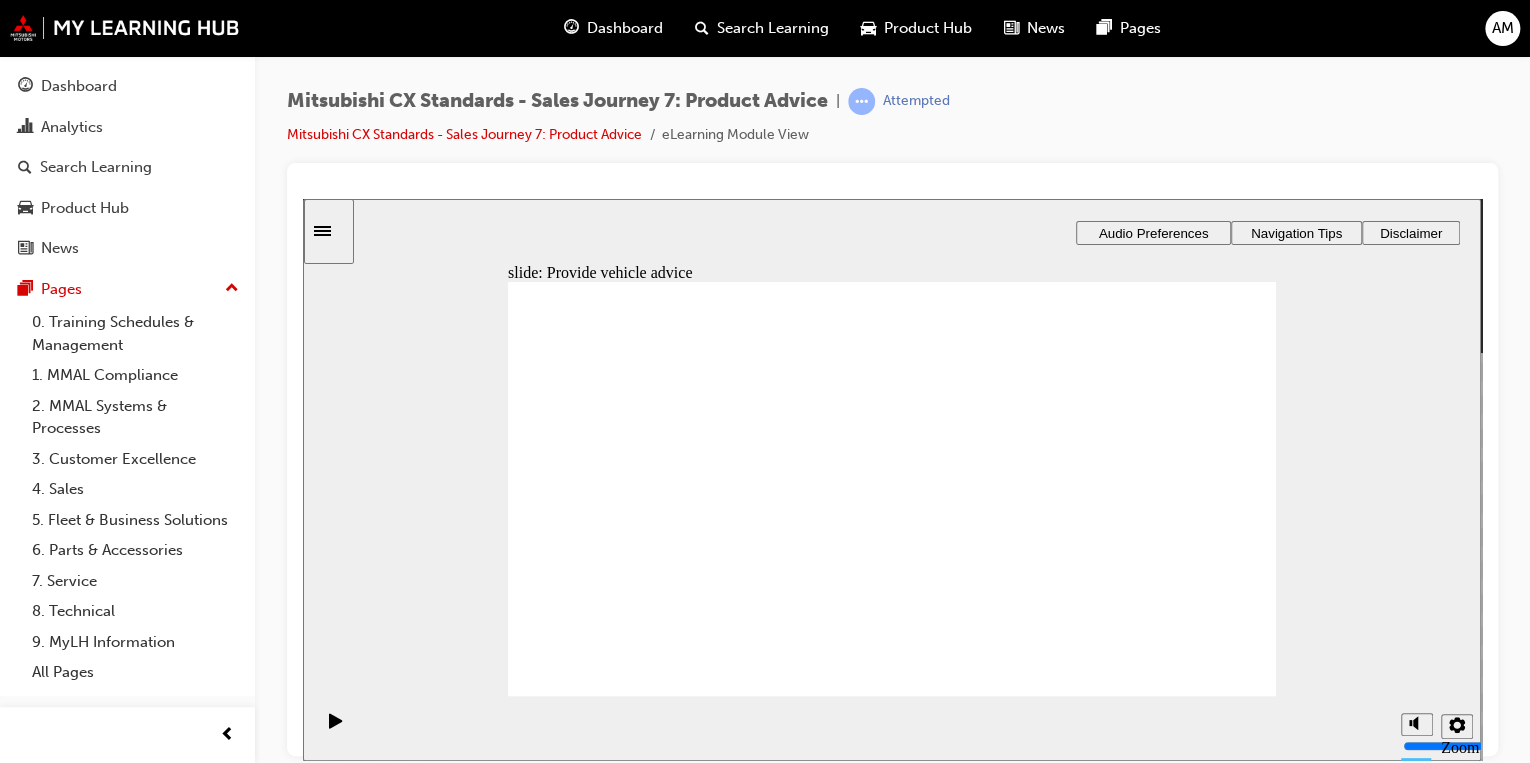 drag, startPoint x: 753, startPoint y: 534, endPoint x: 925, endPoint y: 494, distance: 176.58992 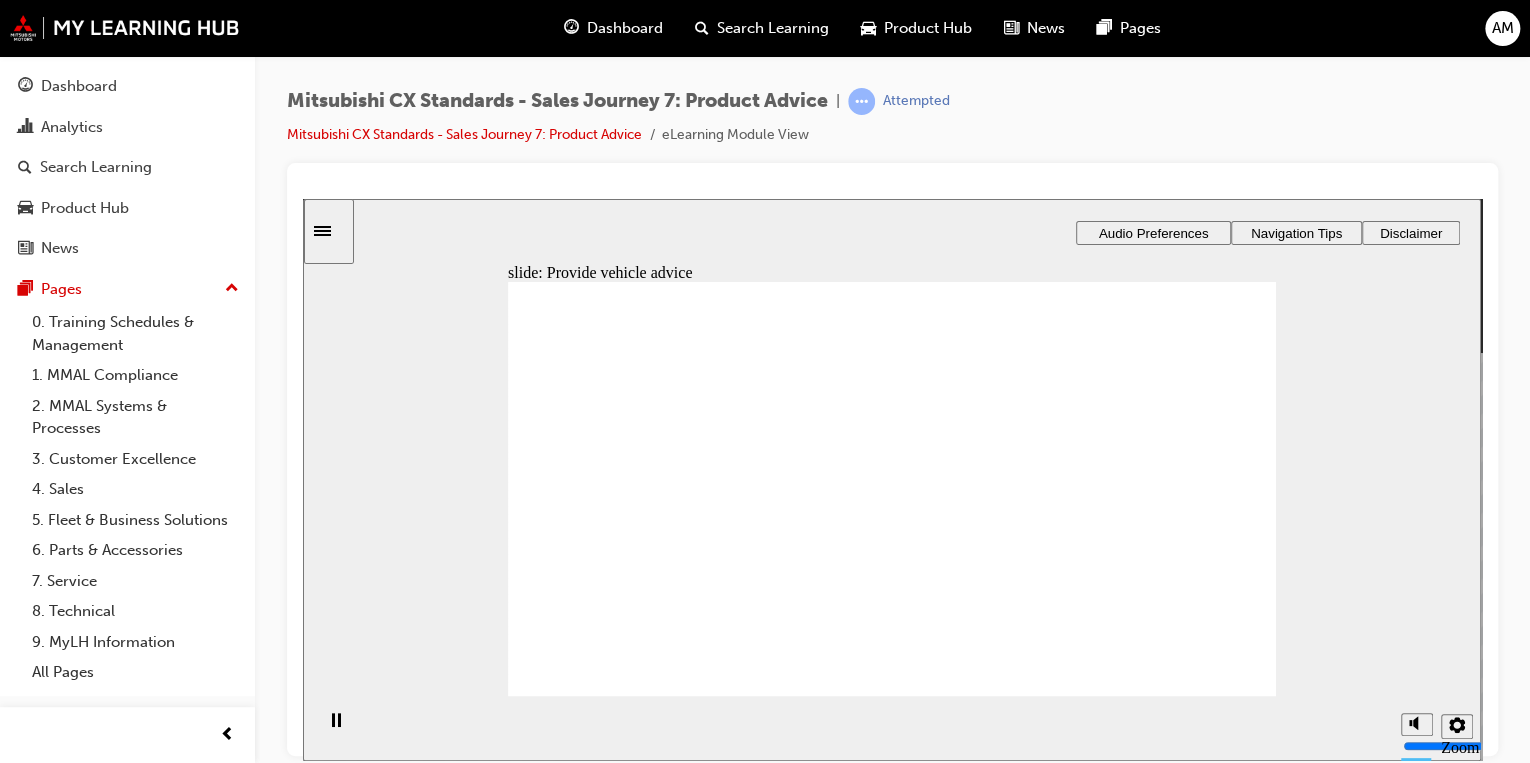 click 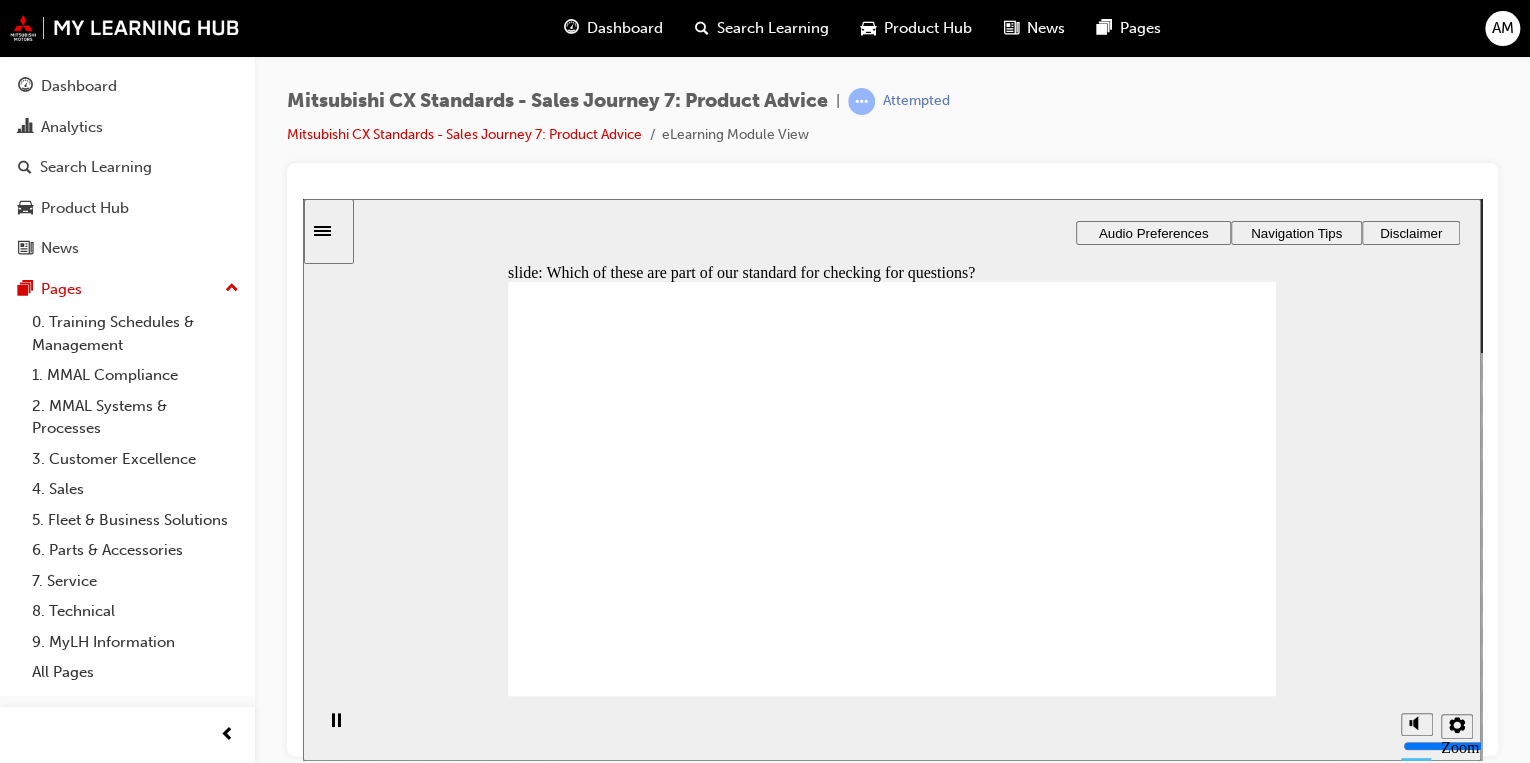 checkbox on "true" 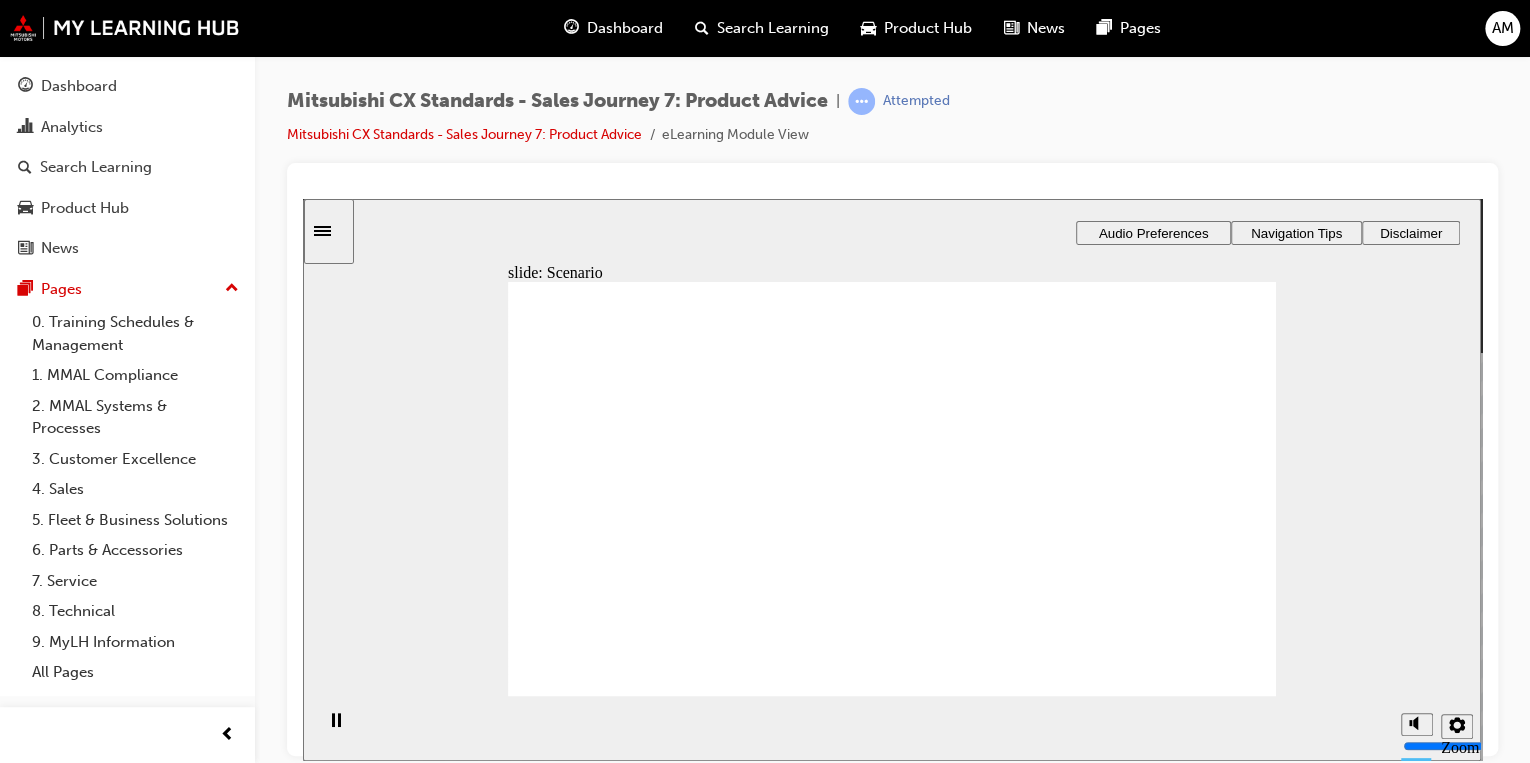 checkbox on "true" 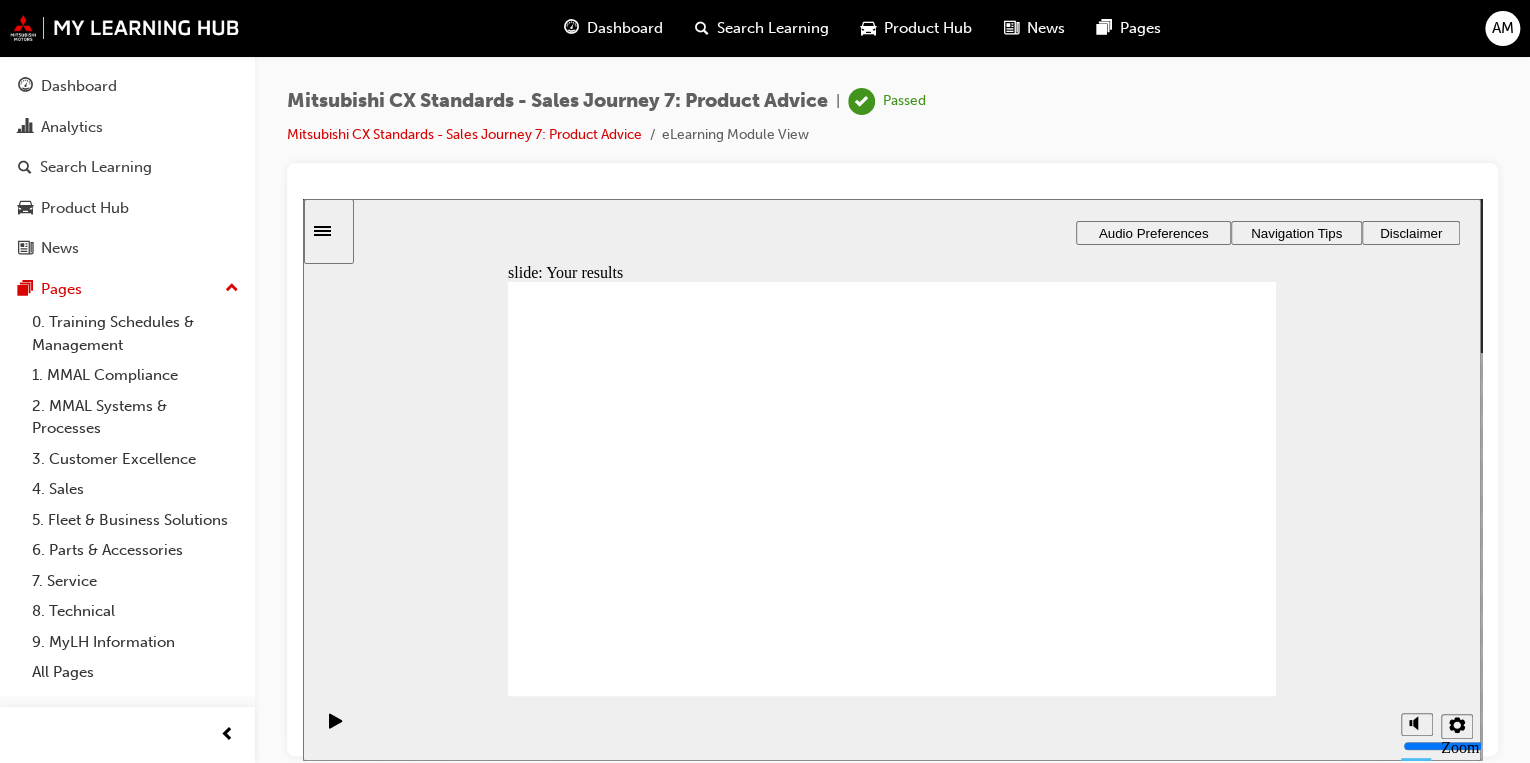click 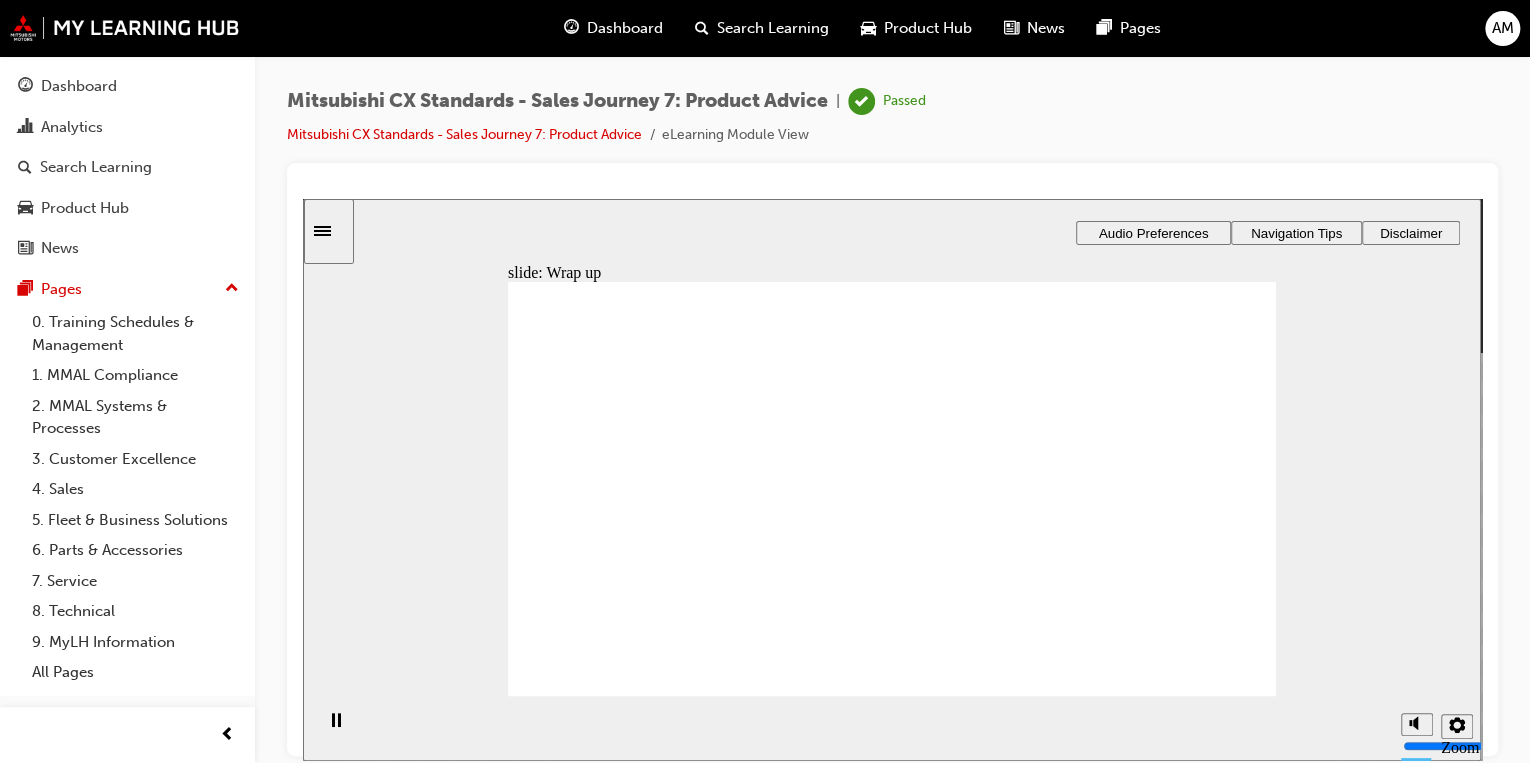 click 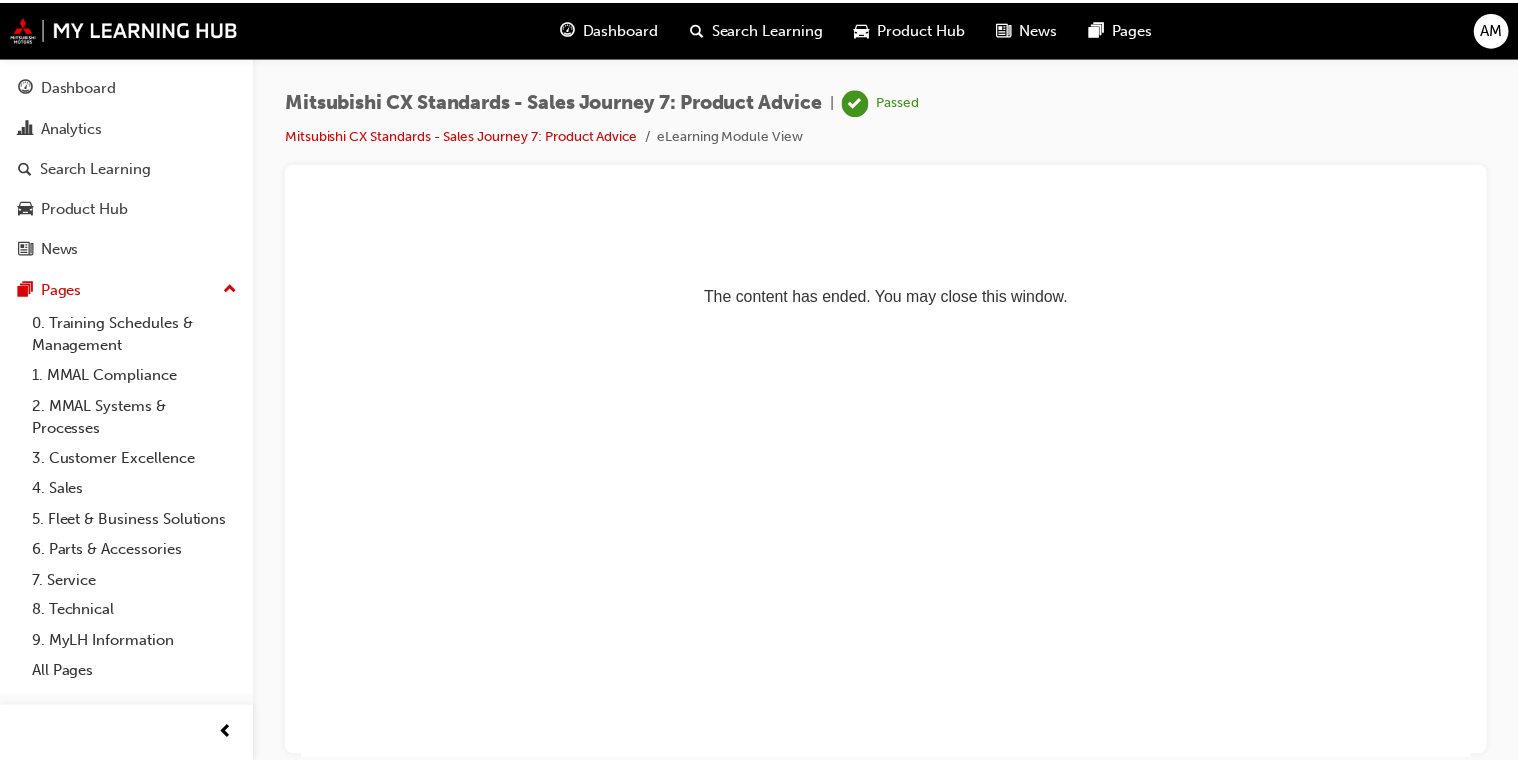 scroll, scrollTop: 0, scrollLeft: 0, axis: both 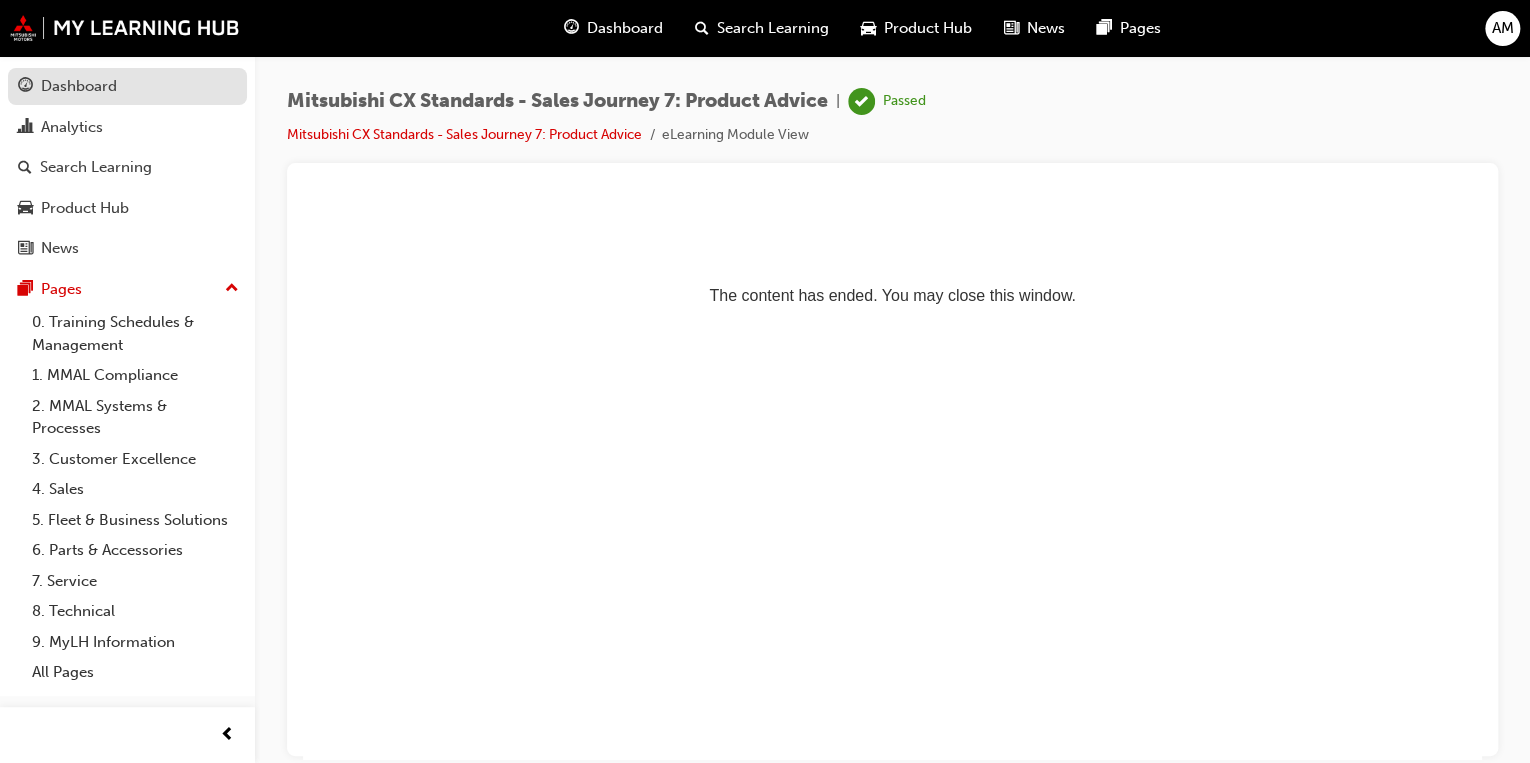 click on "Dashboard" at bounding box center (127, 86) 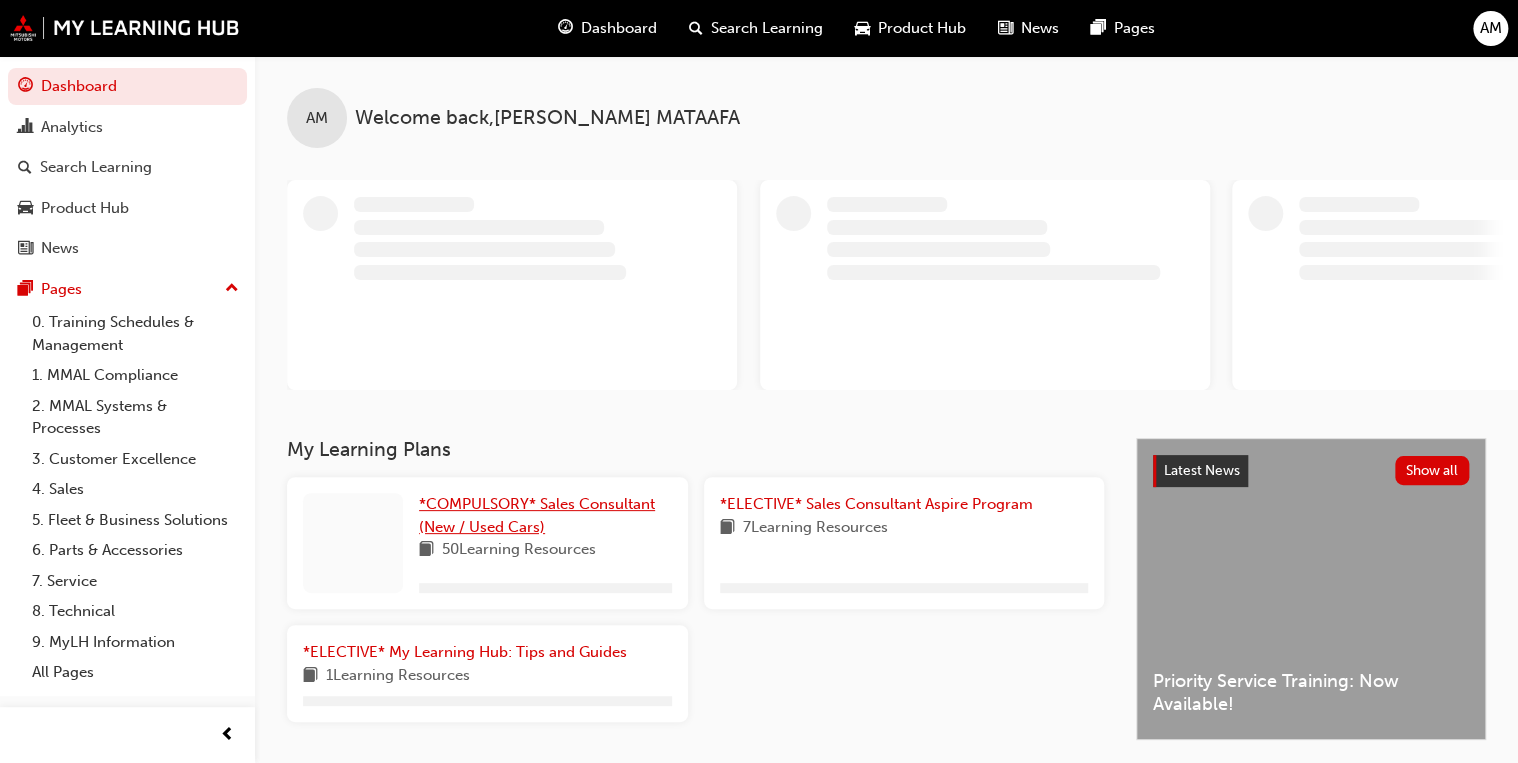 click on "*COMPULSORY* Sales Consultant (New / Used Cars)" at bounding box center (537, 515) 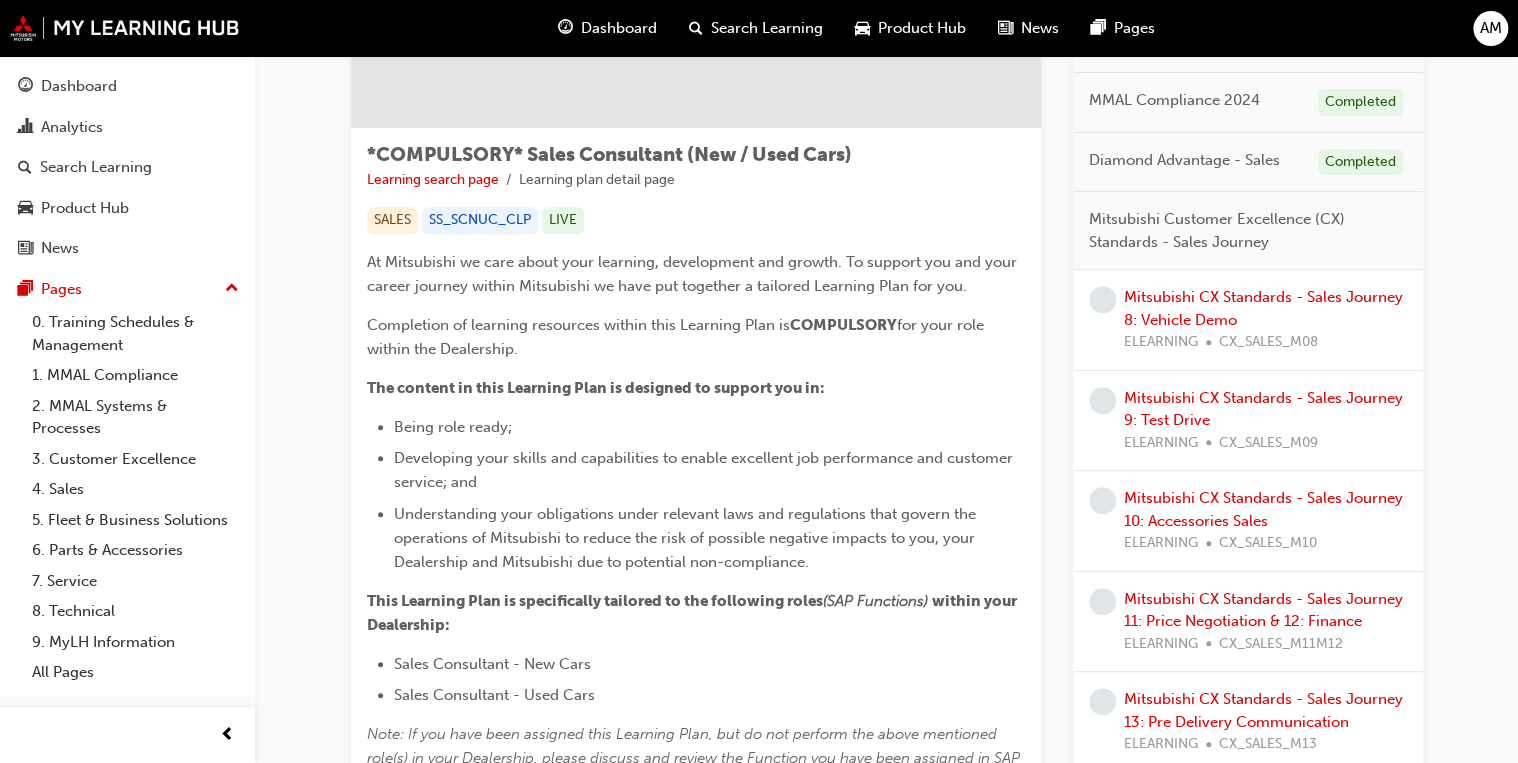scroll, scrollTop: 320, scrollLeft: 0, axis: vertical 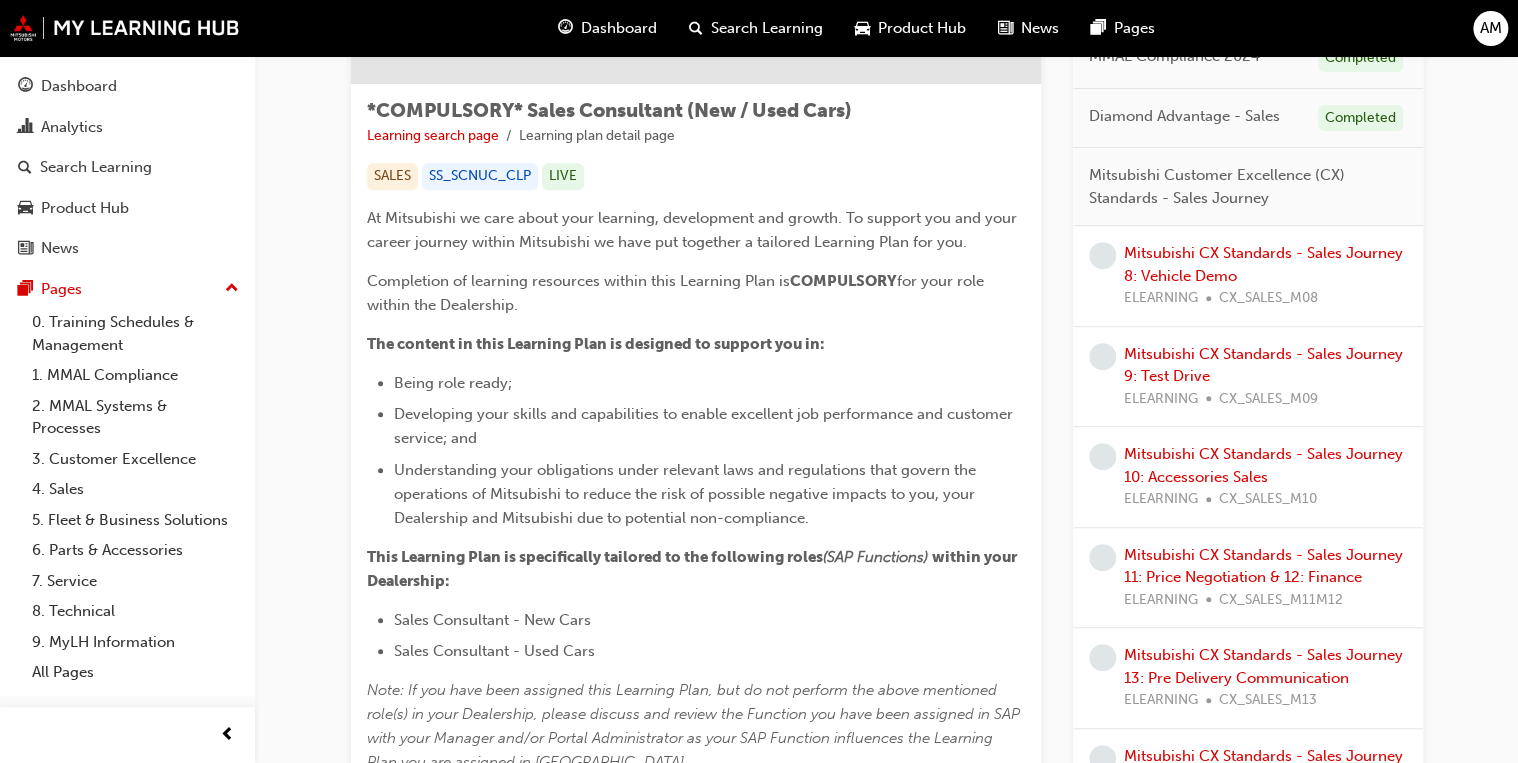 click on "ELEARNING" at bounding box center [1161, 298] 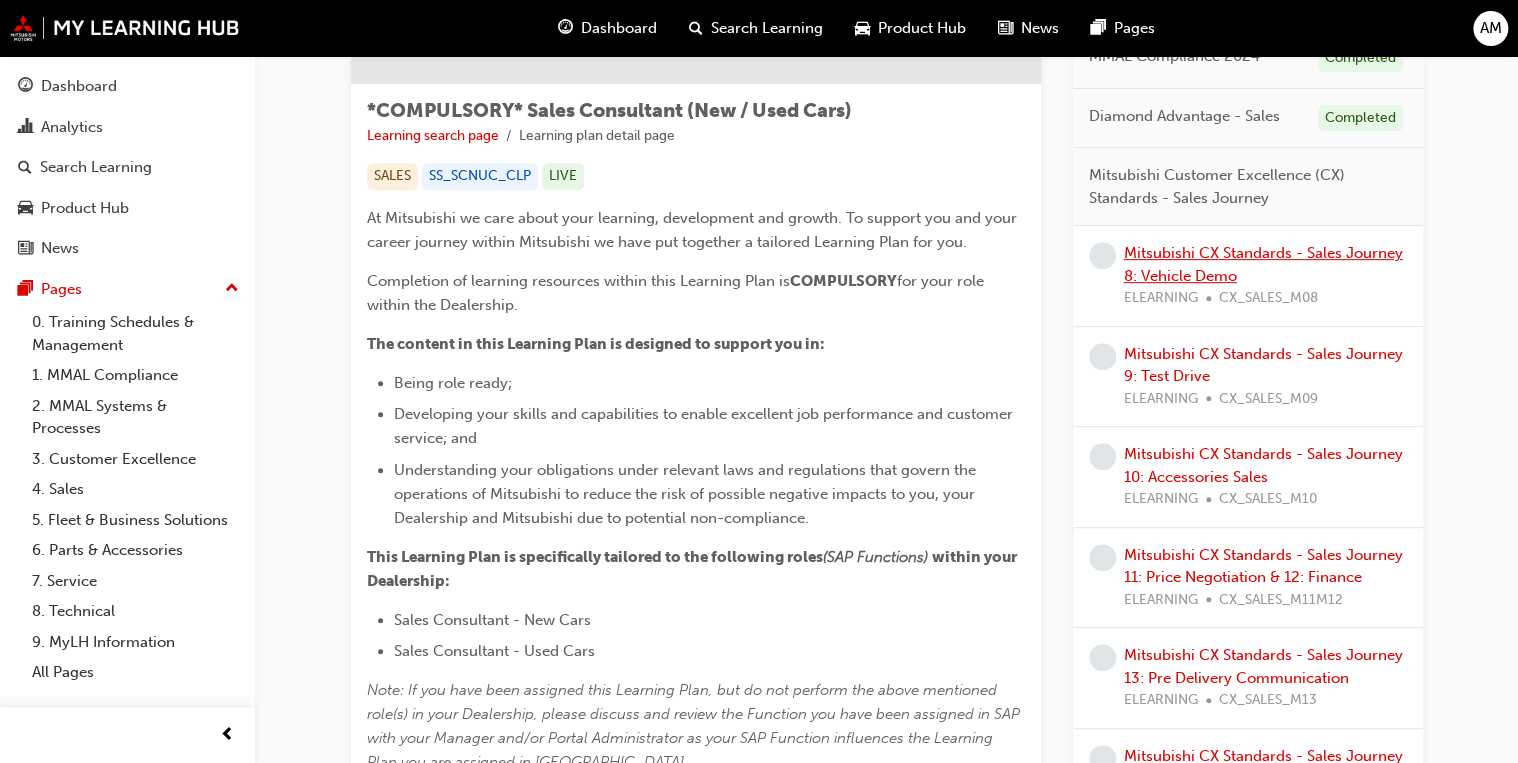 click on "Mitsubishi CX Standards - Sales Journey 8: Vehicle Demo" at bounding box center [1263, 264] 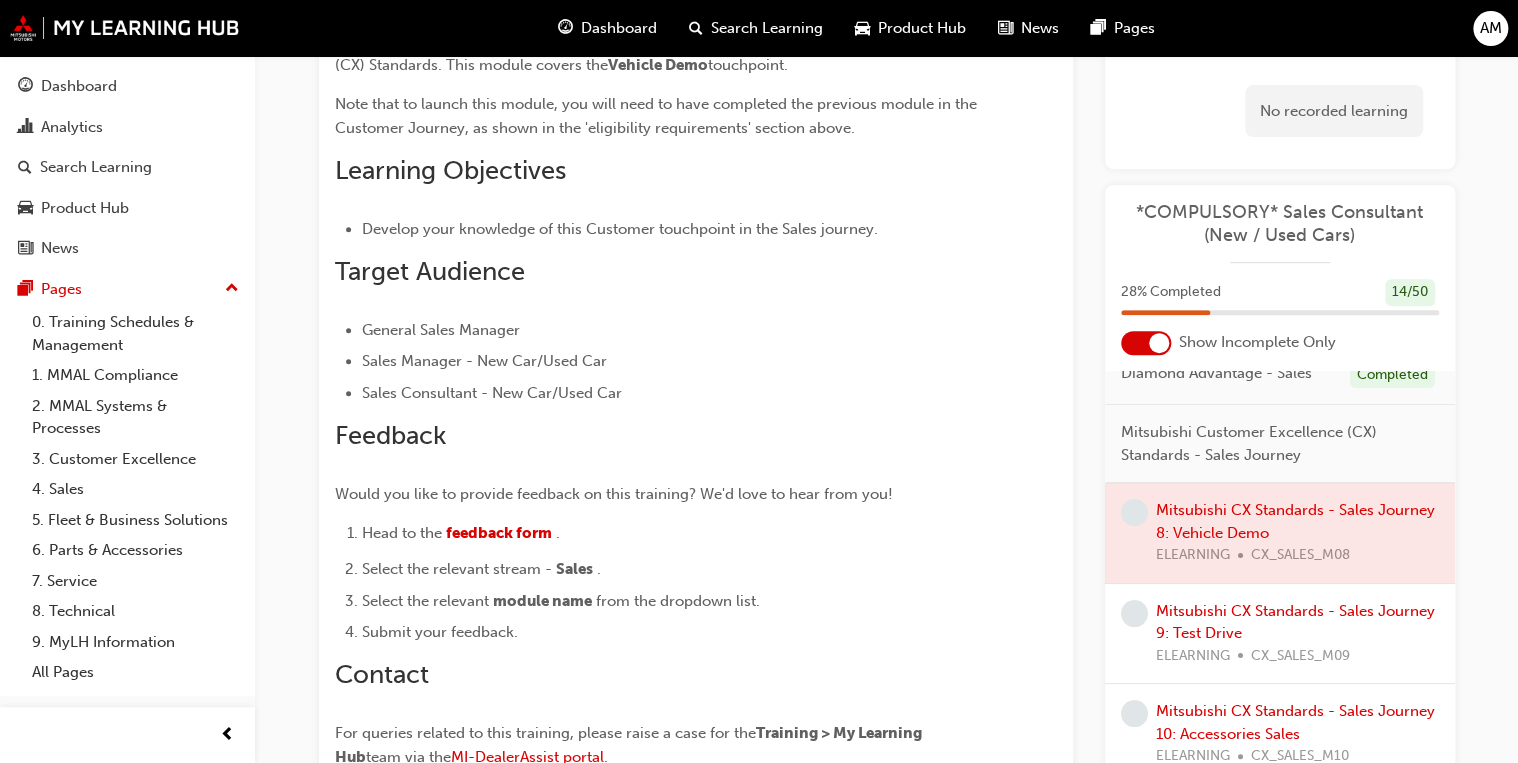 scroll, scrollTop: 480, scrollLeft: 0, axis: vertical 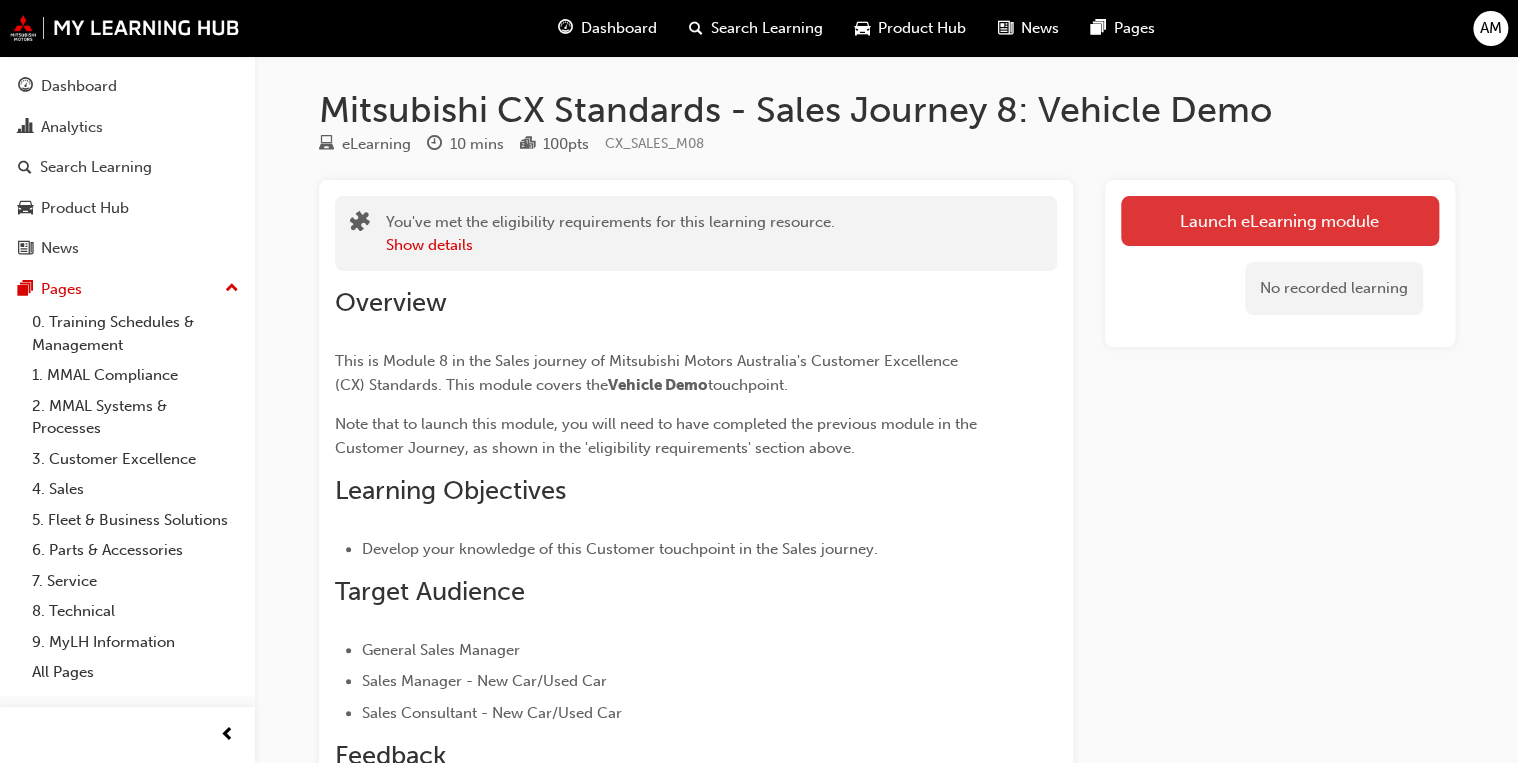 click on "Launch eLearning module" at bounding box center [1280, 221] 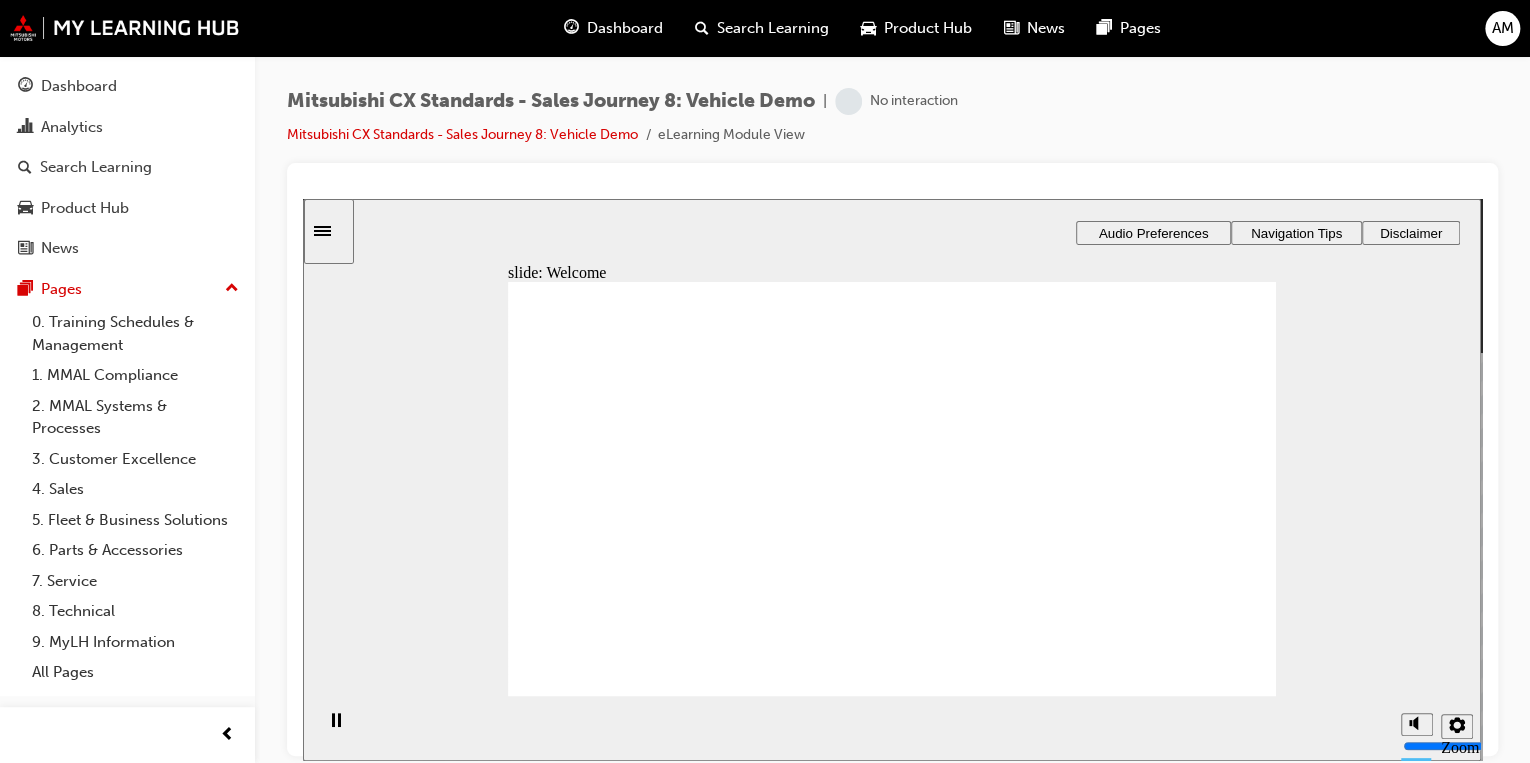scroll, scrollTop: 0, scrollLeft: 0, axis: both 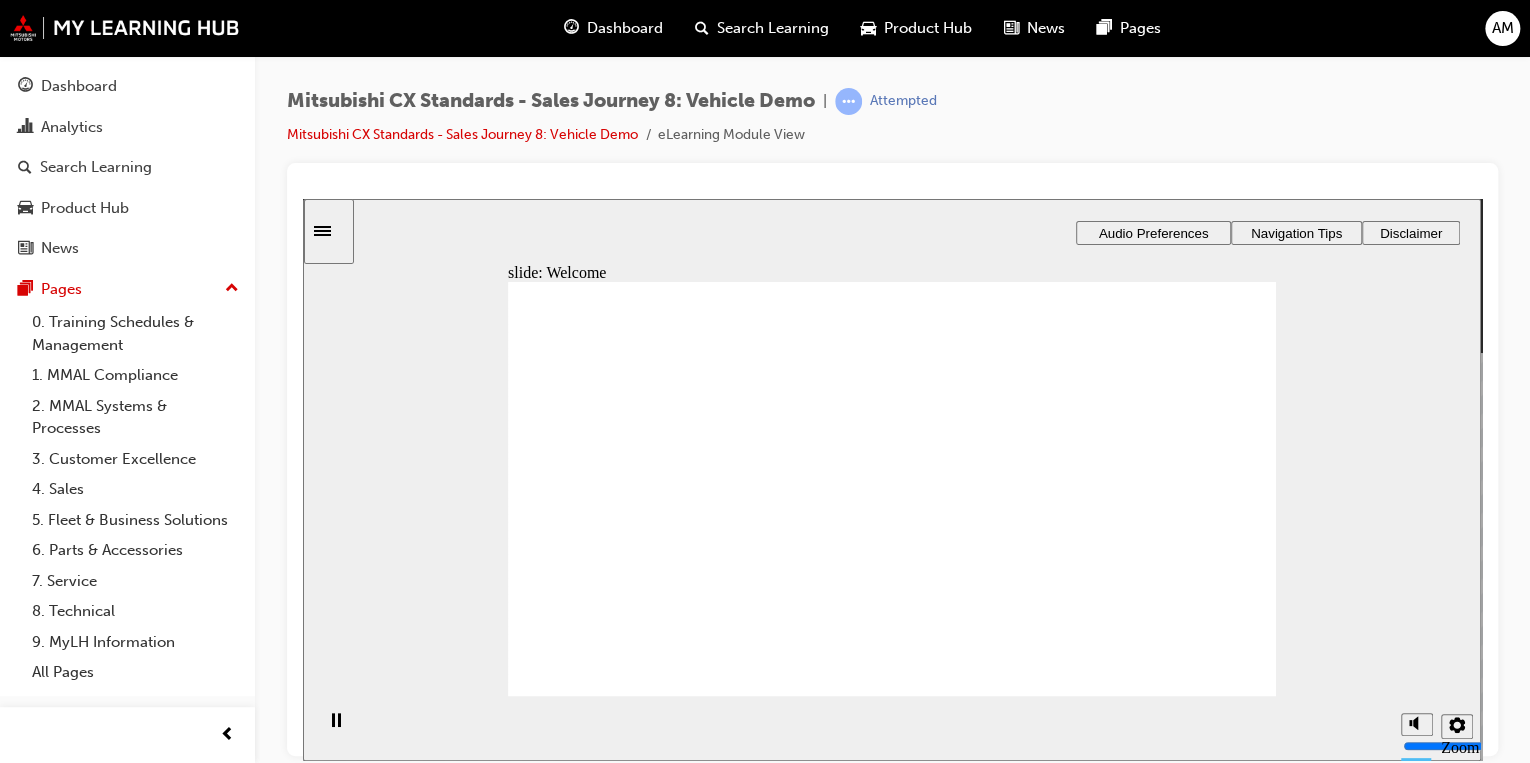 click 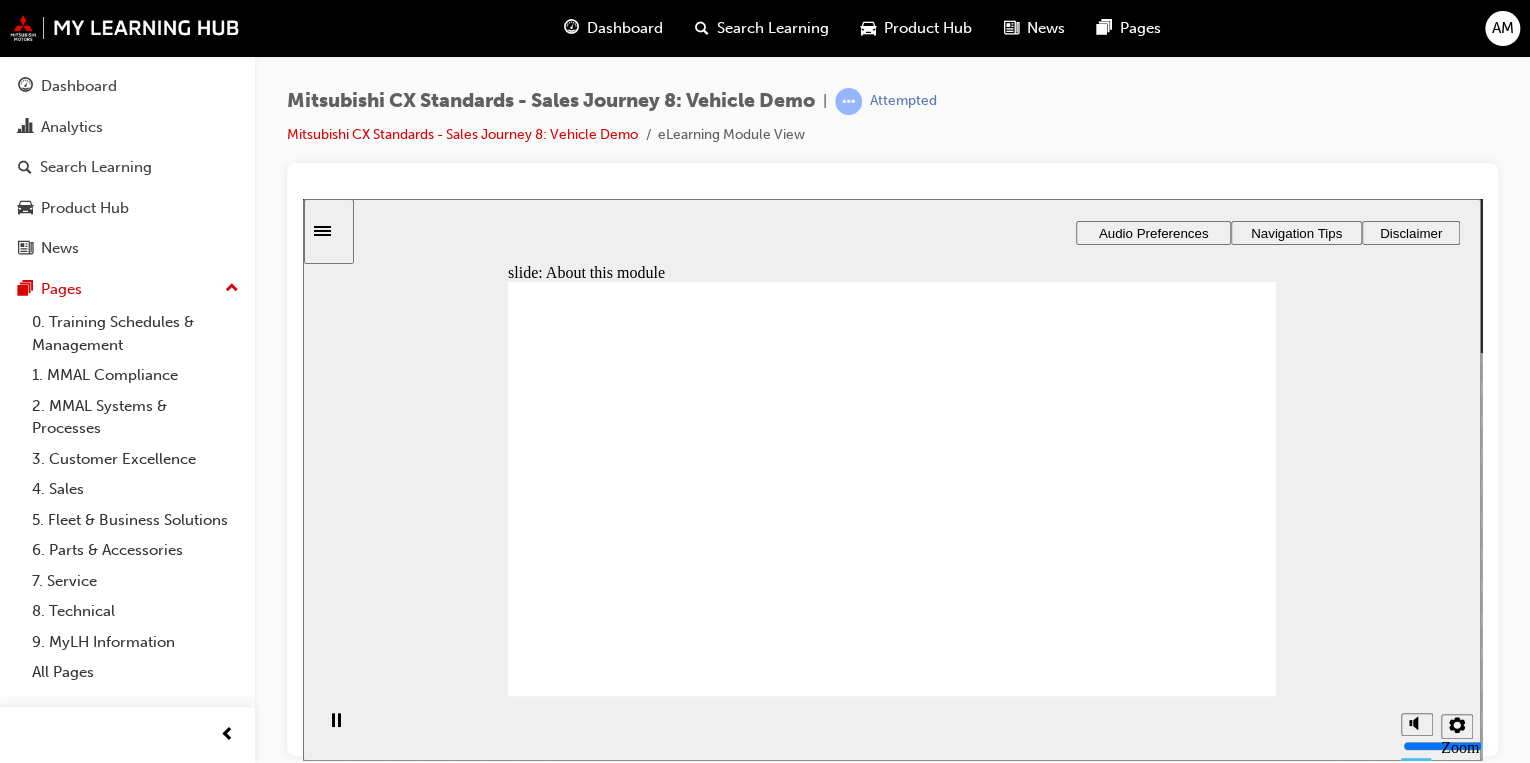 click 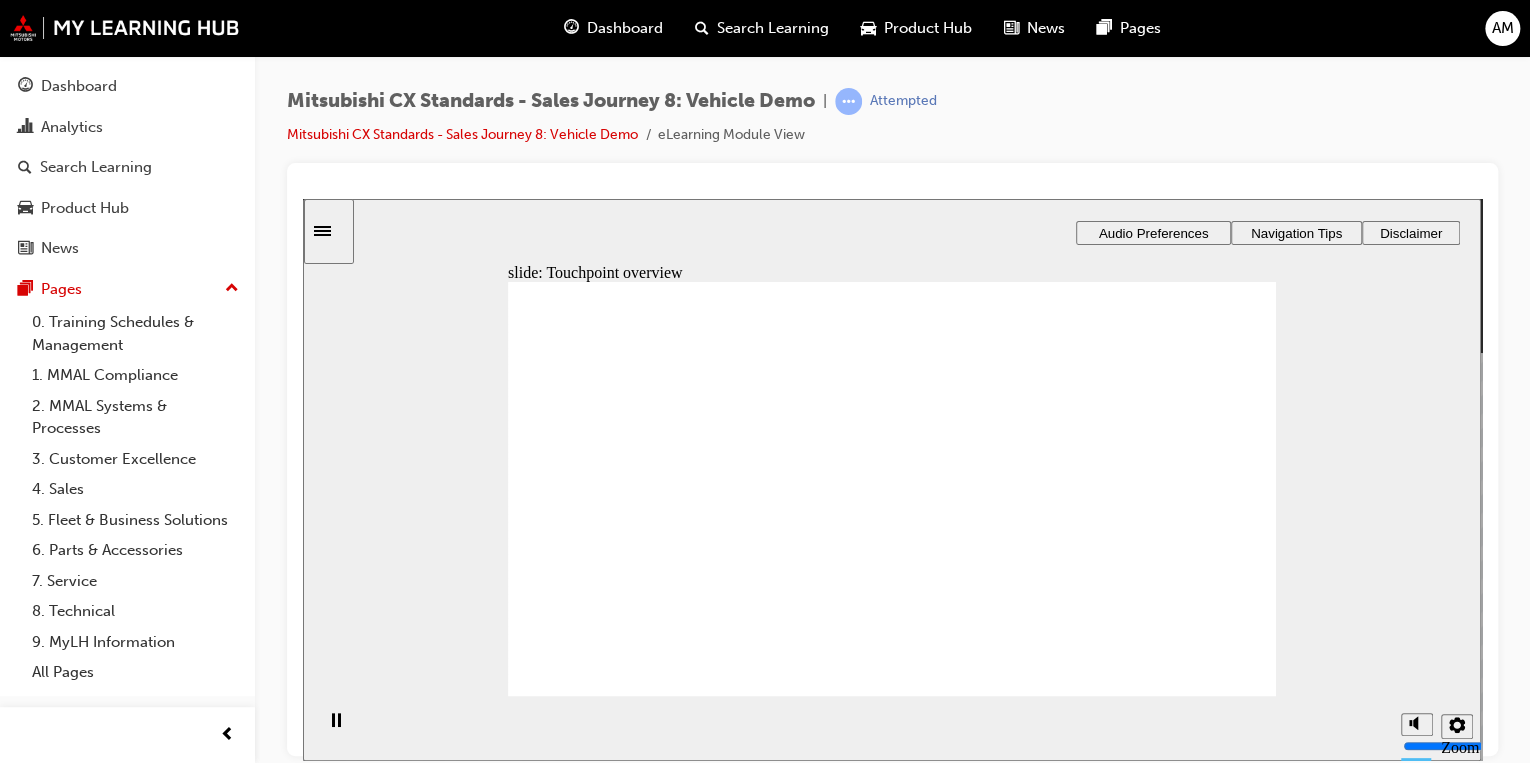 click 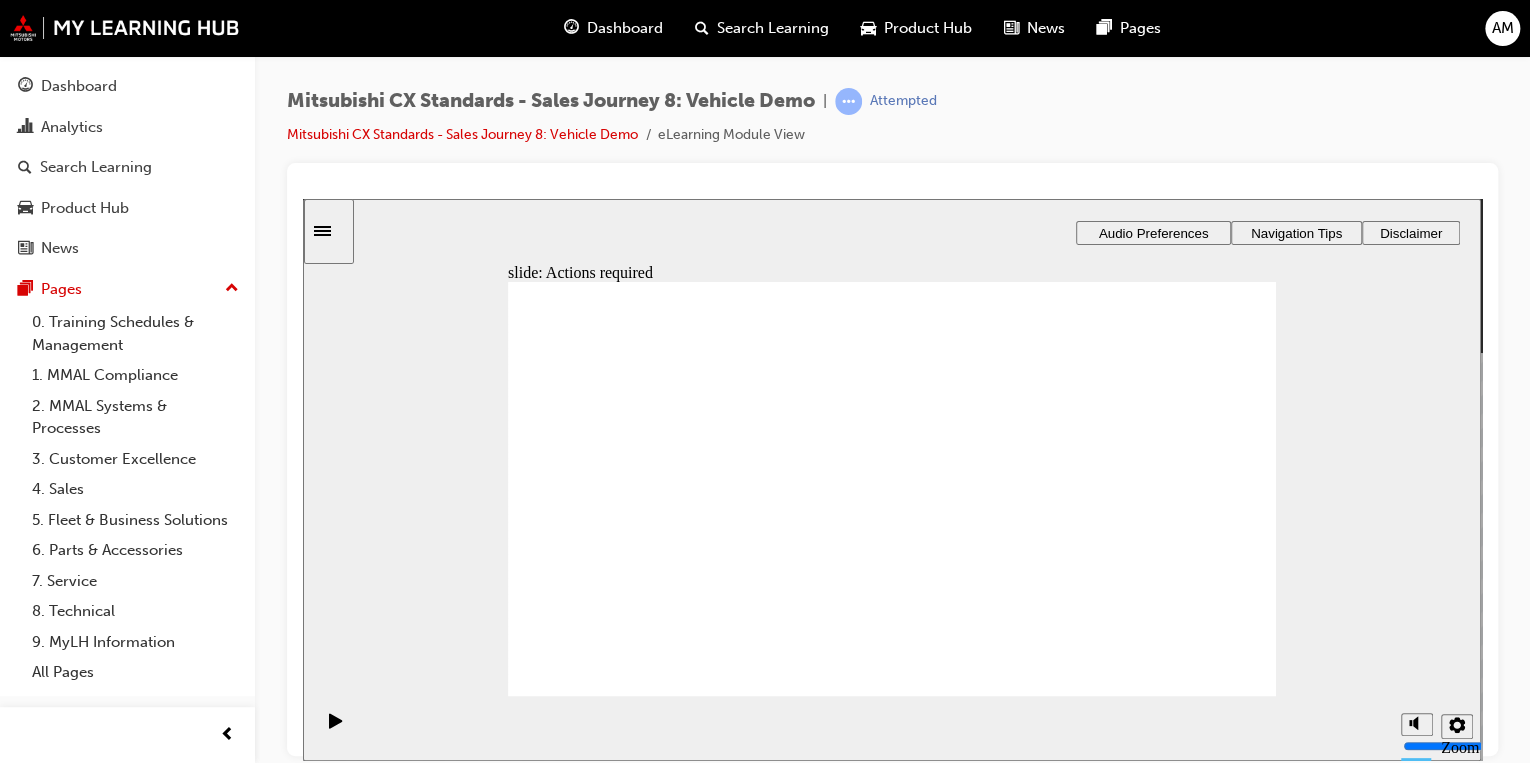 click 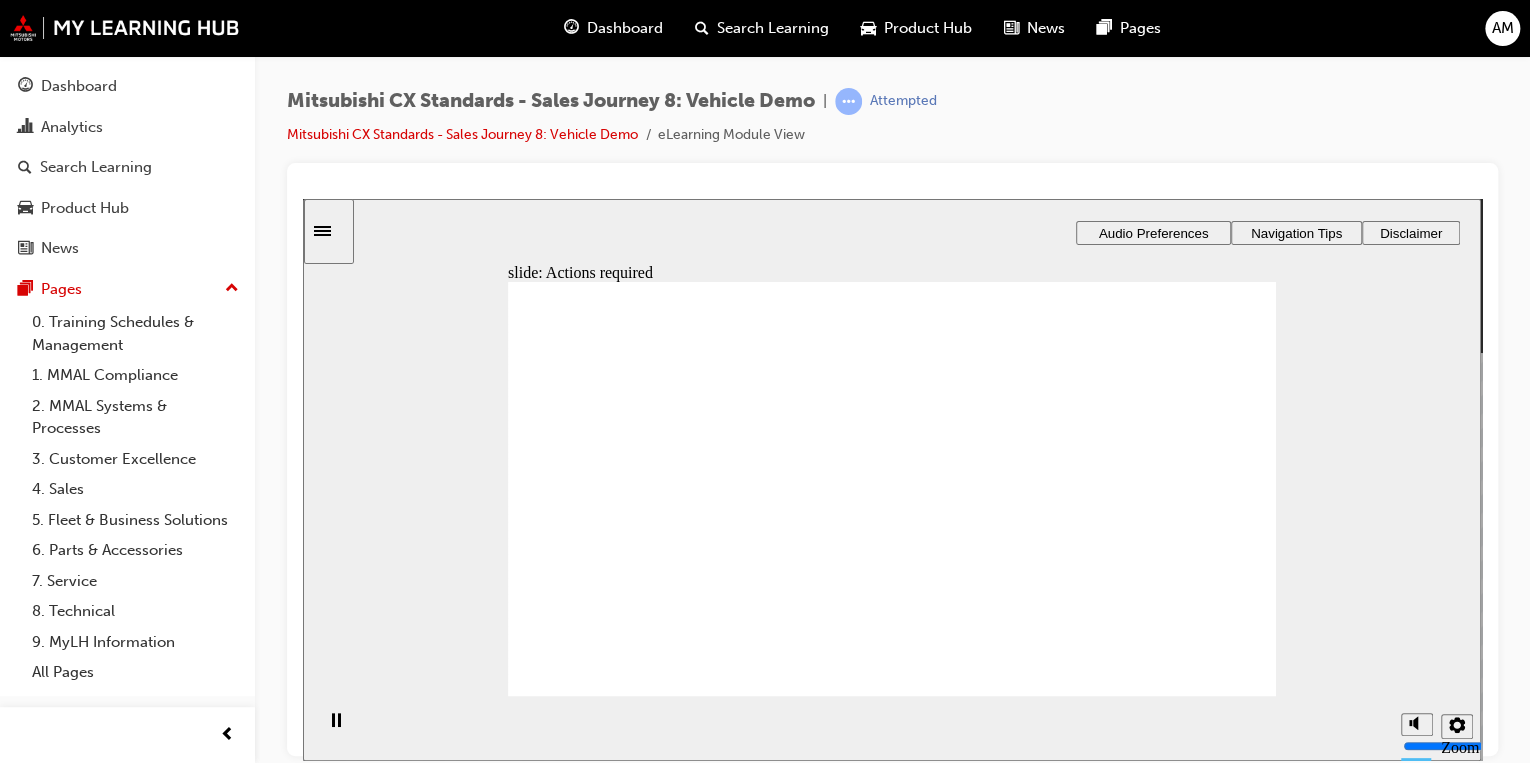 click 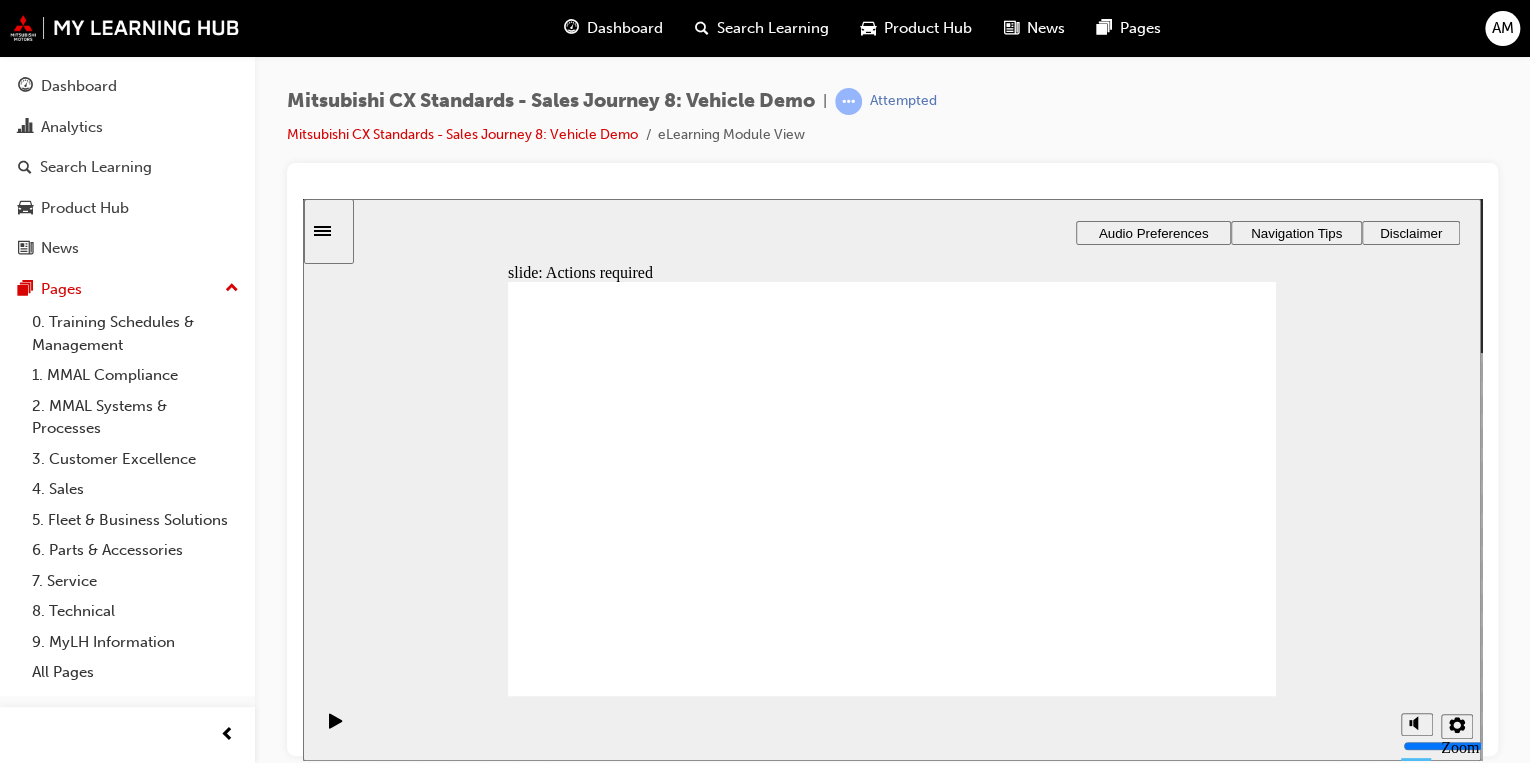 click 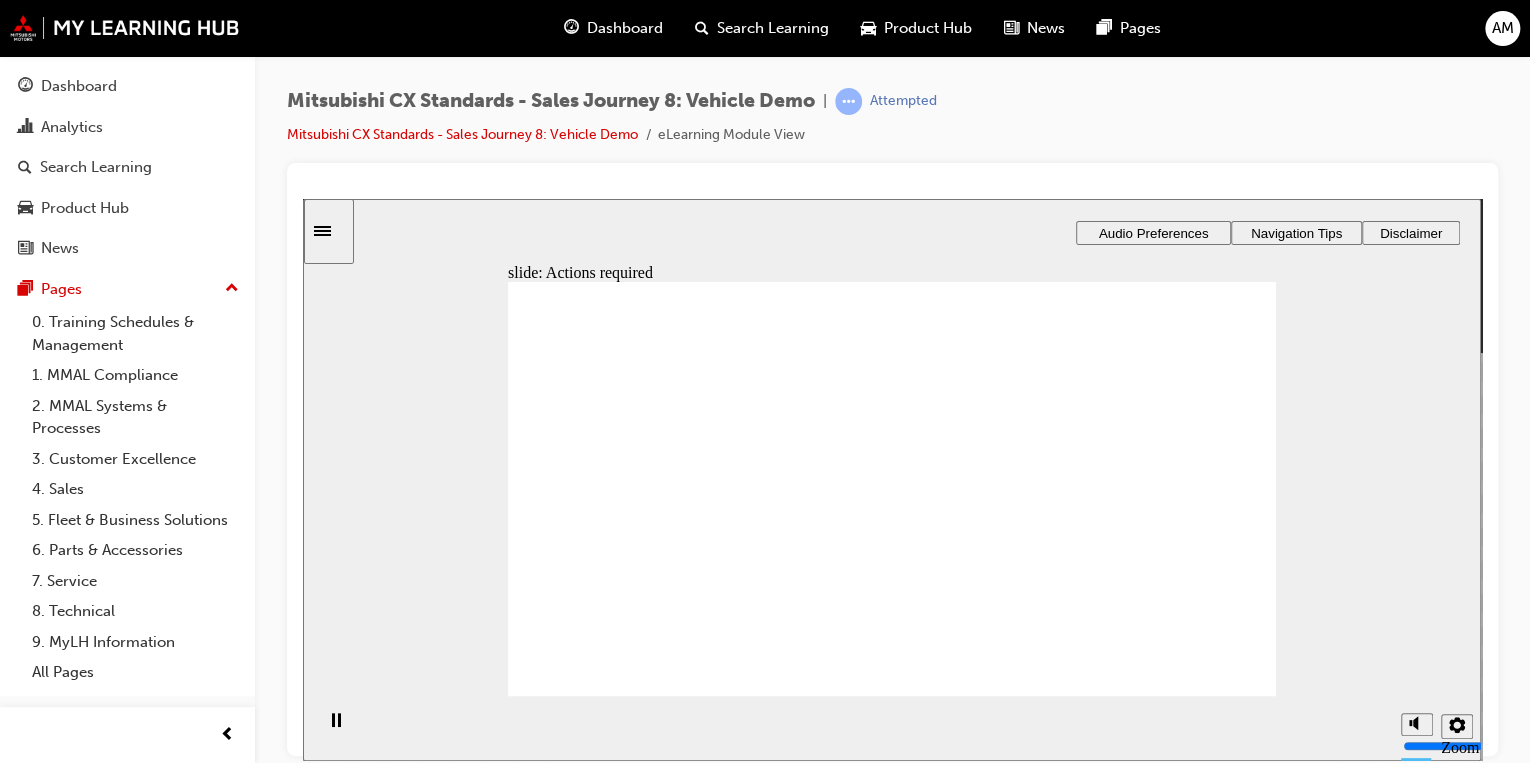 click 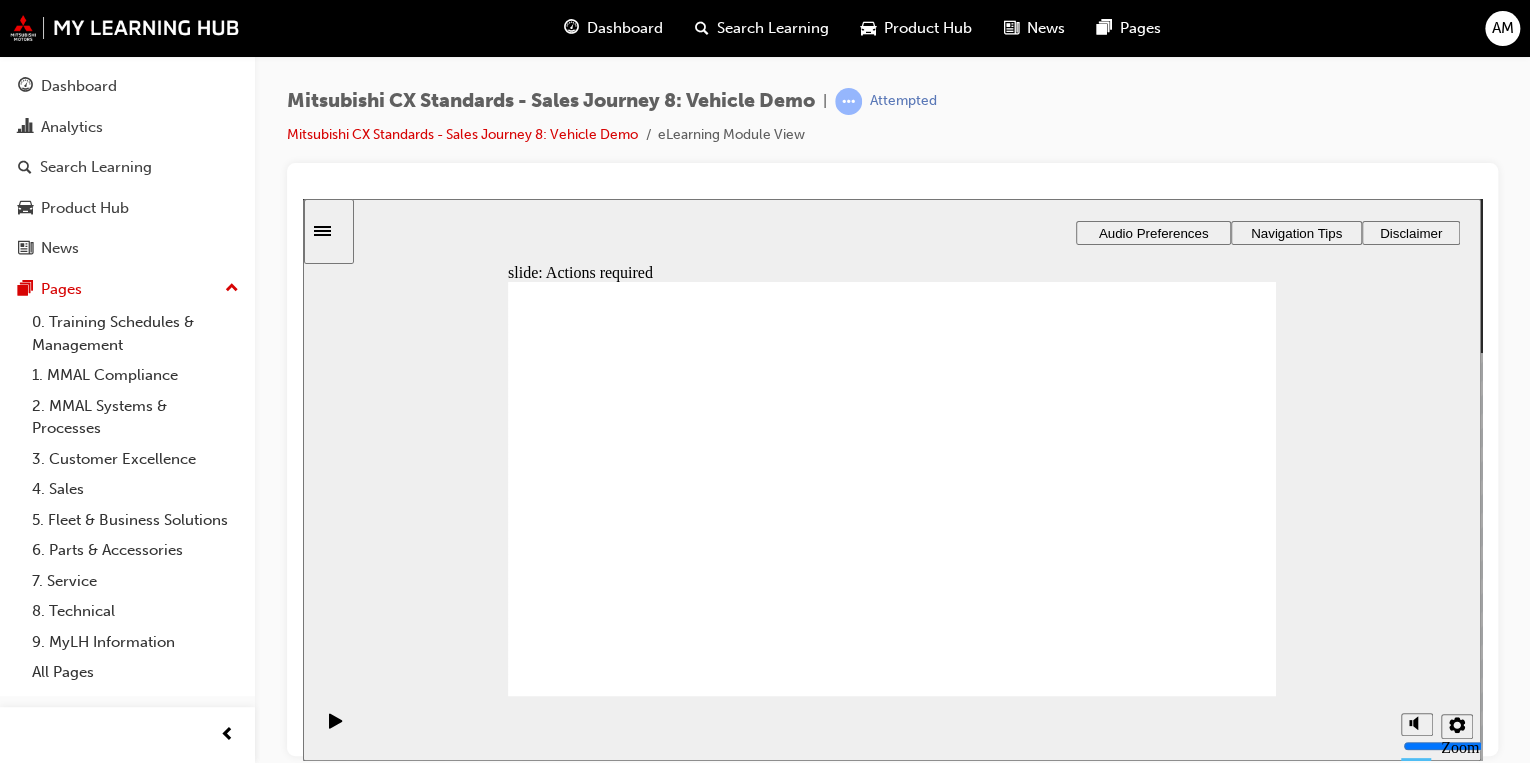 click 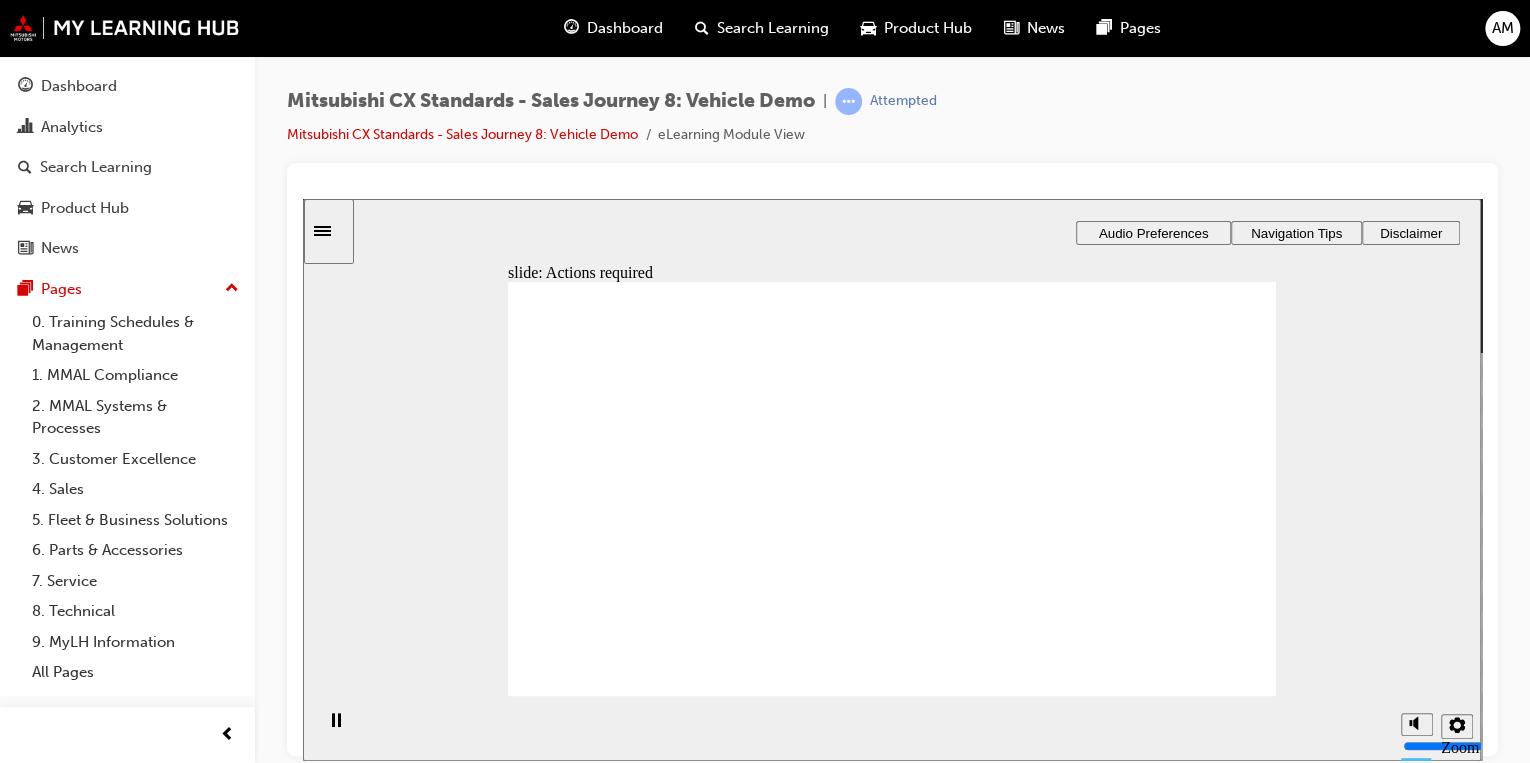 click 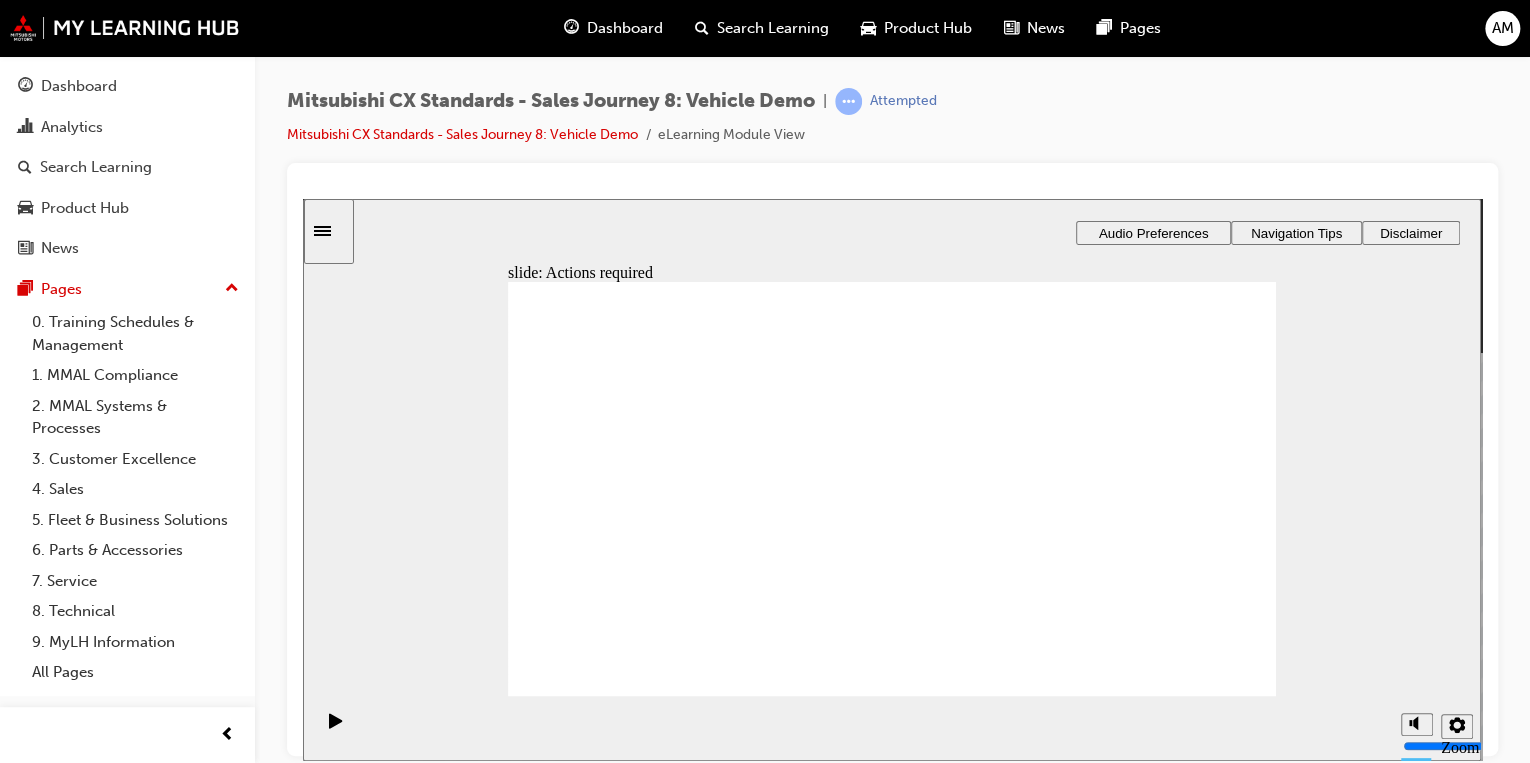click 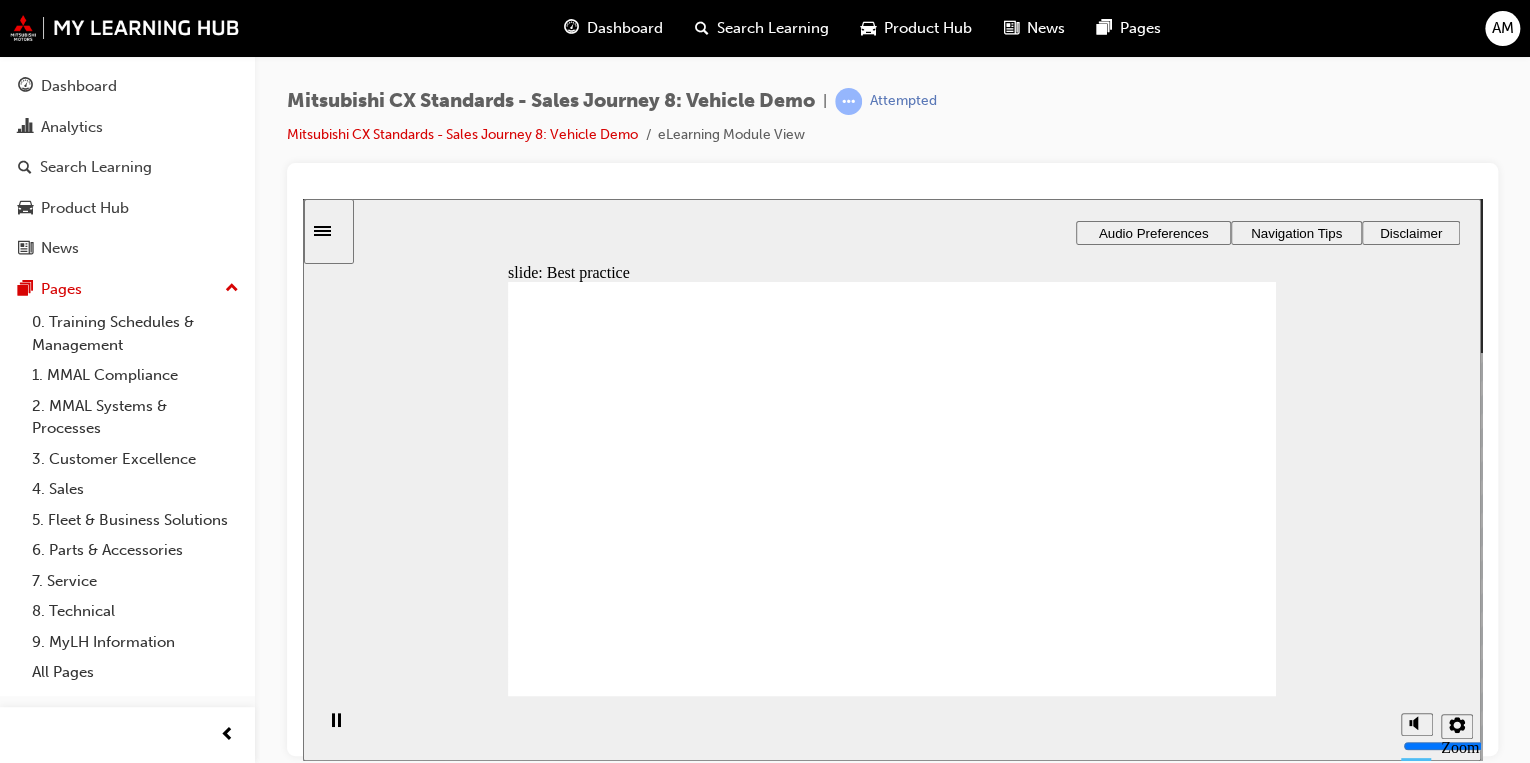 click 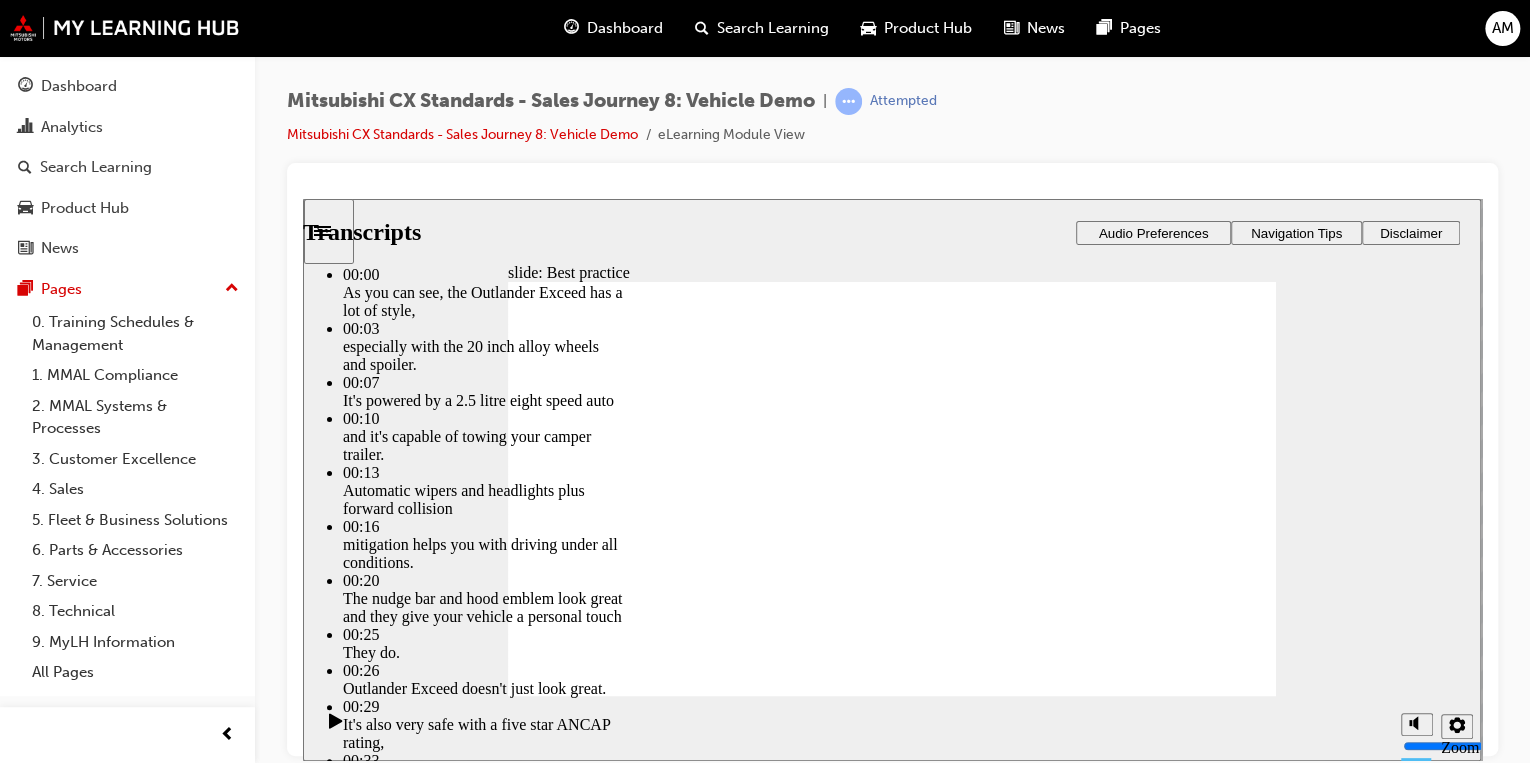 click 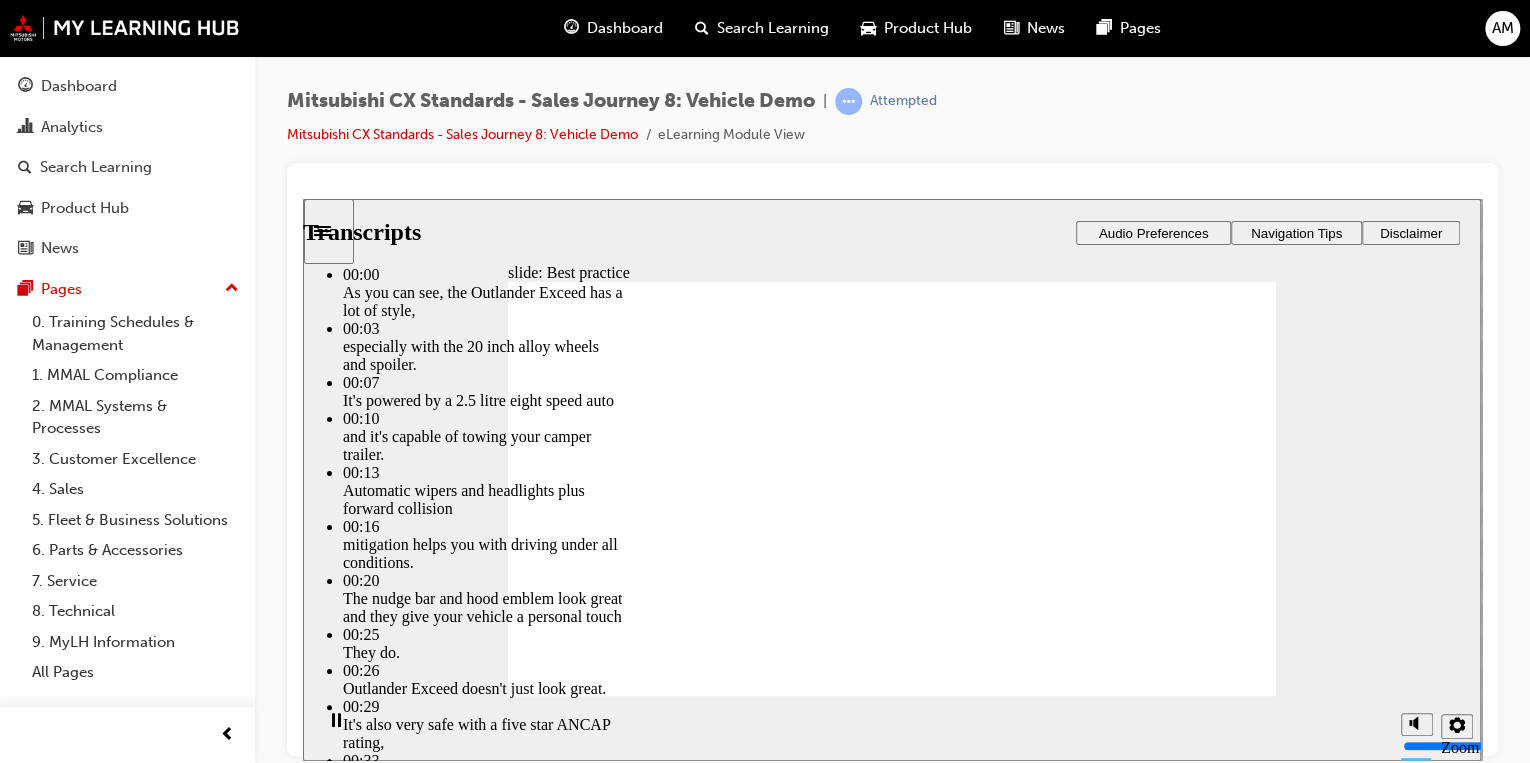 click at bounding box center [620, 6785] 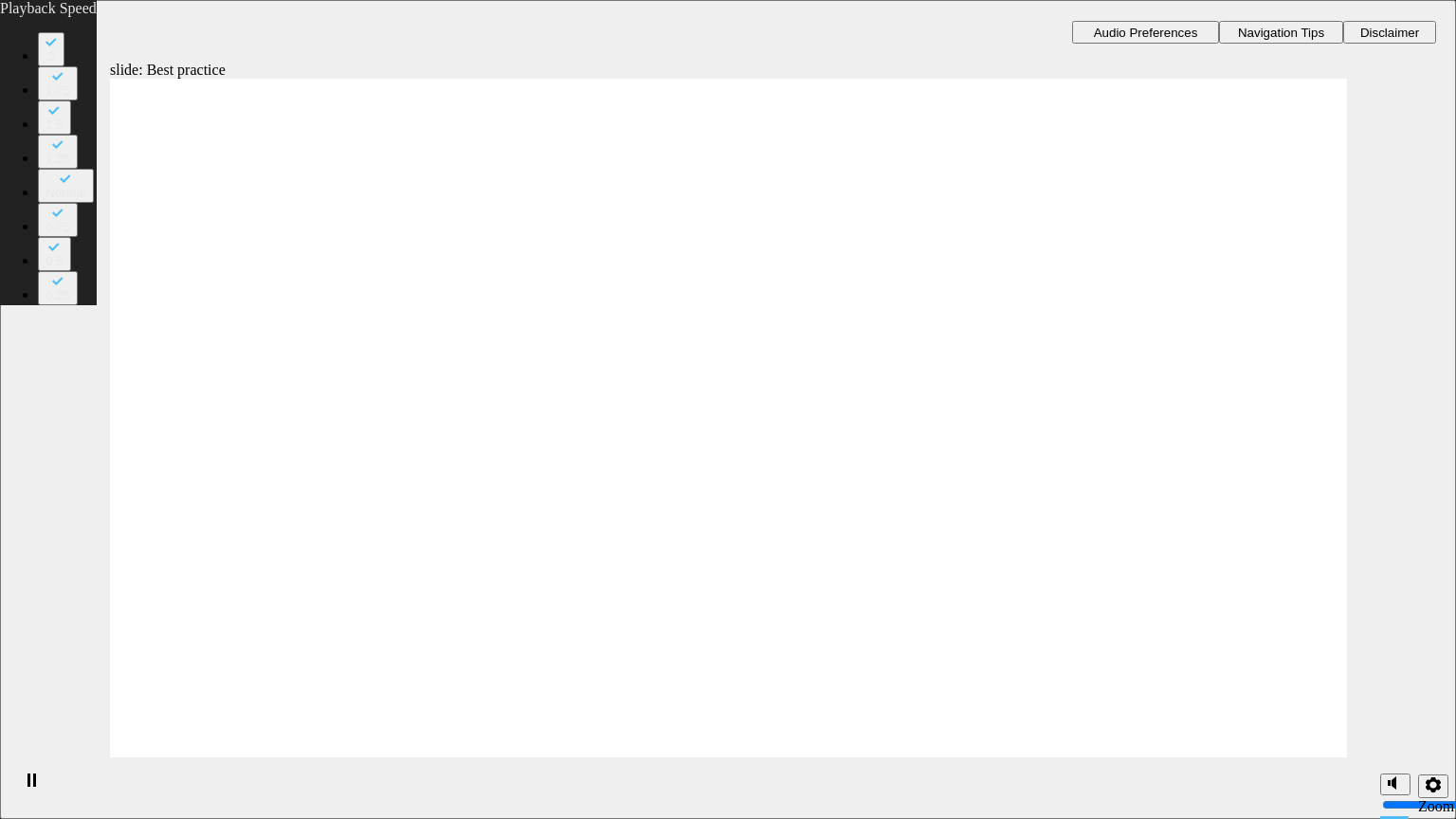 click at bounding box center (728, 4596) 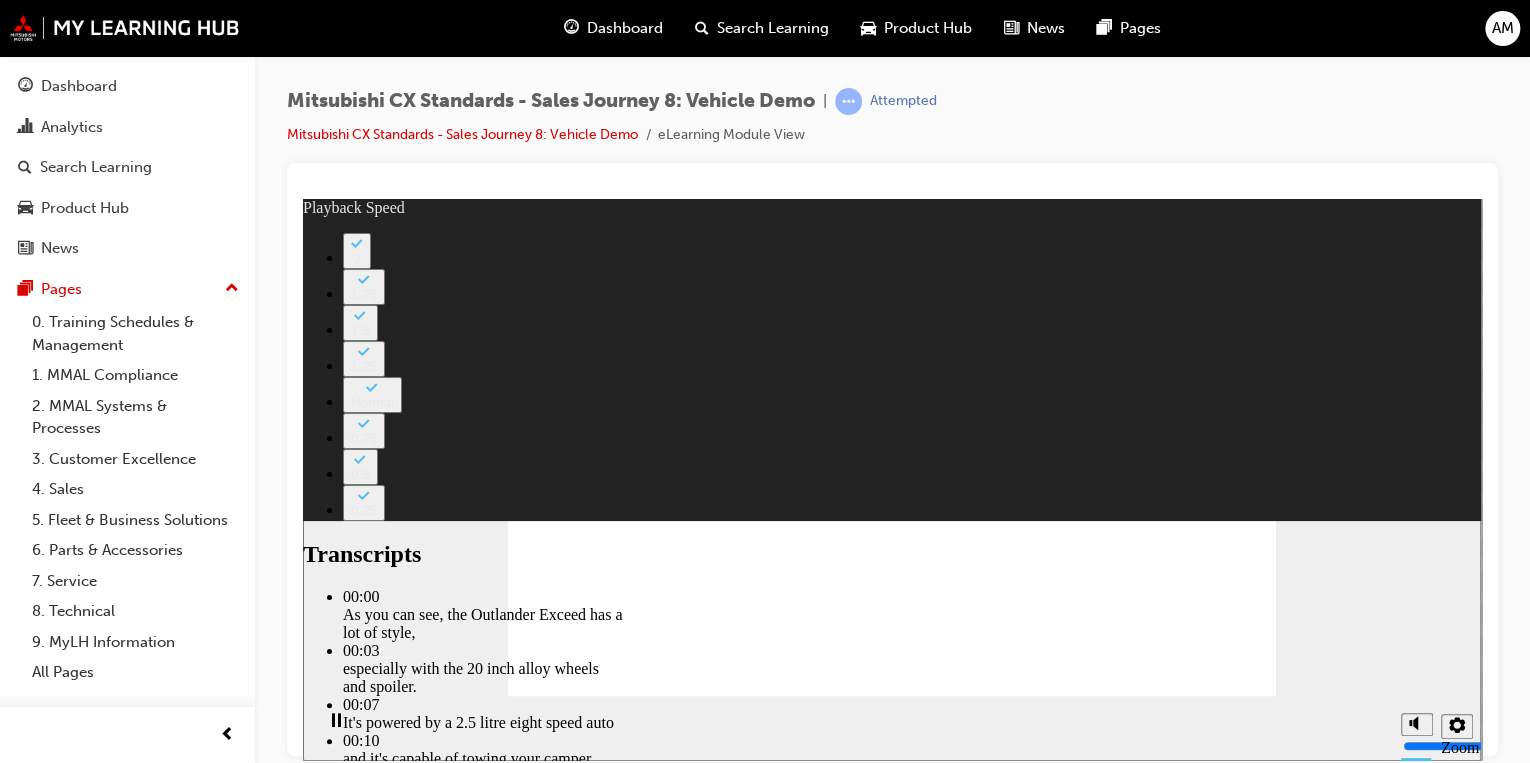 click at bounding box center [891, 3386] 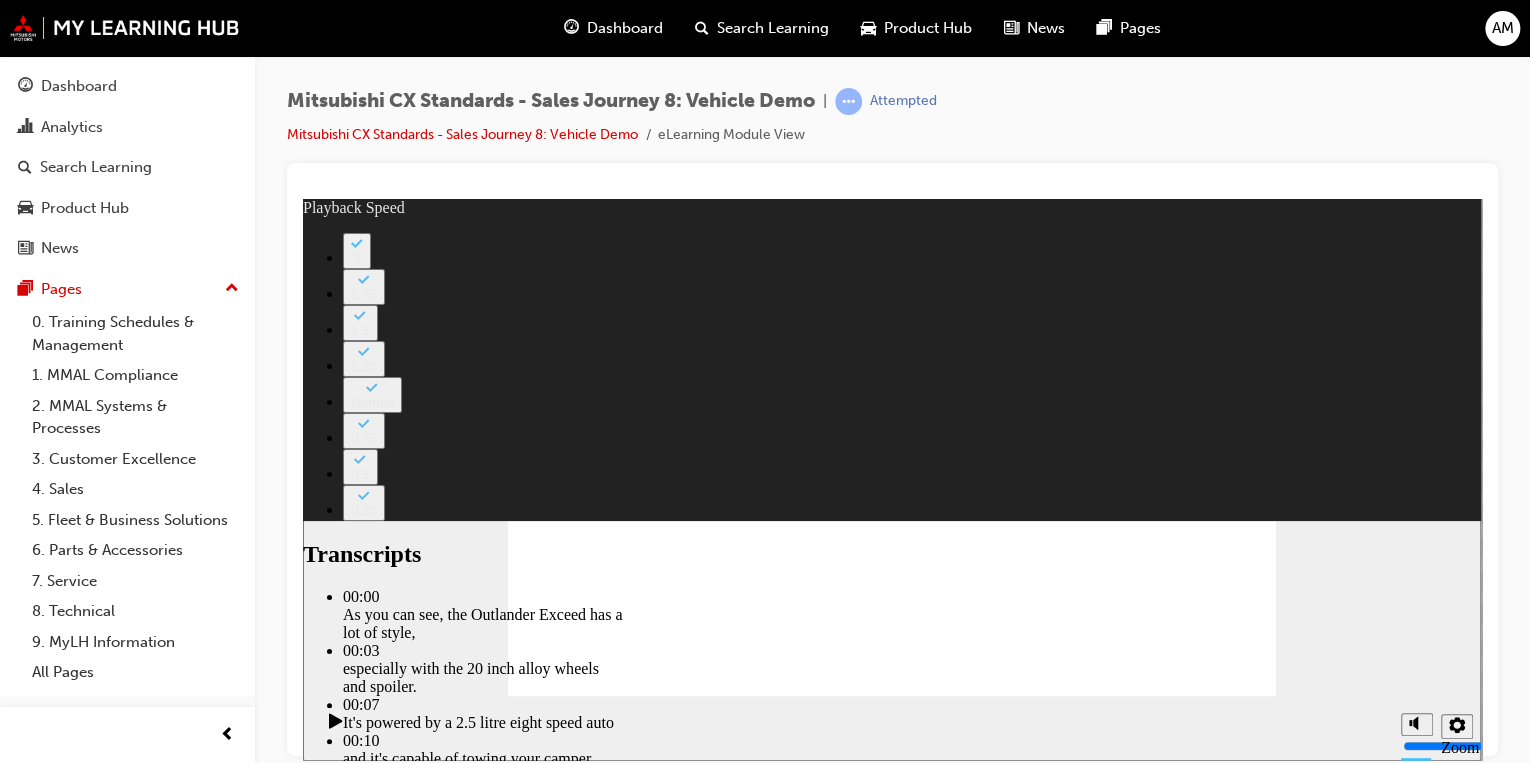 click 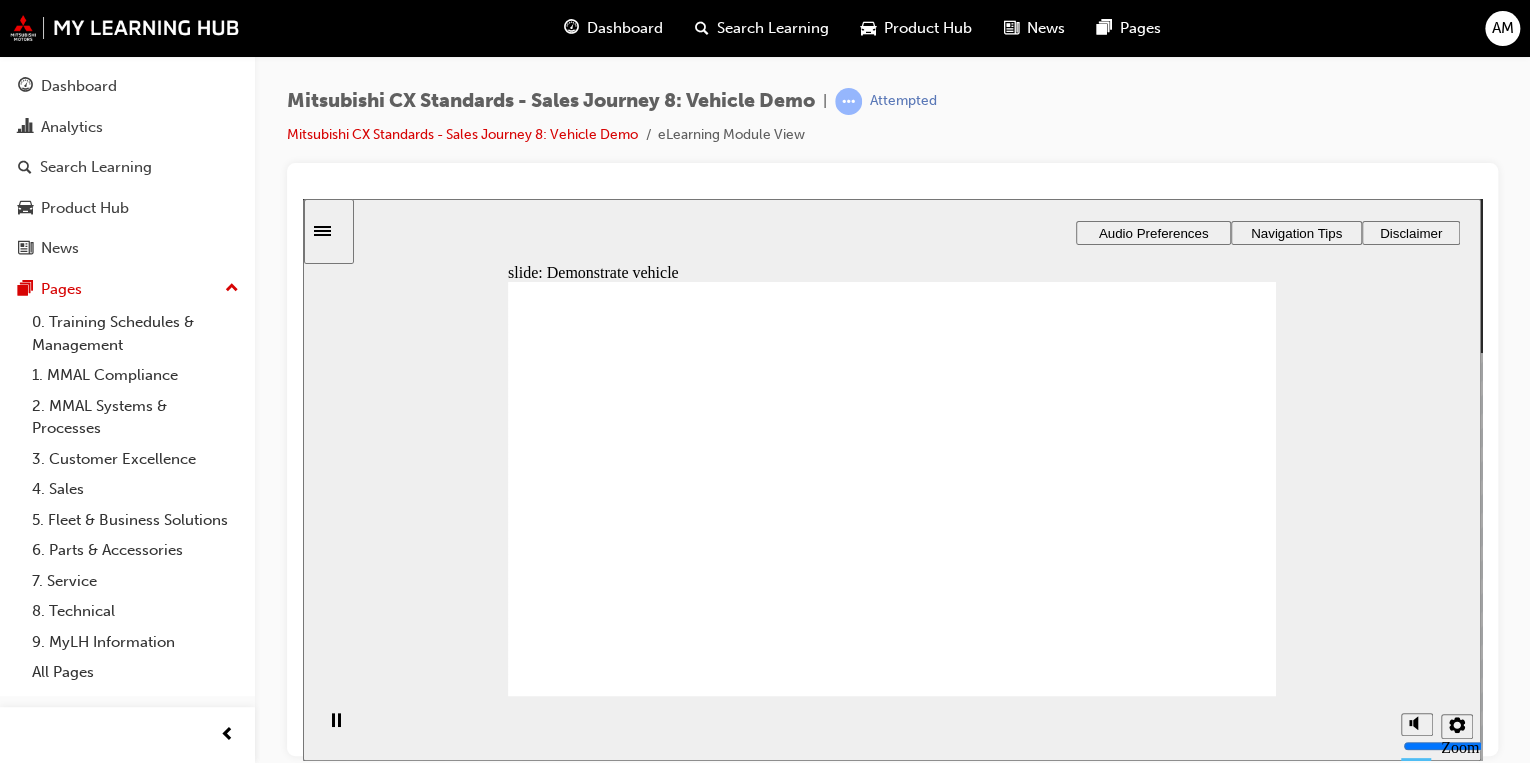 checkbox on "true" 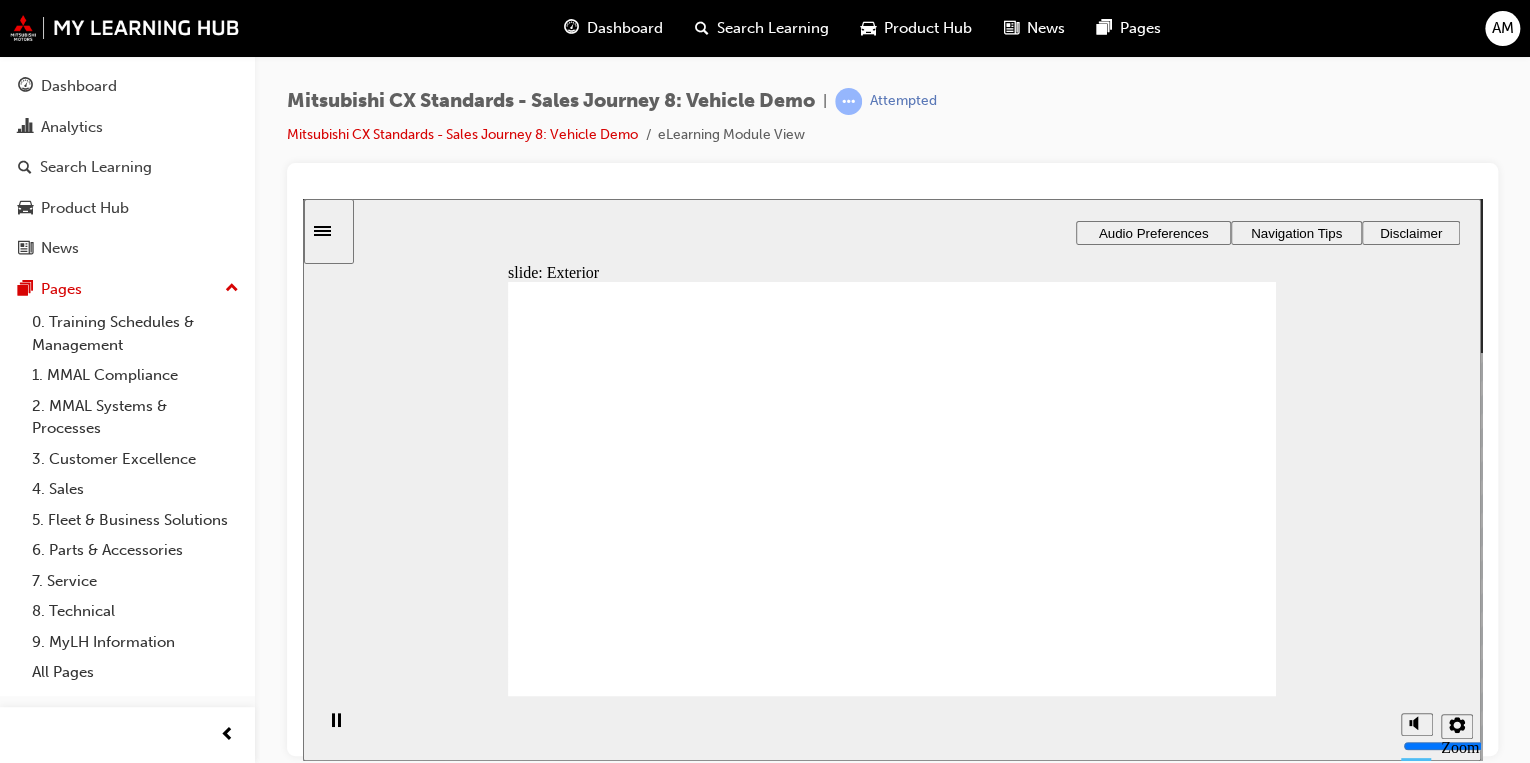 checkbox on "true" 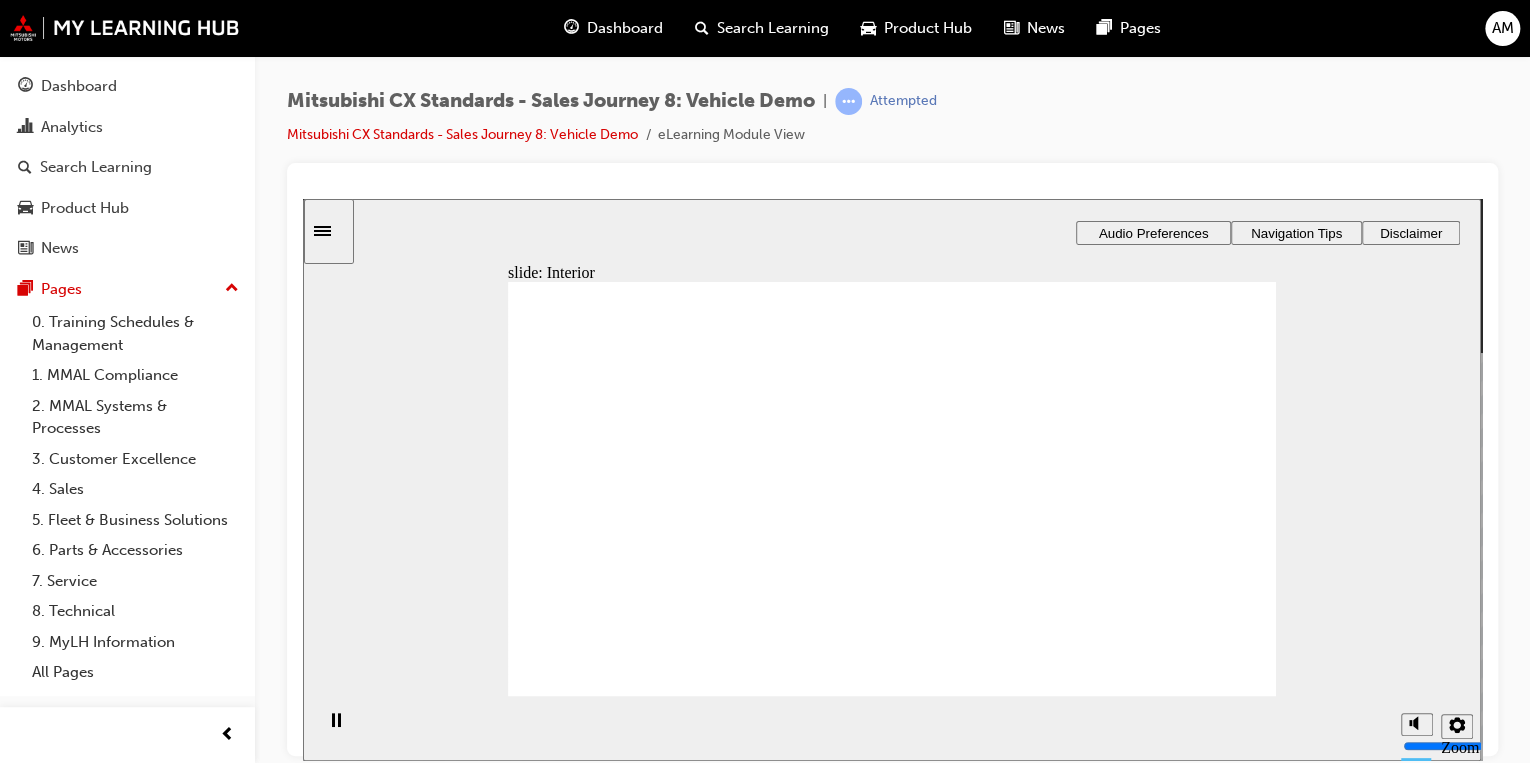 drag, startPoint x: 661, startPoint y: 530, endPoint x: 826, endPoint y: 422, distance: 197.20294 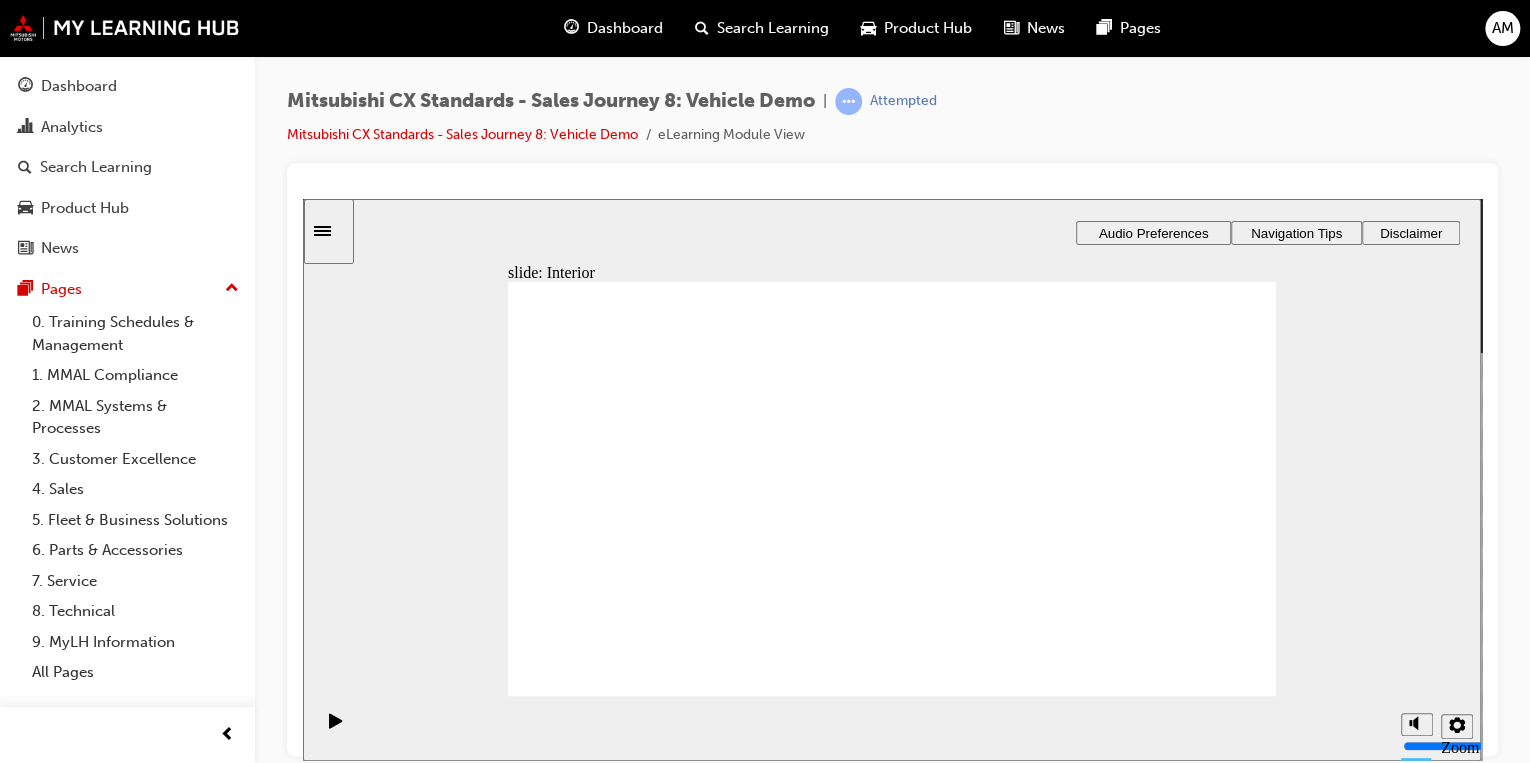 drag, startPoint x: 676, startPoint y: 525, endPoint x: 1168, endPoint y: 424, distance: 502.2599 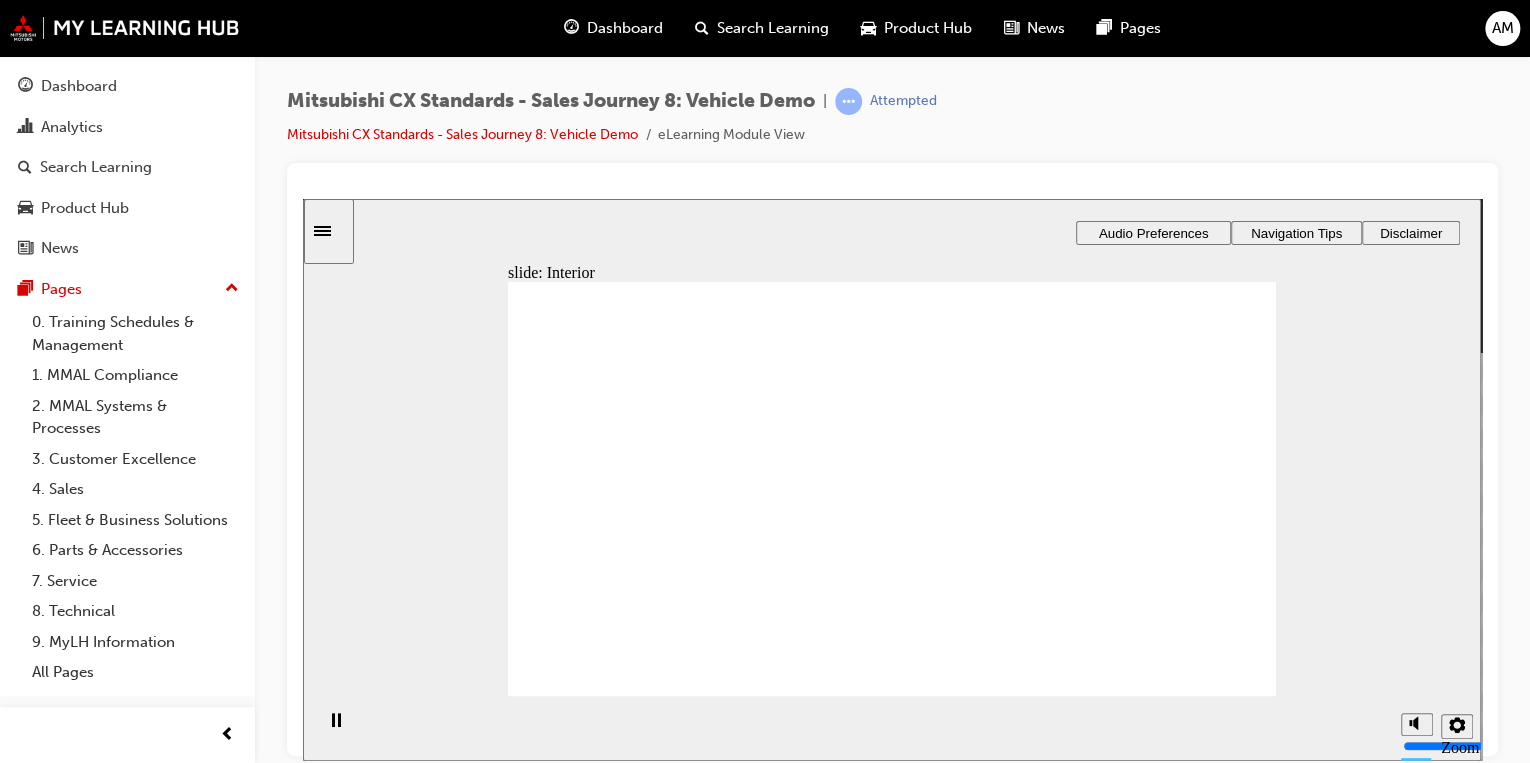click 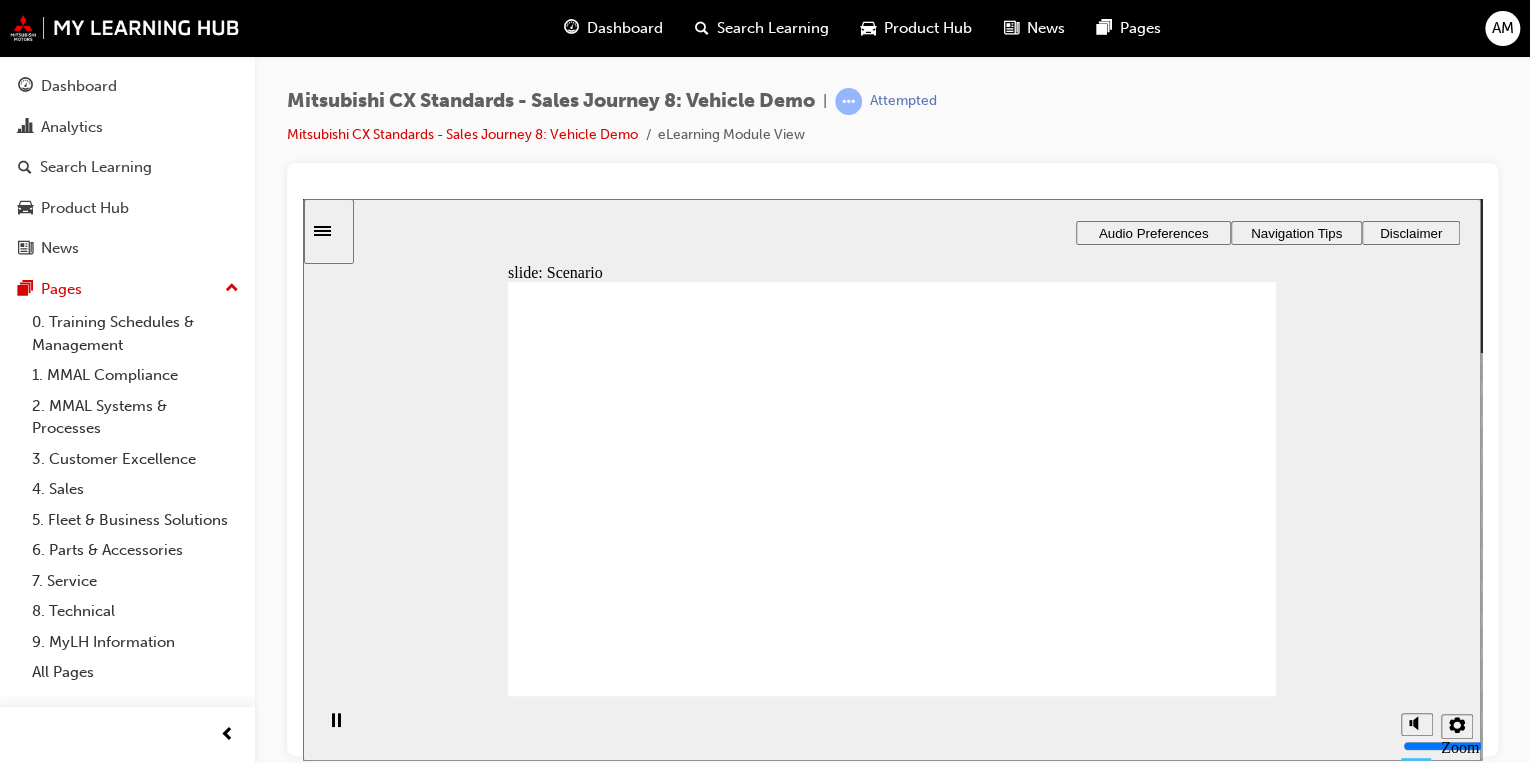 checkbox on "true" 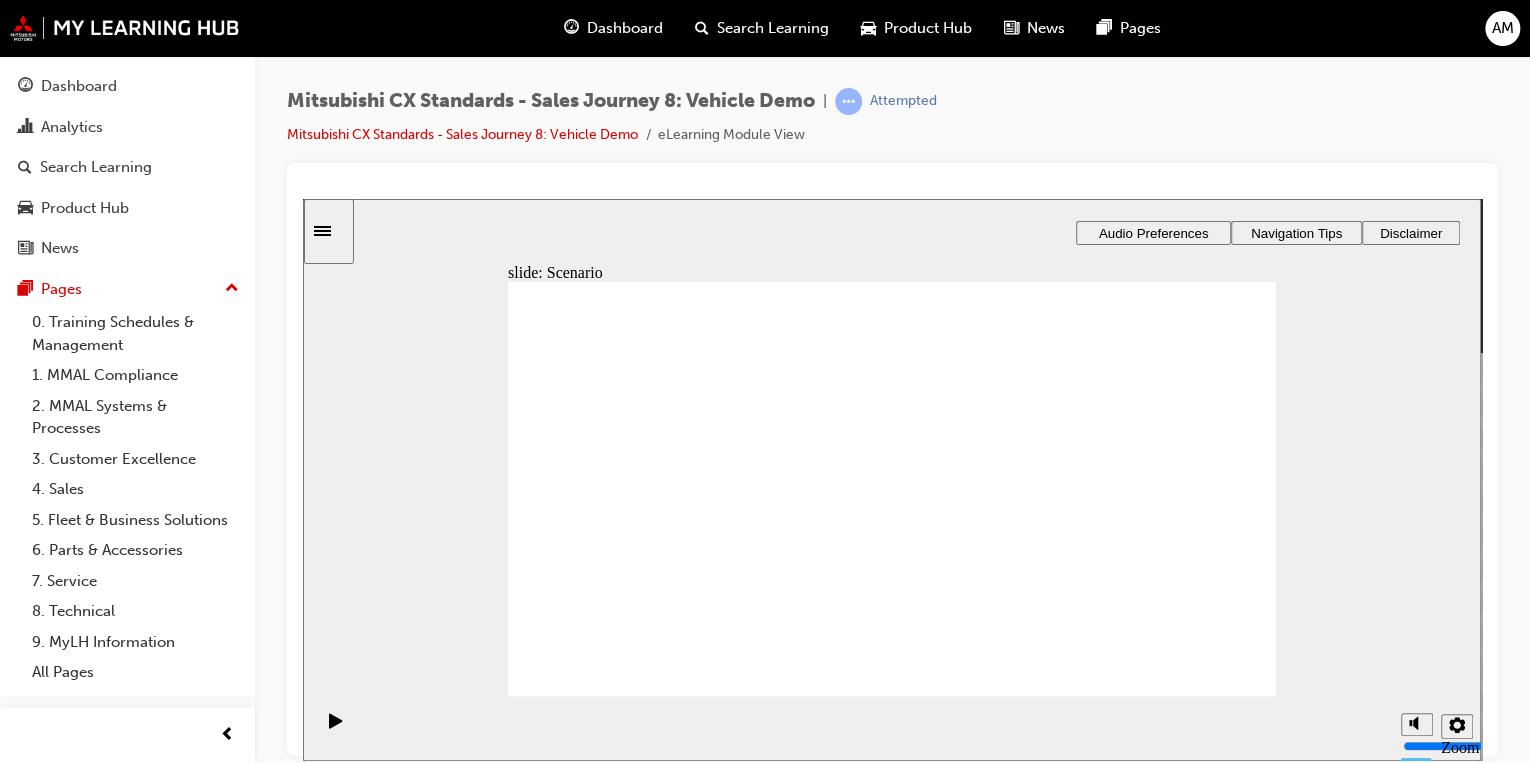 click 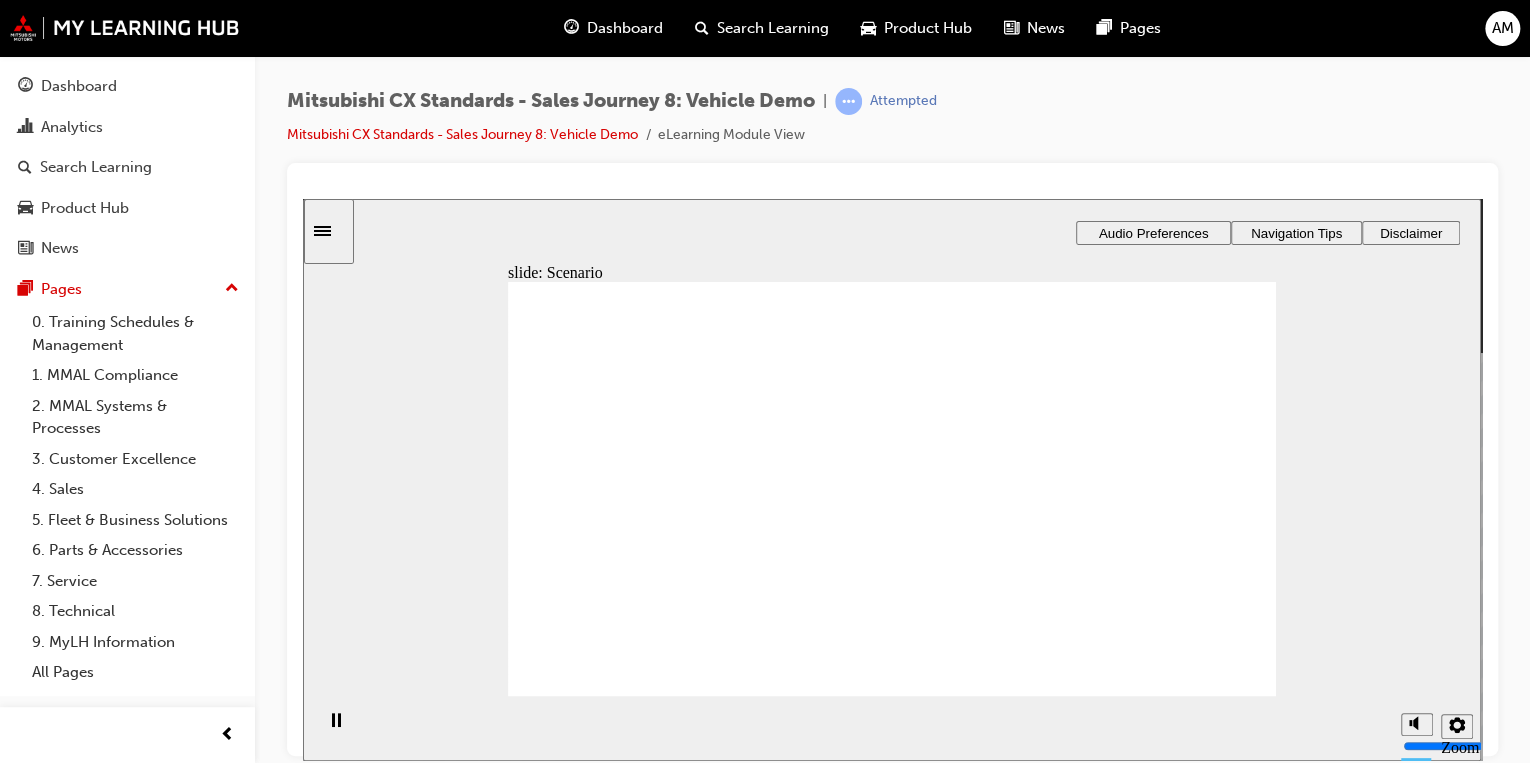 click 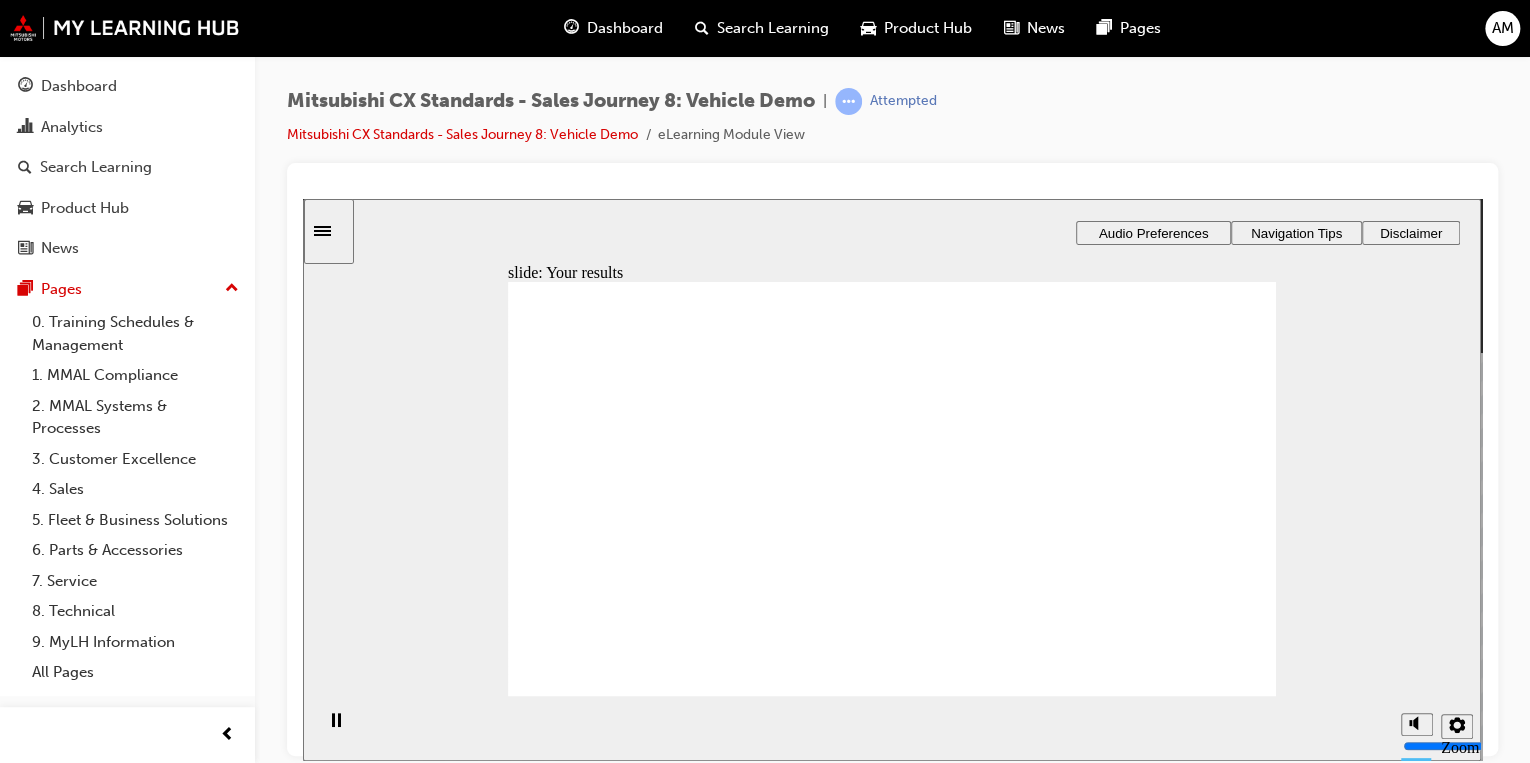 click 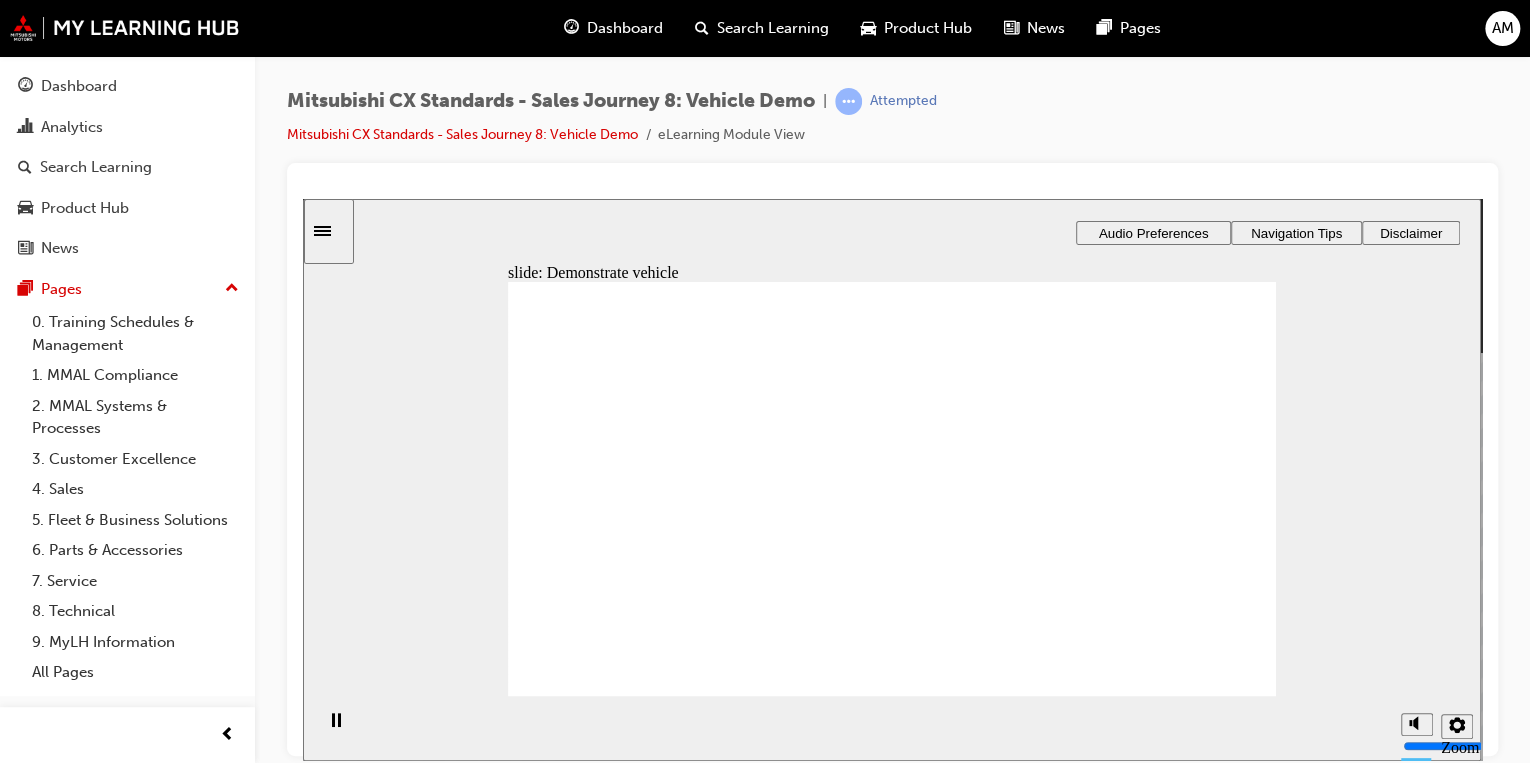checkbox on "true" 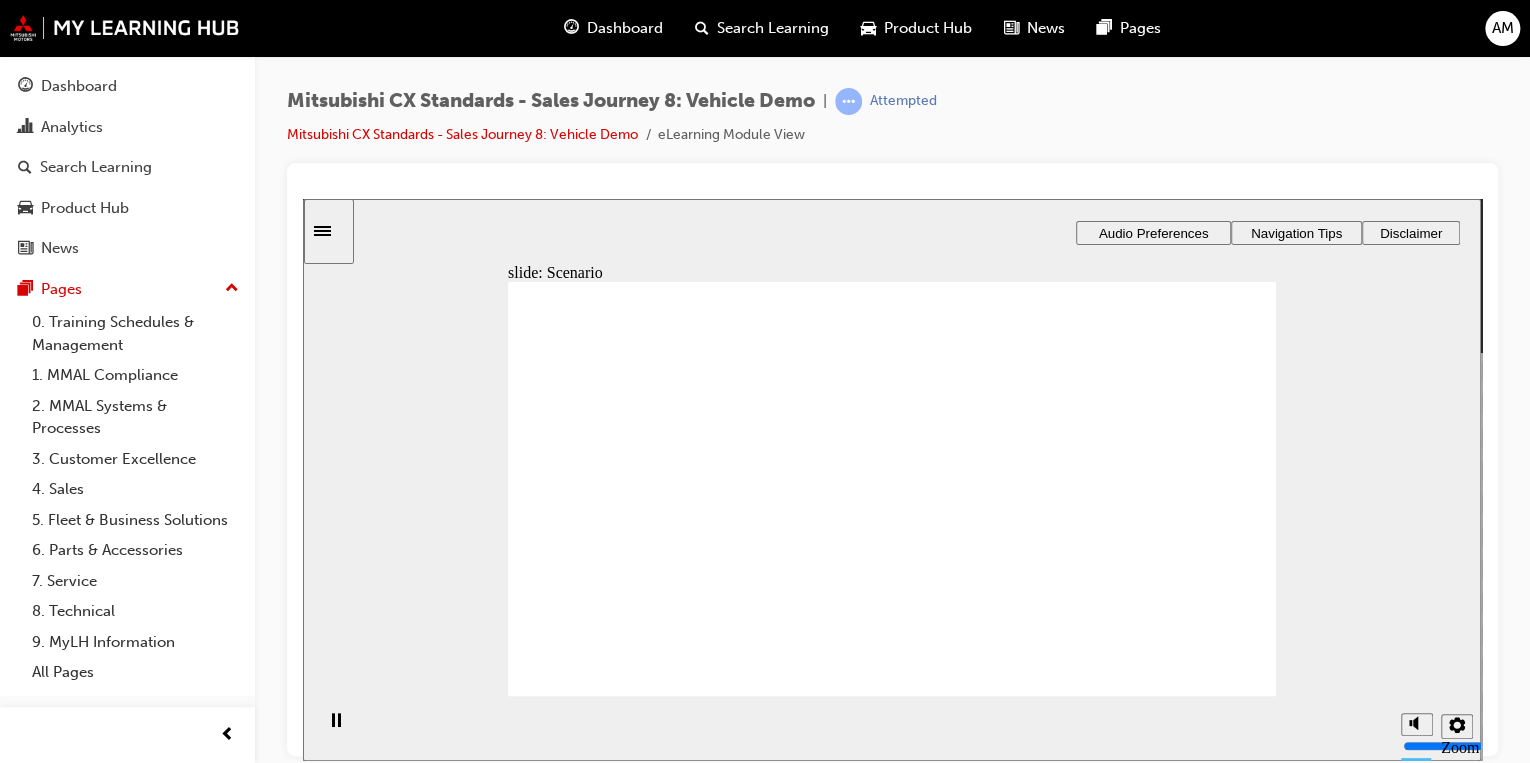 checkbox on "true" 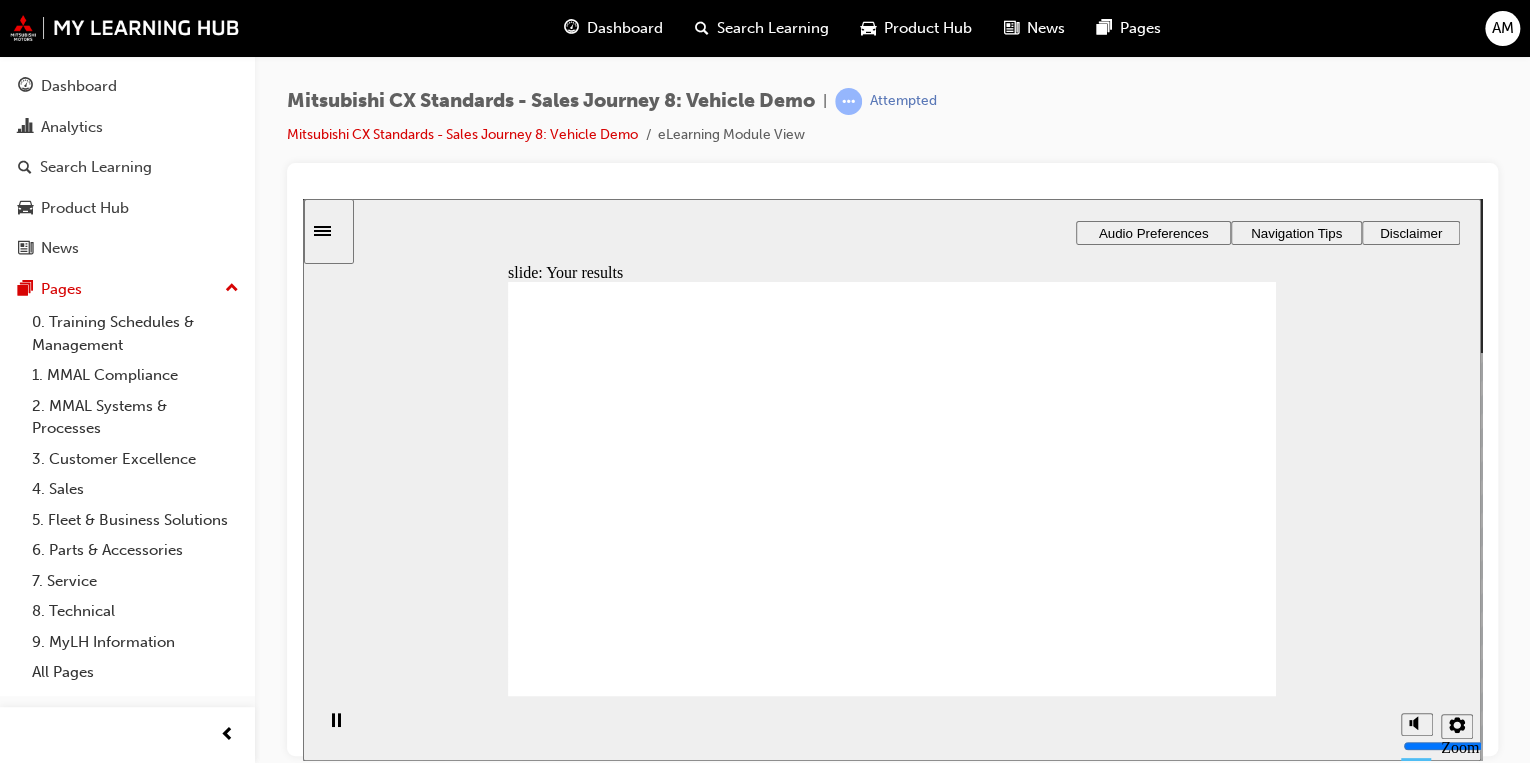 click 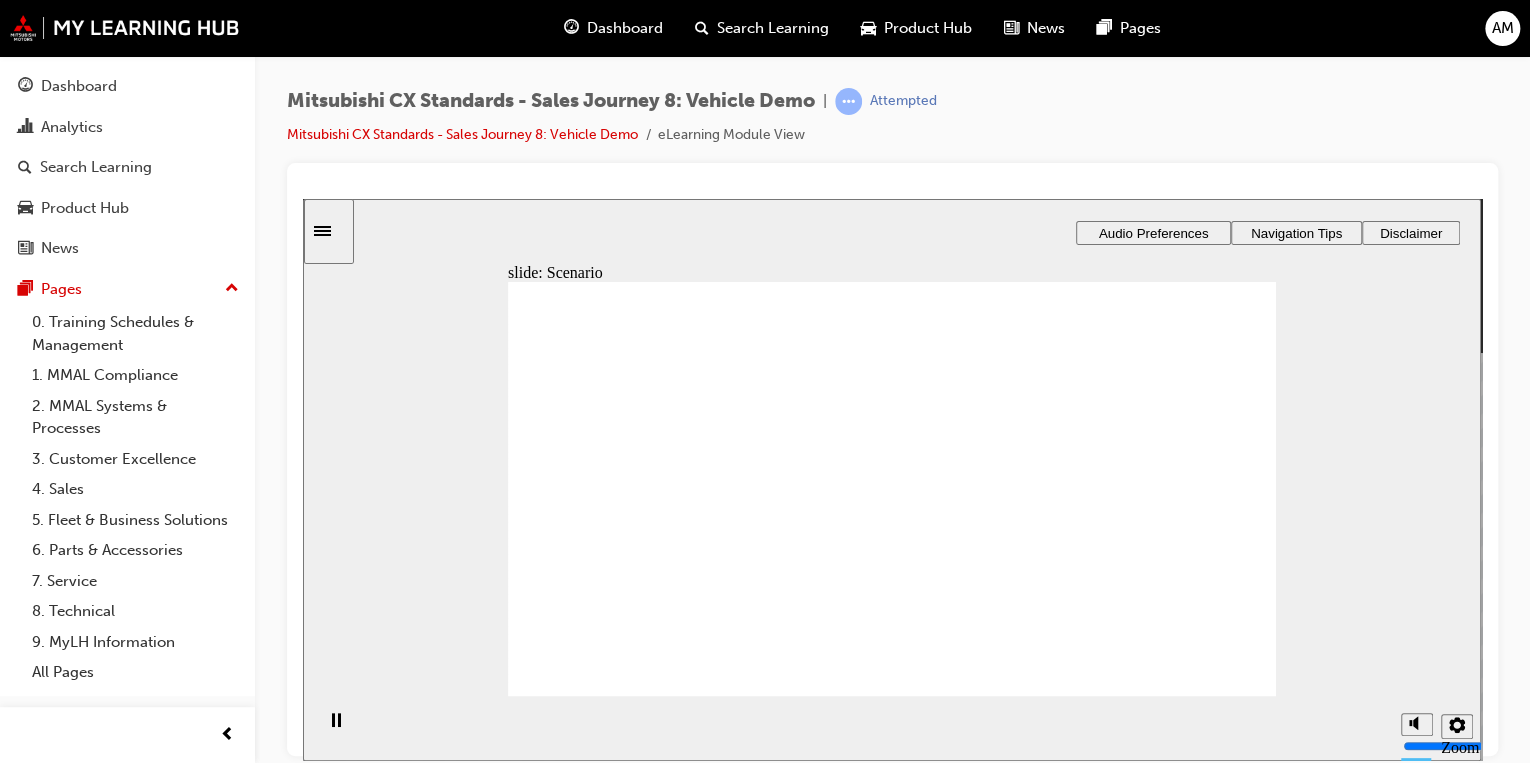 click at bounding box center (892, 1437) 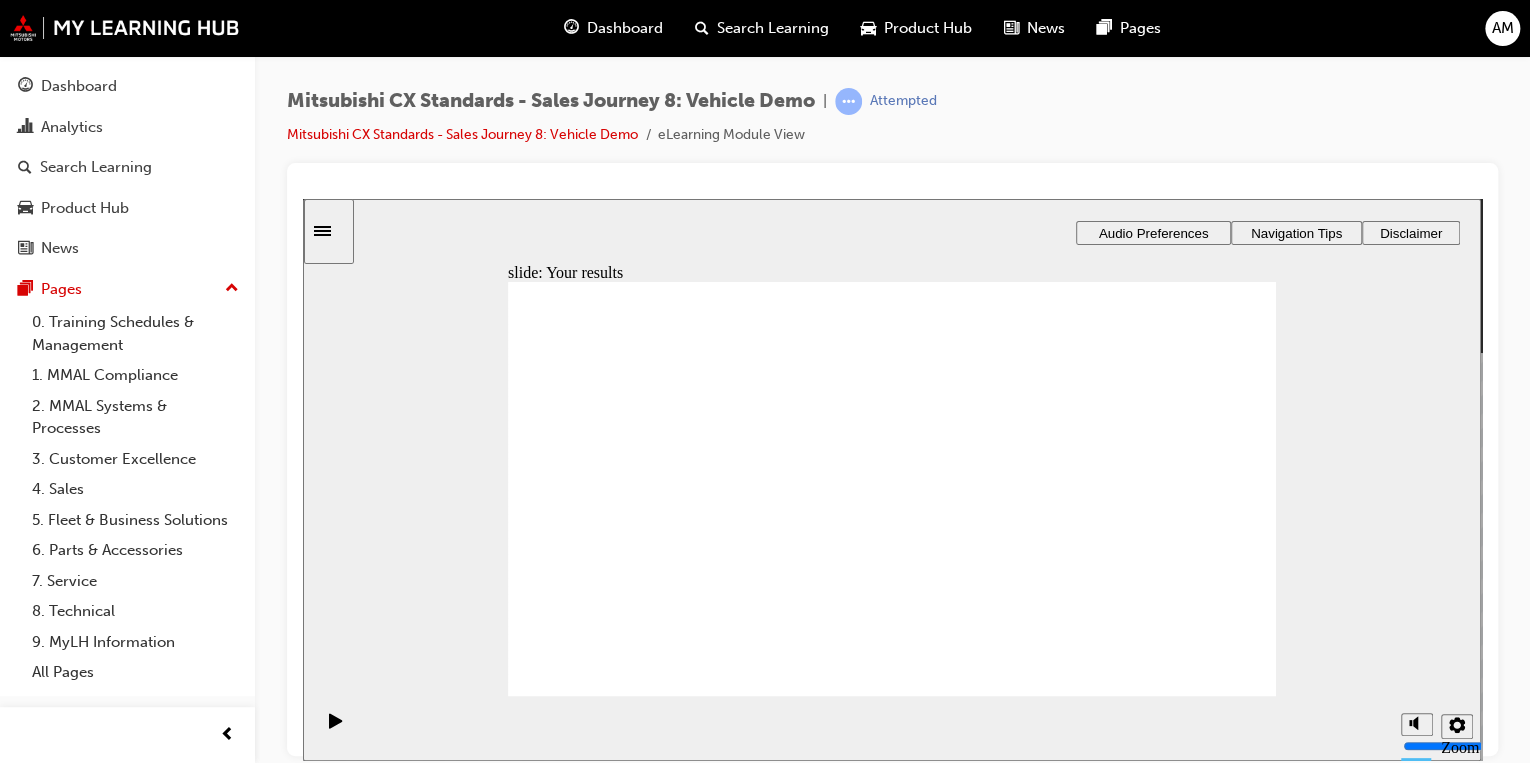click 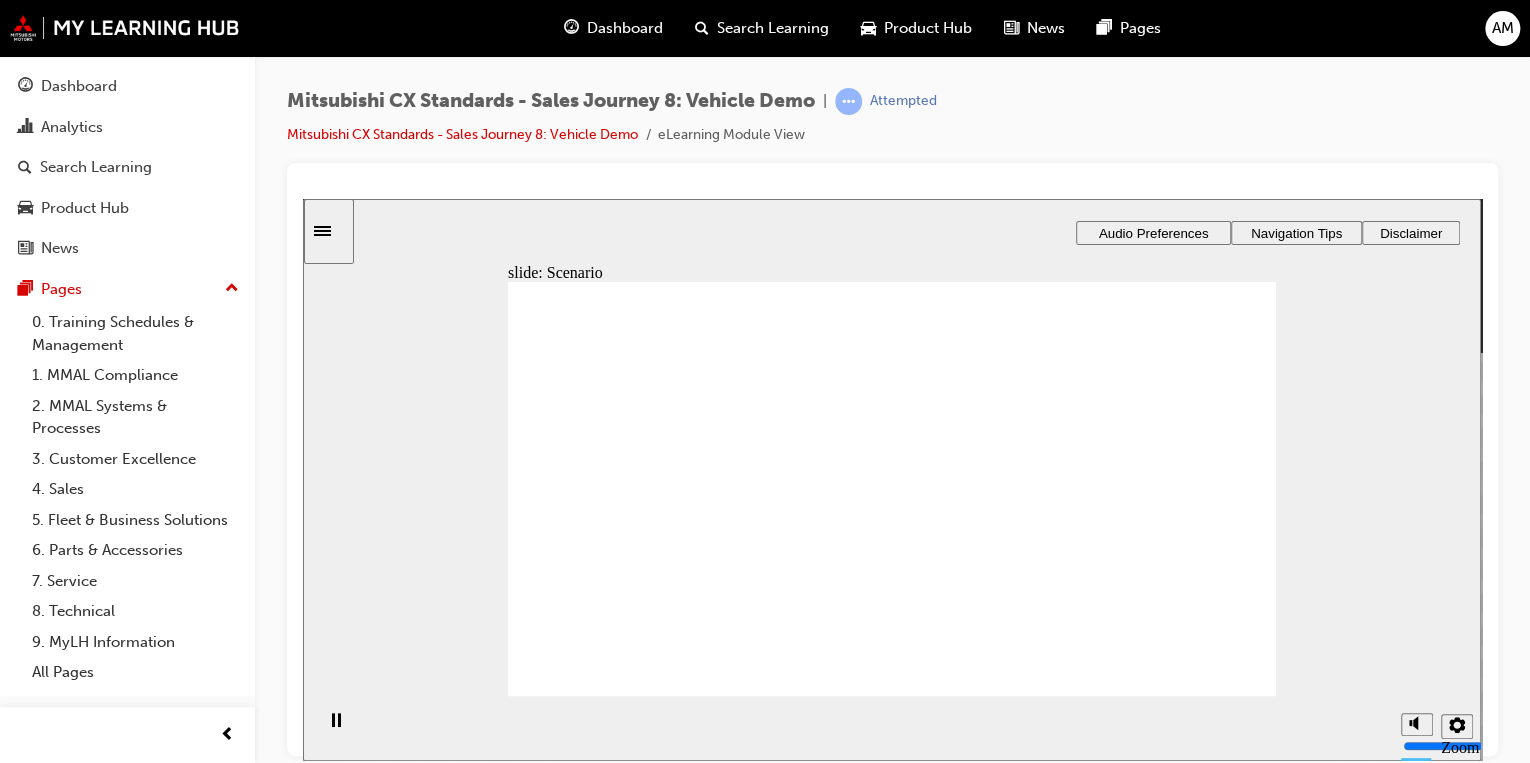 checkbox on "true" 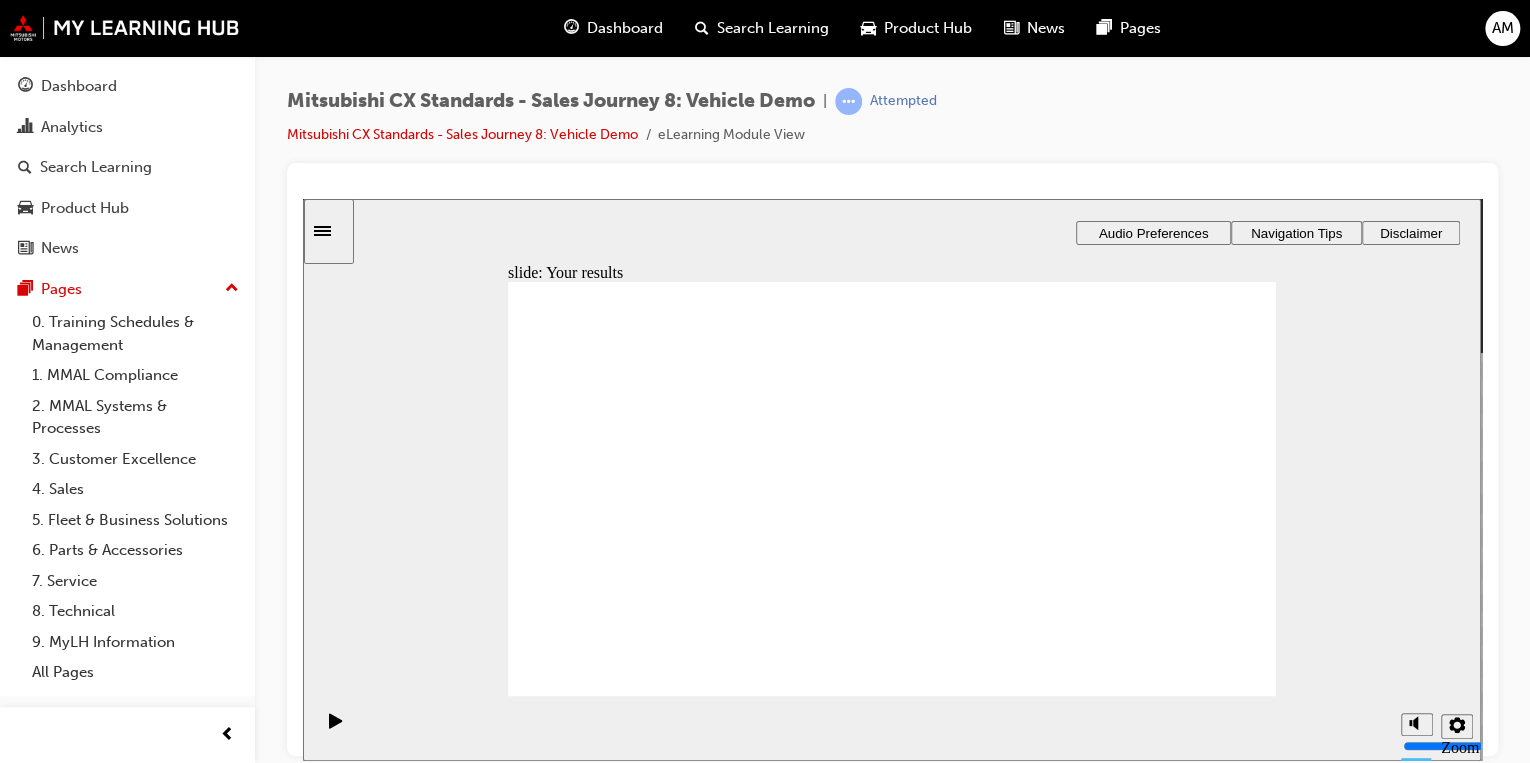click 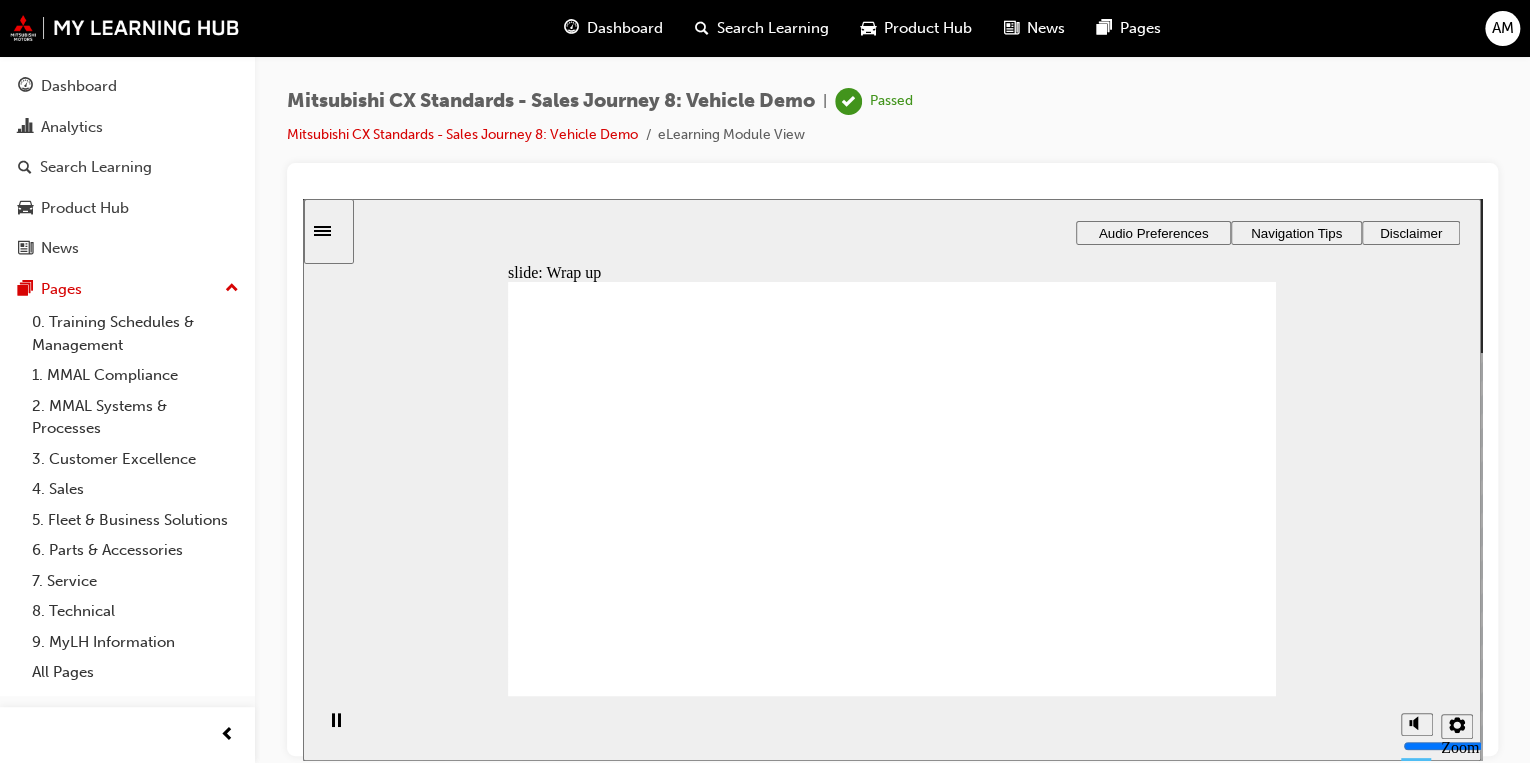 click 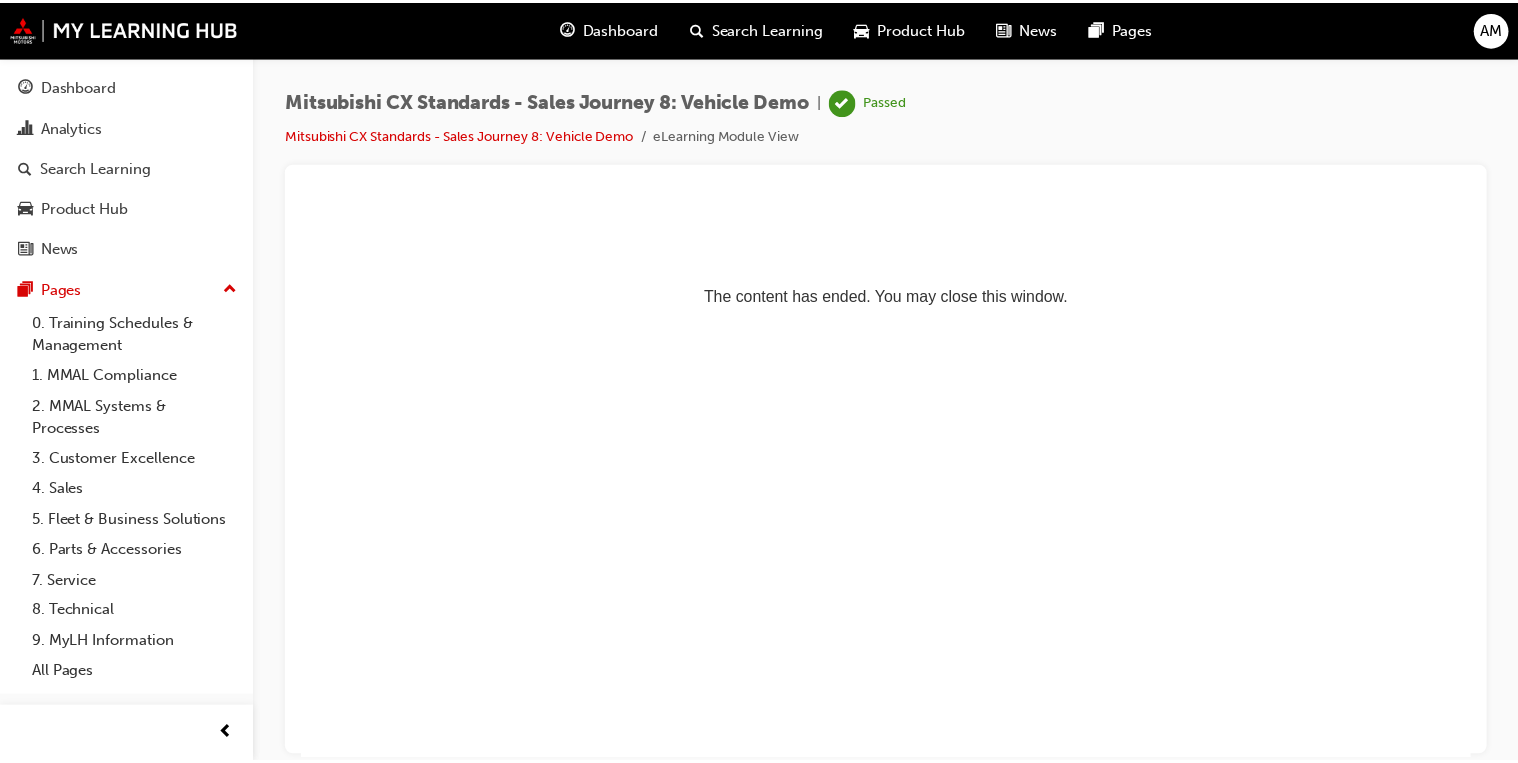 scroll, scrollTop: 0, scrollLeft: 0, axis: both 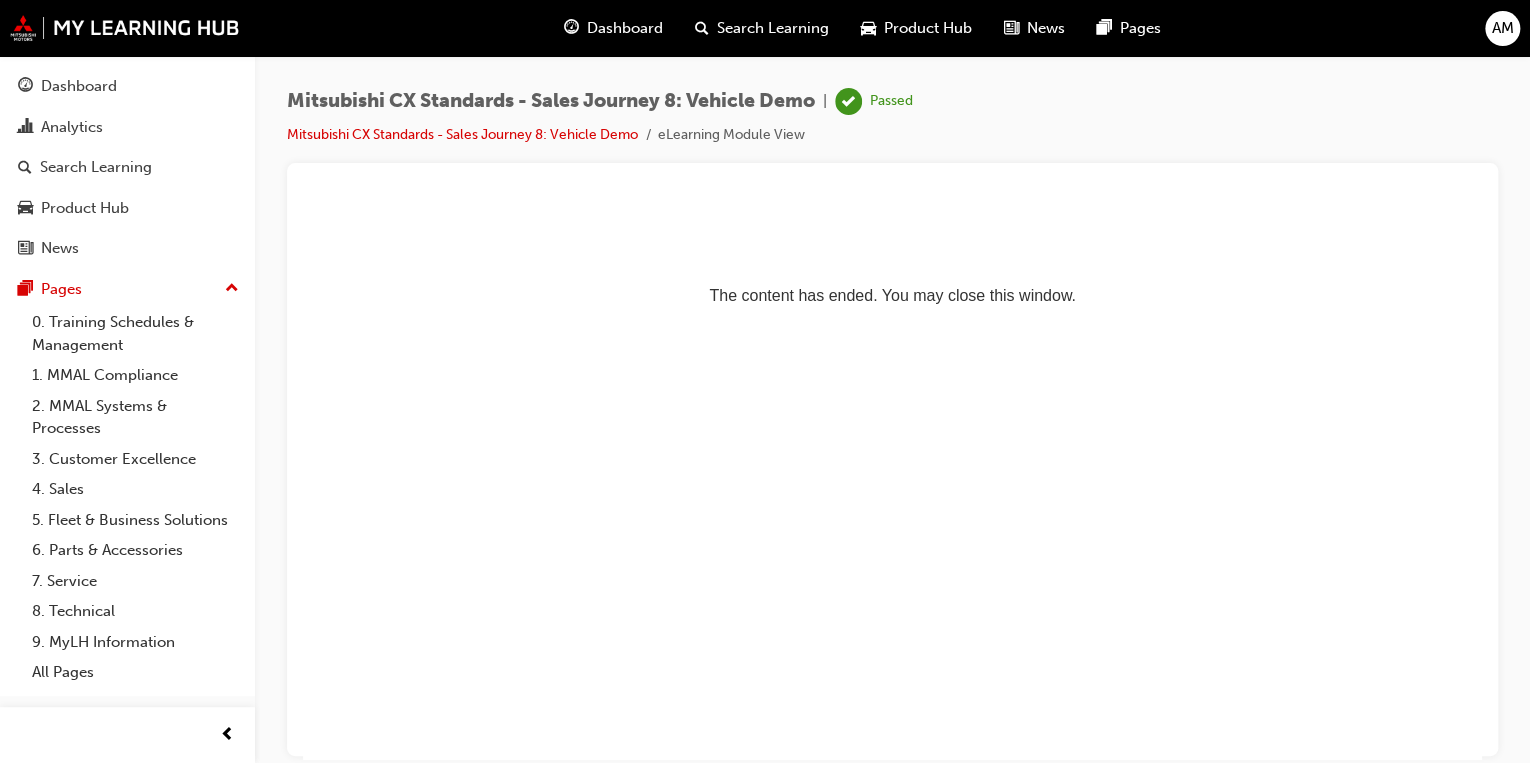 click on "Dashboard" at bounding box center [625, 28] 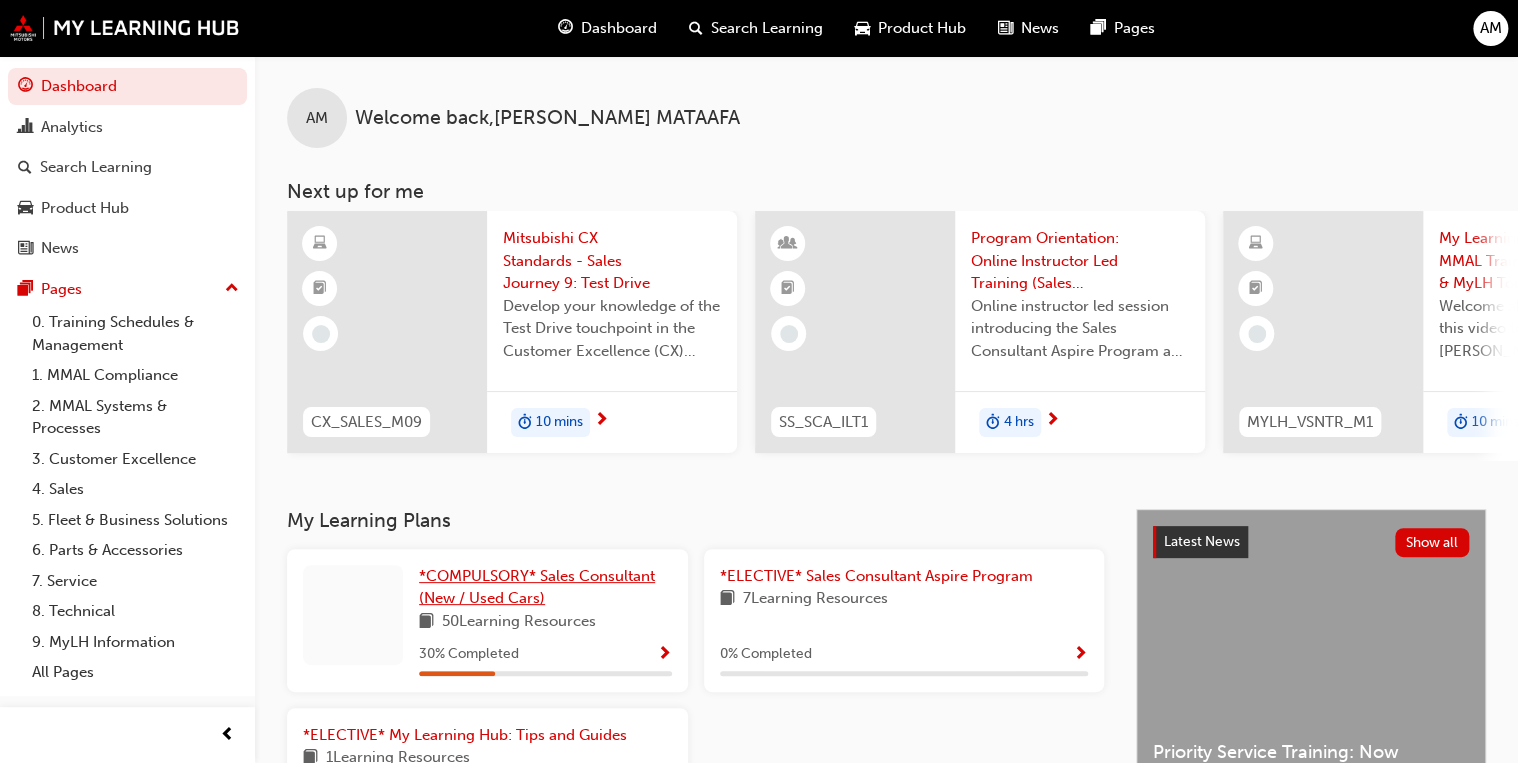 click on "AM Welcome back ,  [PERSON_NAME] Next up for me CX_SALES_M09 Mitsubishi CX Standards - Sales Journey 9: Test Drive Develop your knowledge of the Test Drive touchpoint in the Customer Excellence (CX) Sales journey. 10 mins SS_SCA_ILT1 Program Orientation: Online Instructor Led Training (Sales Consultant Aspire Program) Online instructor led session introducing the Sales Consultant Aspire Program and outlining what the program covers. 4 hrs MYLH_VSNTR_M1 My Learning Hub: MMAL Training Vision & MyLH Tour (Elective) Welcome aboard! Jump into this video tour to learn about [PERSON_NAME]'s vision for your learning & development and how you can get the most out of using the upgraded My Learning Hub platform. 10 mins CX_SALES_M10 Mitsubishi CX Standards - Sales Journey 10: Accessories Sales Develop your knowledge of the Accessories Sales touchpoint in the Customer Excellence (CX) Sales journey. 10 mins SS_SCA_QZ1 Program Orientation: Assessment Quiz (Sales Consultant Aspire Program) 20 mins View all" at bounding box center (886, 282) 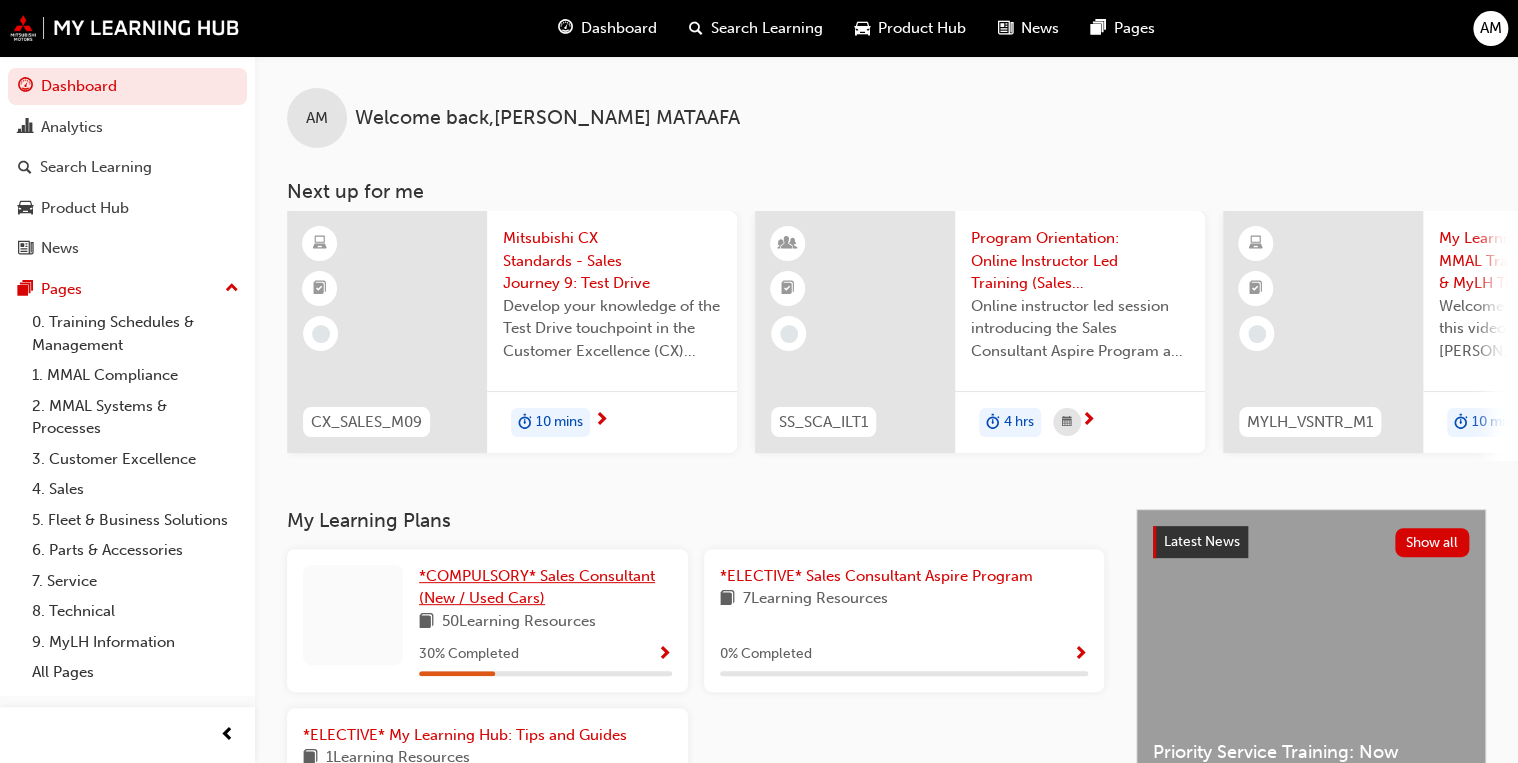 click on "*COMPULSORY* Sales Consultant (New / Used Cars)" at bounding box center (537, 587) 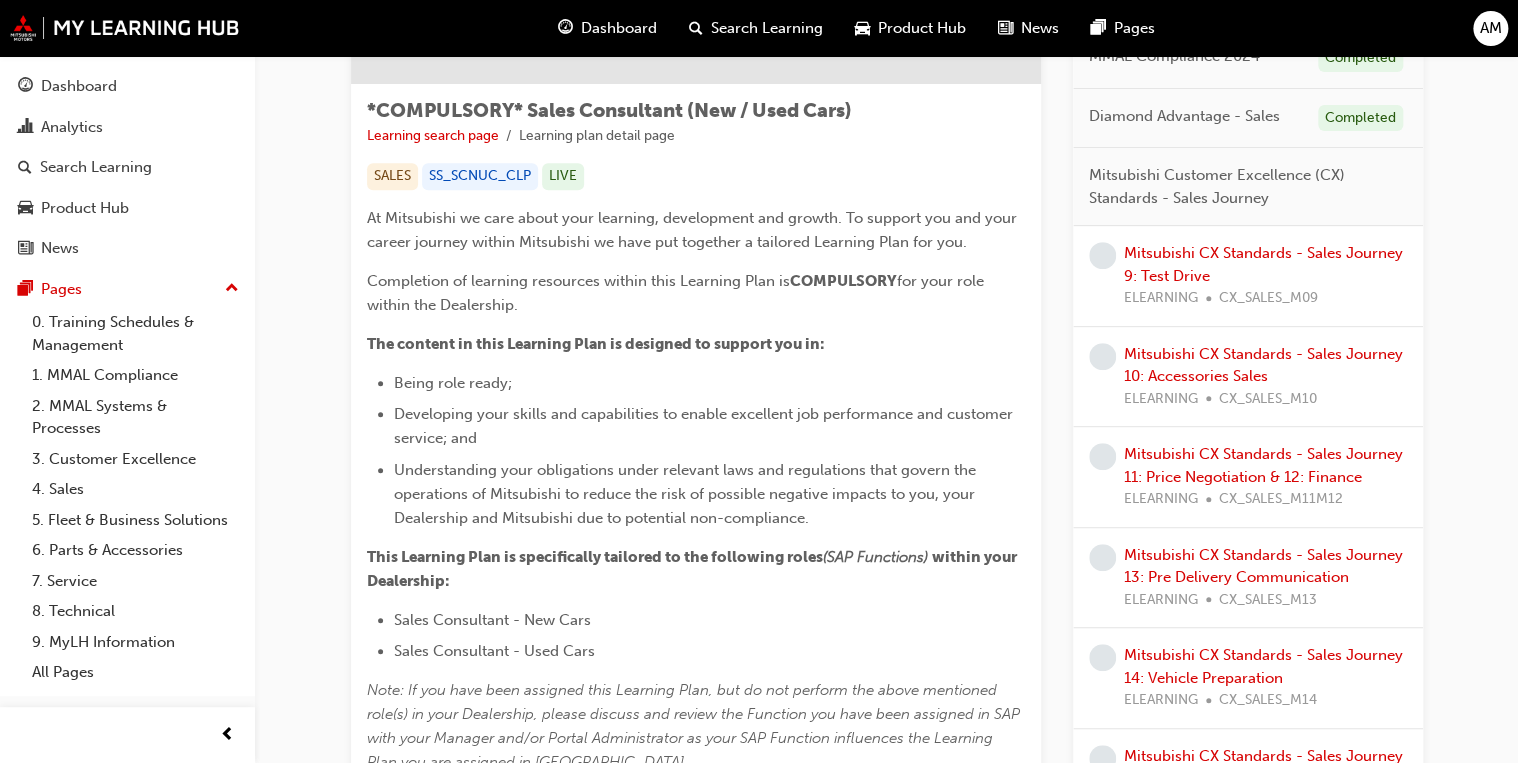 scroll, scrollTop: 240, scrollLeft: 0, axis: vertical 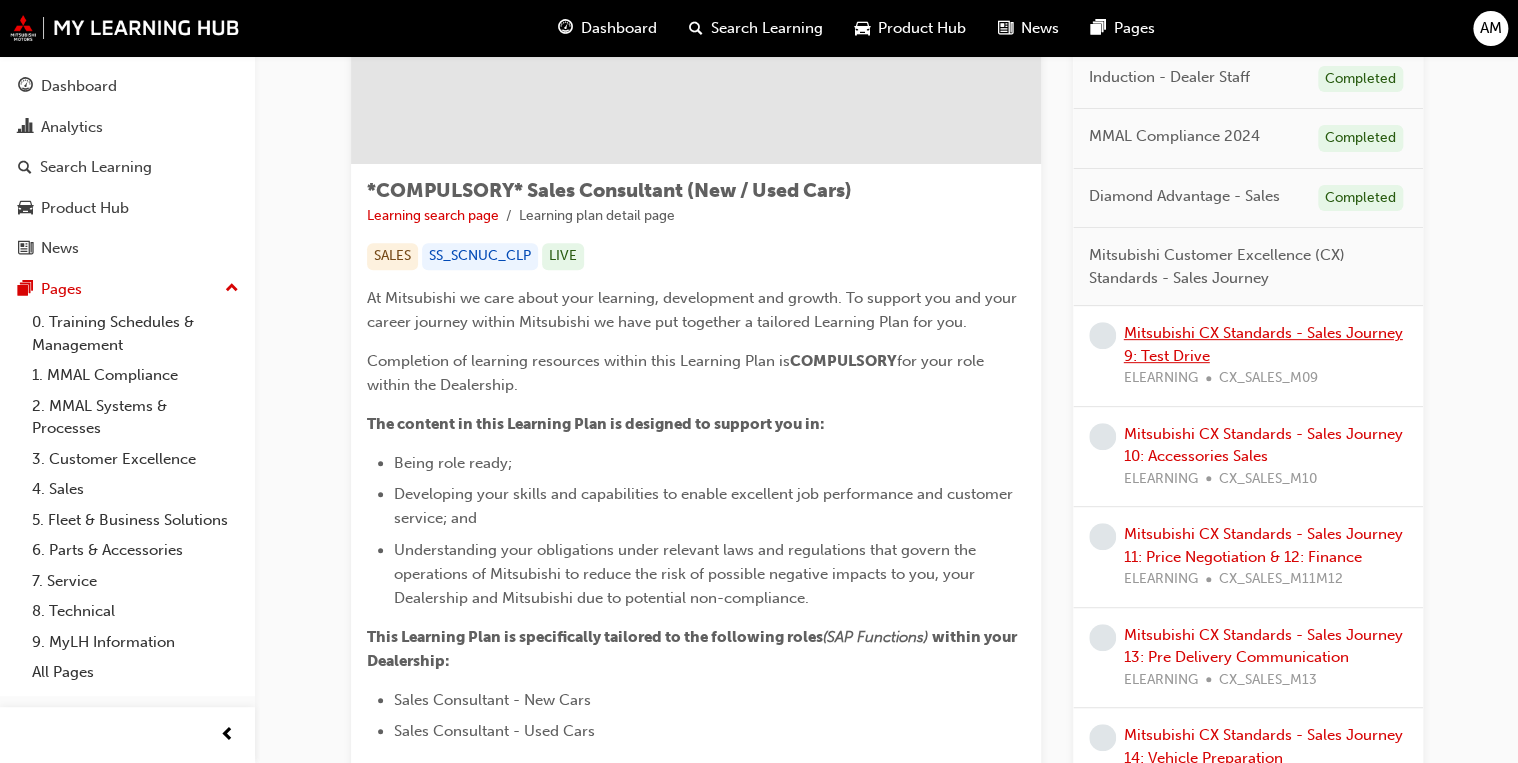 click on "Mitsubishi CX Standards - Sales Journey 9: Test Drive" at bounding box center (1263, 344) 